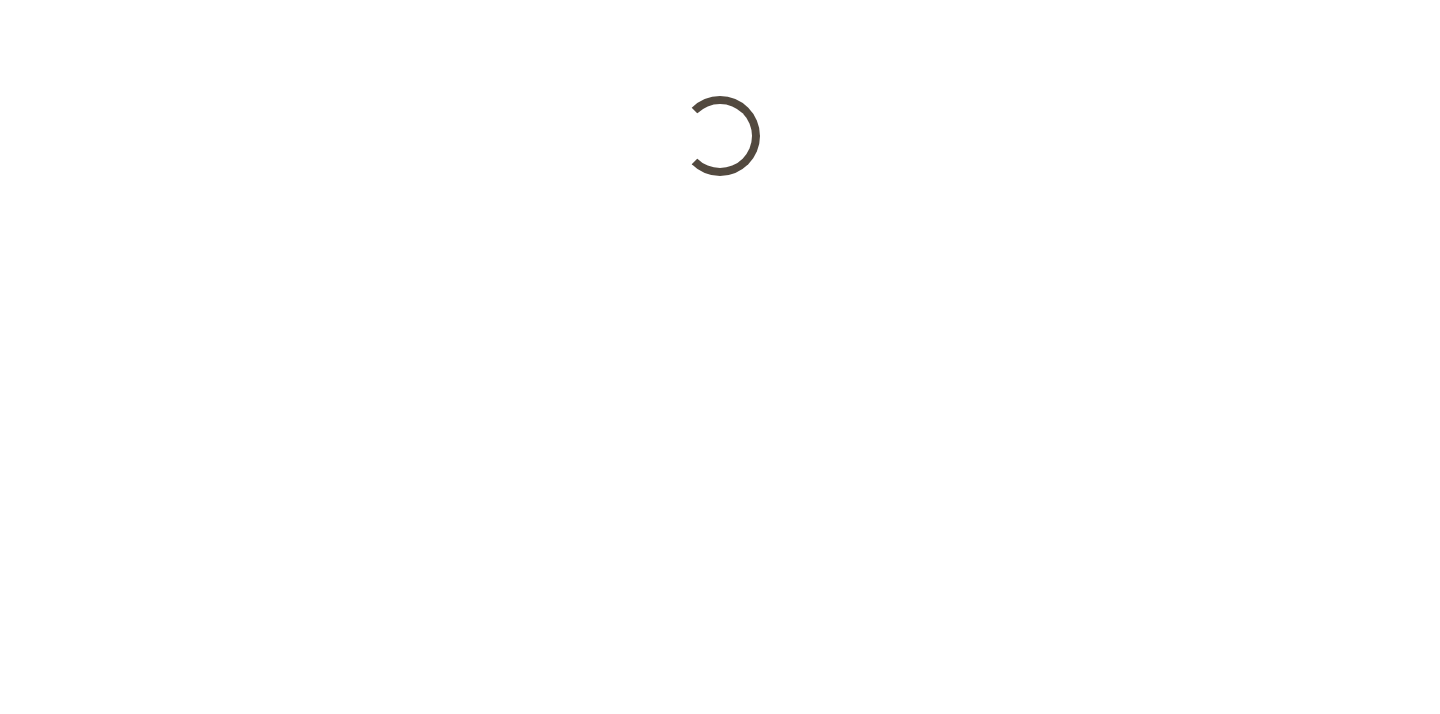 scroll, scrollTop: 0, scrollLeft: 0, axis: both 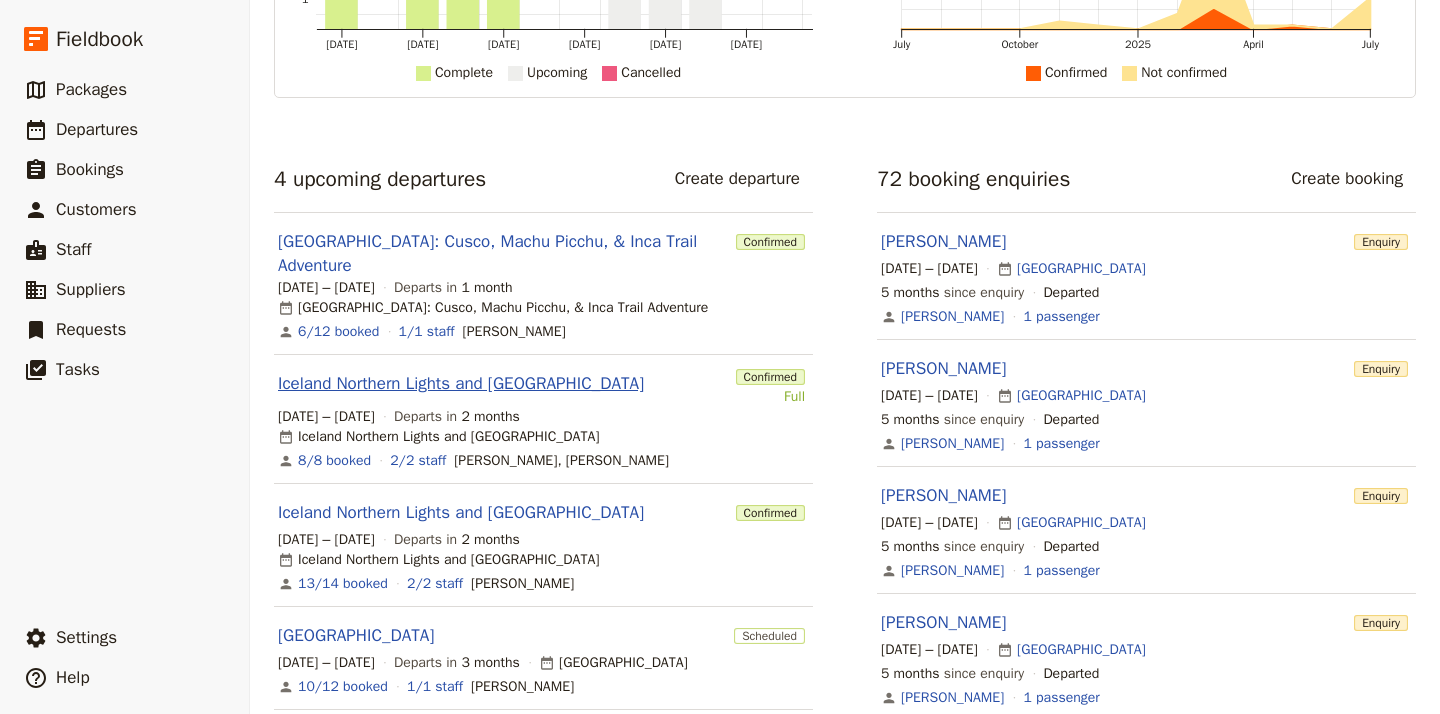 click on "Iceland Northern Lights and [GEOGRAPHIC_DATA]" at bounding box center [461, 384] 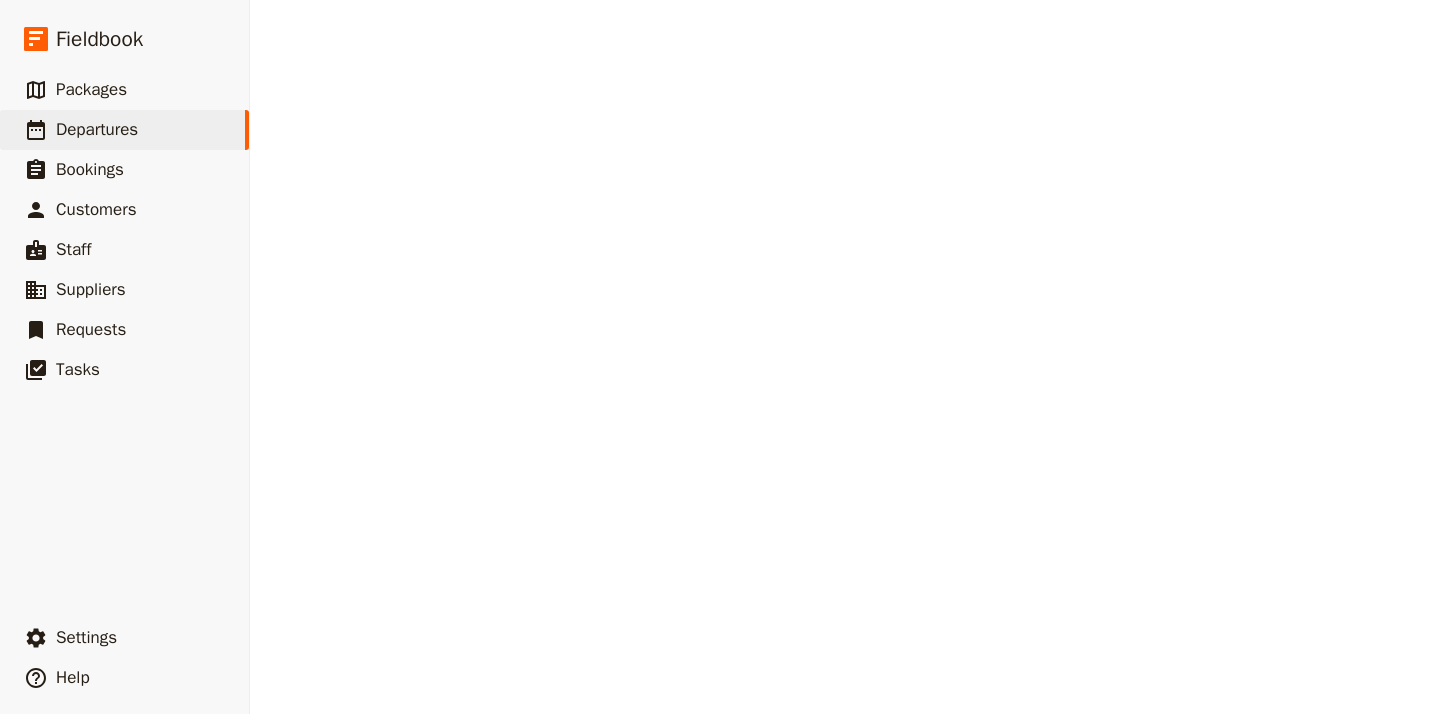 scroll, scrollTop: 0, scrollLeft: 0, axis: both 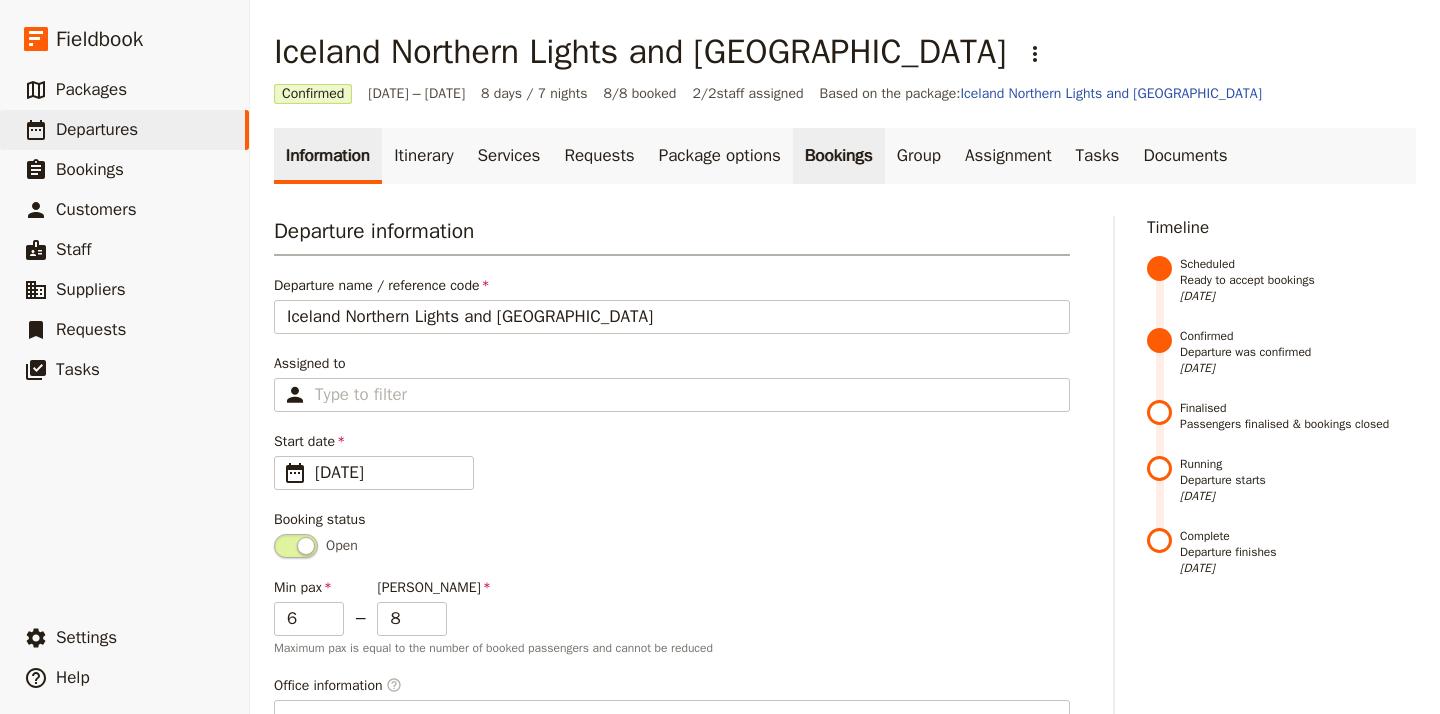click on "Bookings" at bounding box center [839, 156] 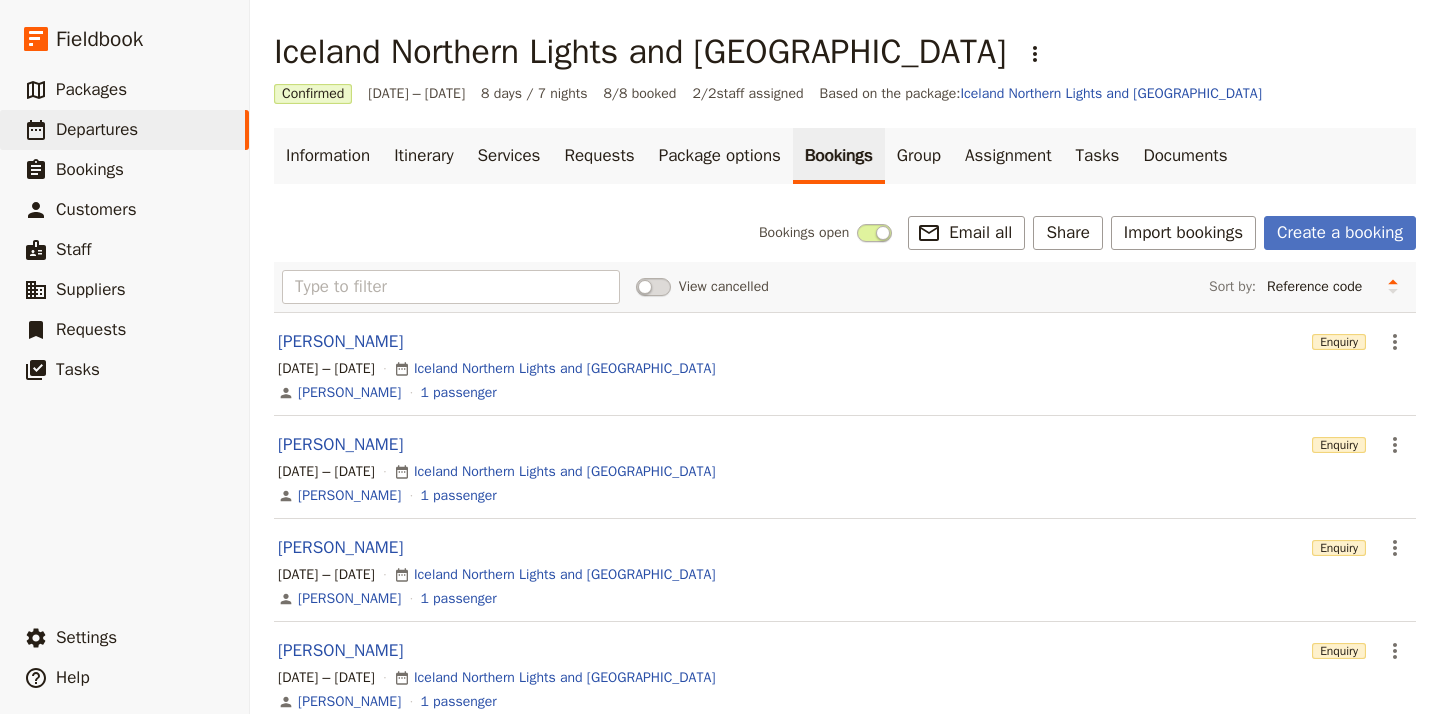 scroll, scrollTop: 0, scrollLeft: 0, axis: both 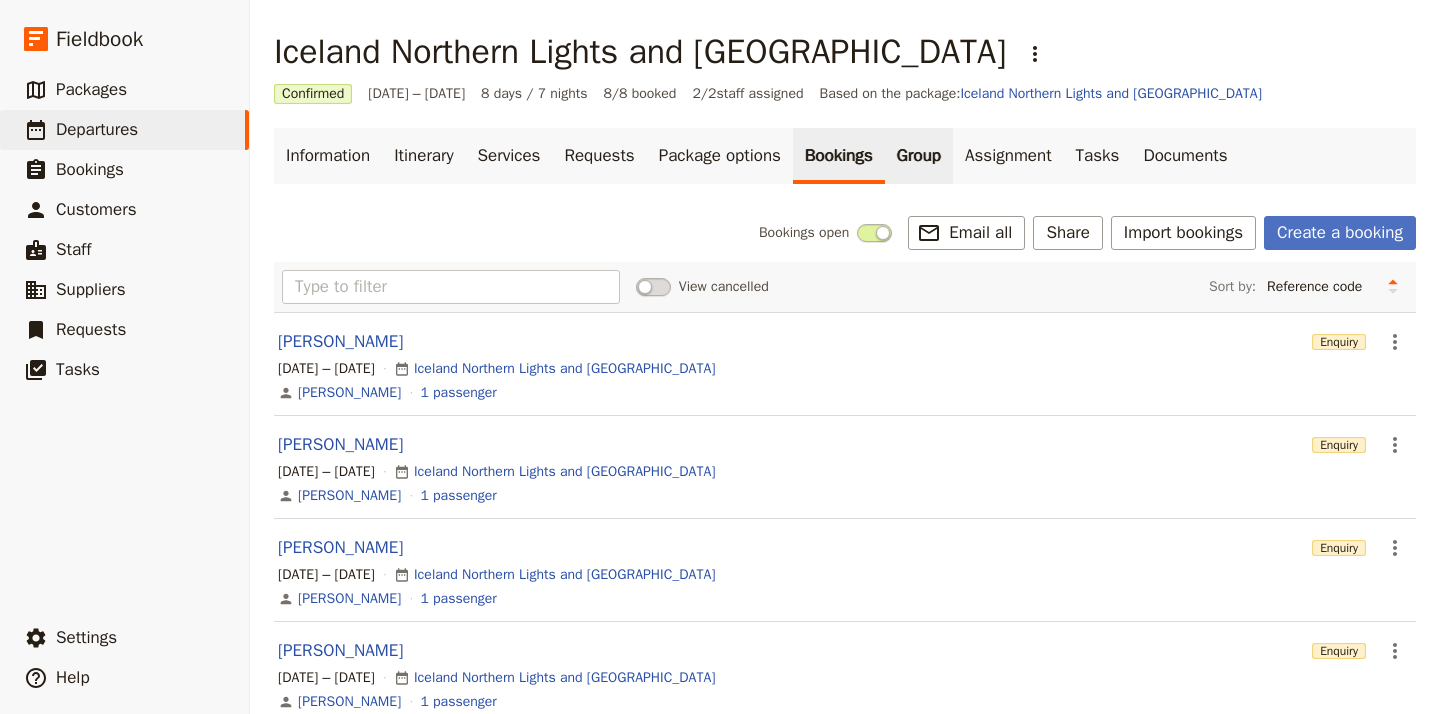 click on "Group" at bounding box center [919, 156] 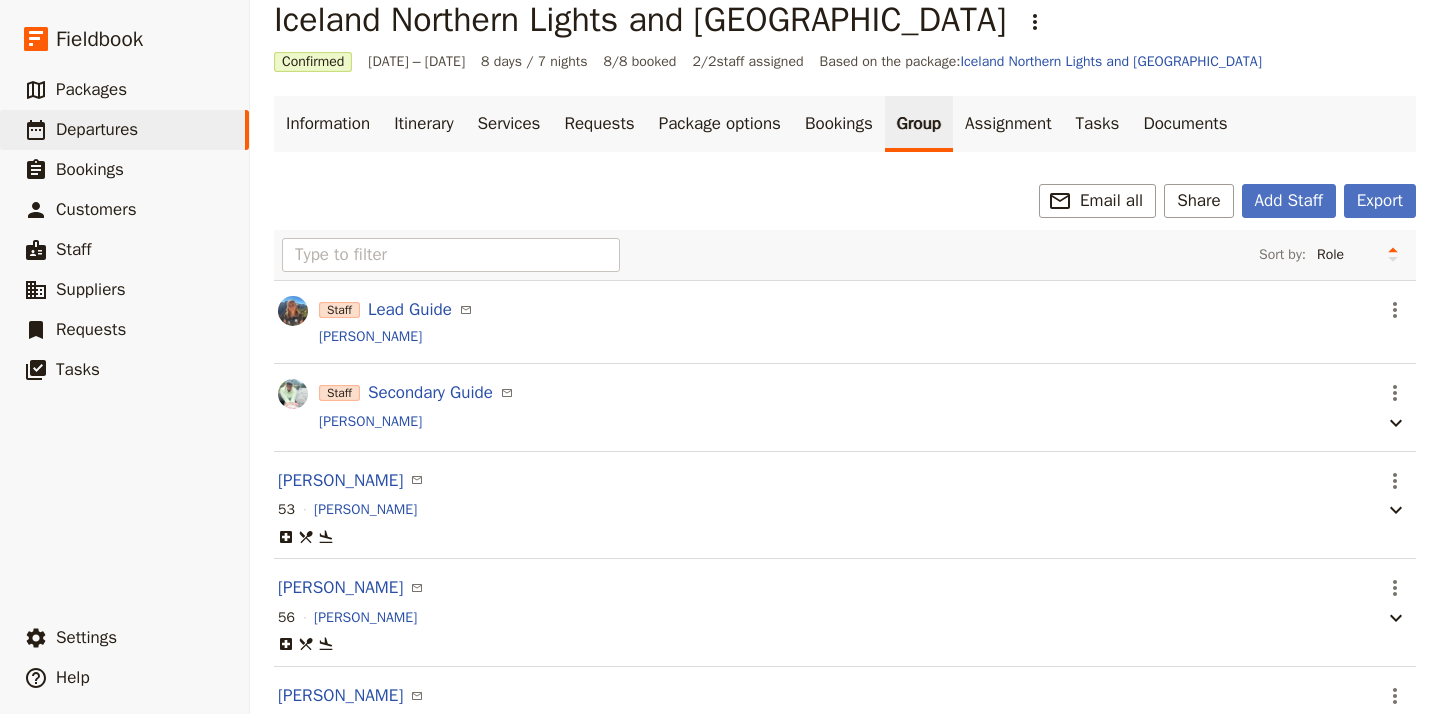 scroll, scrollTop: 29, scrollLeft: 0, axis: vertical 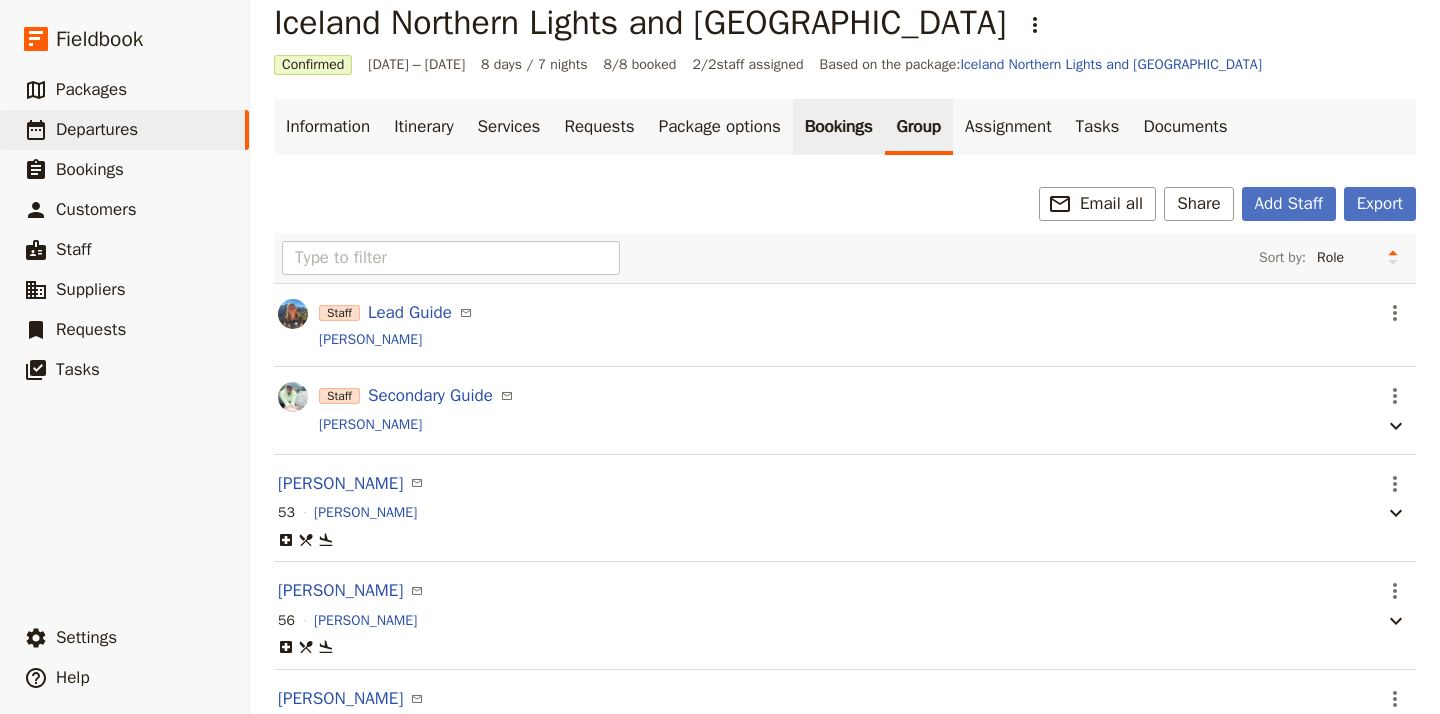 click on "Bookings" at bounding box center (839, 127) 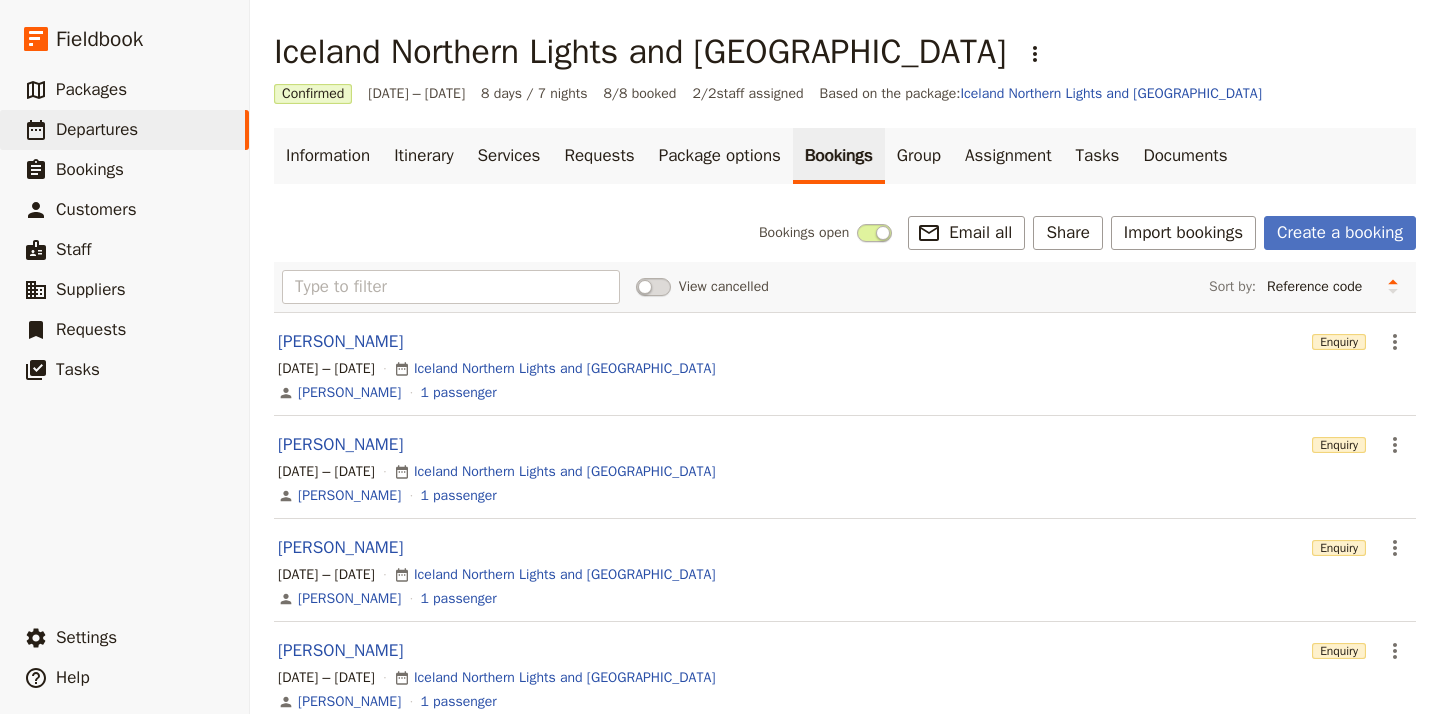 scroll, scrollTop: 0, scrollLeft: 0, axis: both 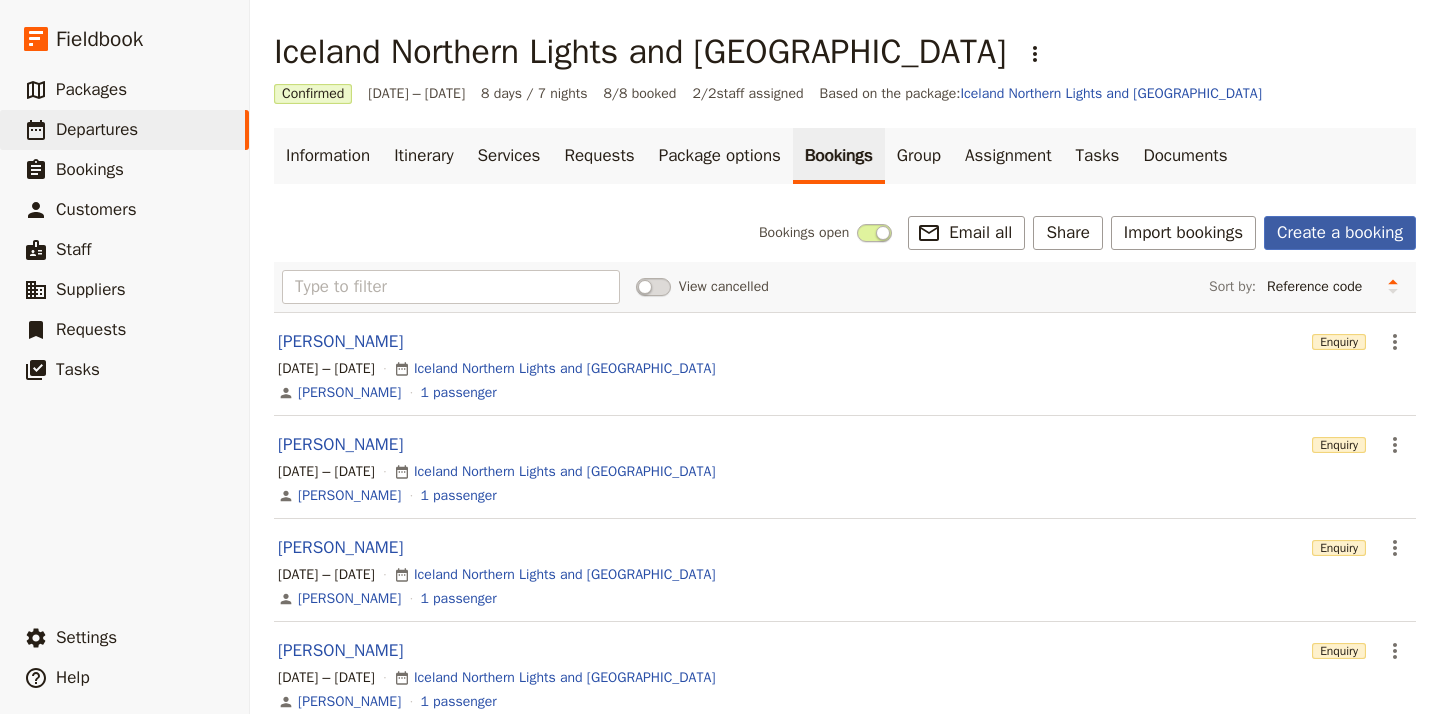 click on "Create a booking" at bounding box center [1340, 233] 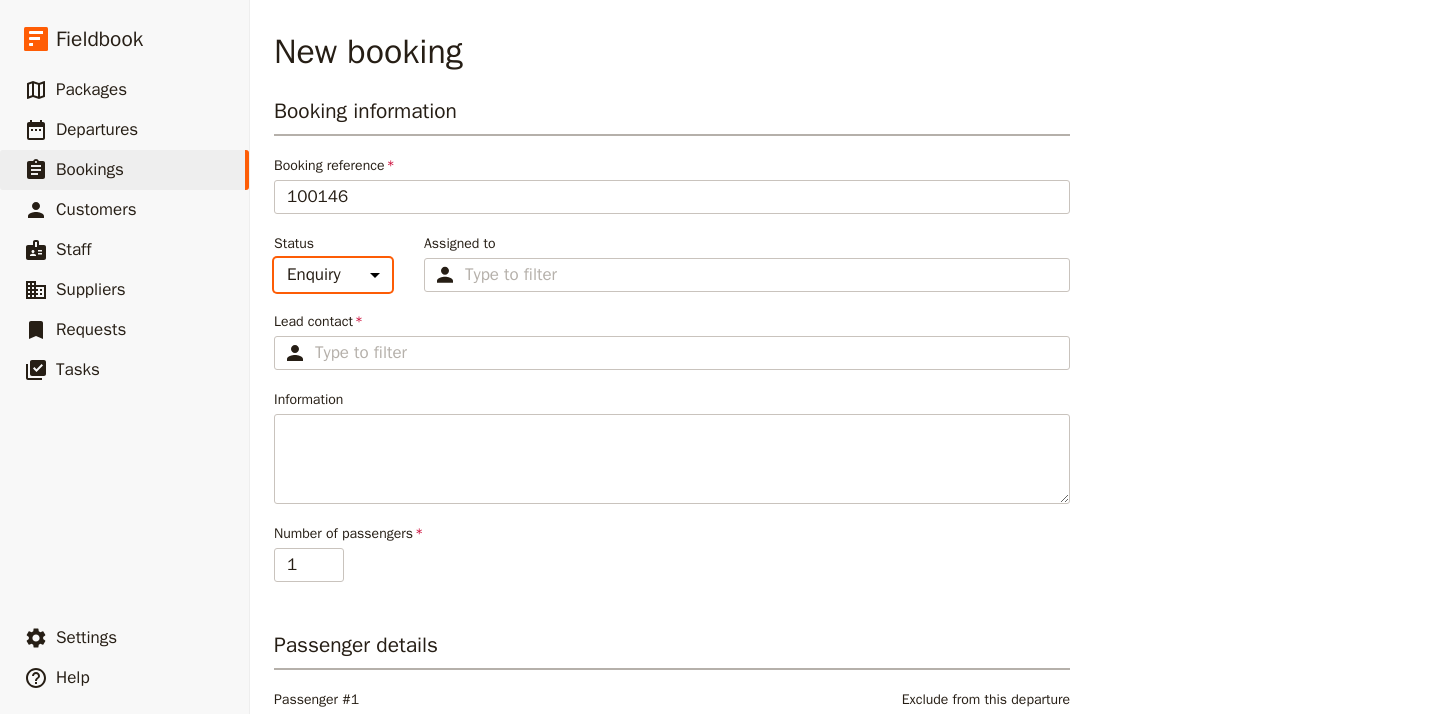 select on "CONFIRMED" 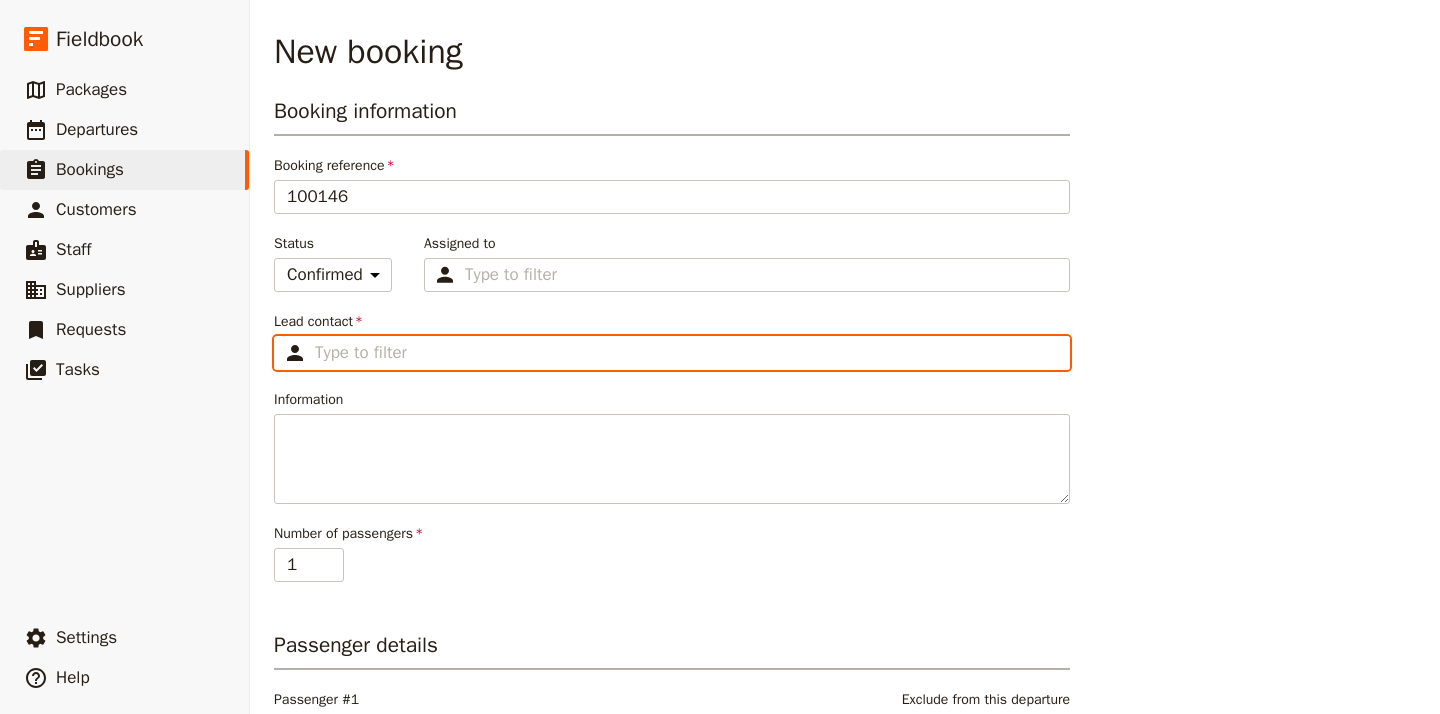 click on "Lead contact ​" at bounding box center (686, 353) 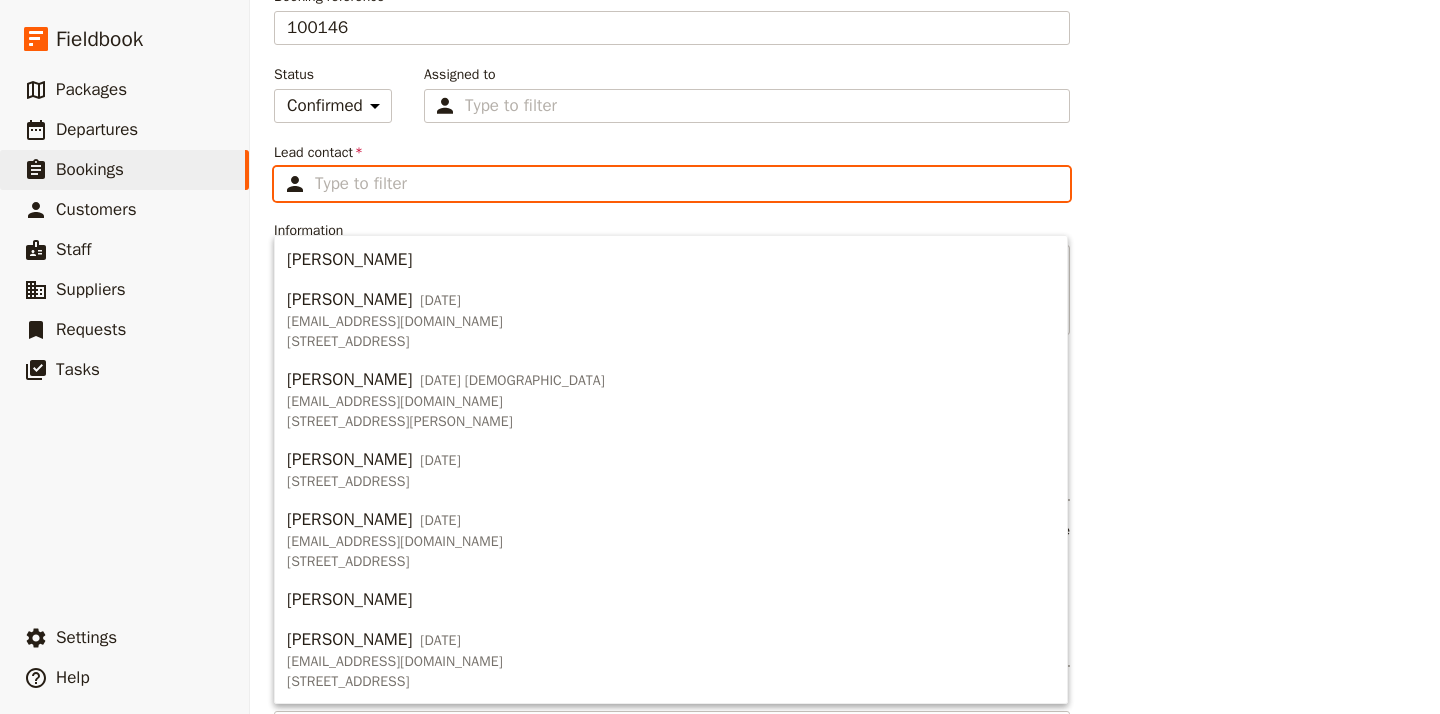 scroll, scrollTop: 174, scrollLeft: 0, axis: vertical 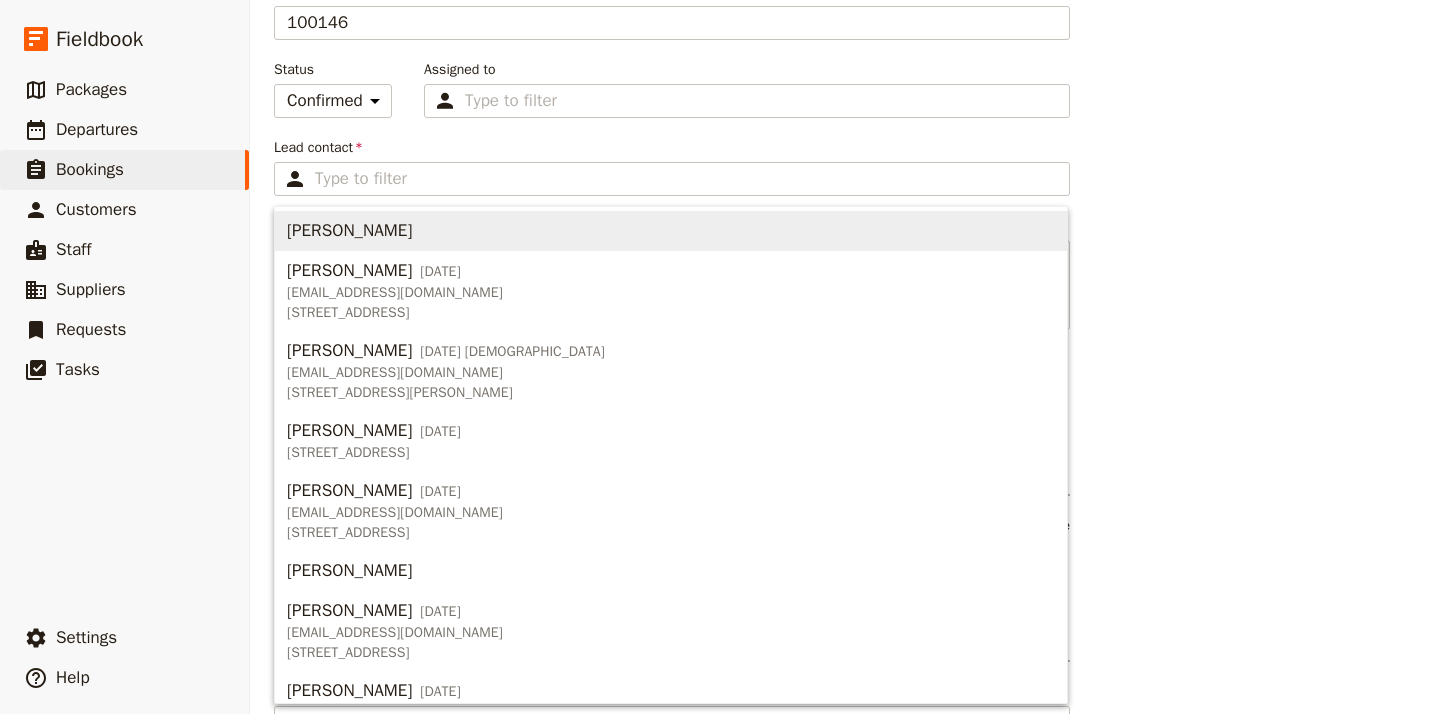 click on "Booking information Booking reference 100146 Status Enquiry On hold Confirmed Assigned to Type to filter Lead contact ​ Fill out this field Information Number of passengers 1 Passenger details Passenger #1 ​ Exclude from this departure Departure information Filter by package Departure [DATE] – [DATE]   Iceland Northern Lights and Ring Road  -  8/8 booked Iceland Northern Lights and Ring Road 0   passengers   in total ,   0   spaces   available on departure Create Discard" at bounding box center (845, 421) 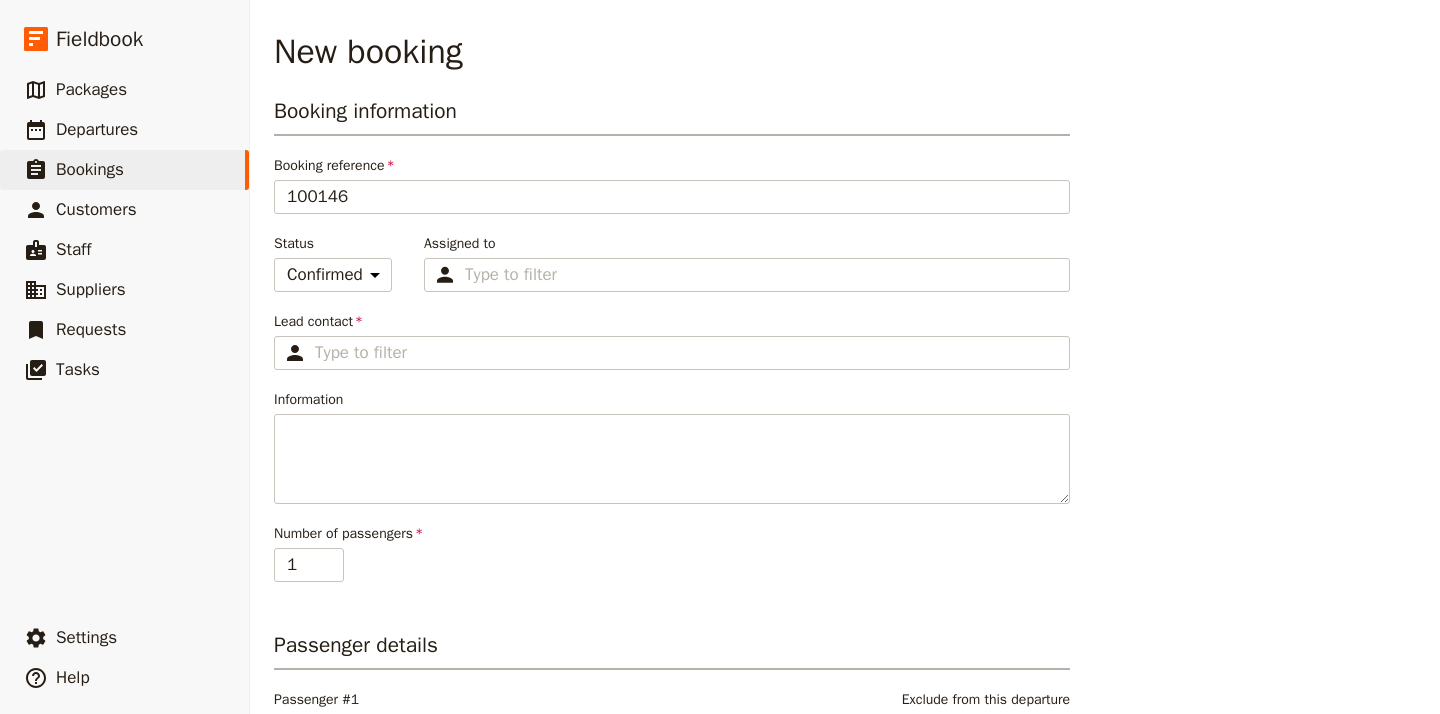 scroll, scrollTop: 0, scrollLeft: 0, axis: both 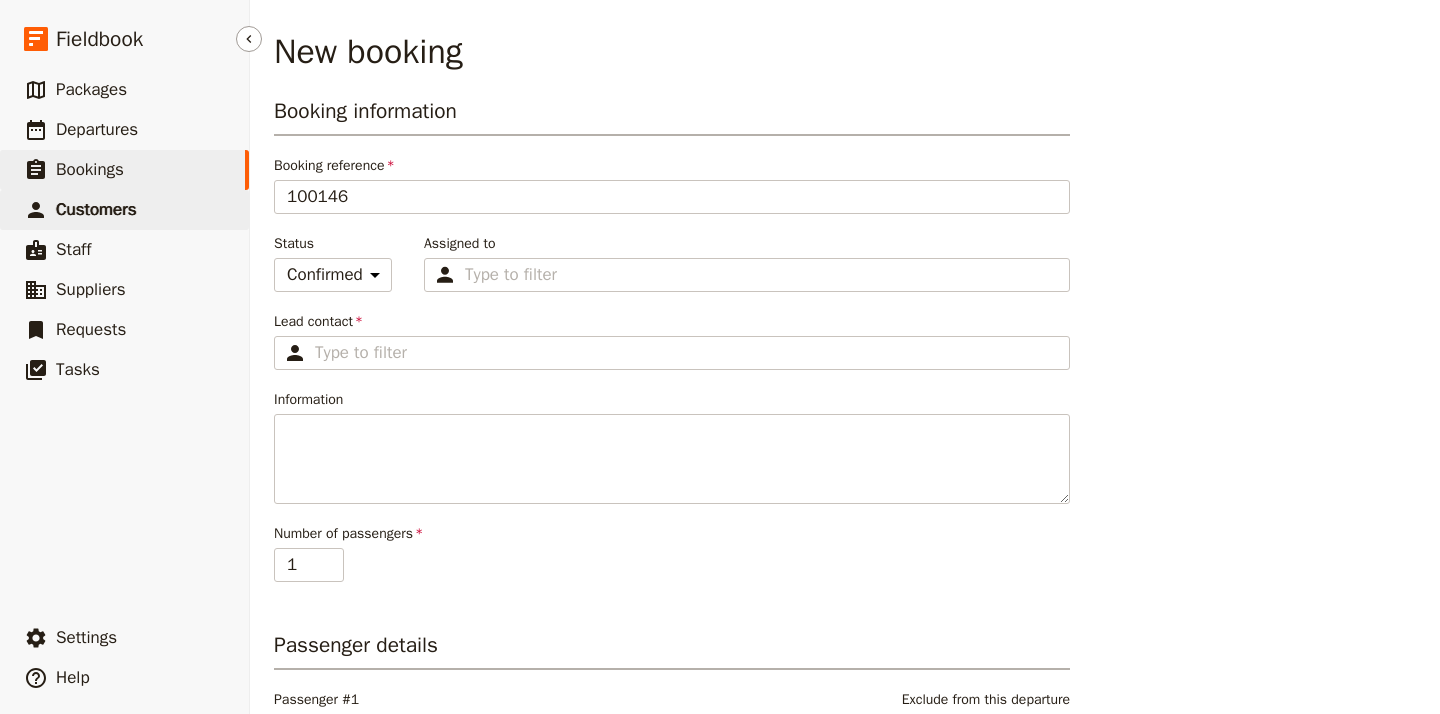 click on "Customers" at bounding box center (96, 209) 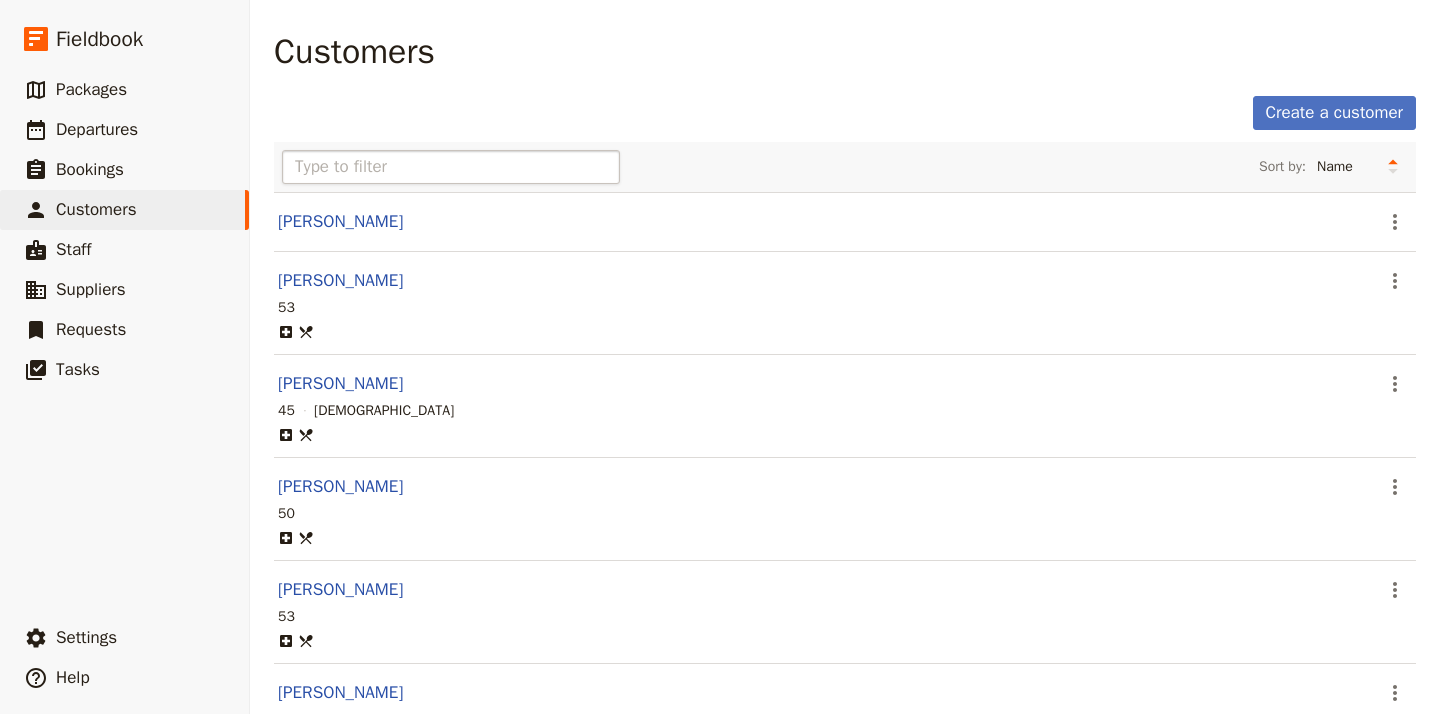 scroll, scrollTop: 0, scrollLeft: 0, axis: both 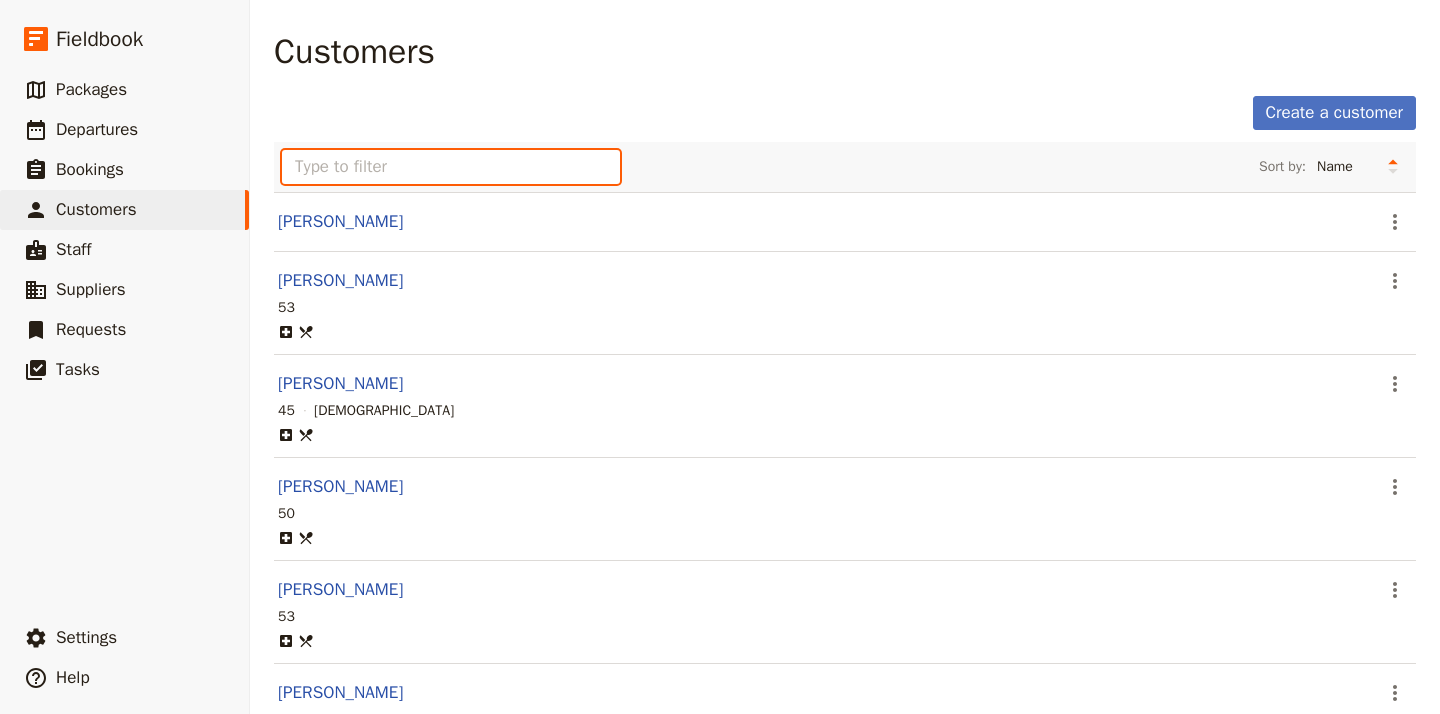 click at bounding box center (451, 167) 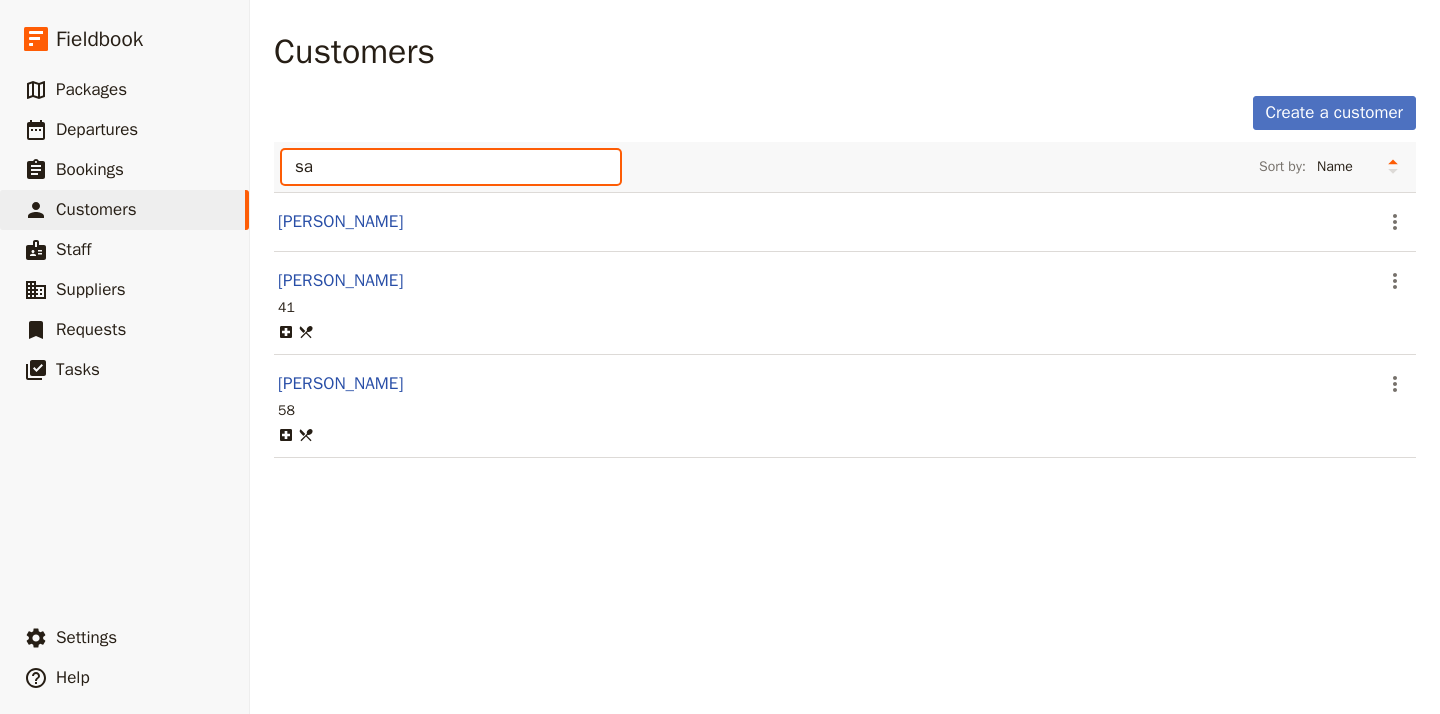 type on "s" 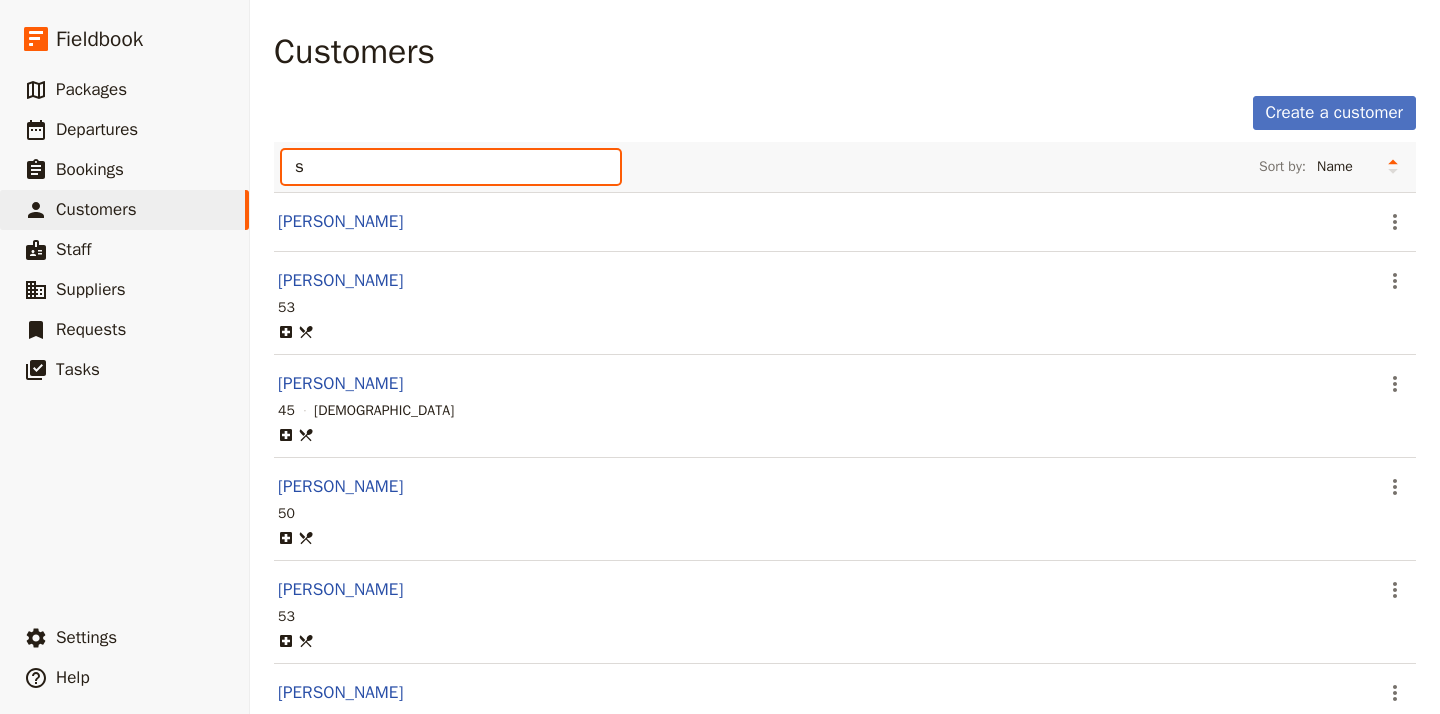 type 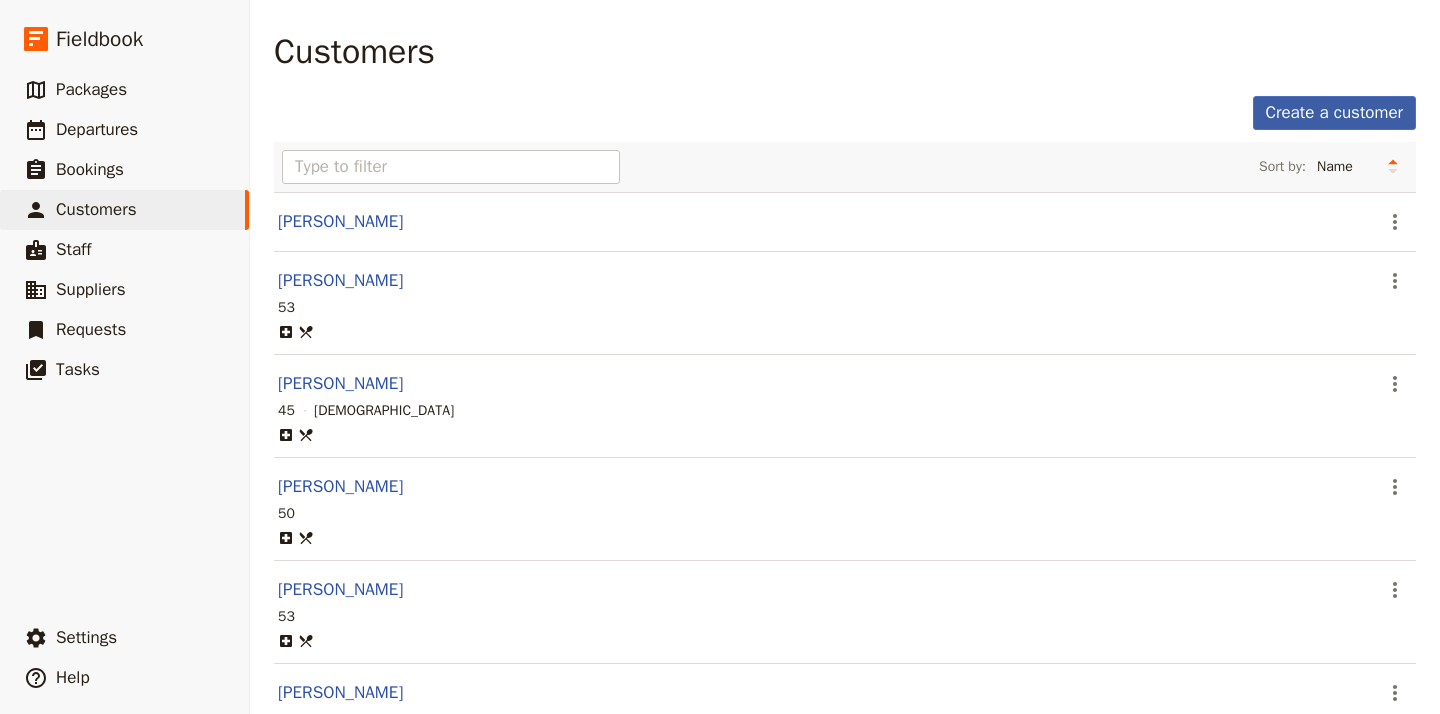 click on "Create a customer" at bounding box center [1335, 113] 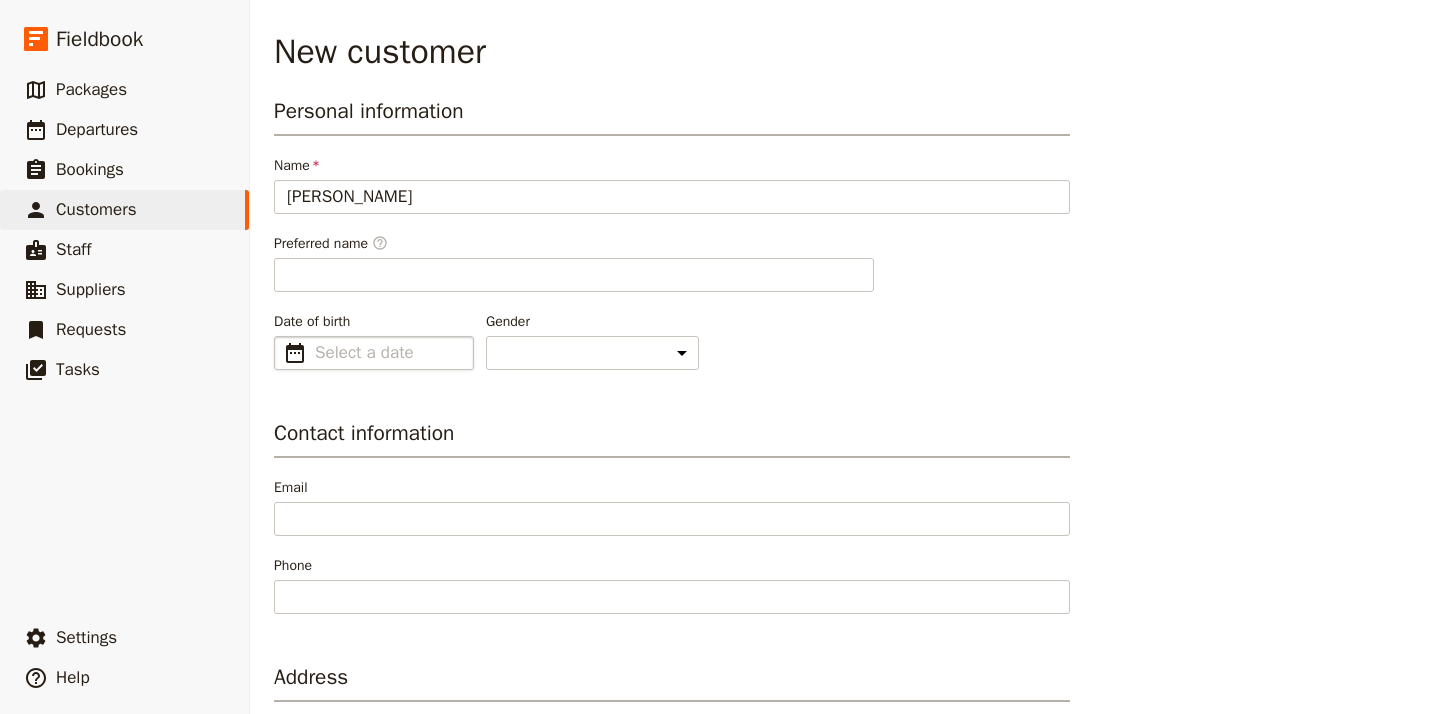 type on "[PERSON_NAME]" 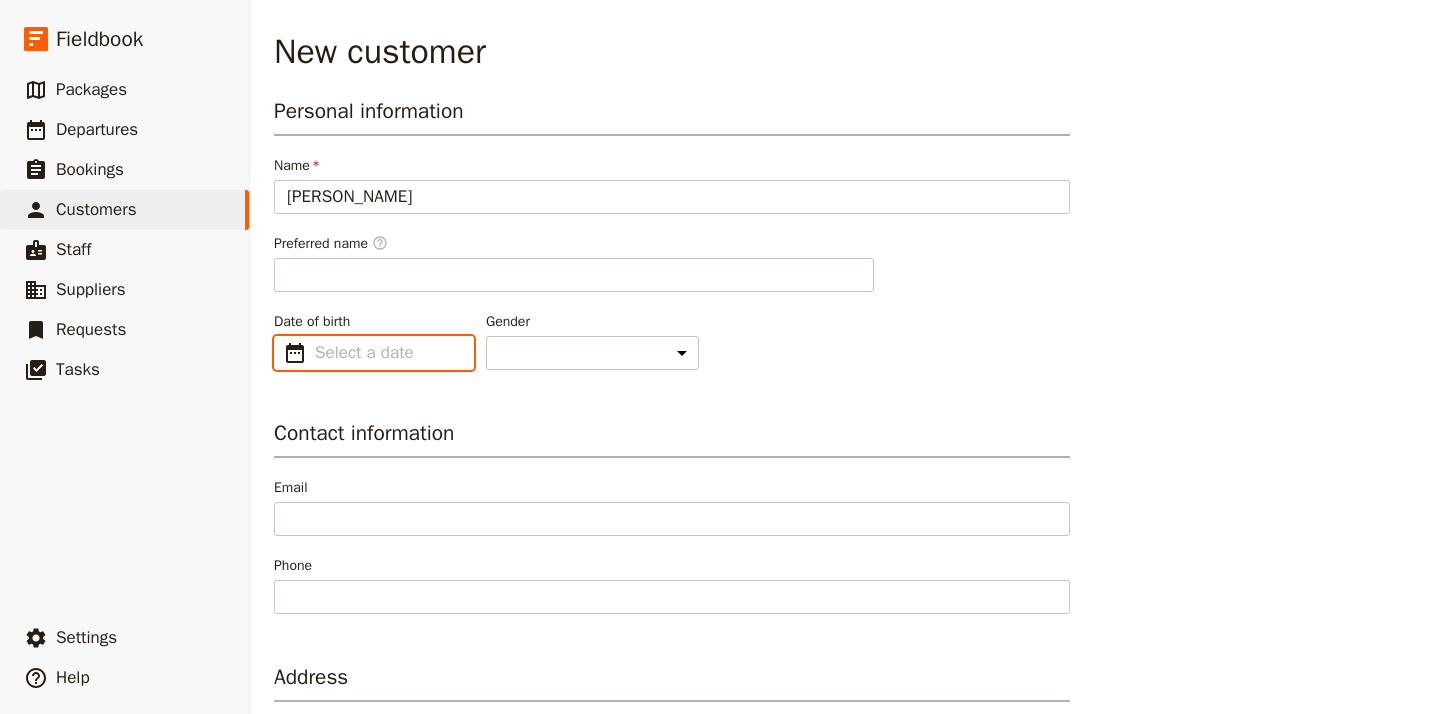 type on "[PERSON_NAME]" 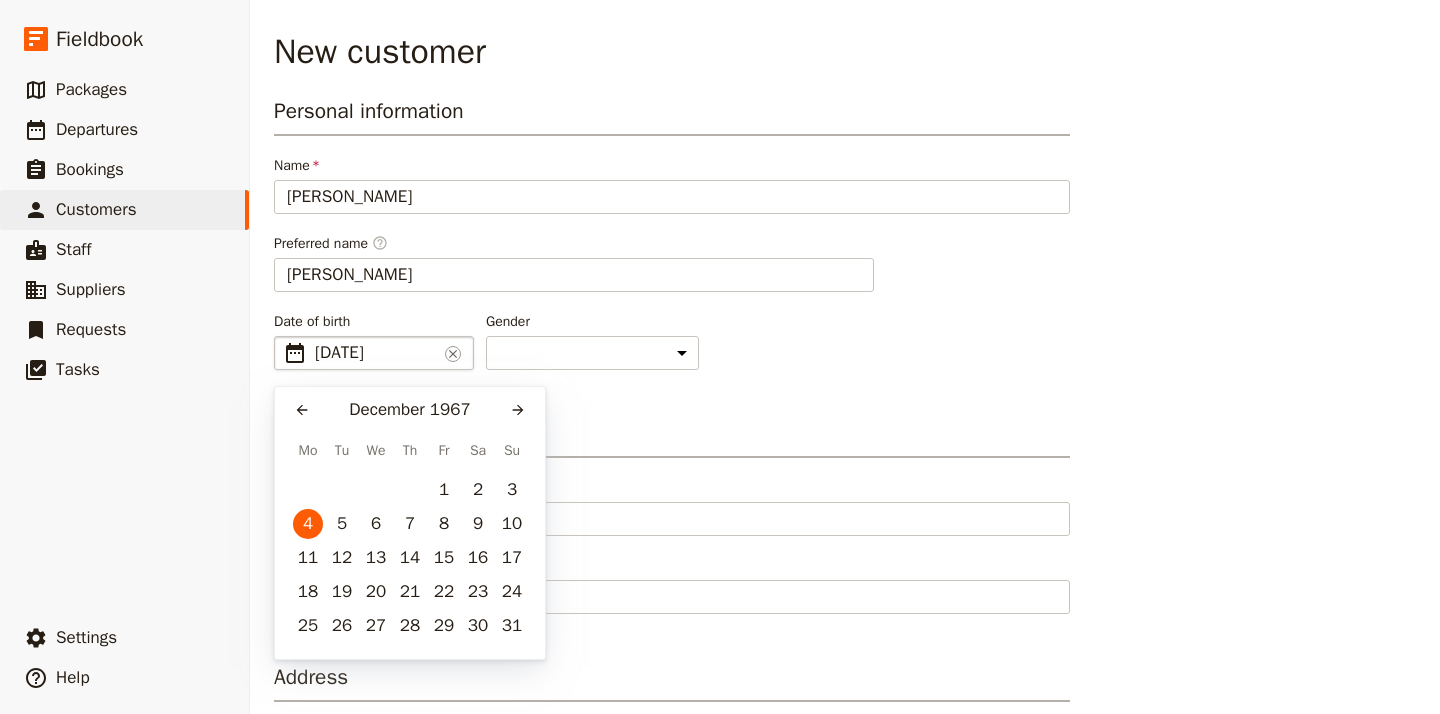 click on "[DATE]" at bounding box center [376, 353] 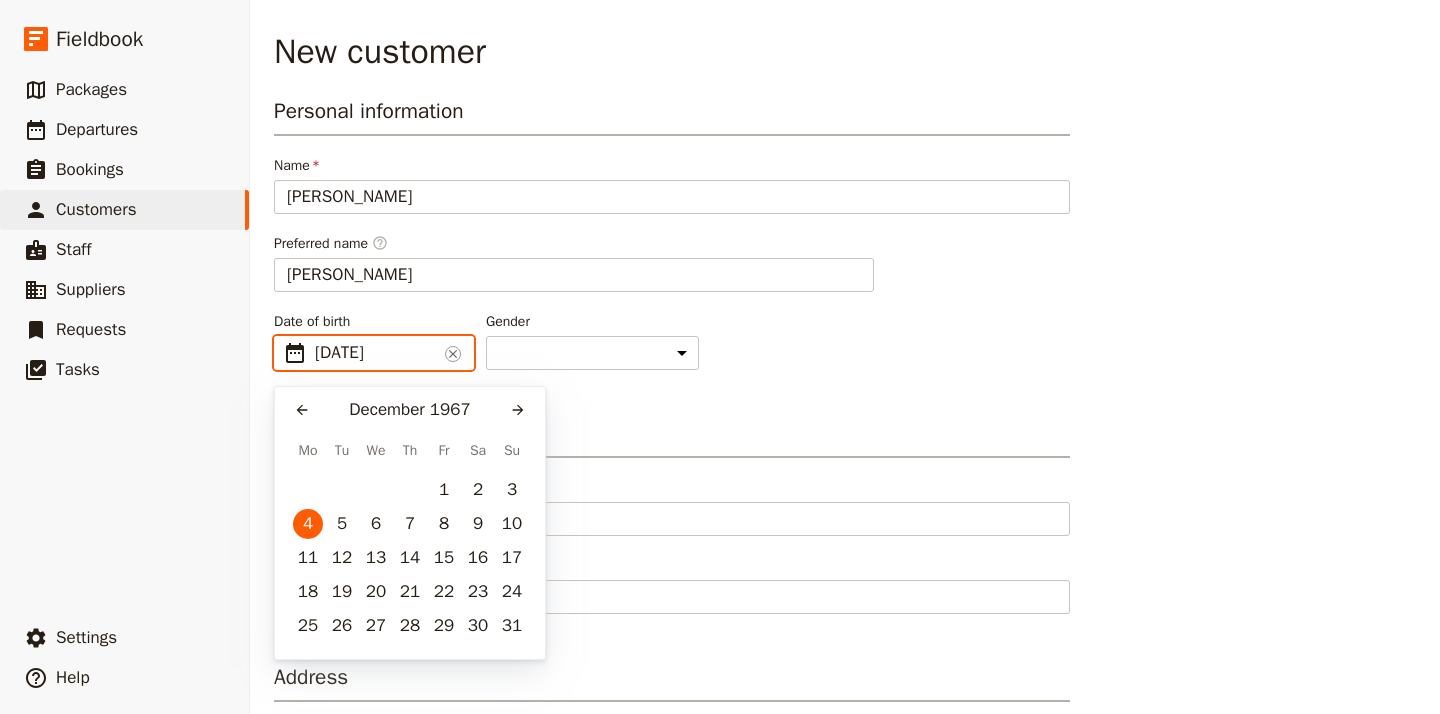 click on "[DATE]" at bounding box center [282, 336] 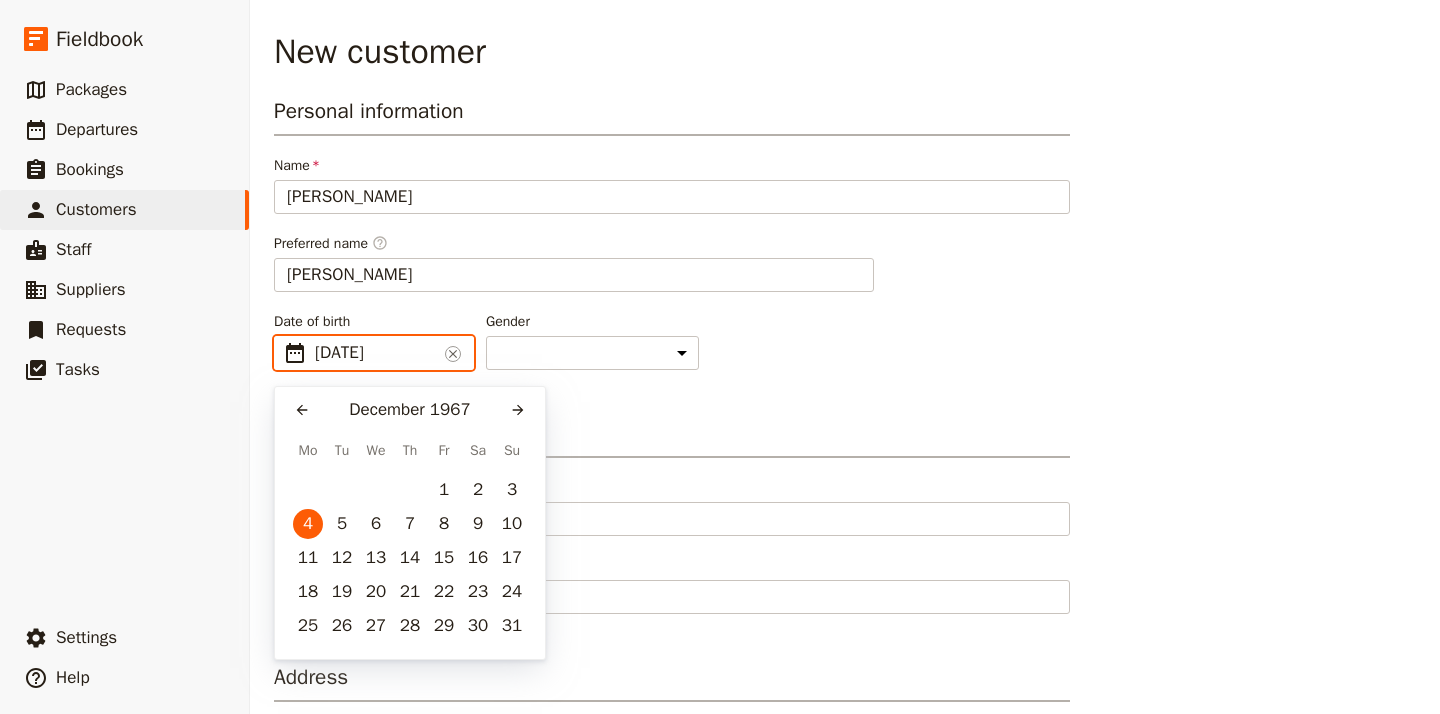 click on "[DATE]" at bounding box center [376, 353] 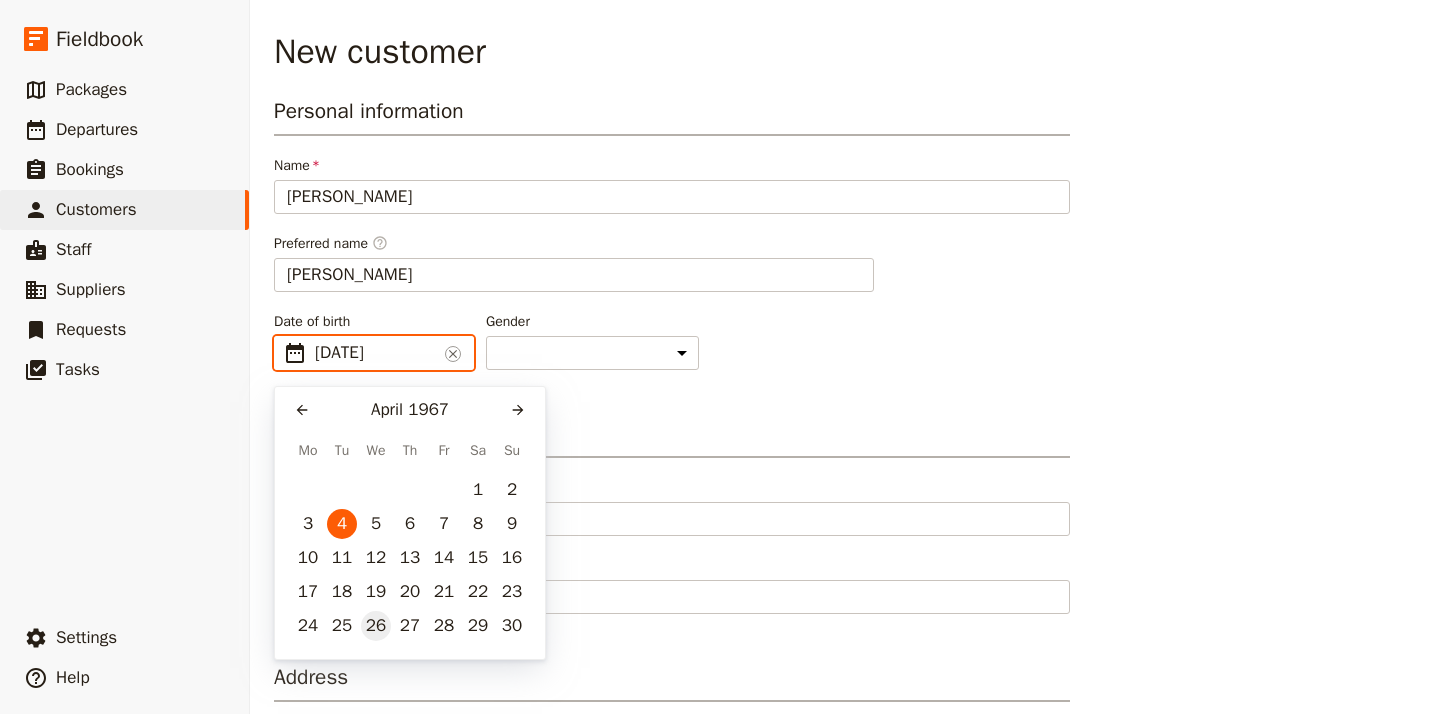 click on "26" at bounding box center [376, 626] 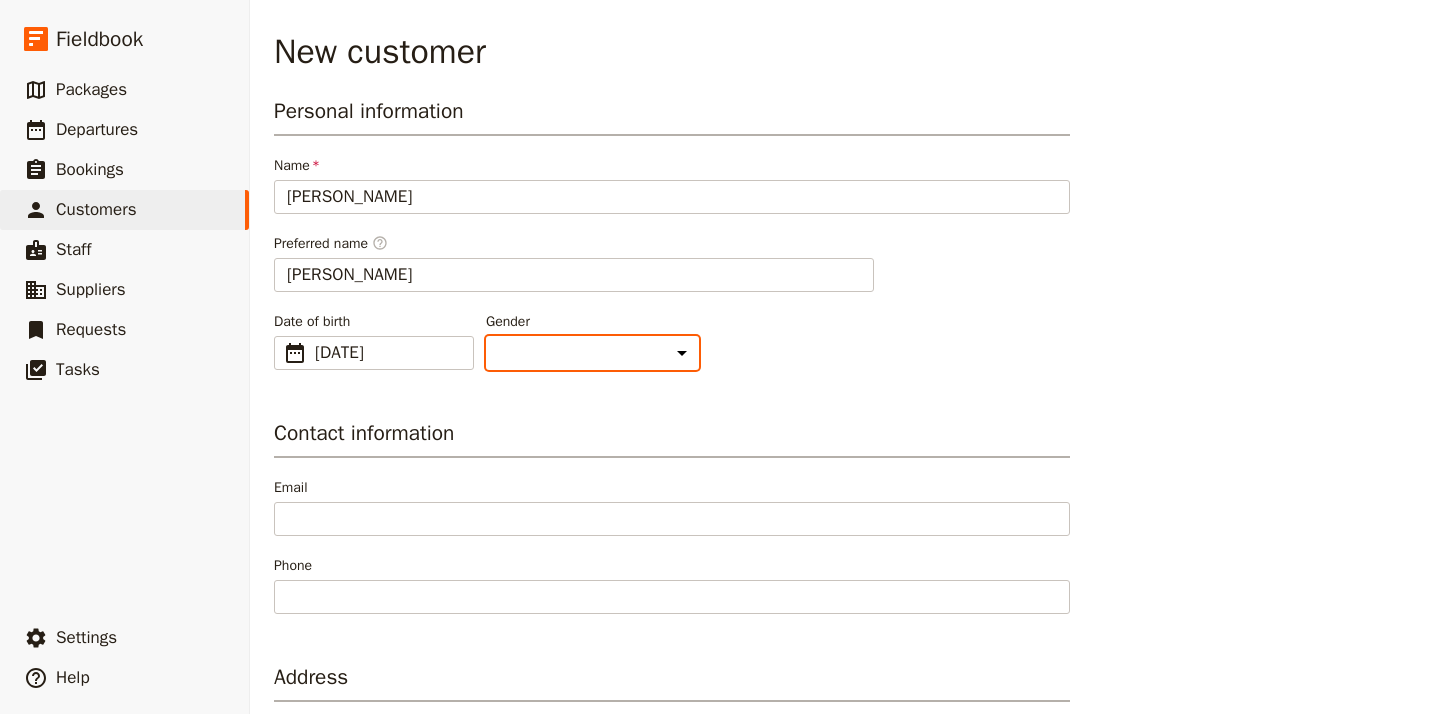 select on "[DEMOGRAPHIC_DATA]" 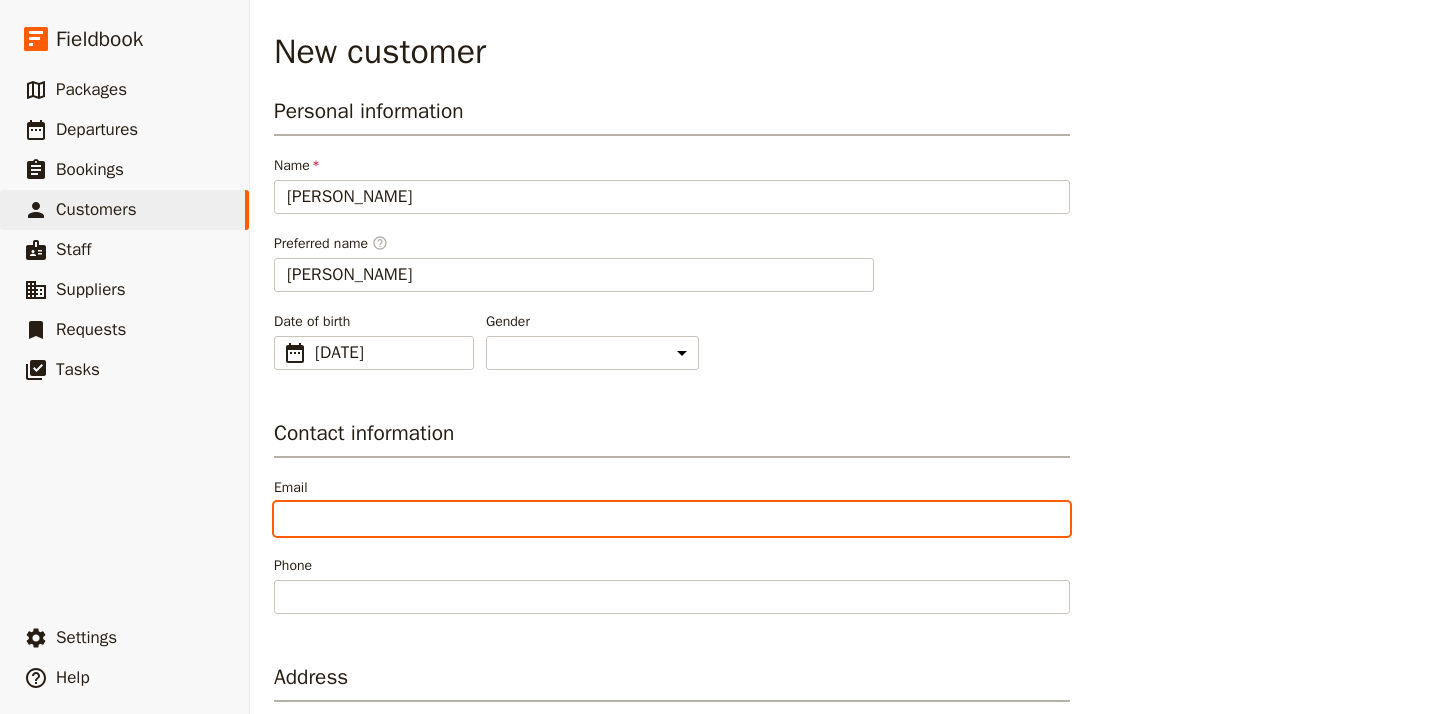 paste on "[EMAIL_ADDRESS][DOMAIN_NAME]" 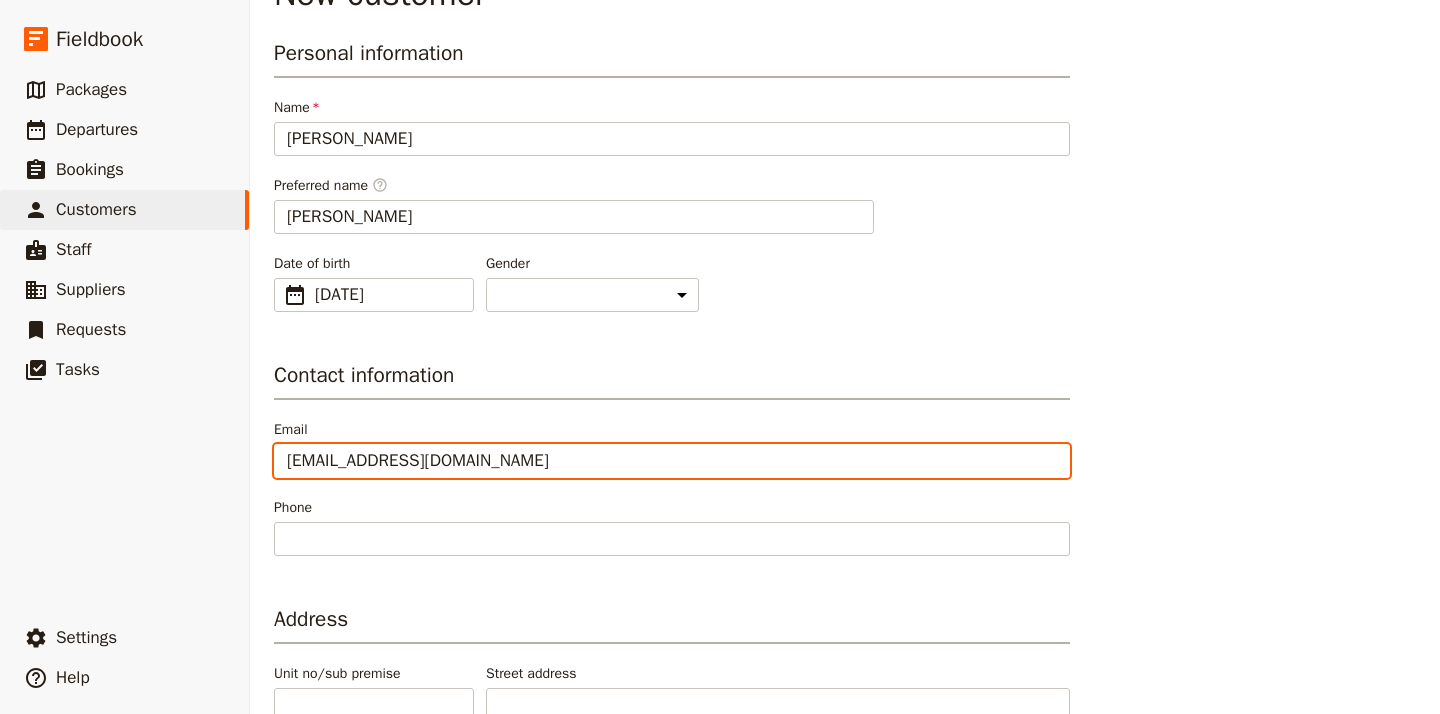 scroll, scrollTop: 78, scrollLeft: 0, axis: vertical 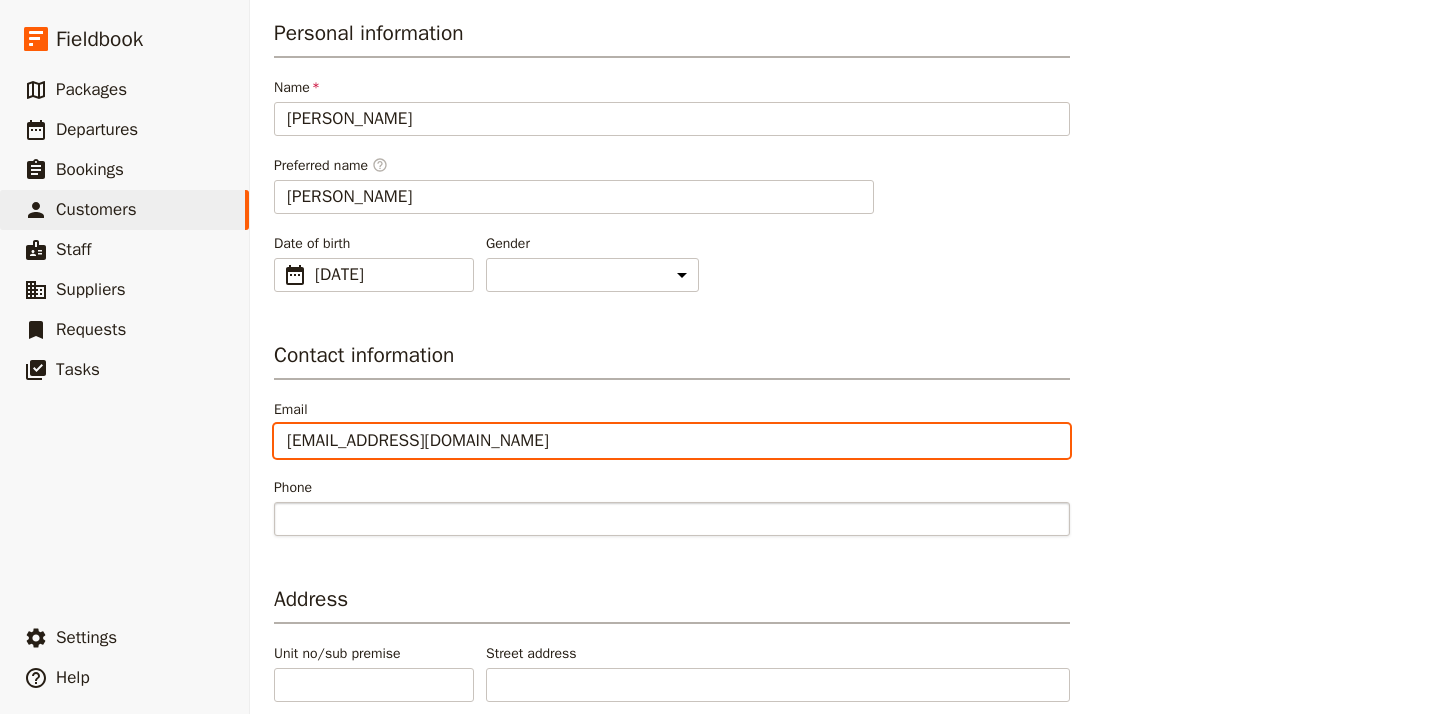 type on "[EMAIL_ADDRESS][DOMAIN_NAME]" 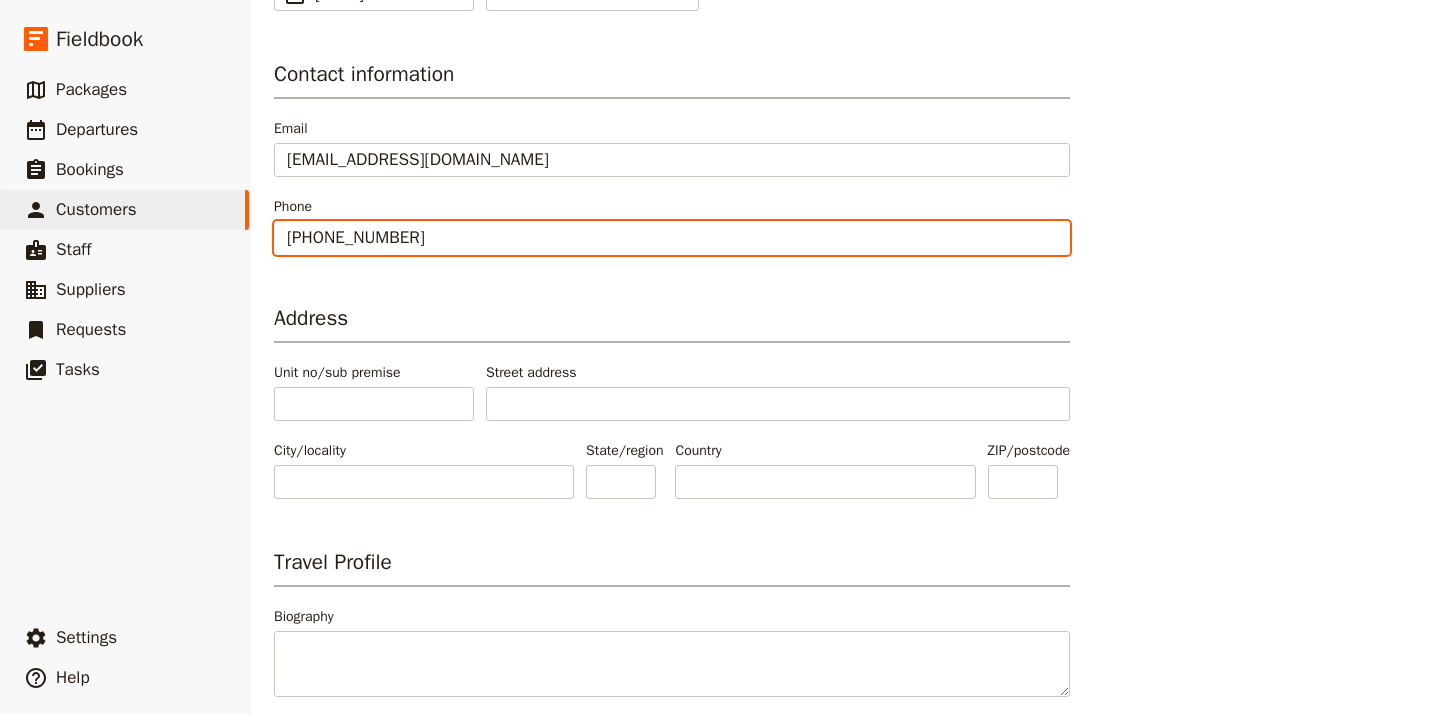 scroll, scrollTop: 383, scrollLeft: 0, axis: vertical 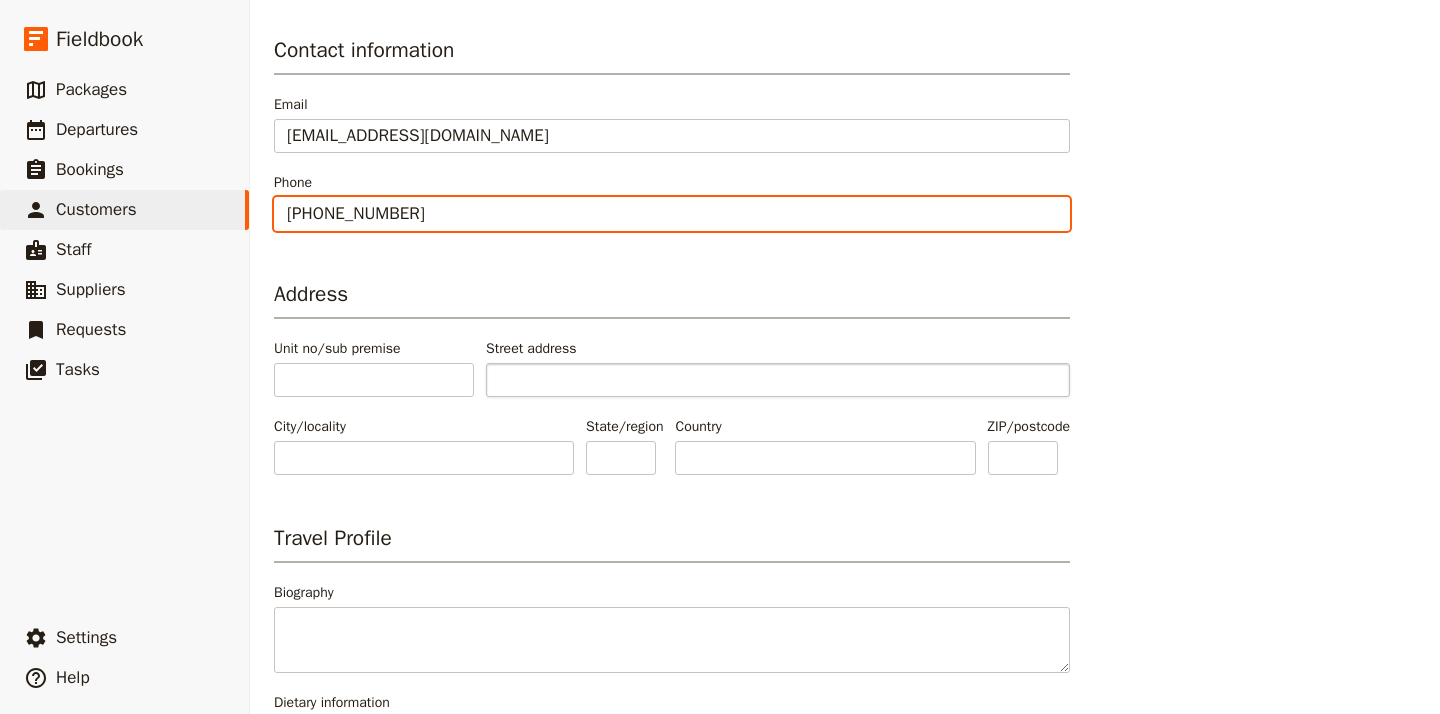 type on "[PHONE_NUMBER]" 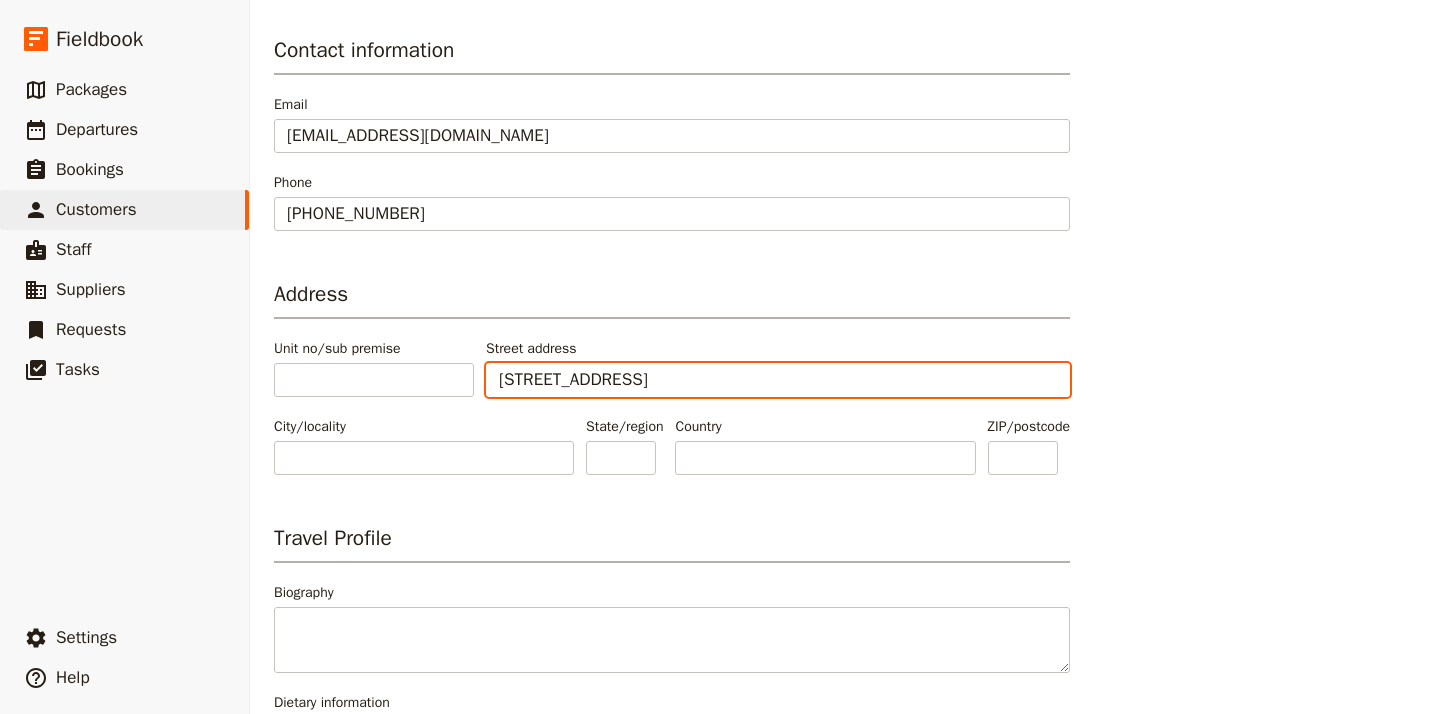 type on "[STREET_ADDRESS]" 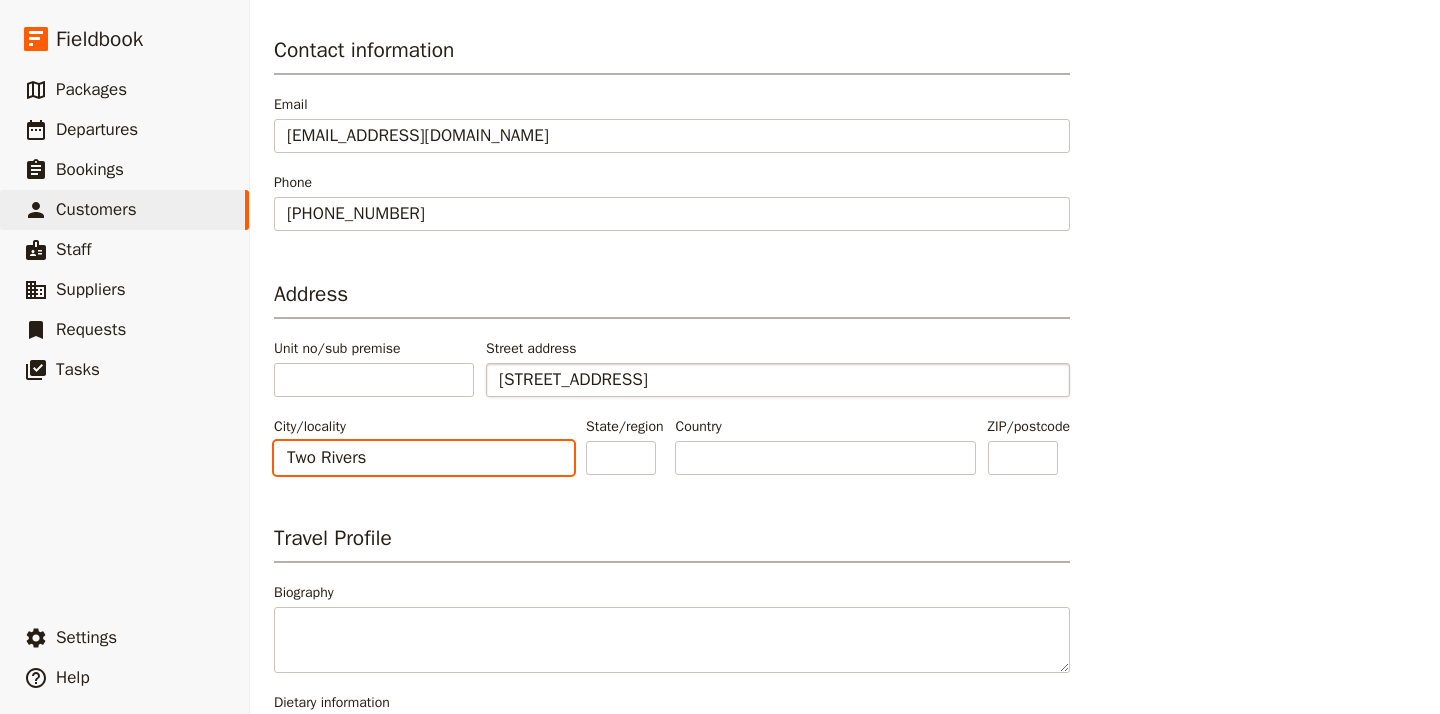 type on "Two Rivers" 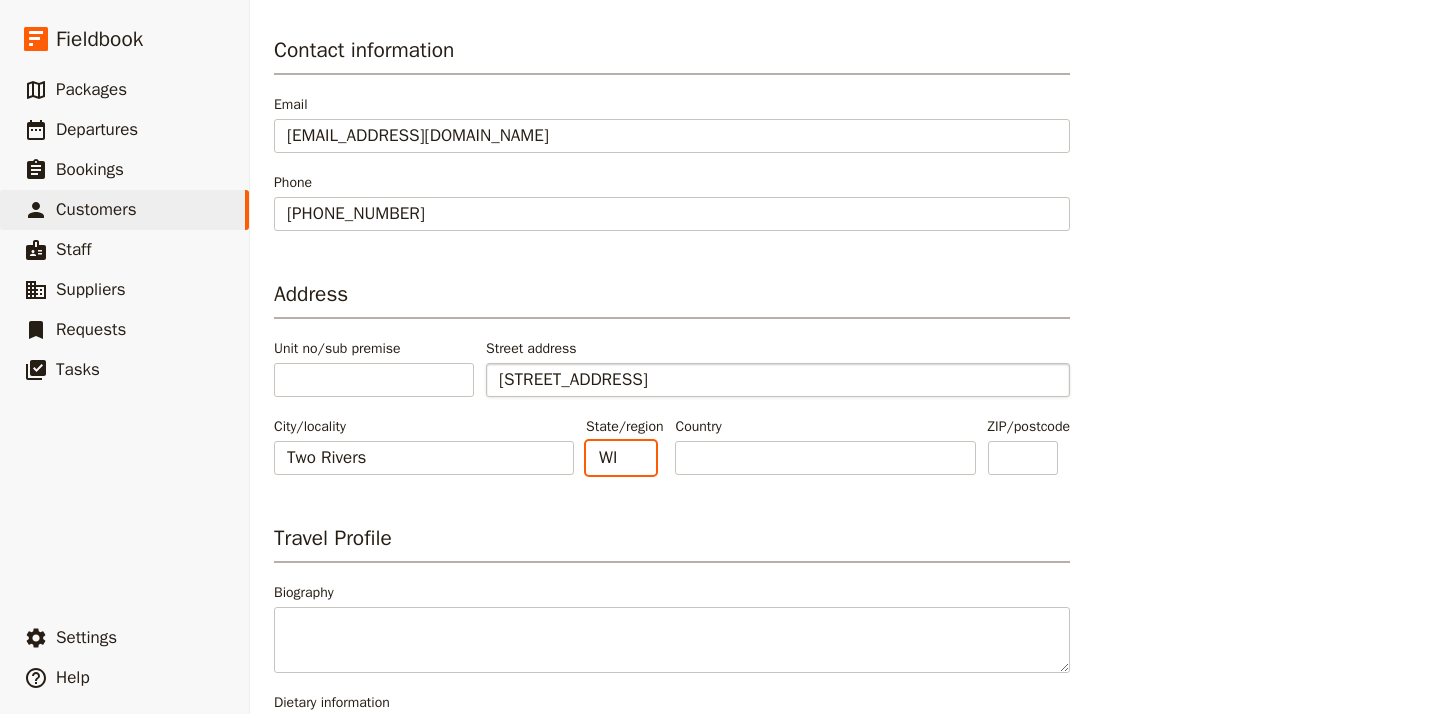 type on "WI" 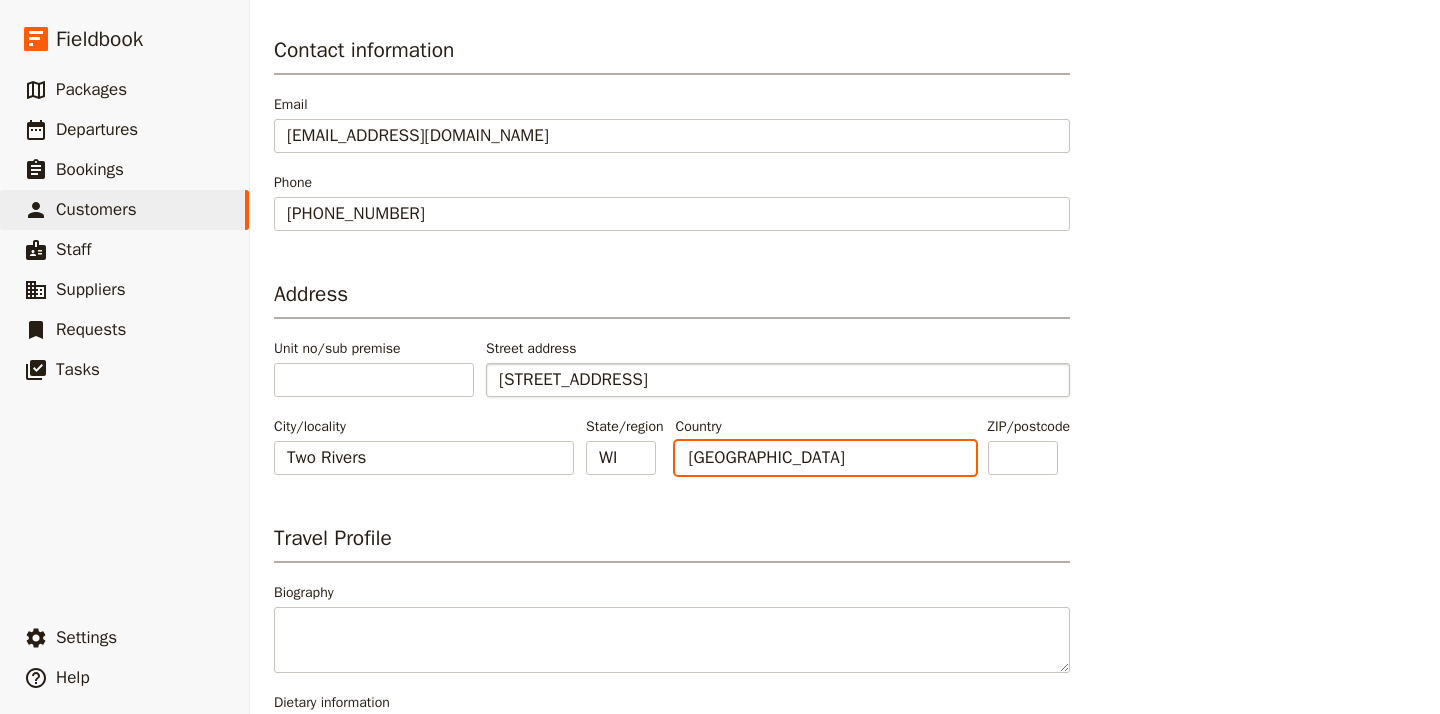type on "[GEOGRAPHIC_DATA]" 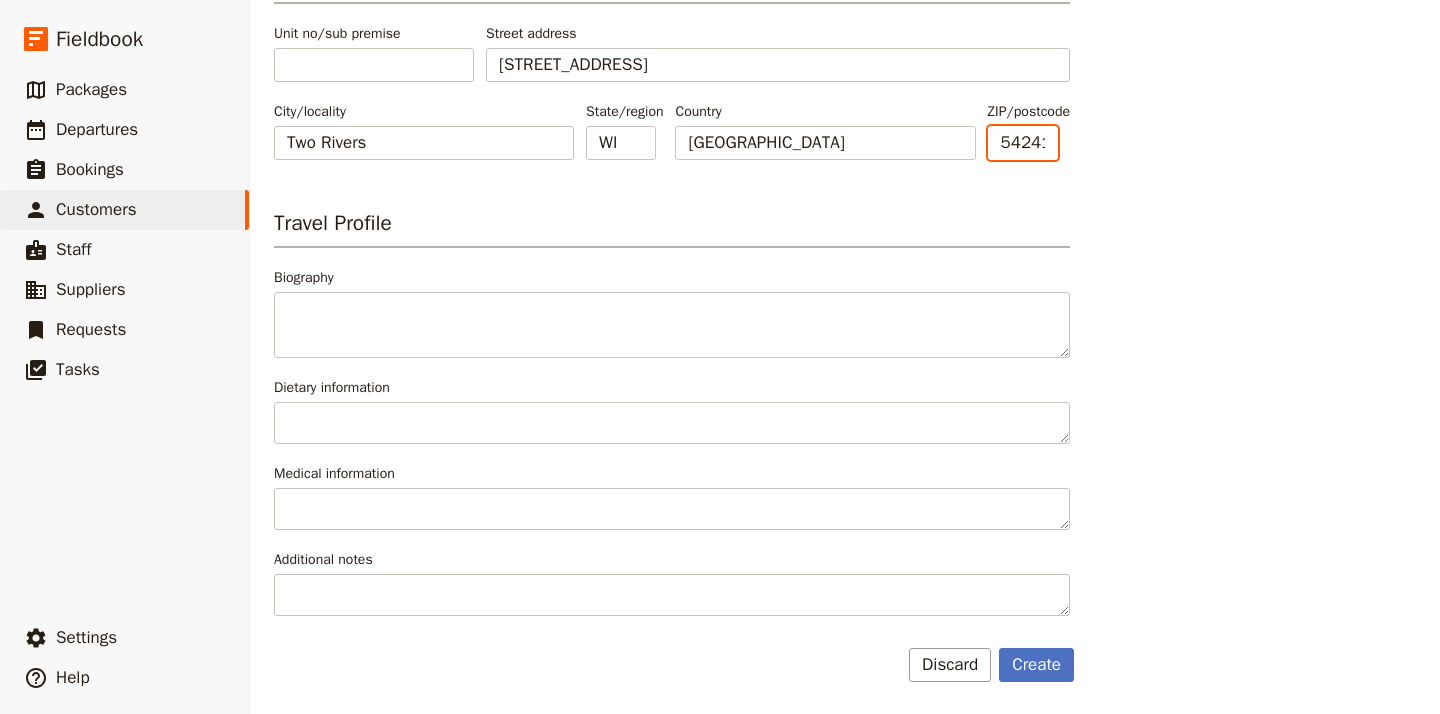 scroll, scrollTop: 698, scrollLeft: 0, axis: vertical 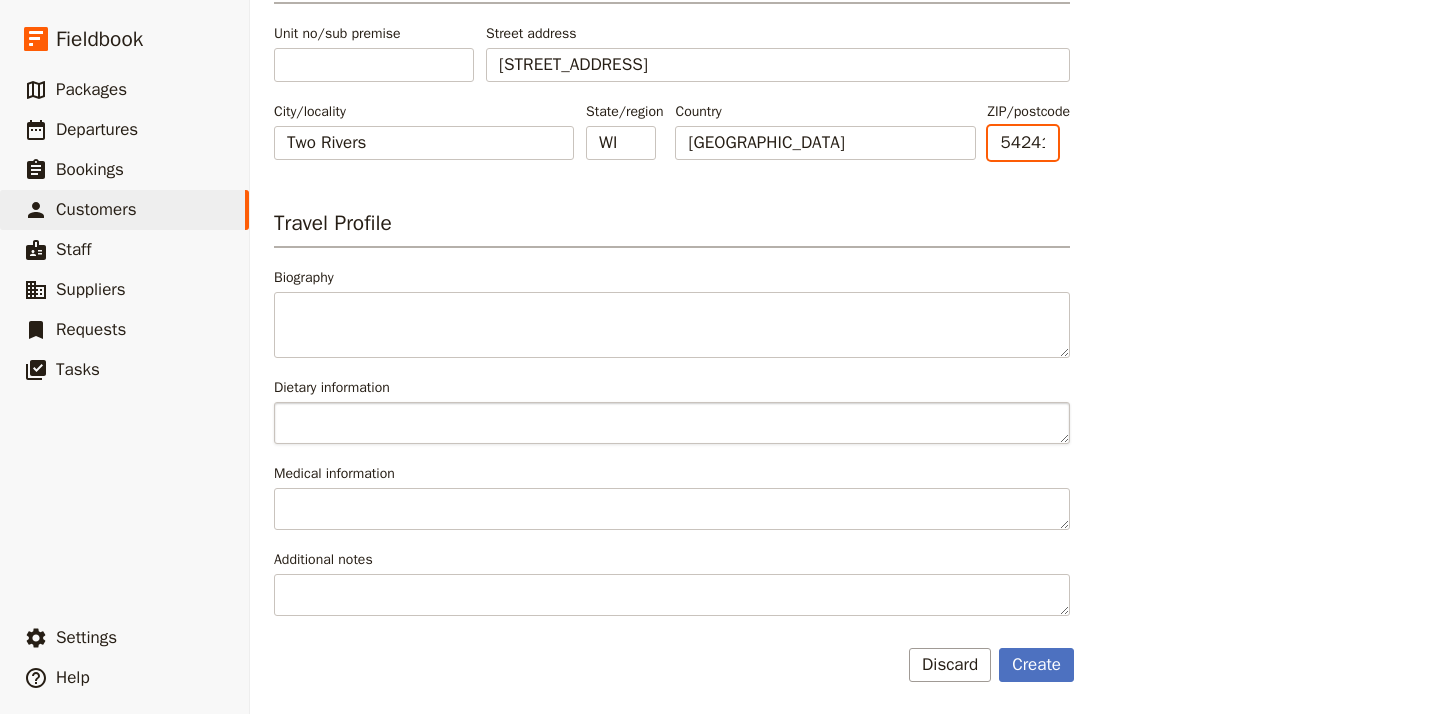 type on "54241" 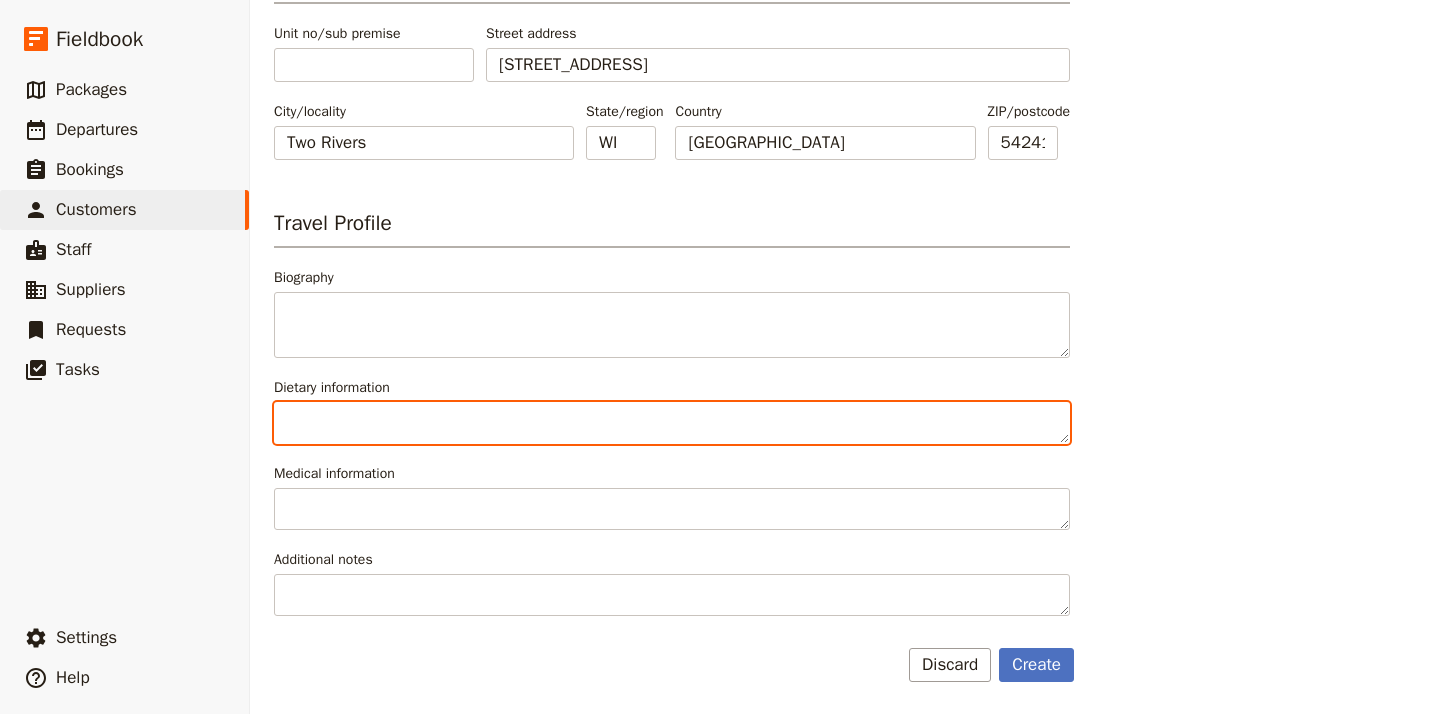 click on "Dietary information" at bounding box center (672, 423) 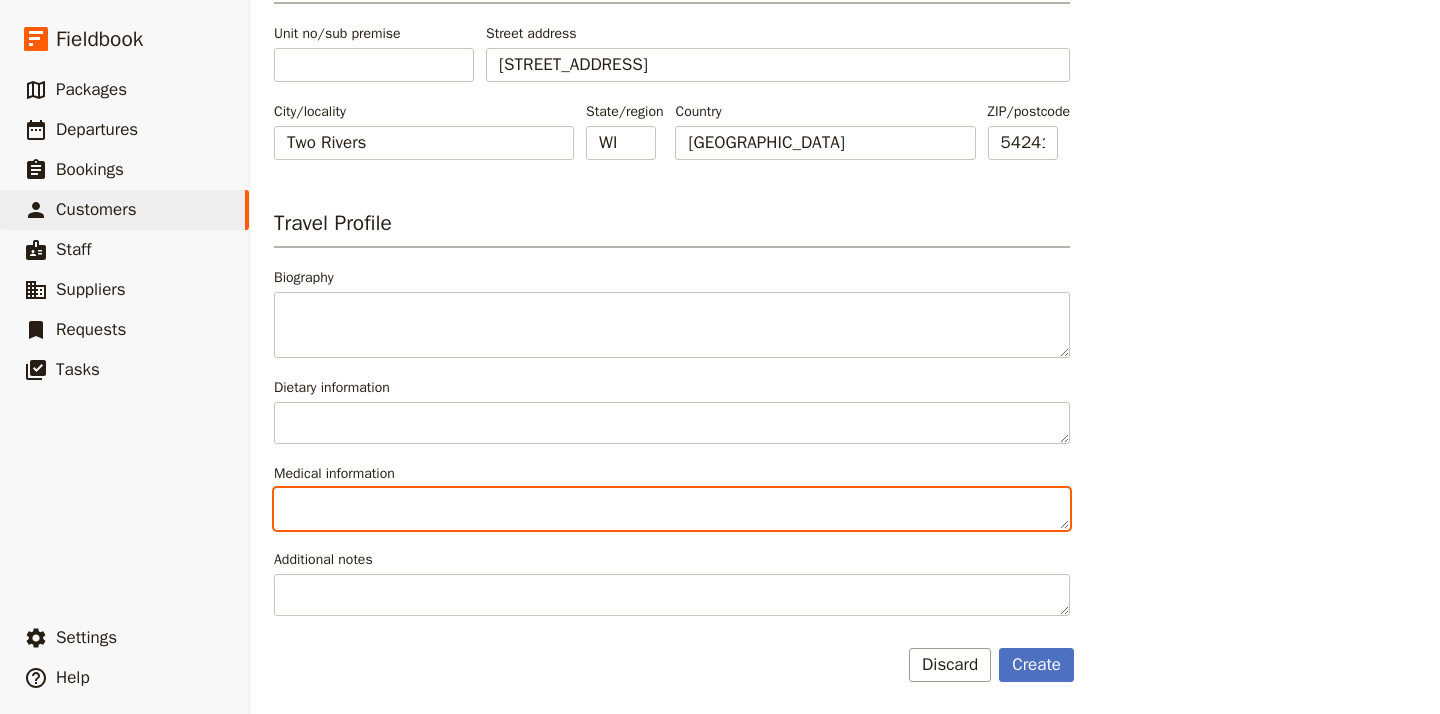 click on "Medical information" at bounding box center (672, 509) 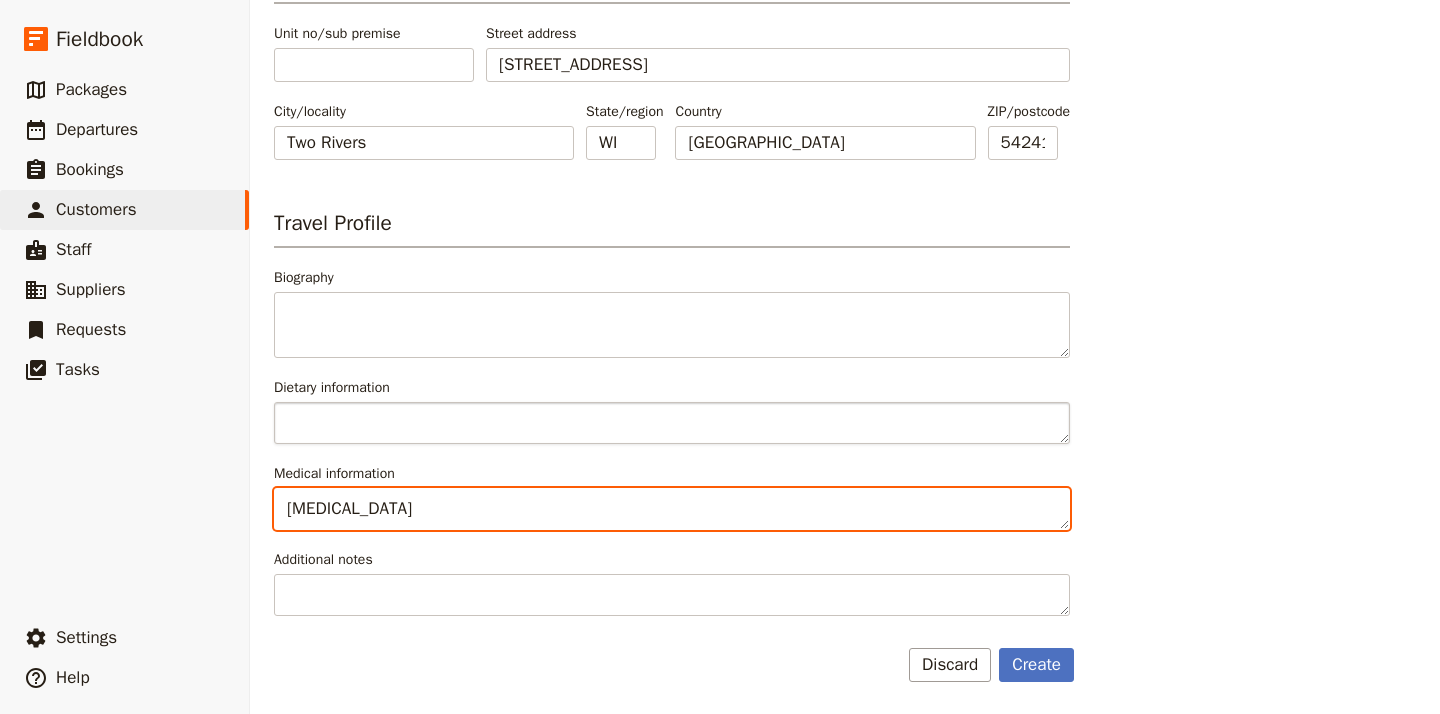type on "[MEDICAL_DATA]" 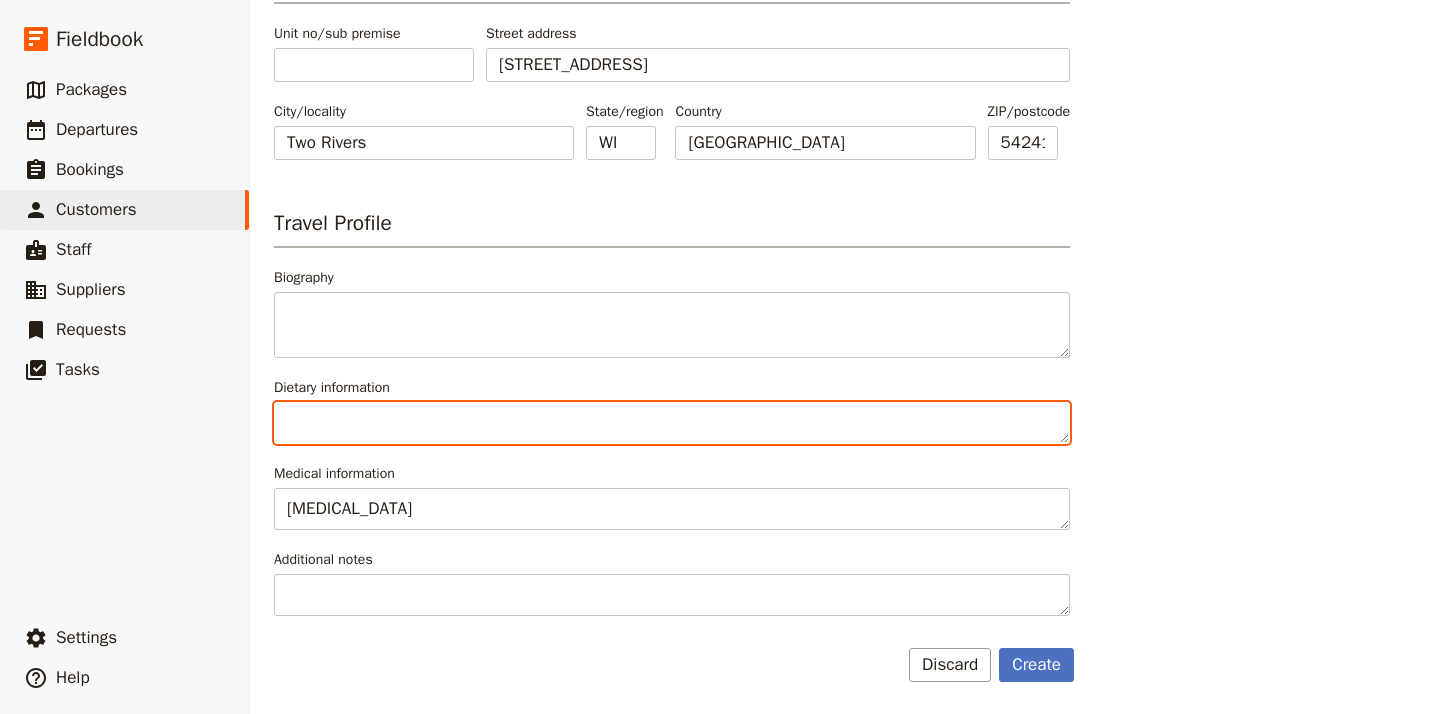 click on "Dietary information" at bounding box center [672, 423] 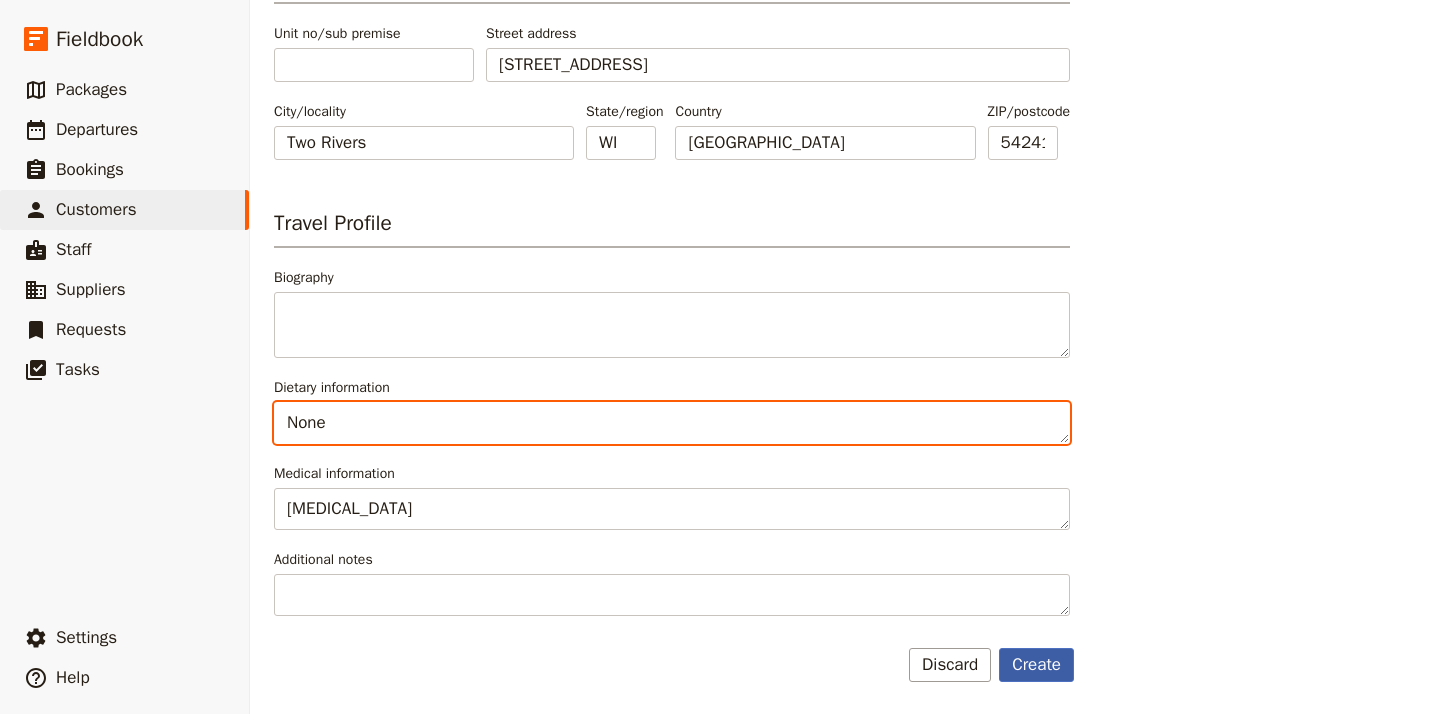 type on "None" 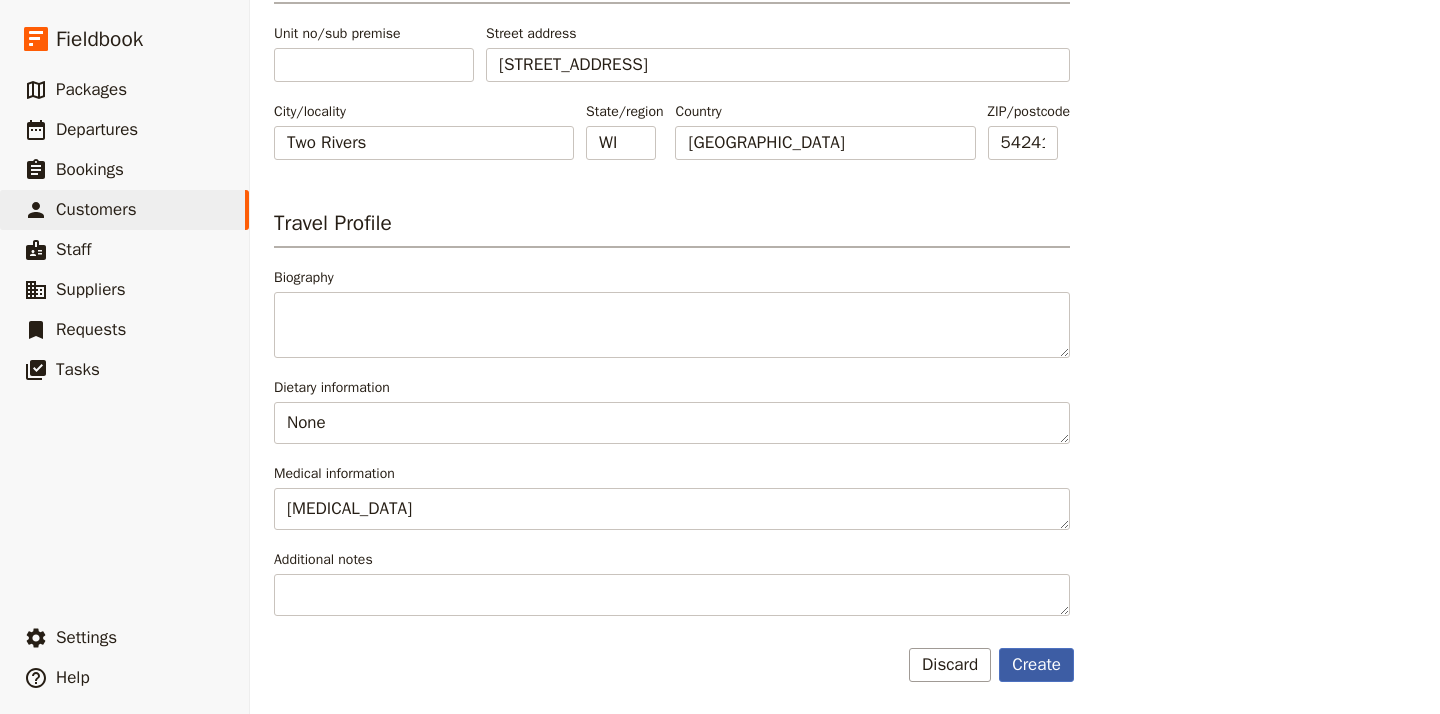 click on "Create" at bounding box center (1036, 665) 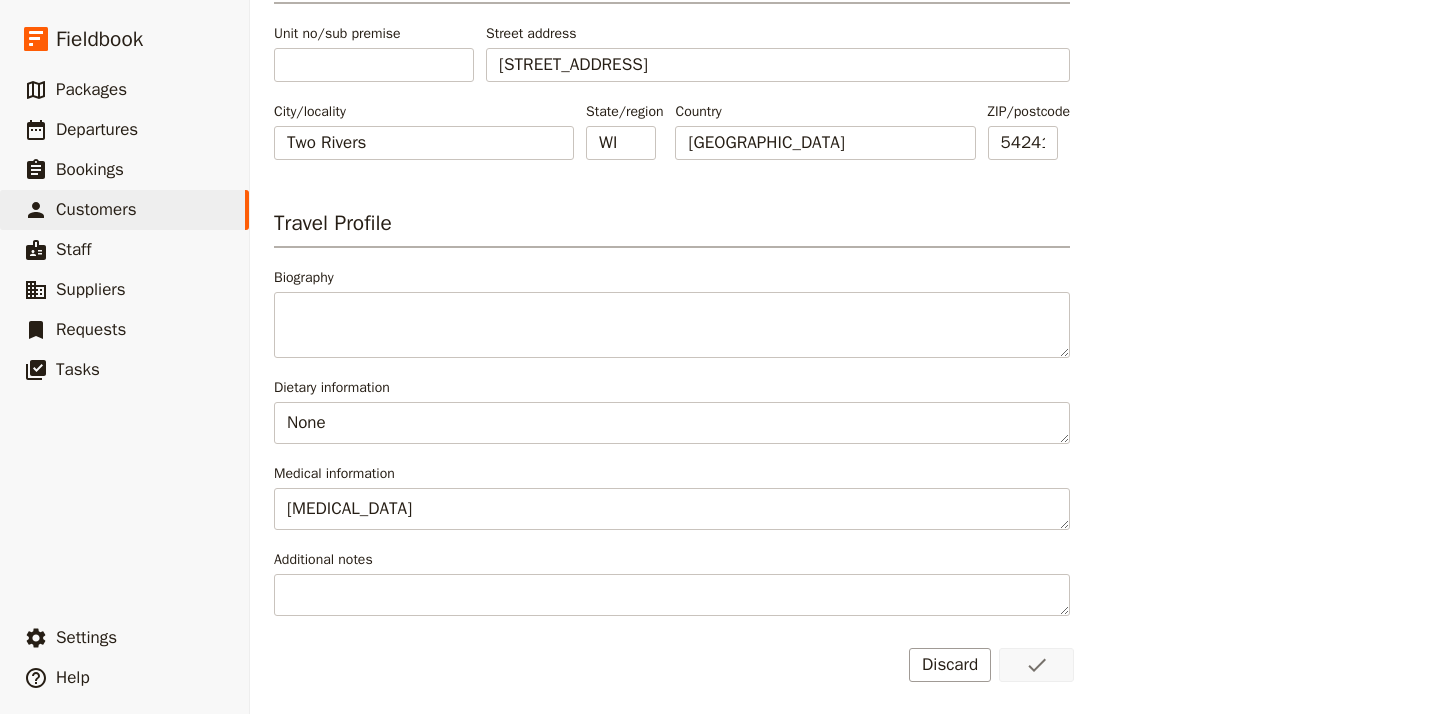 scroll, scrollTop: 0, scrollLeft: 0, axis: both 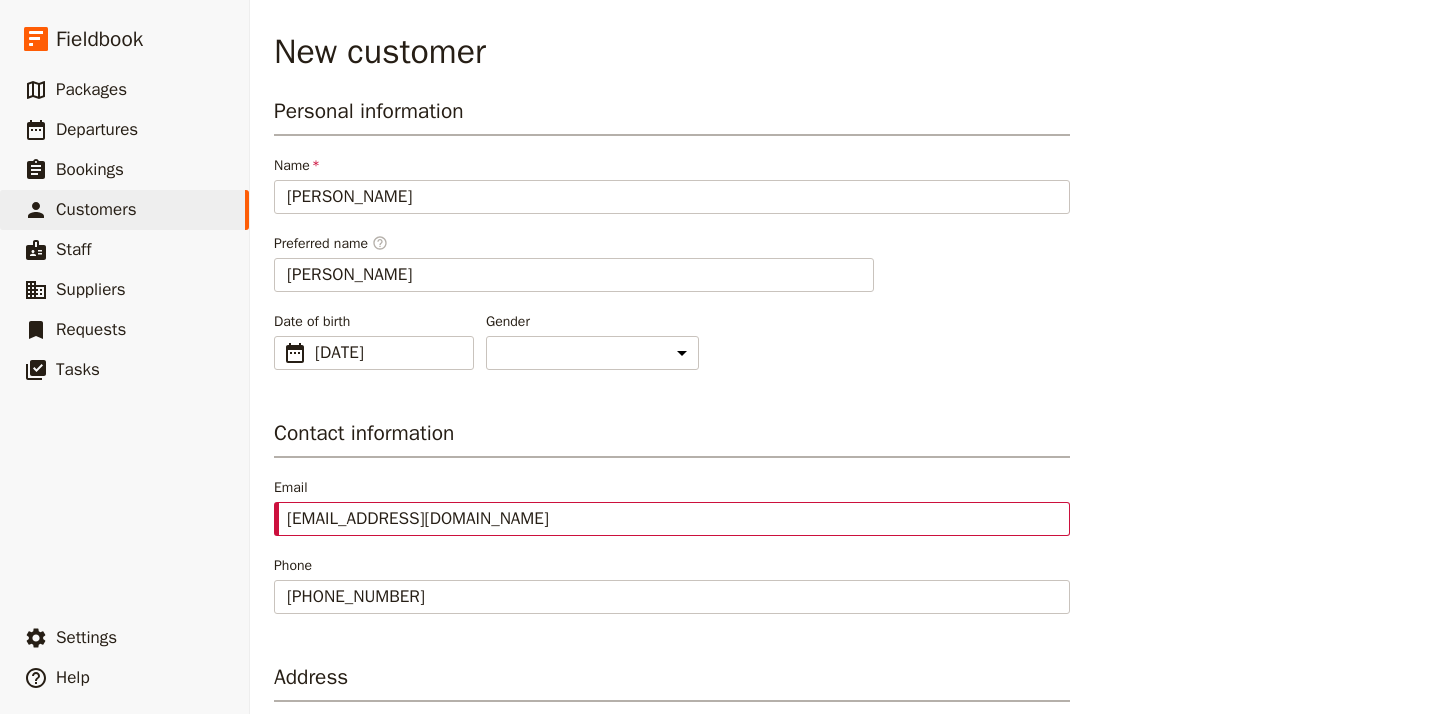 select on "[DEMOGRAPHIC_DATA]" 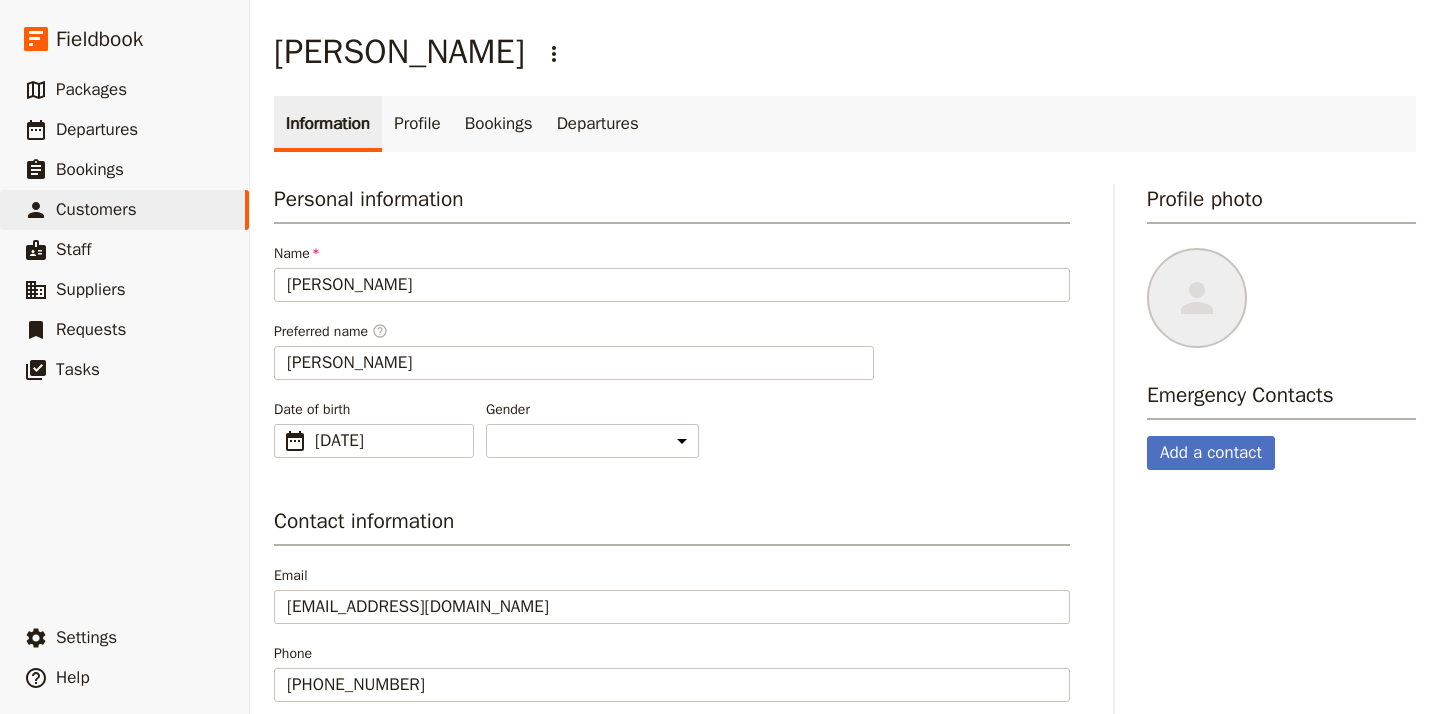 scroll, scrollTop: 0, scrollLeft: 0, axis: both 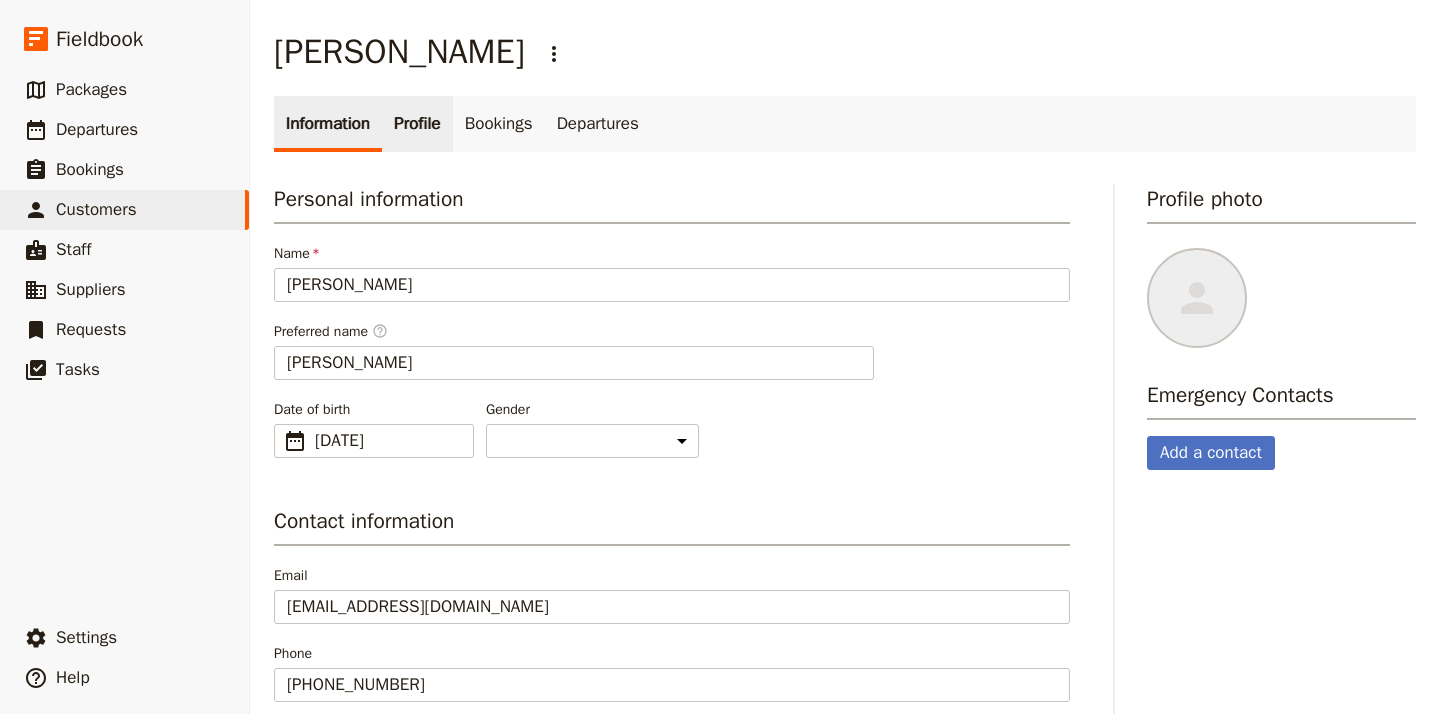click on "Profile" at bounding box center [417, 124] 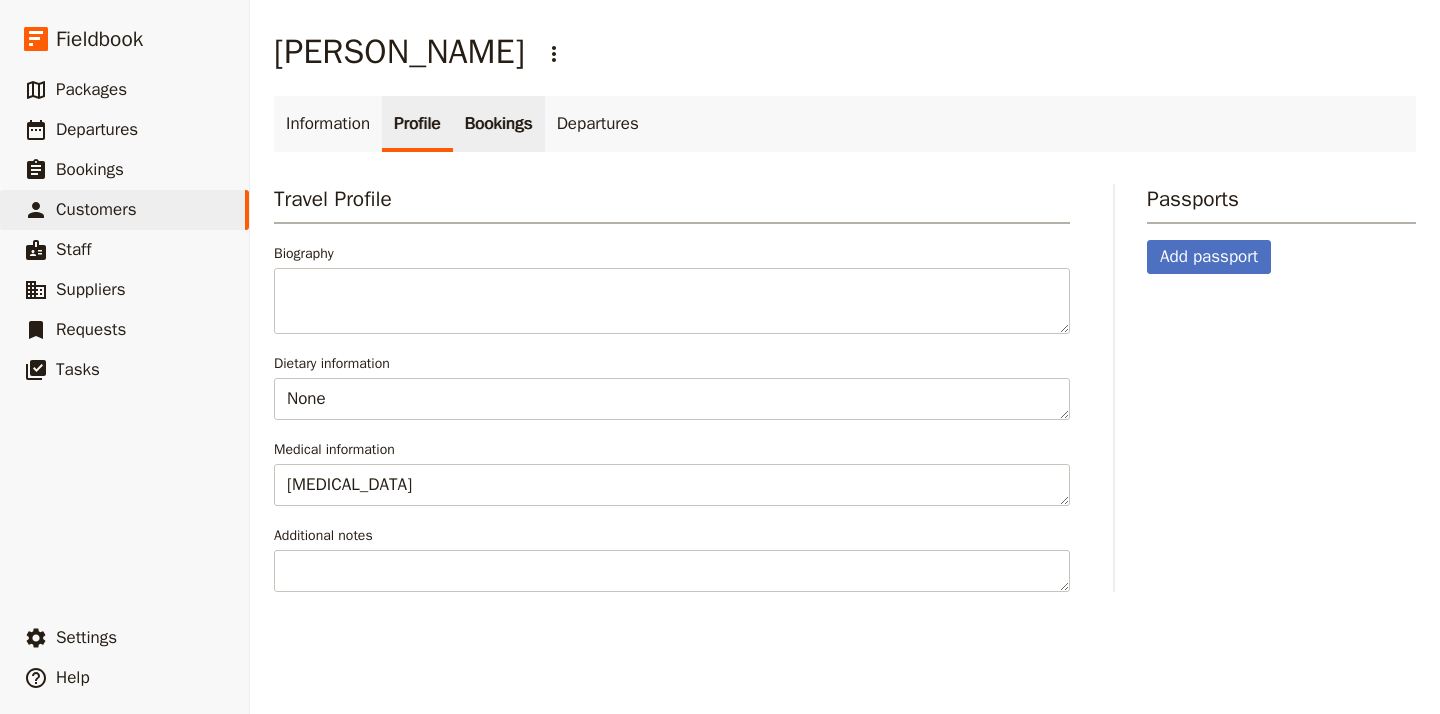 click on "Bookings" at bounding box center [499, 124] 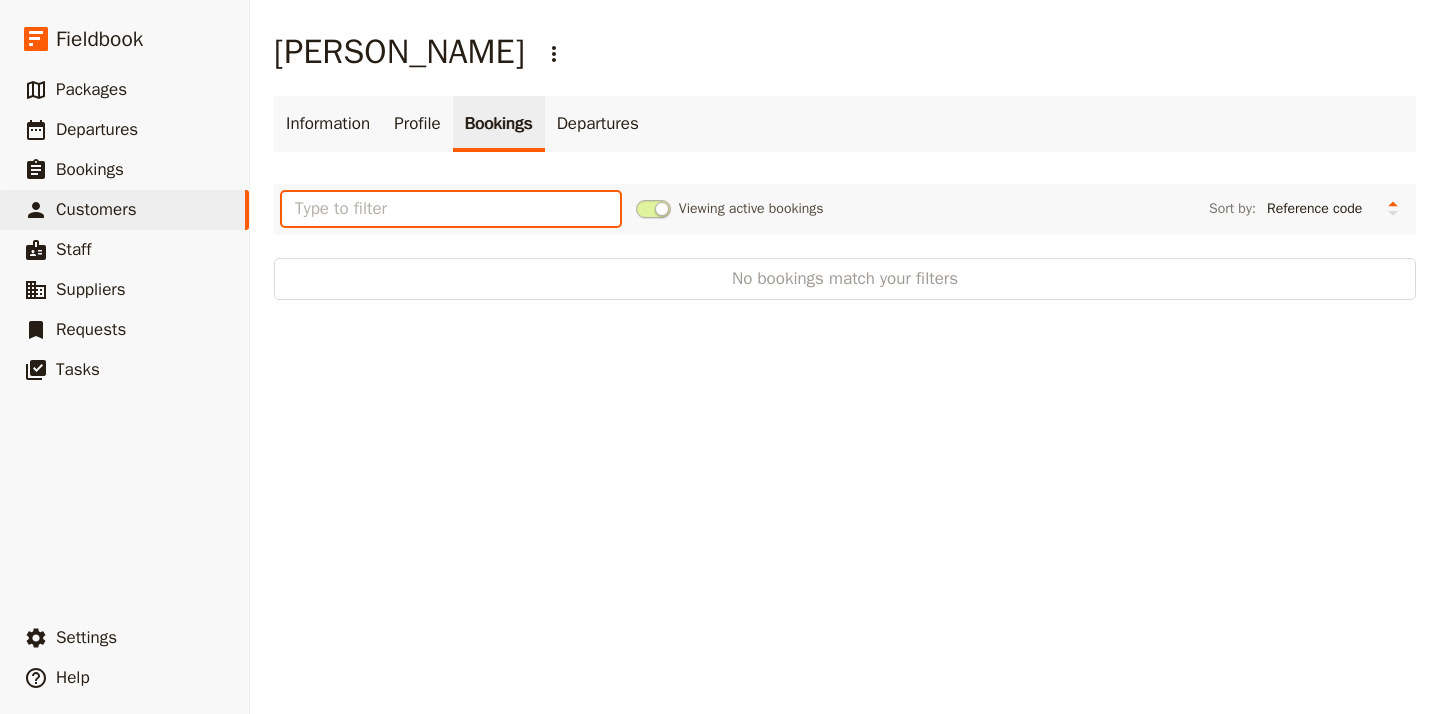 click at bounding box center [451, 209] 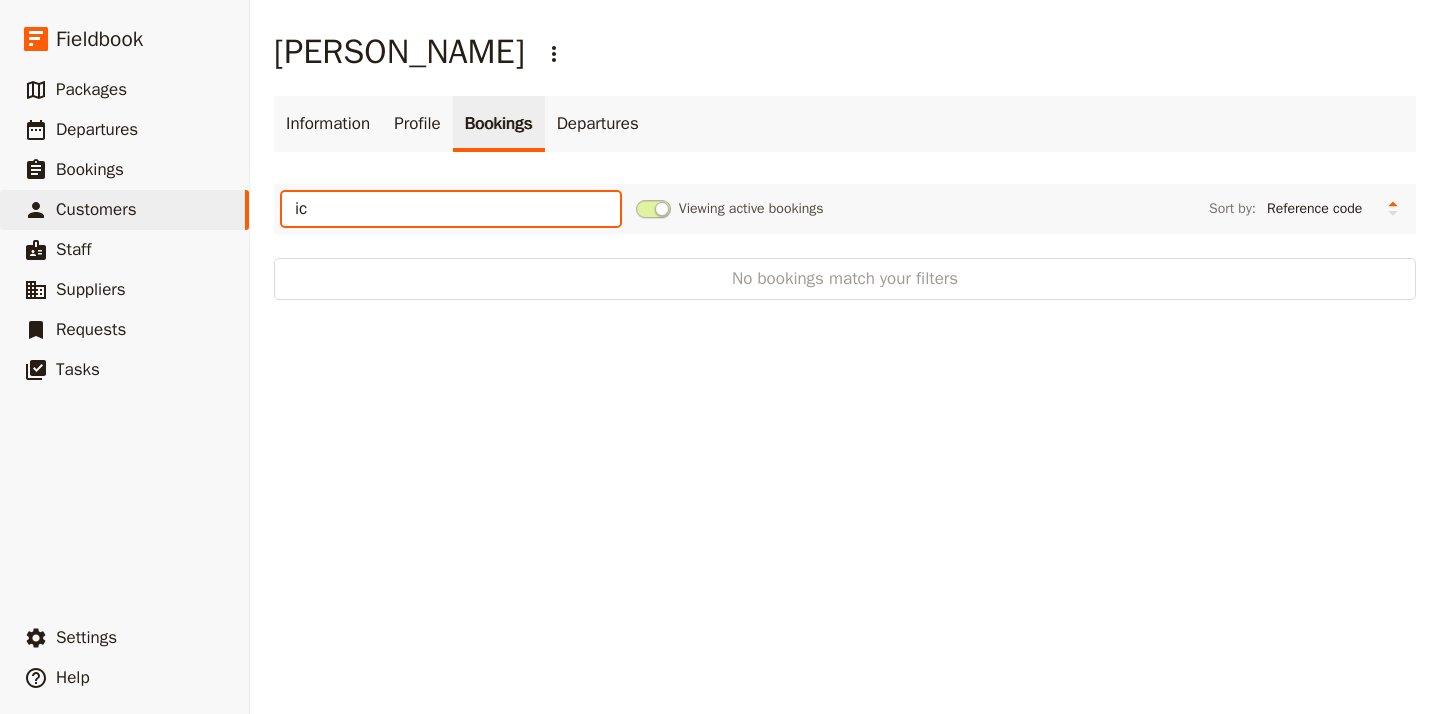 type on "i" 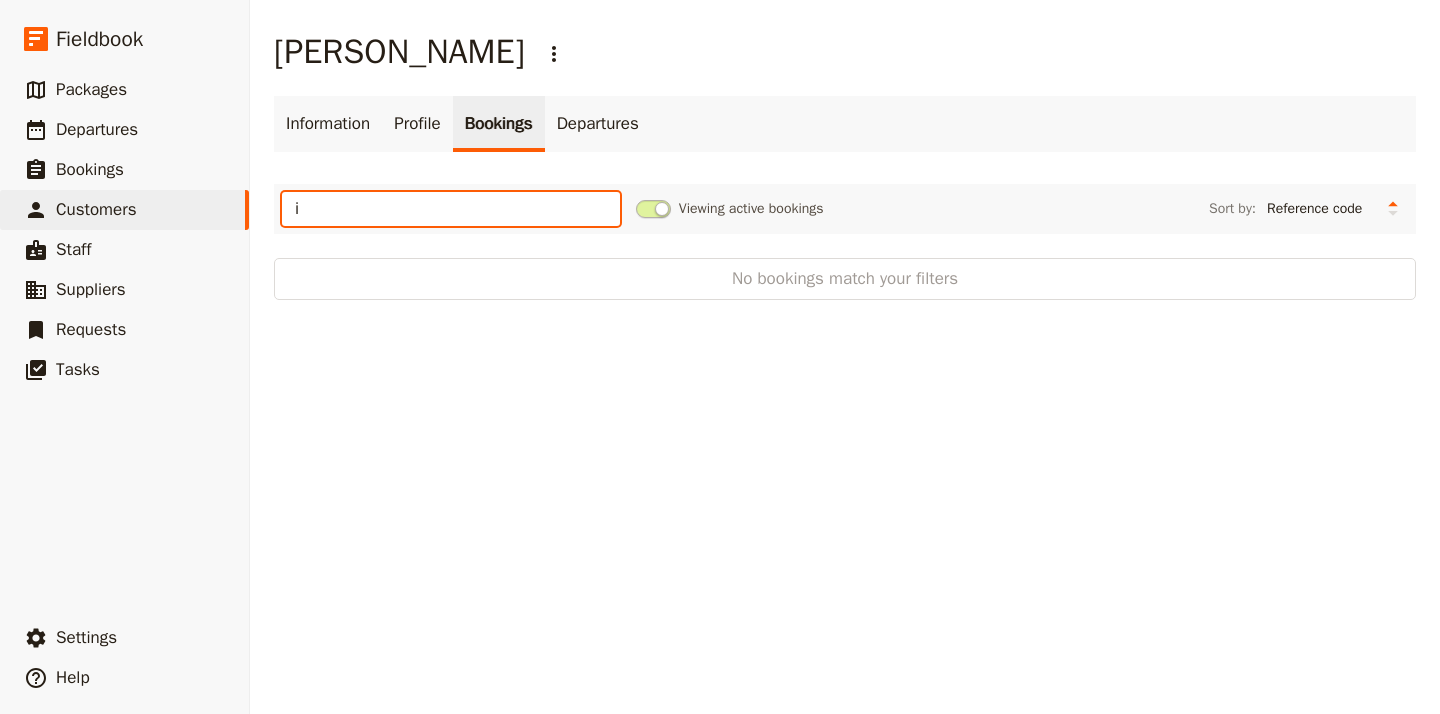 type 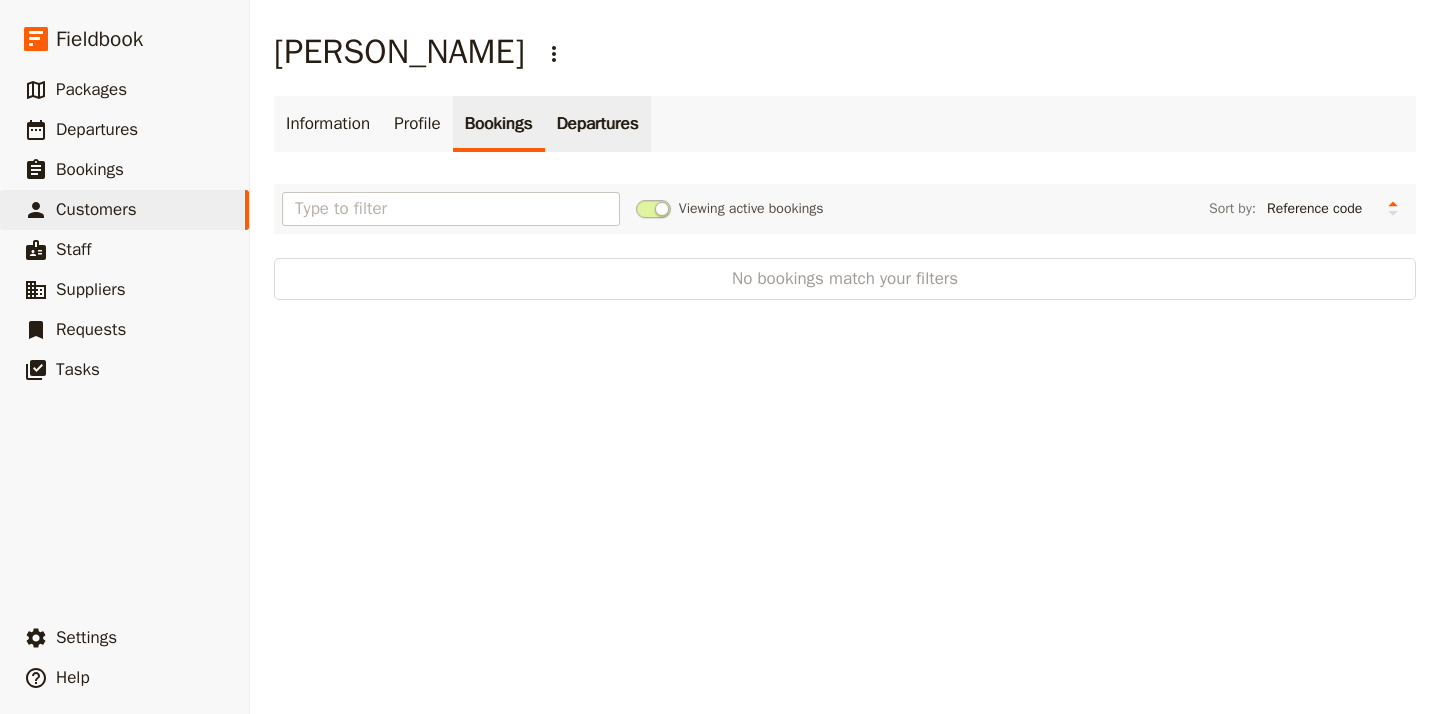 click on "Departures" at bounding box center [598, 124] 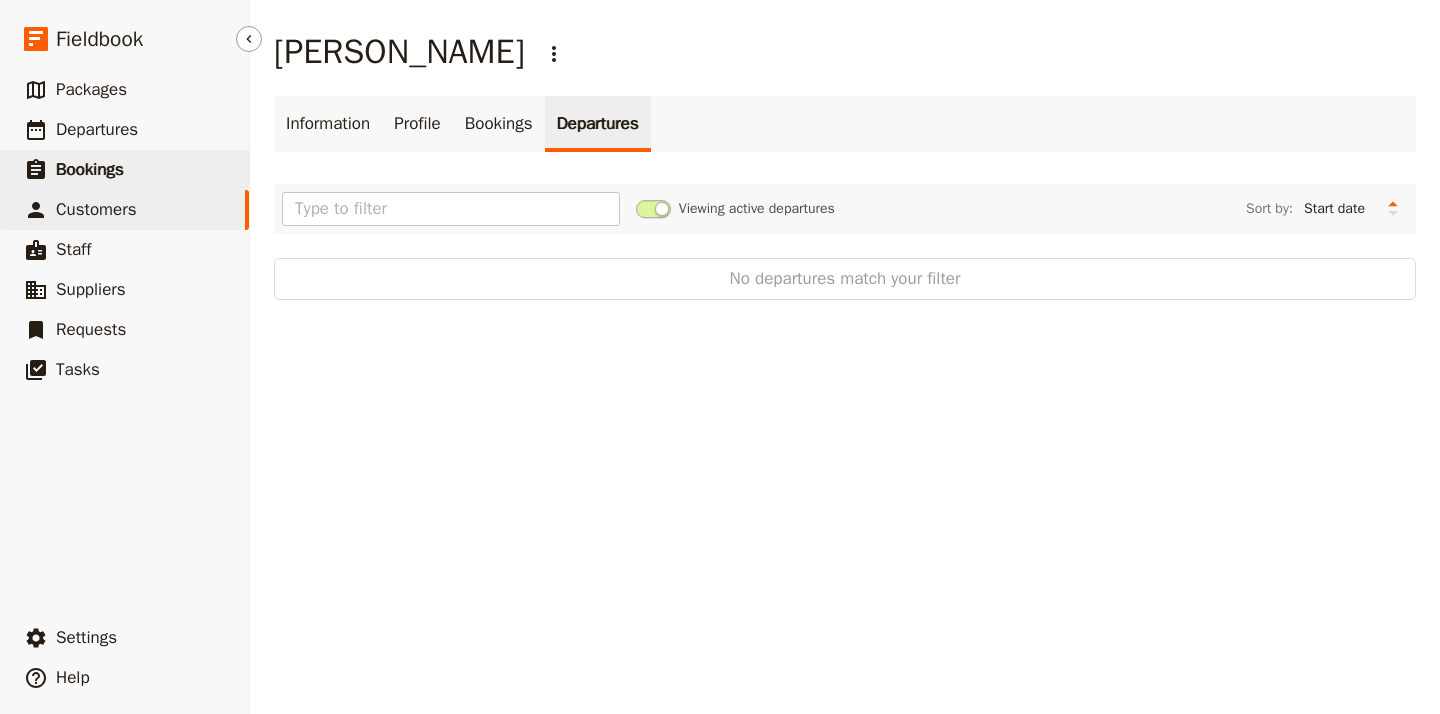 click on "Bookings" at bounding box center (90, 169) 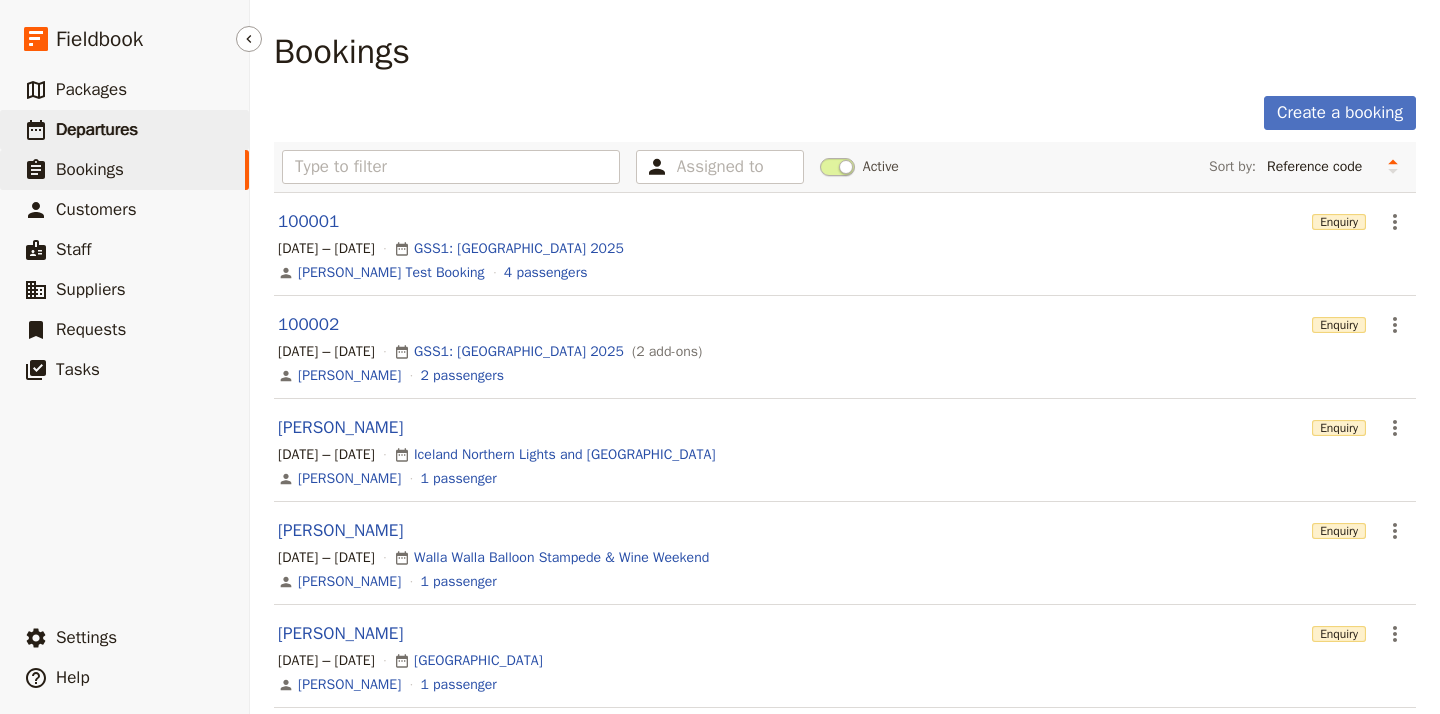 click on "Departures" at bounding box center (97, 129) 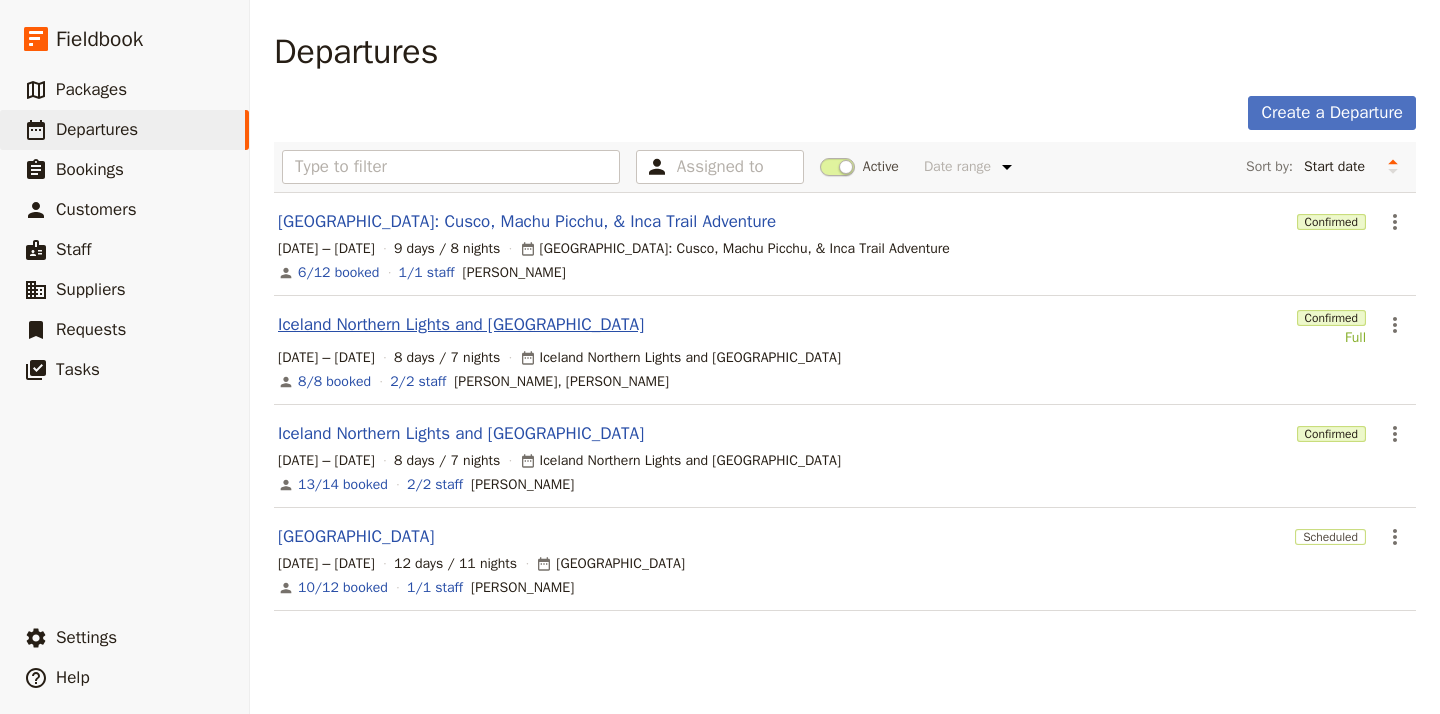 click on "Iceland Northern Lights and [GEOGRAPHIC_DATA]" at bounding box center (461, 325) 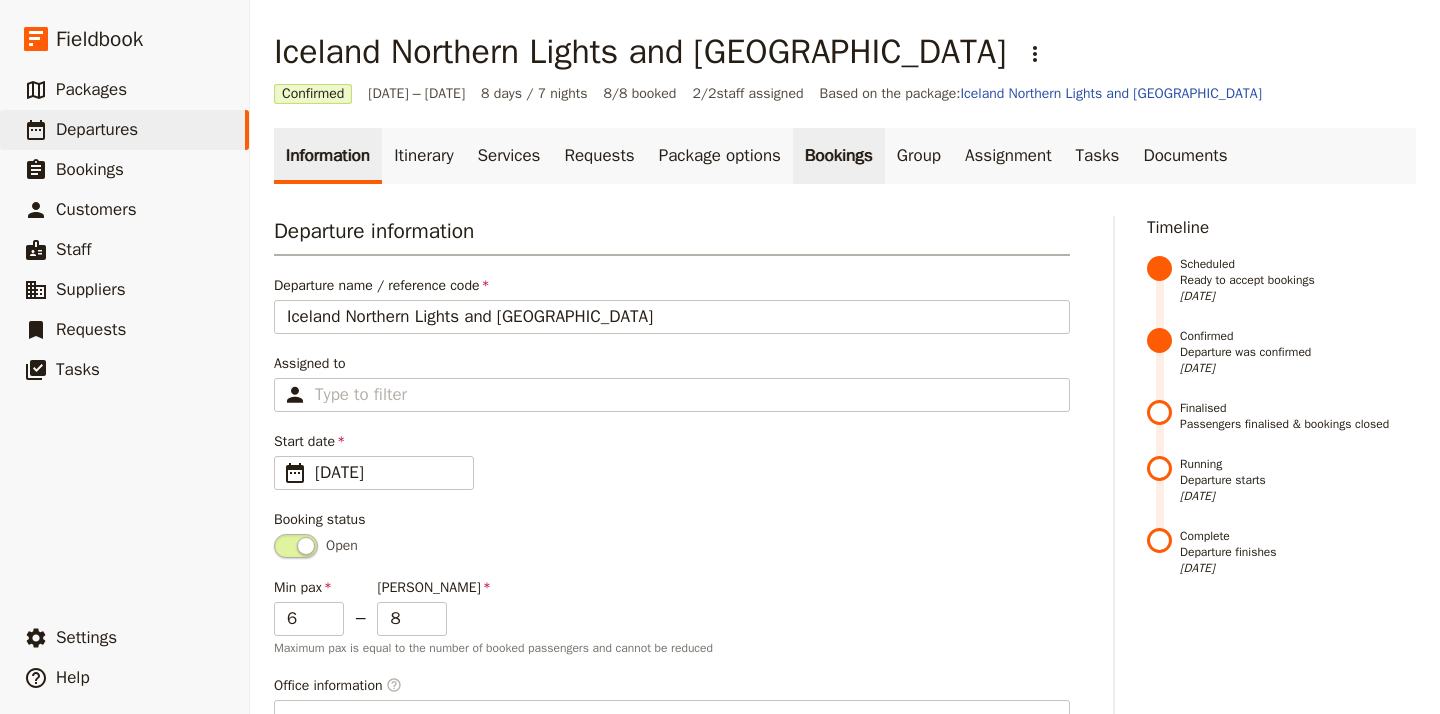 click on "Bookings" at bounding box center (839, 156) 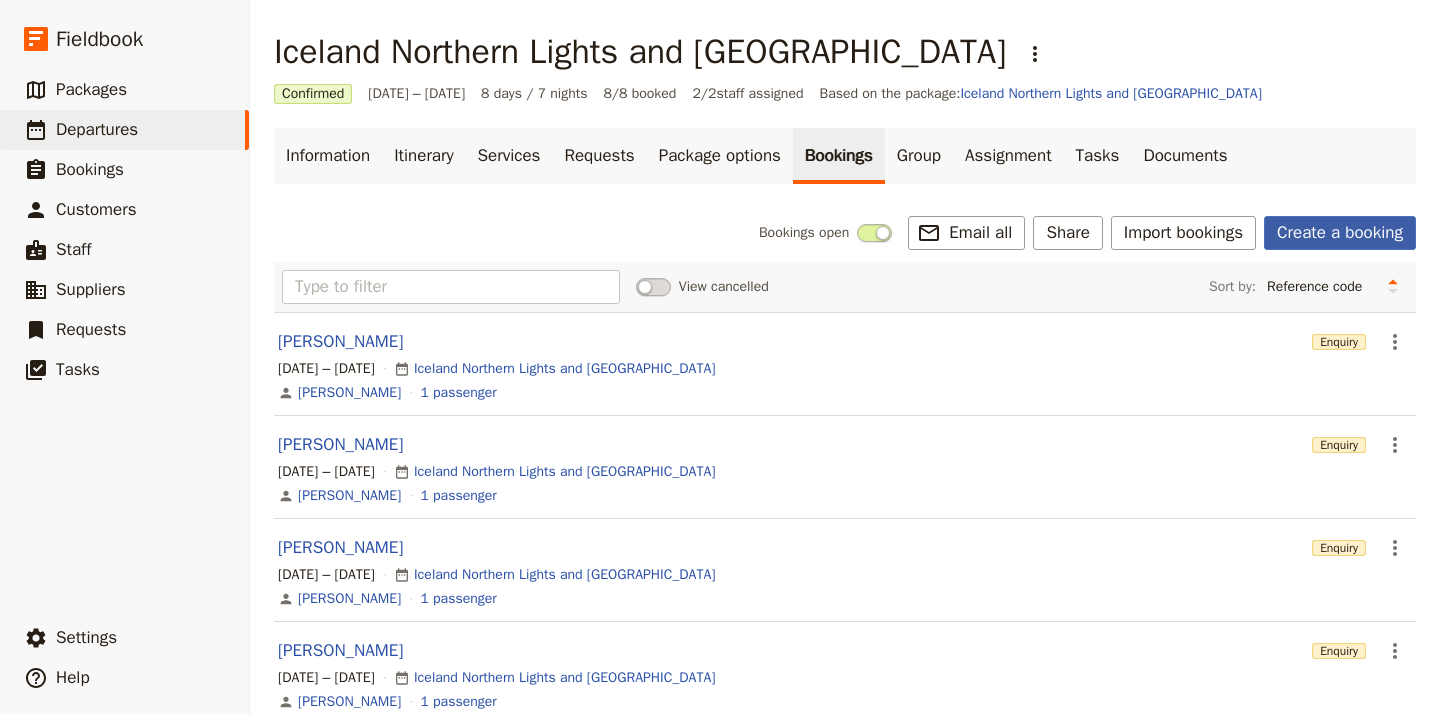 click on "Create a booking" at bounding box center (1340, 233) 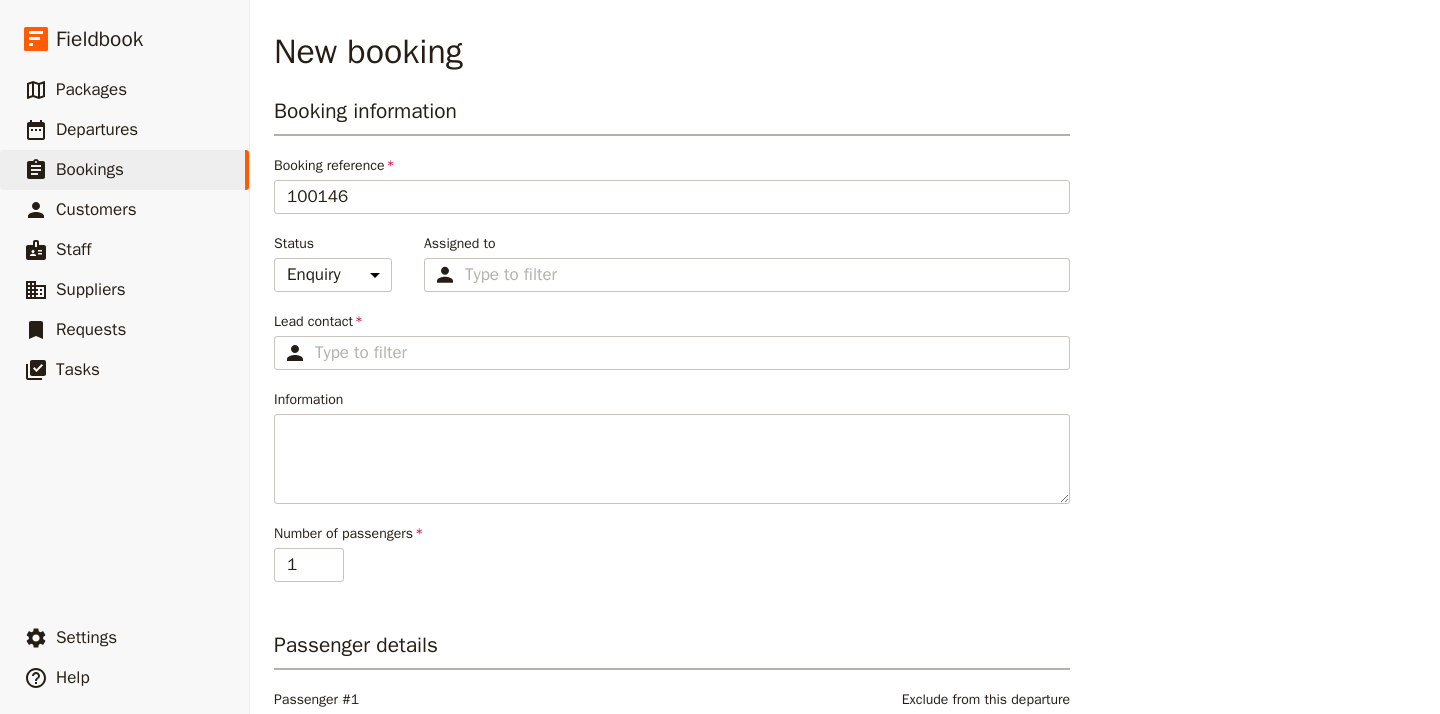 type on "Iceland Northern Lights and [GEOGRAPHIC_DATA]" 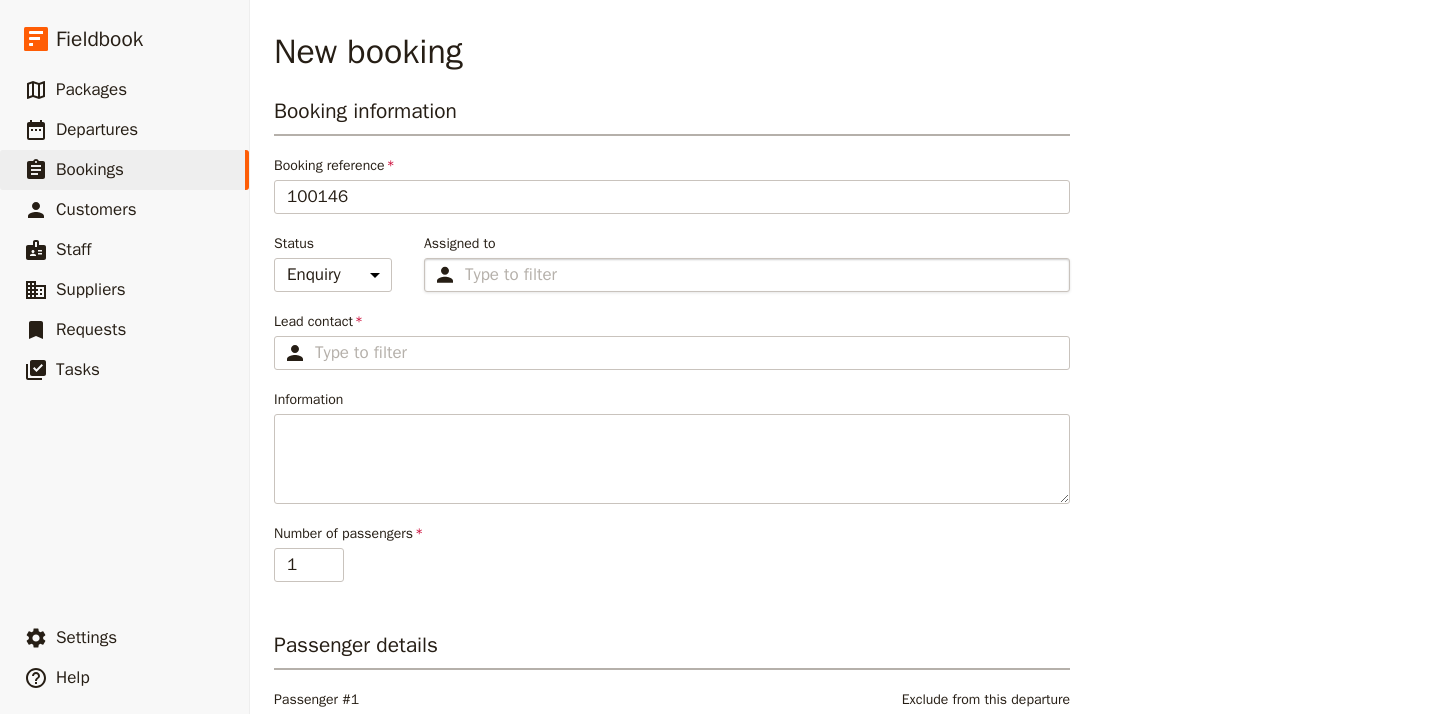 click on "Type to filter" at bounding box center (747, 275) 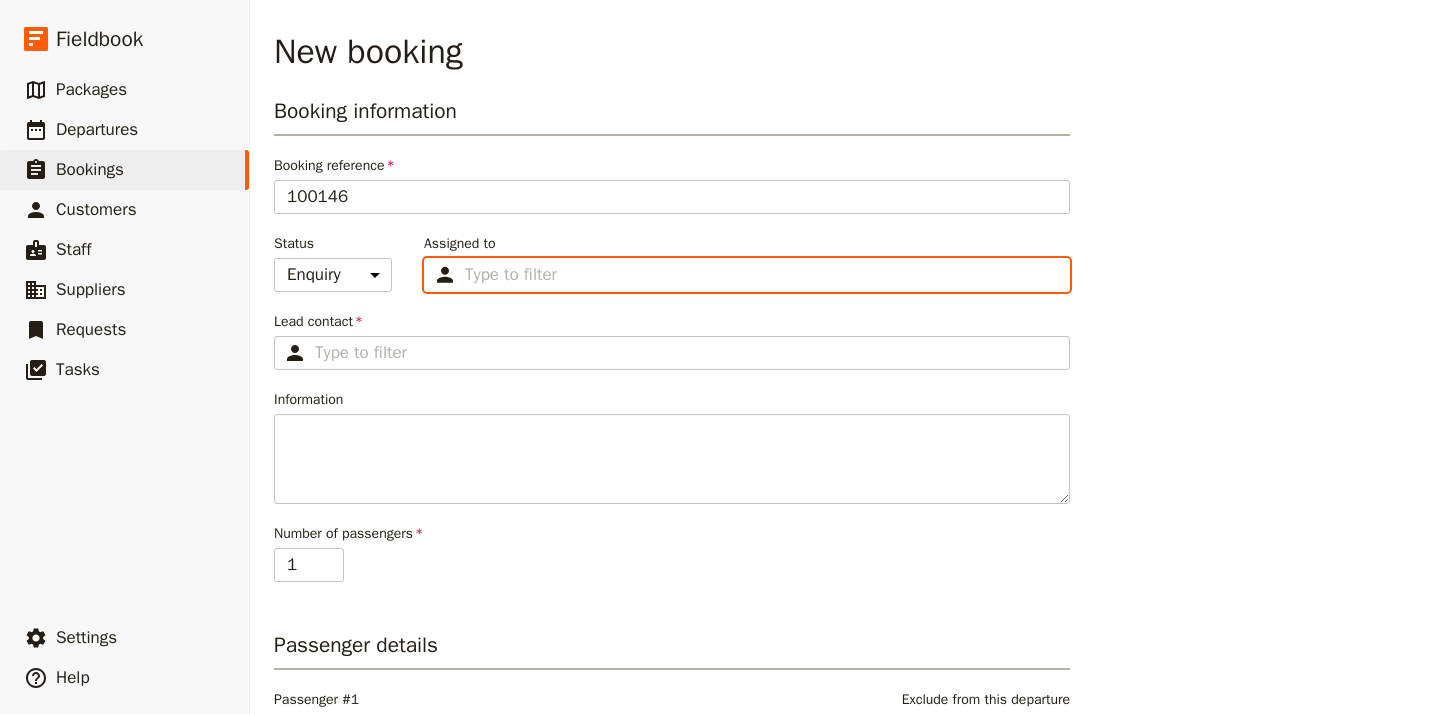 click on "Assigned to Type to filter" at bounding box center (515, 275) 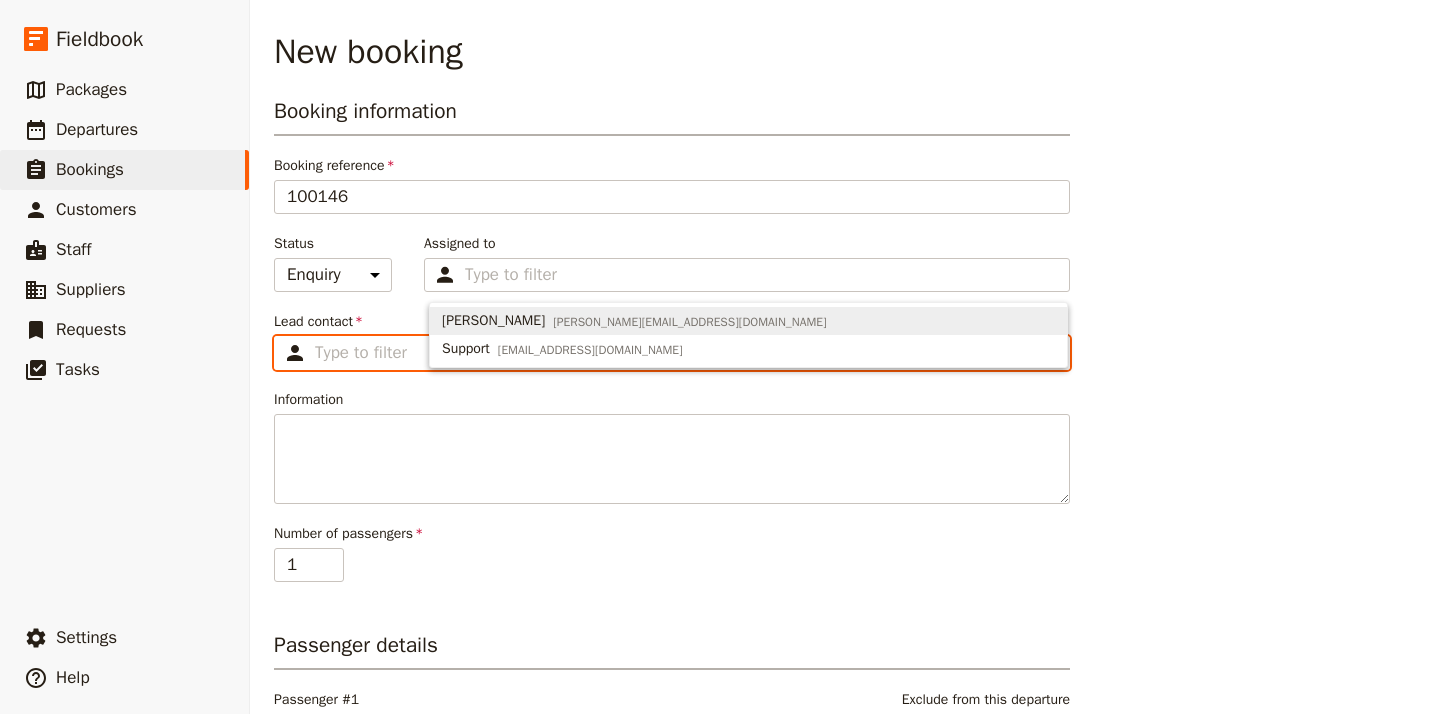 click on "Lead contact ​" at bounding box center (686, 353) 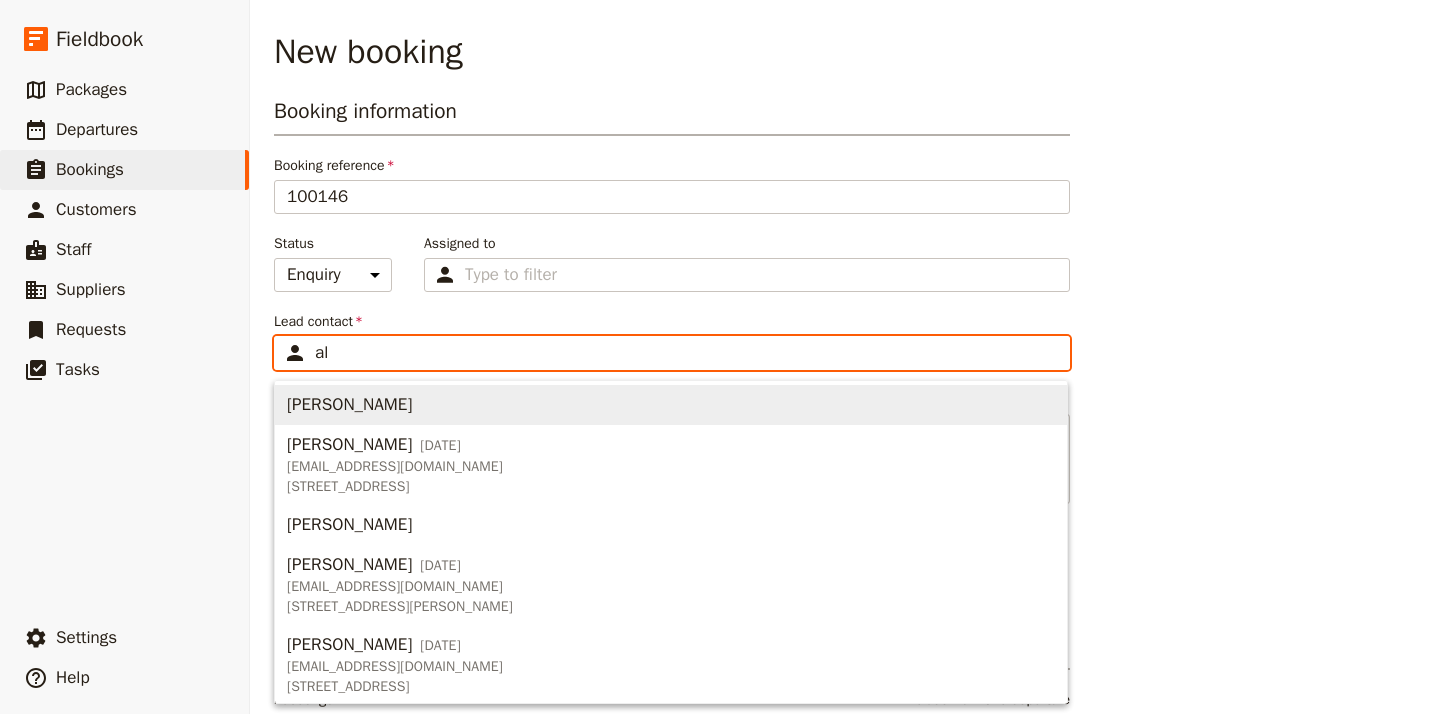 type on "a" 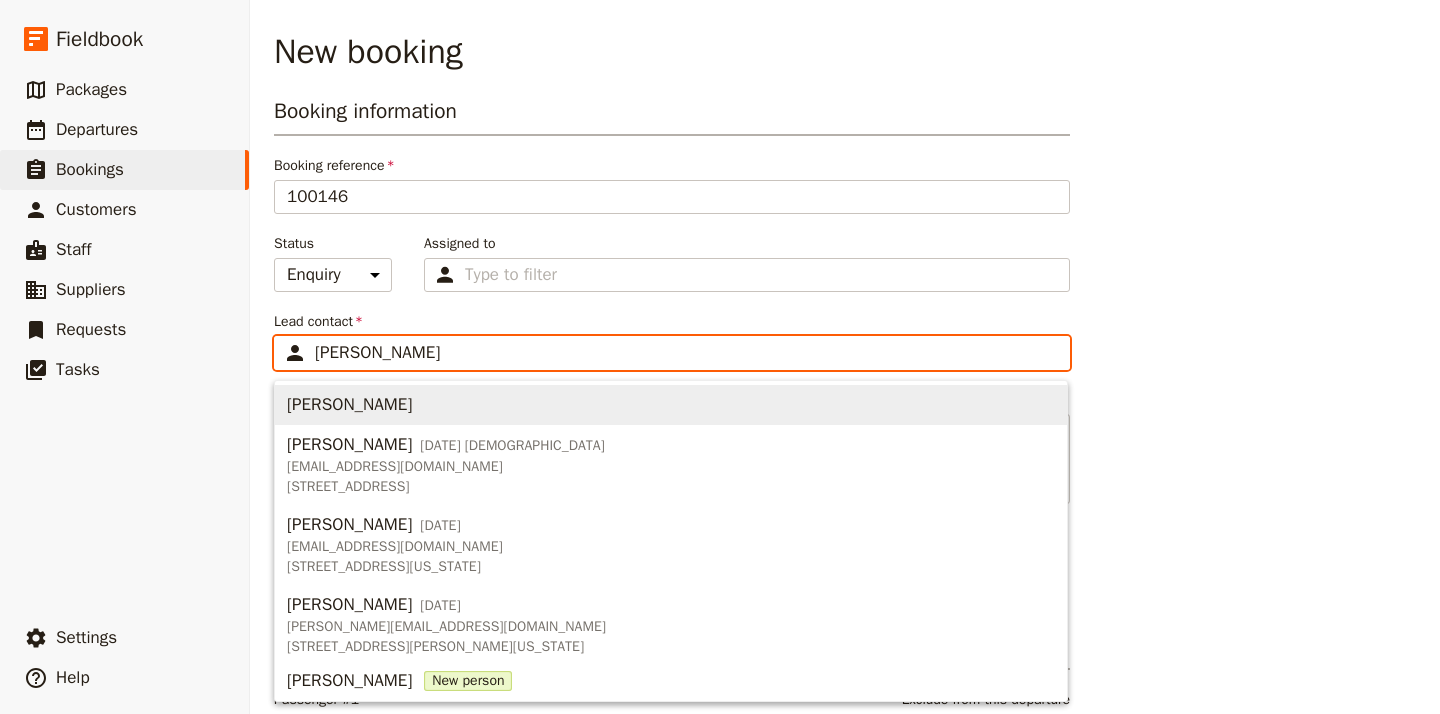 type on "[PERSON_NAME]" 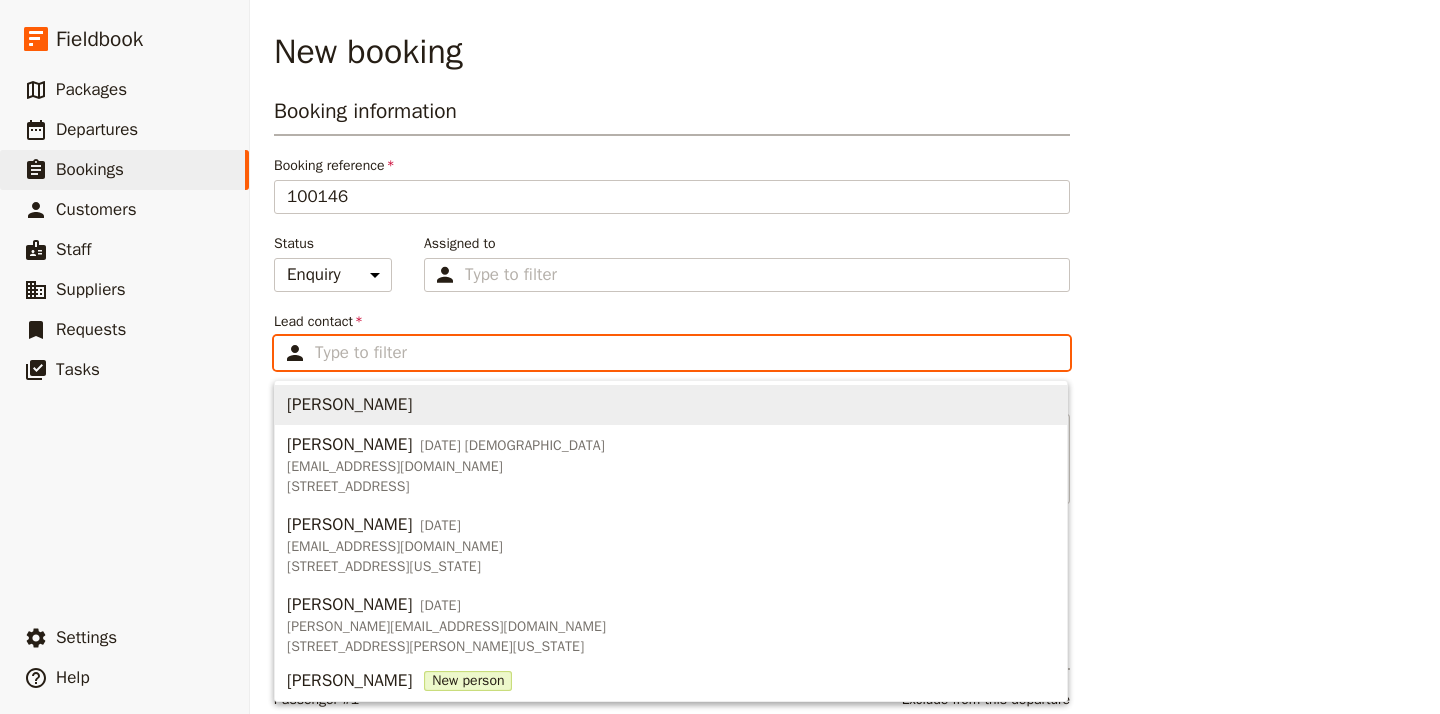 type on "[PERSON_NAME]" 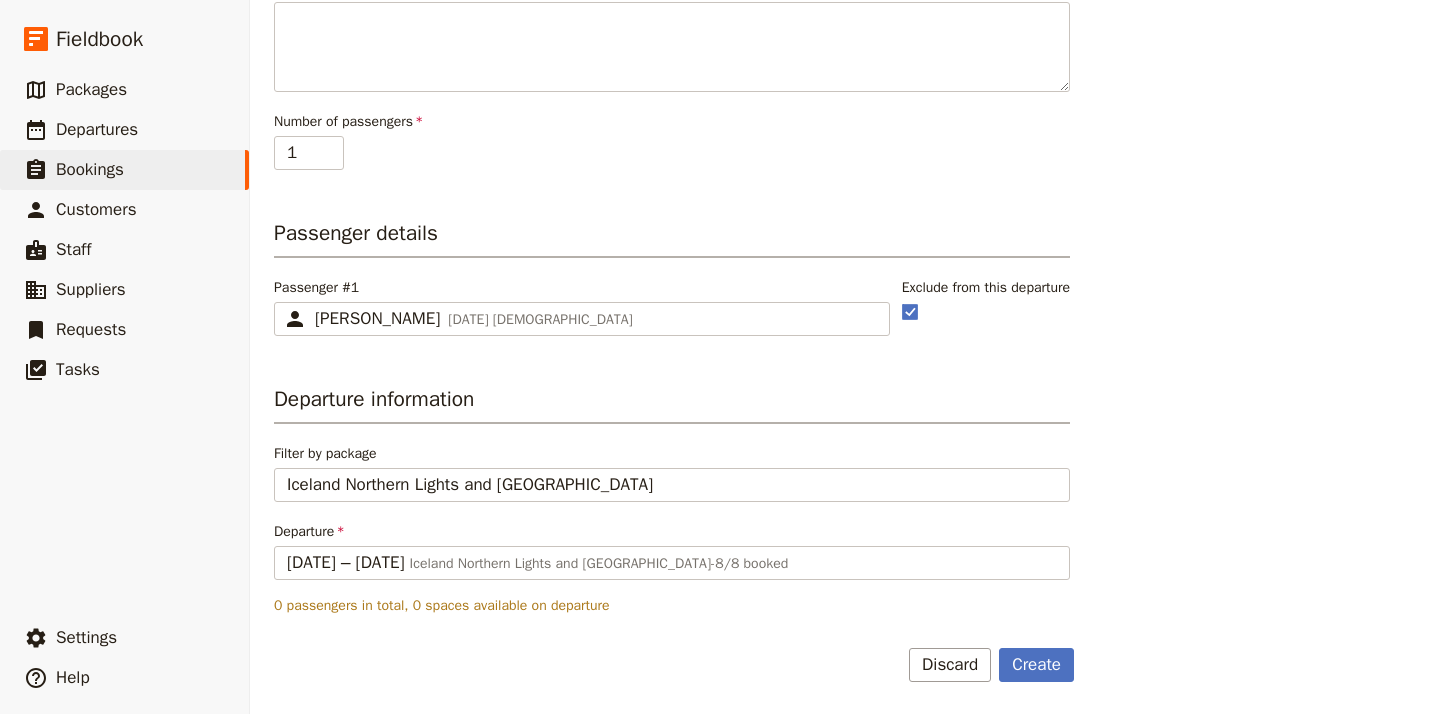 scroll, scrollTop: 412, scrollLeft: 0, axis: vertical 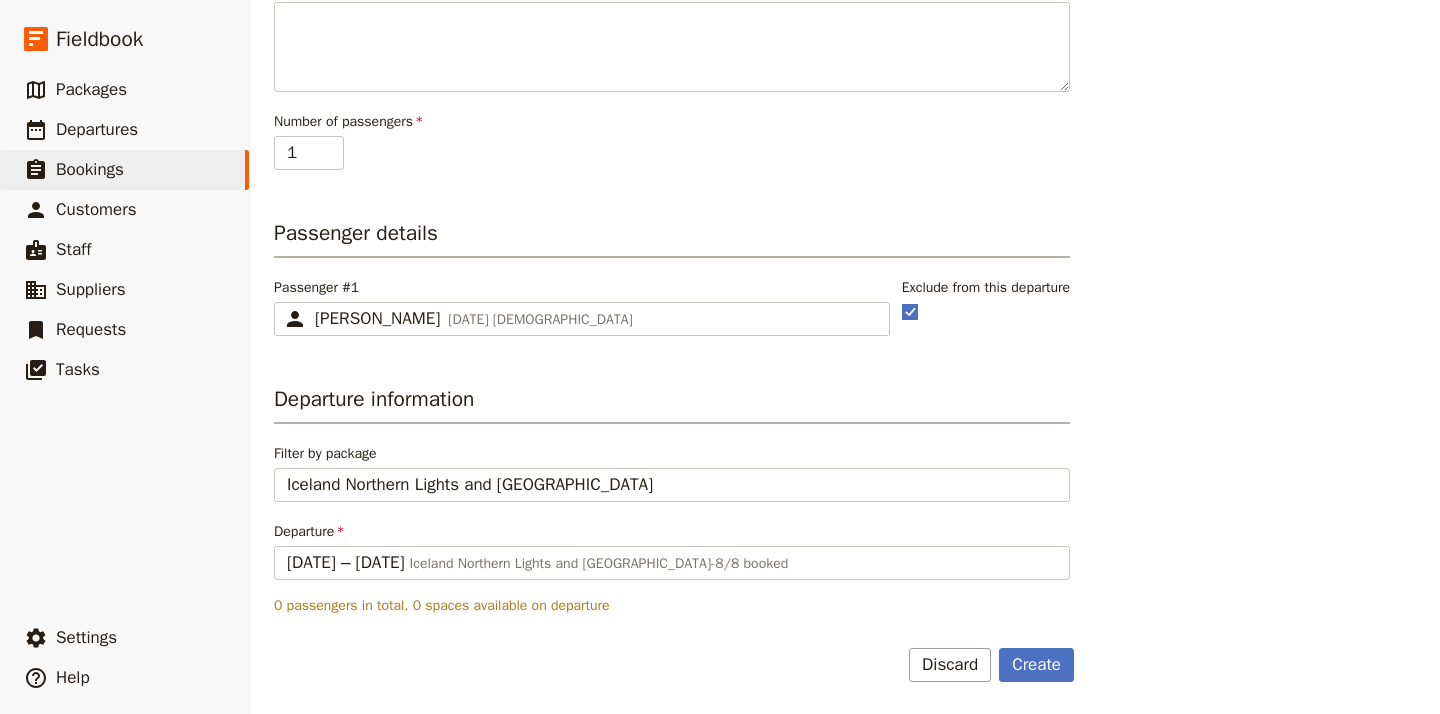 click 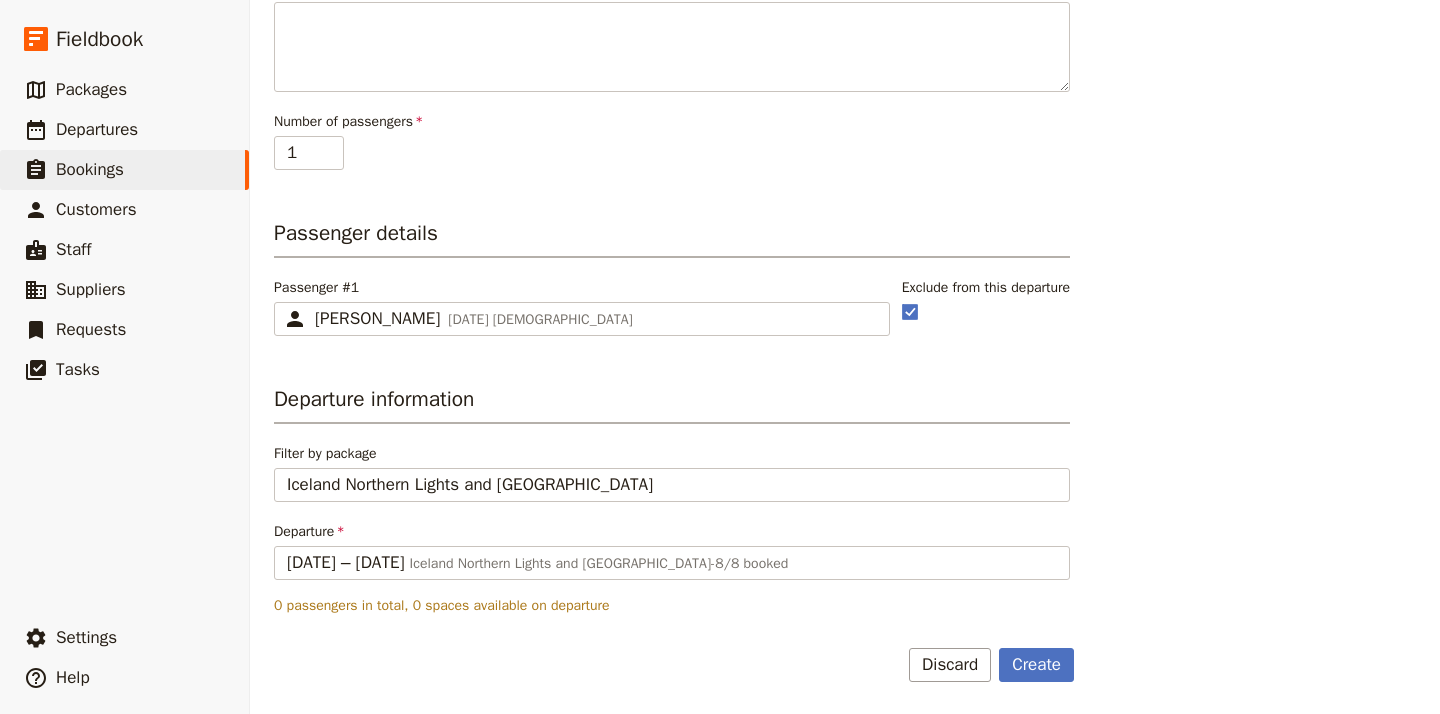 scroll, scrollTop: 0, scrollLeft: 0, axis: both 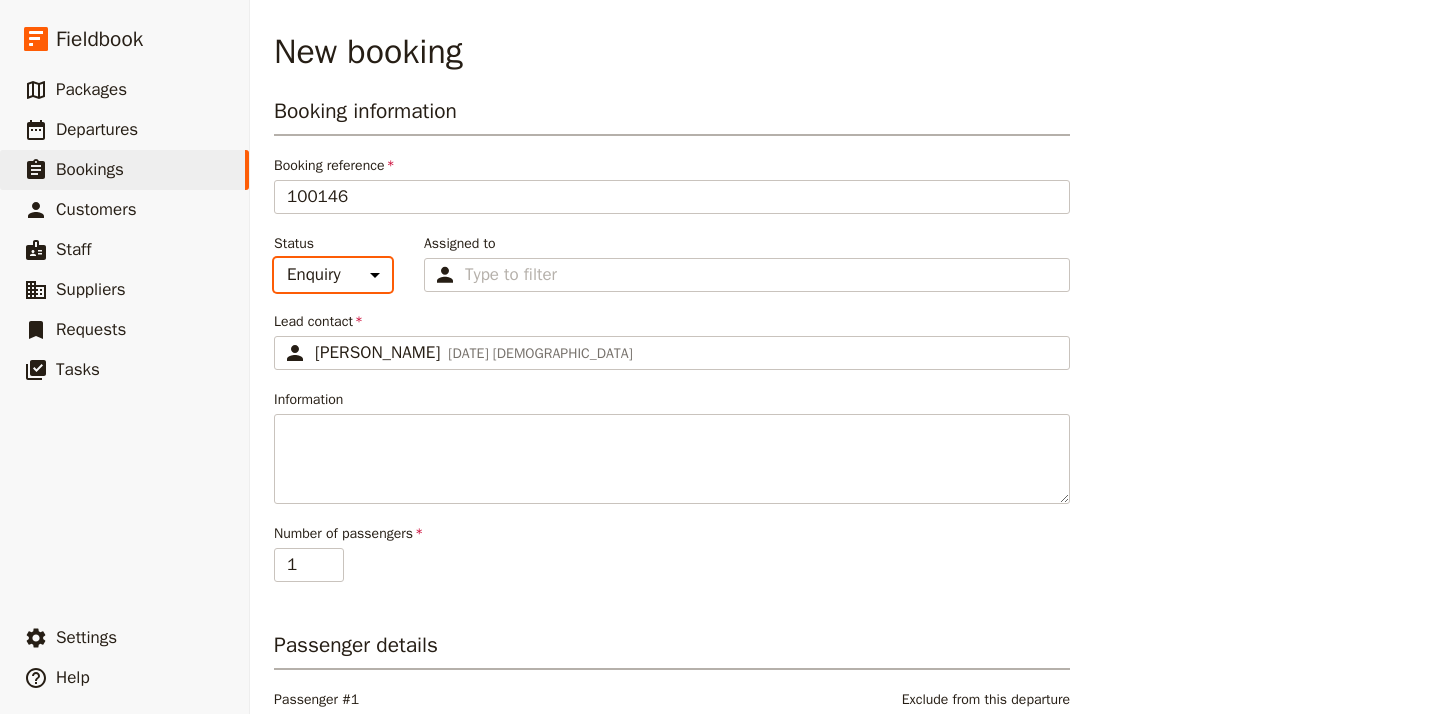 click on "Enquiry On hold Confirmed" at bounding box center (333, 275) 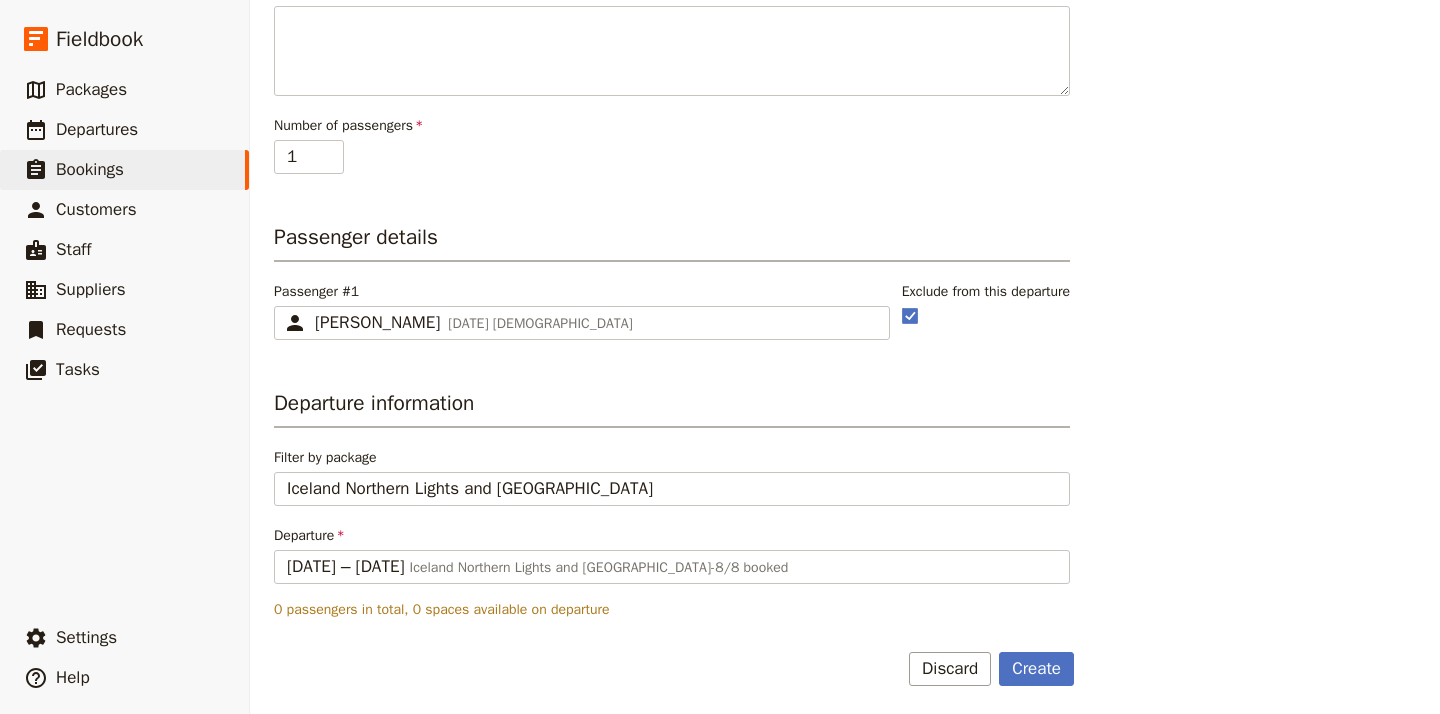 scroll, scrollTop: 412, scrollLeft: 0, axis: vertical 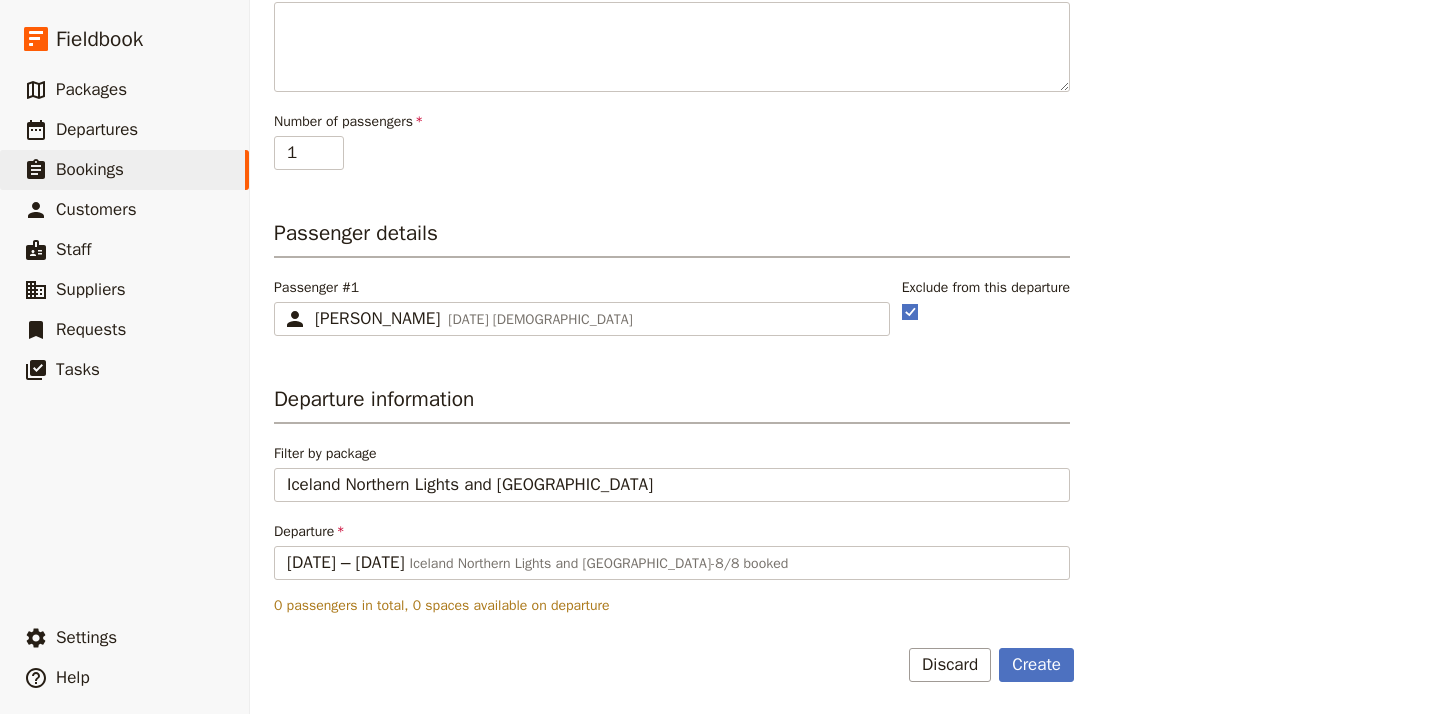 click 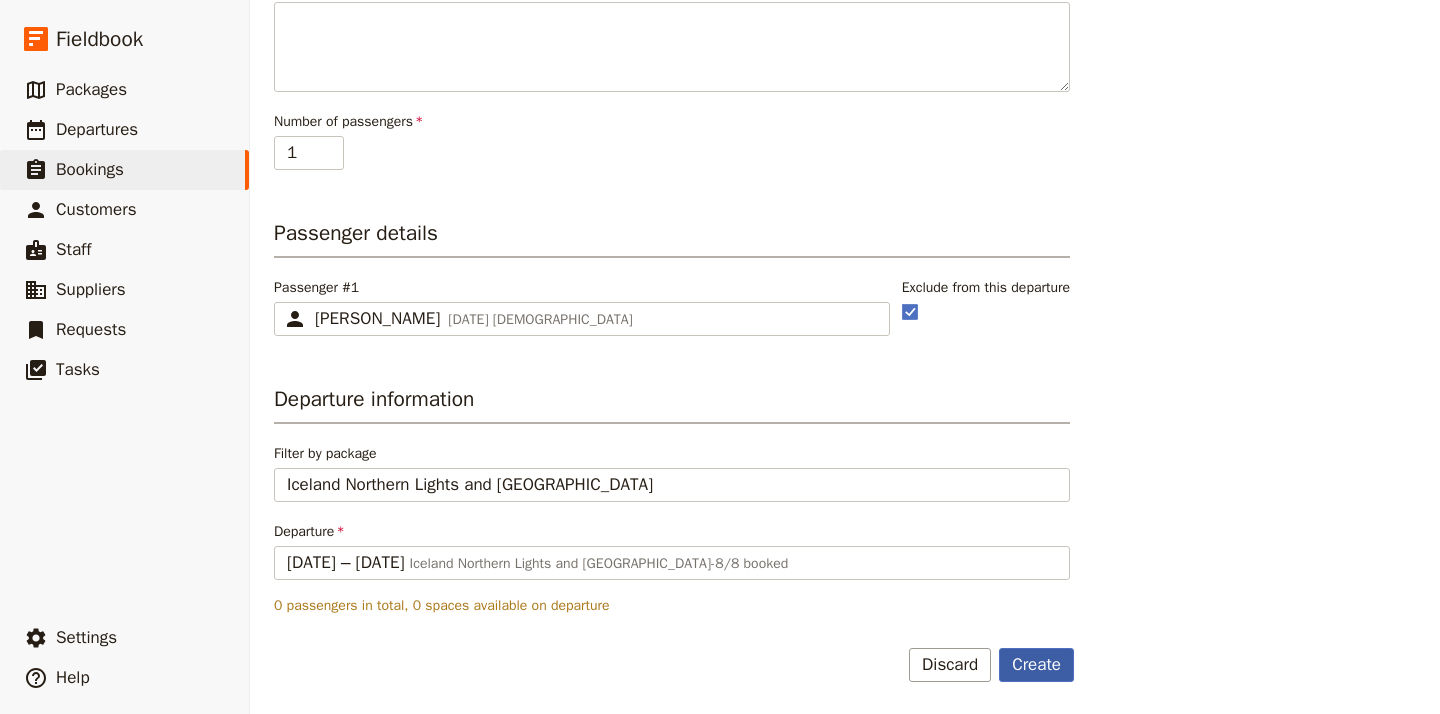 click on "Create" at bounding box center (1036, 665) 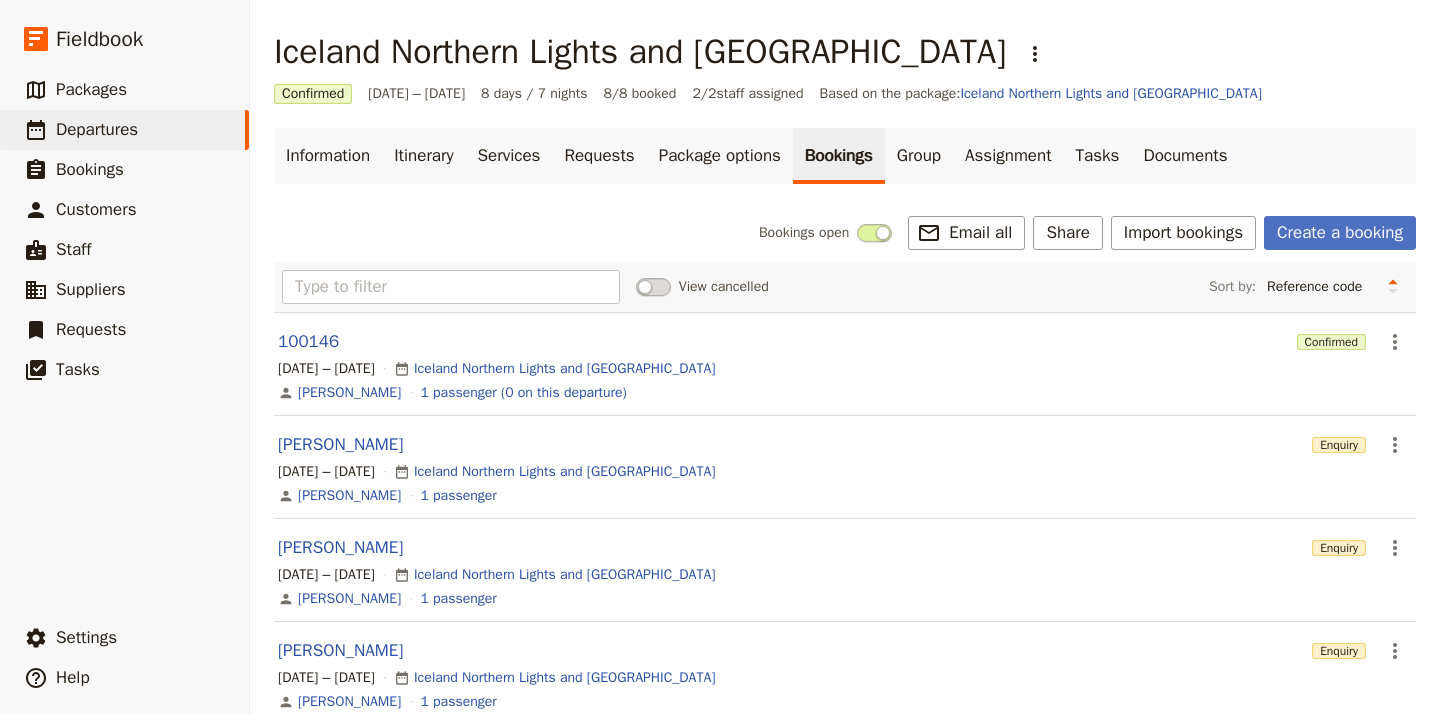 scroll, scrollTop: 0, scrollLeft: 0, axis: both 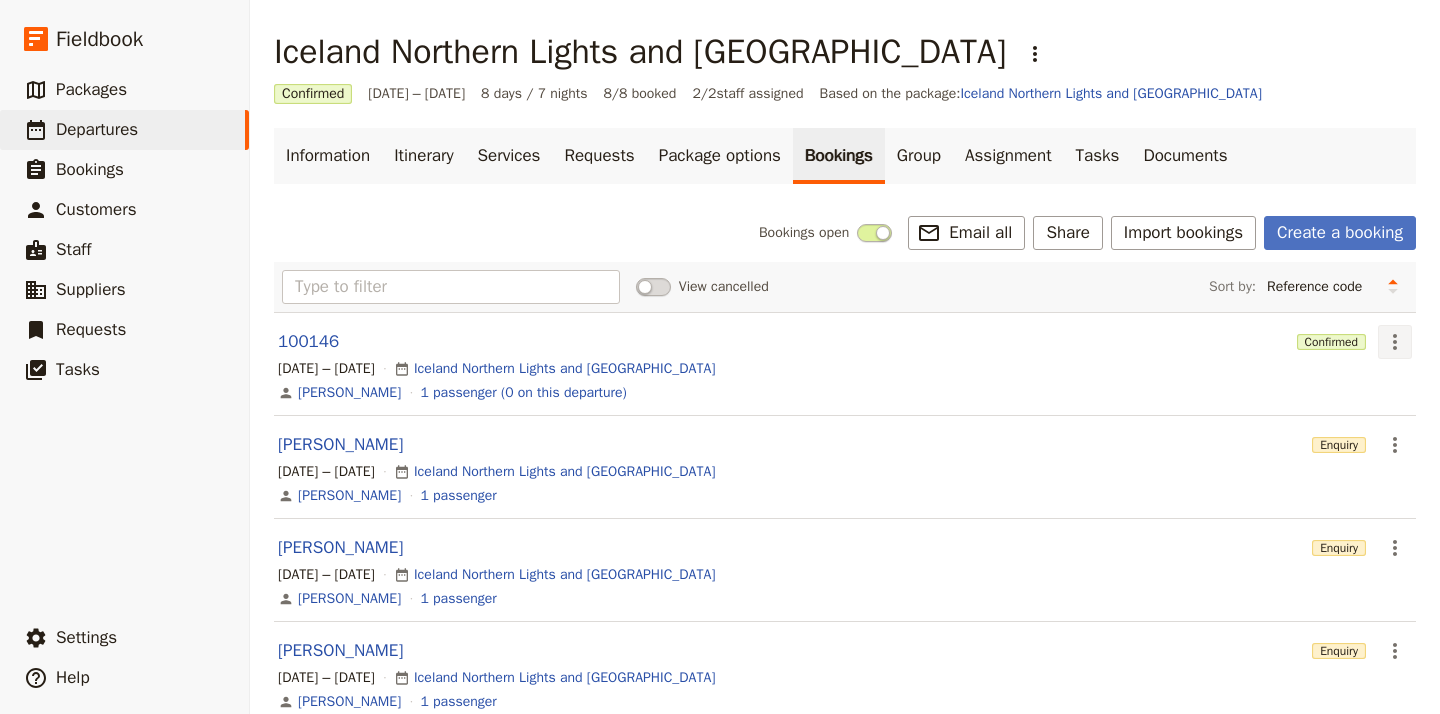 click 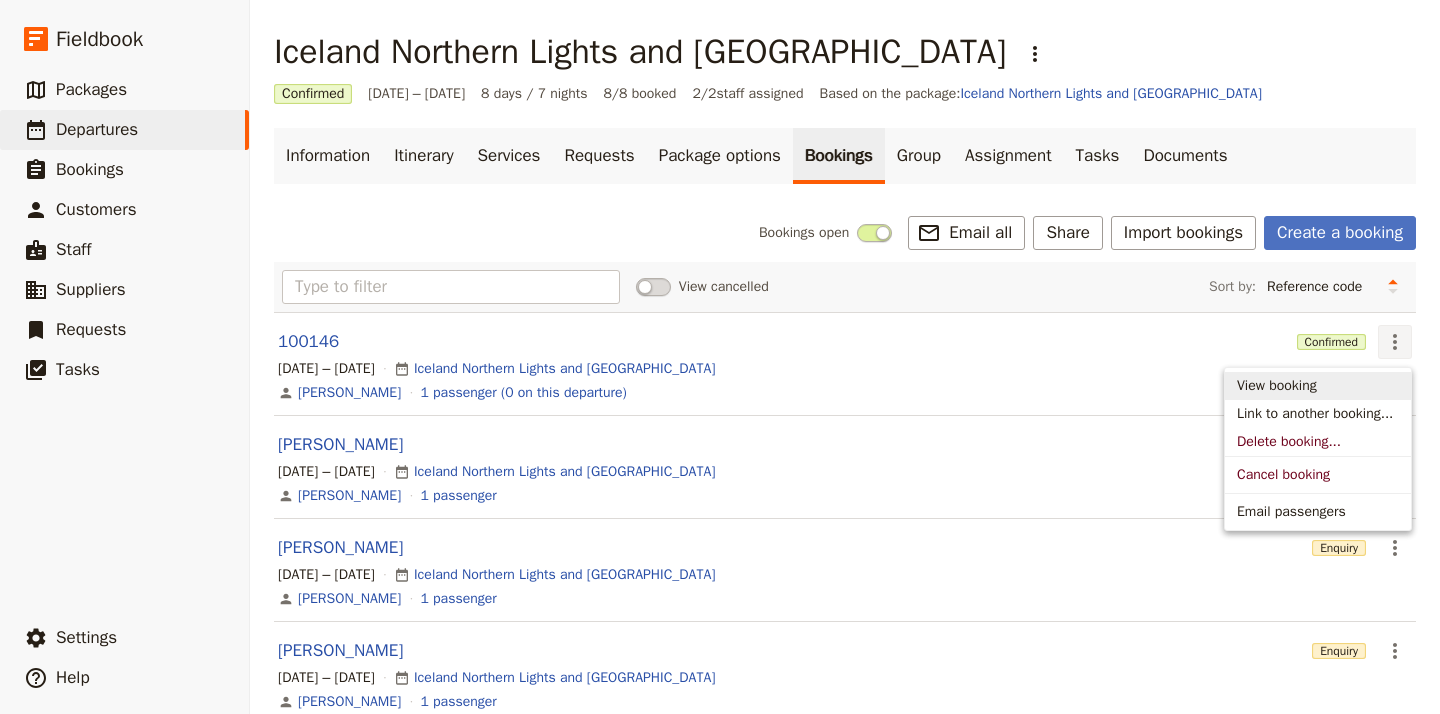 click on "View booking" at bounding box center (1277, 386) 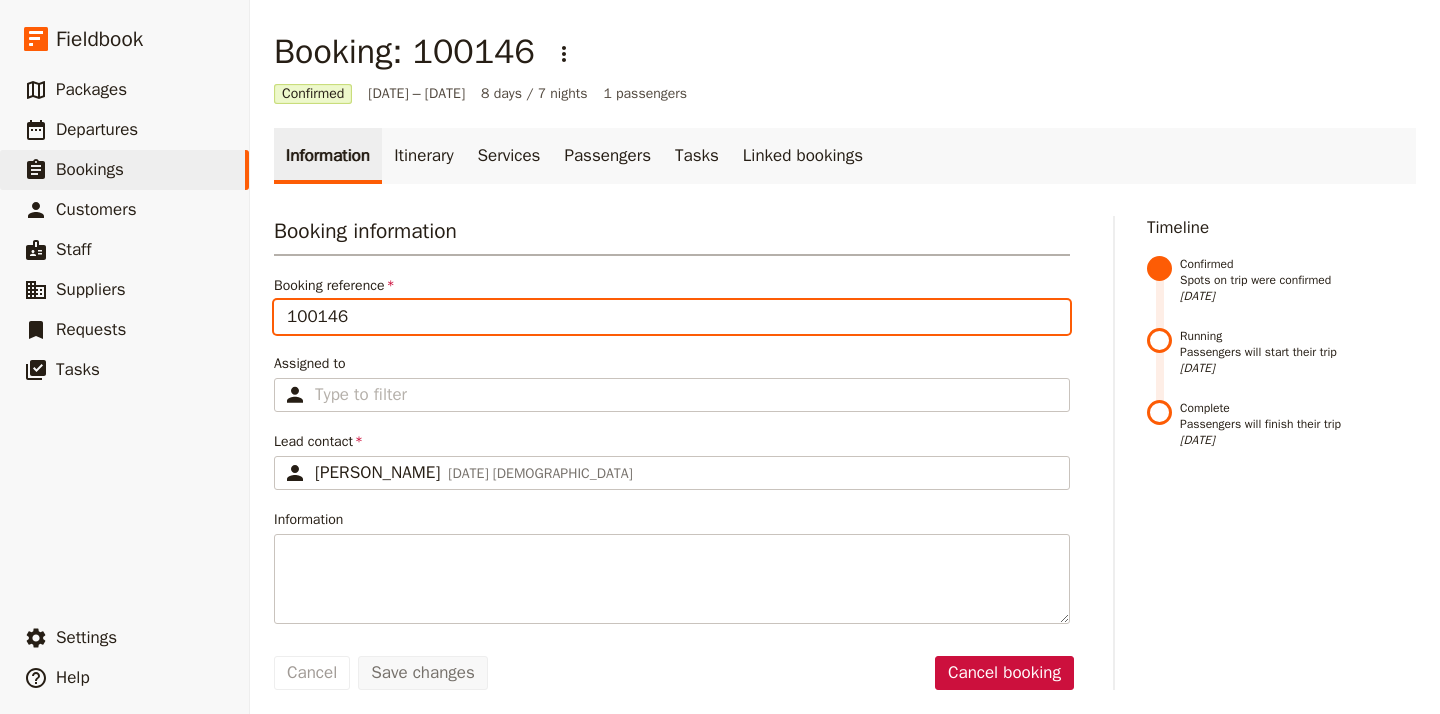 click on "100146" at bounding box center [672, 317] 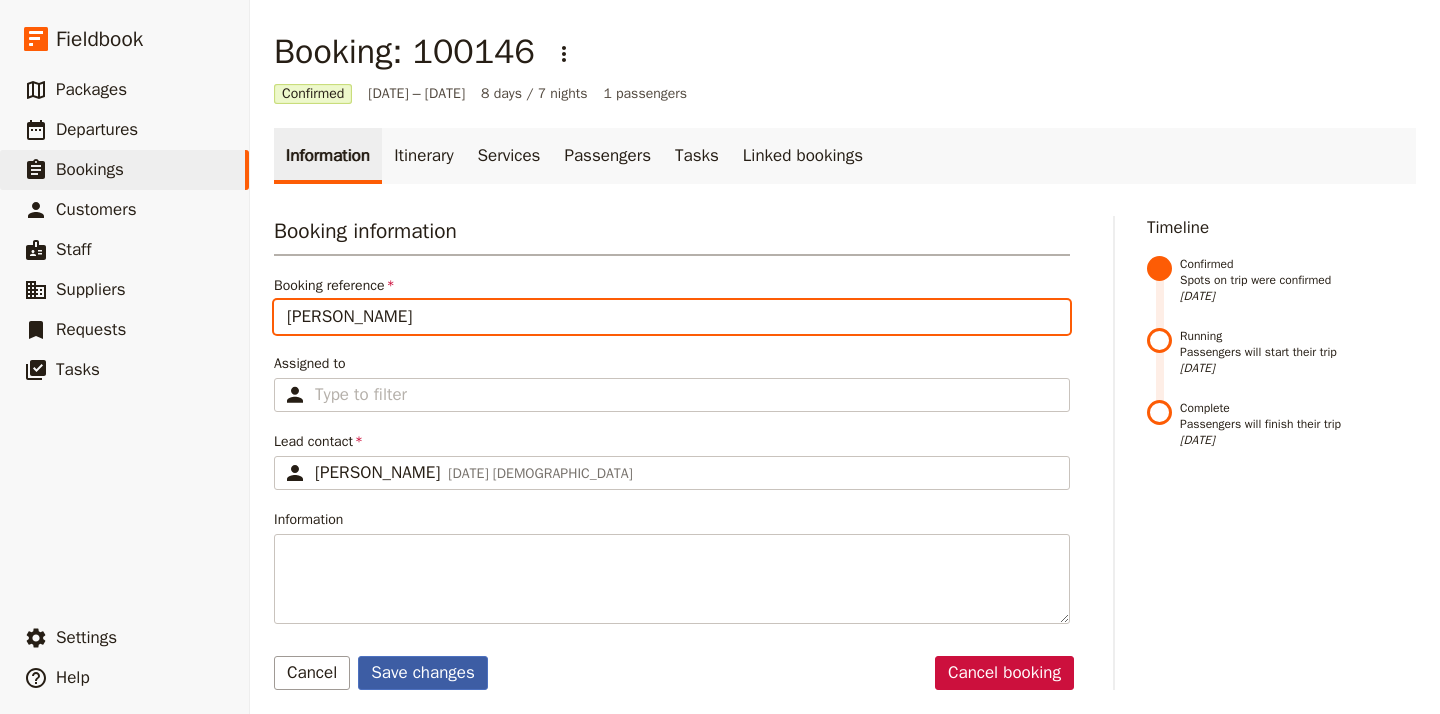 type on "[PERSON_NAME]" 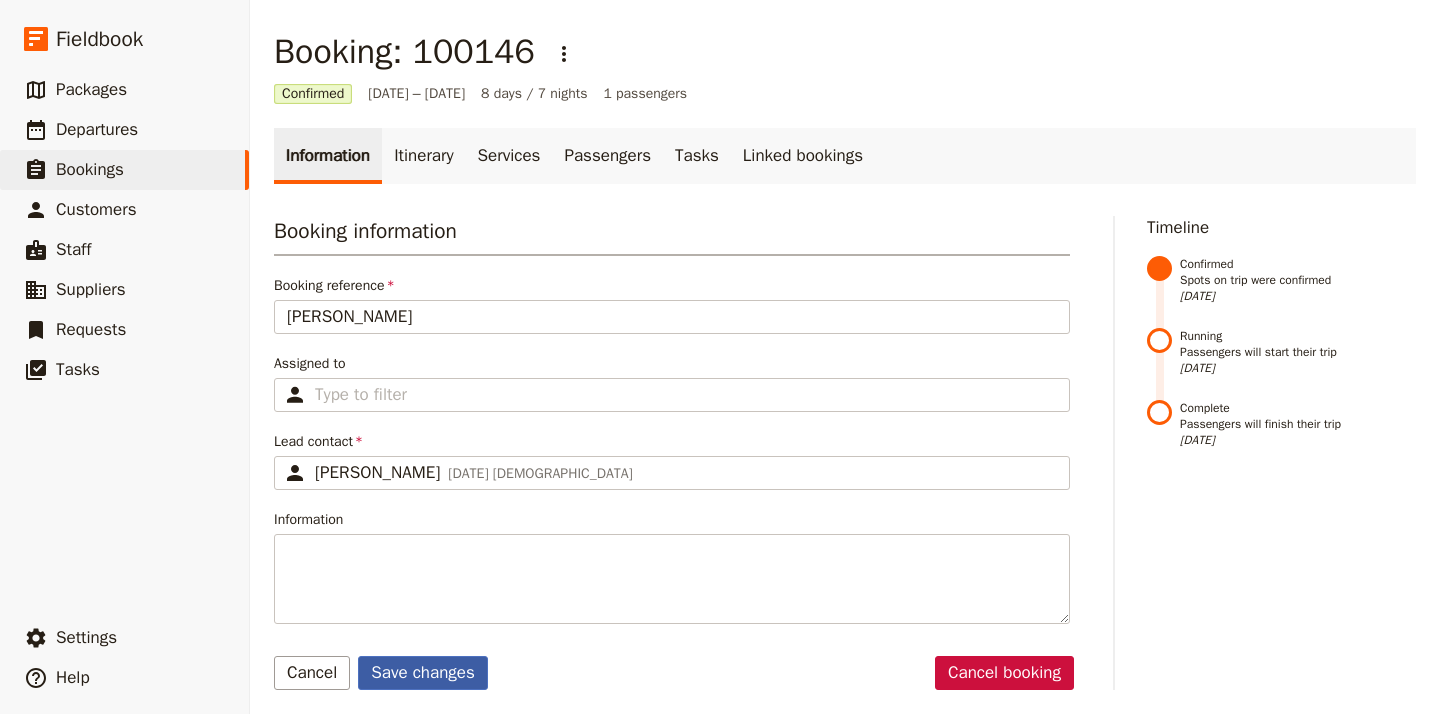 click on "Save changes" at bounding box center [423, 673] 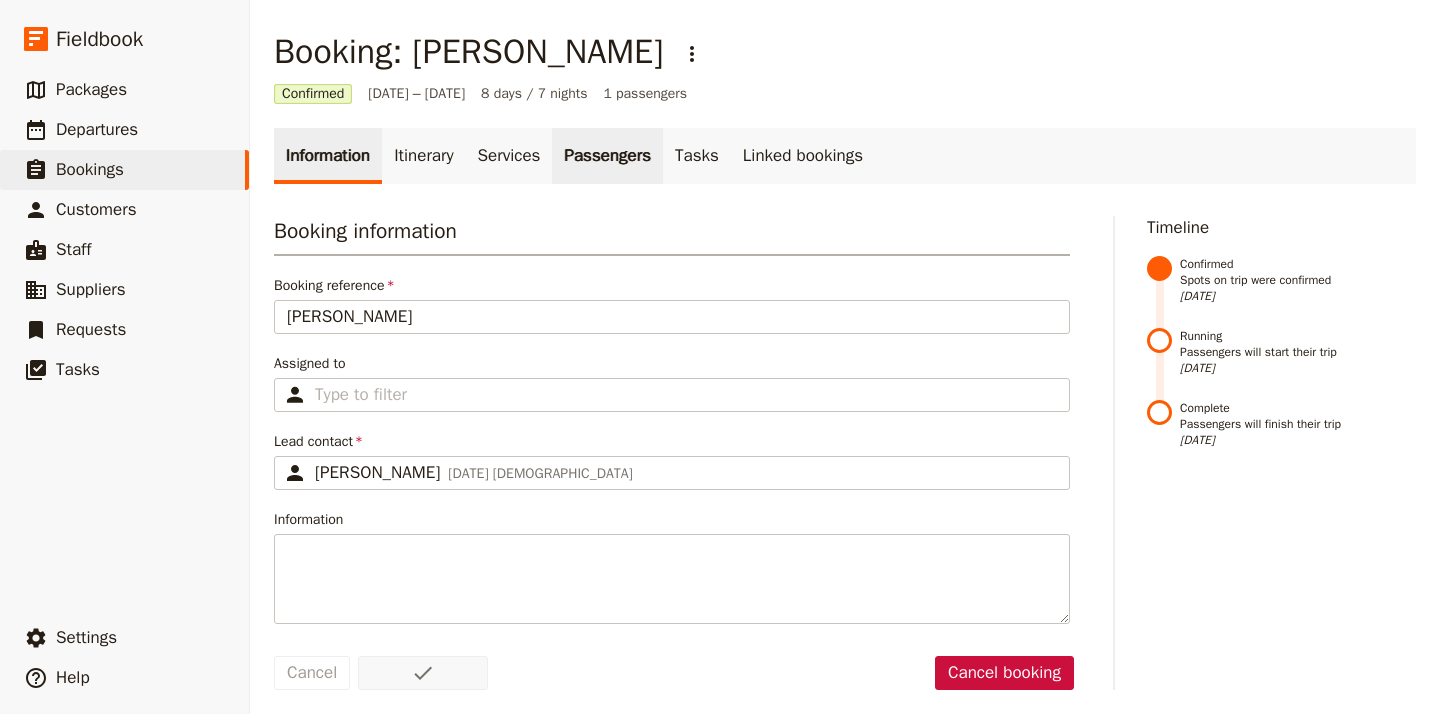 click on "Passengers" at bounding box center [607, 156] 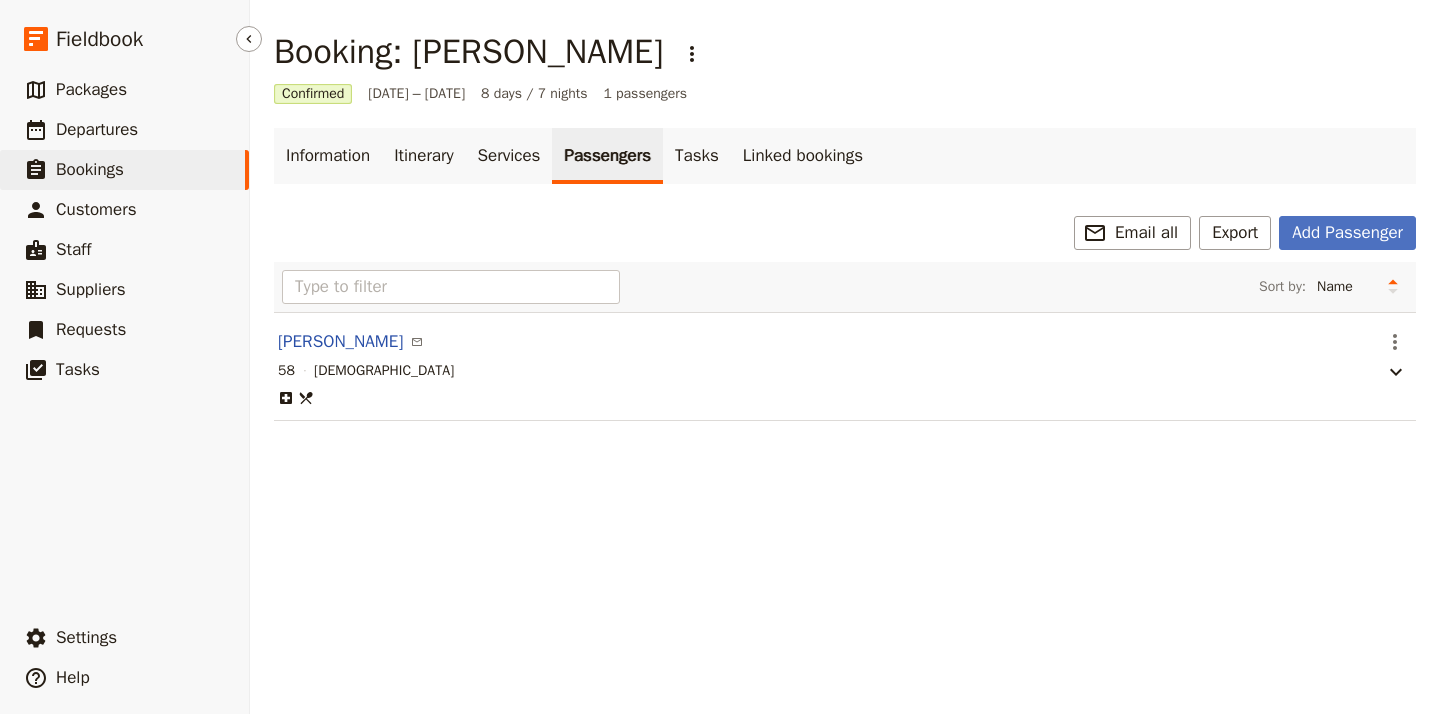 click on "Bookings" at bounding box center (90, 169) 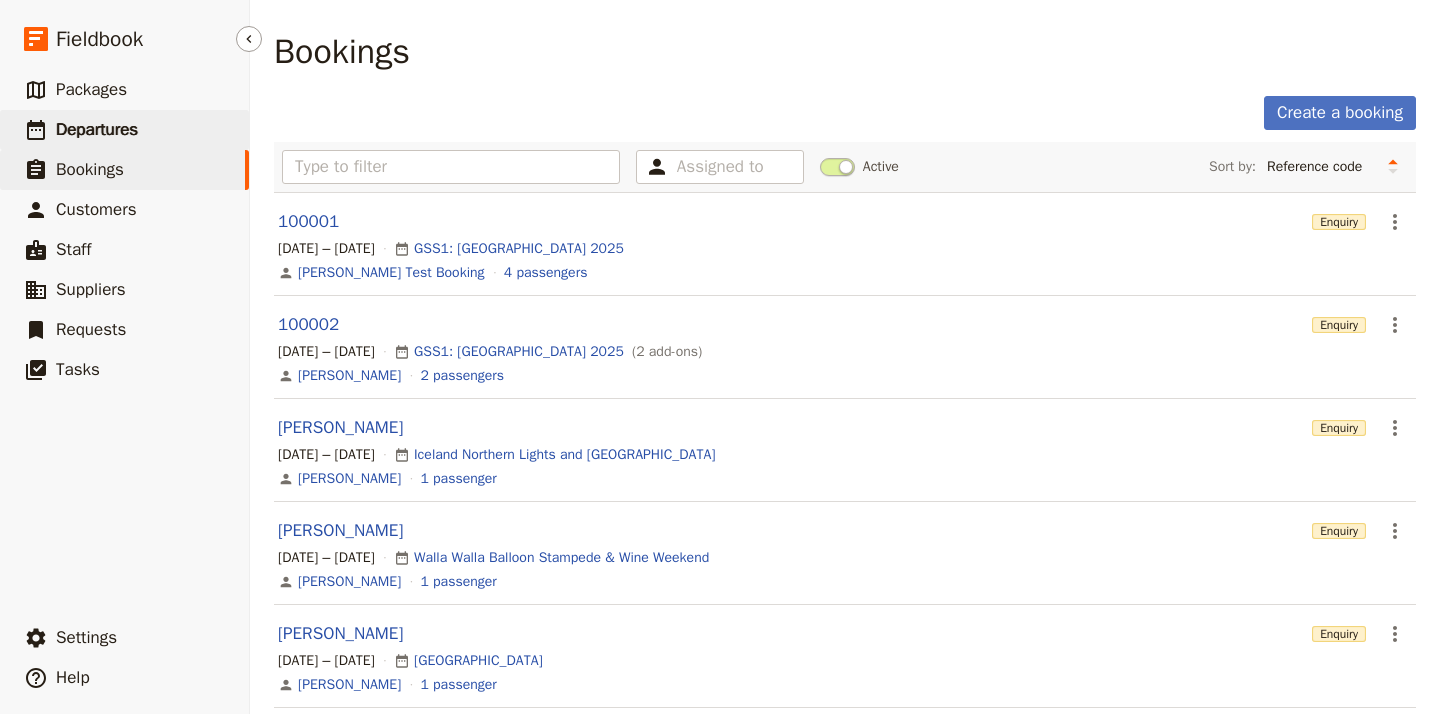 click on "Departures" at bounding box center (97, 129) 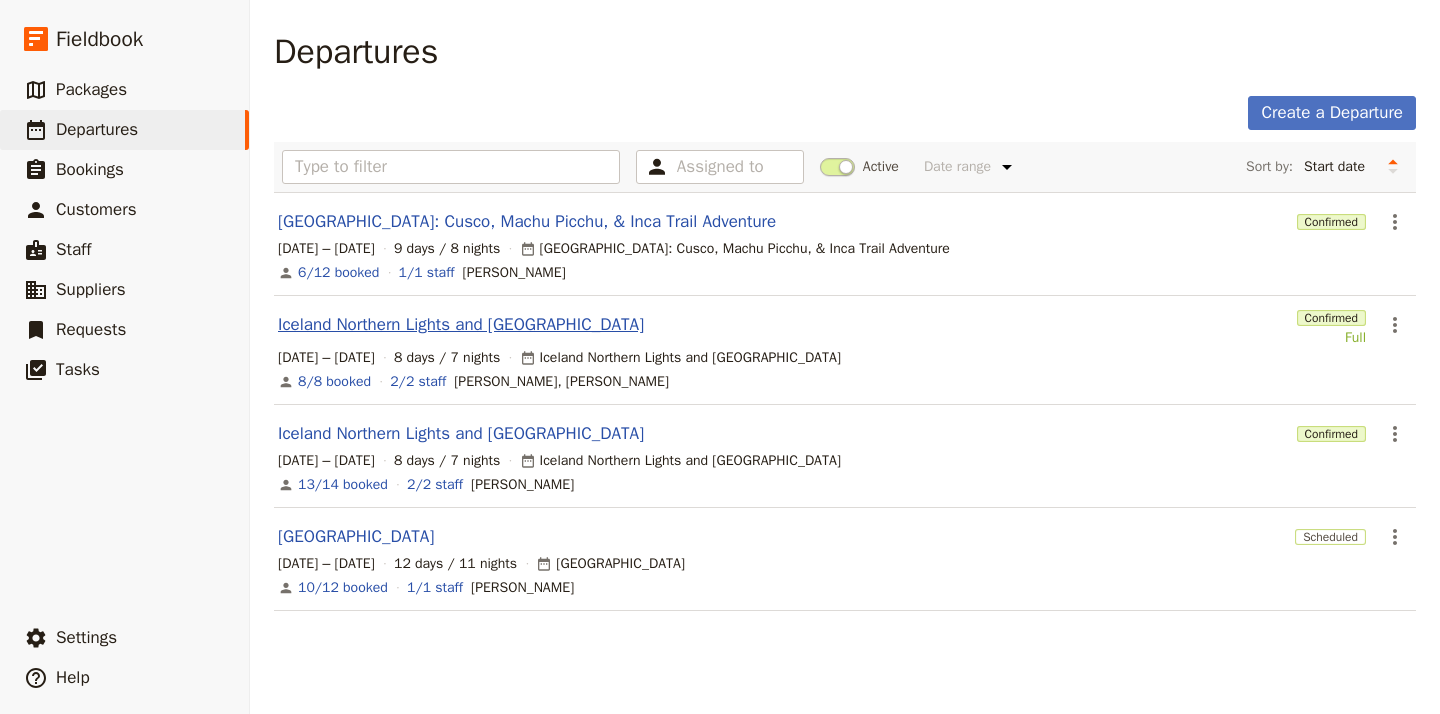 click on "Iceland Northern Lights and [GEOGRAPHIC_DATA]" at bounding box center [461, 325] 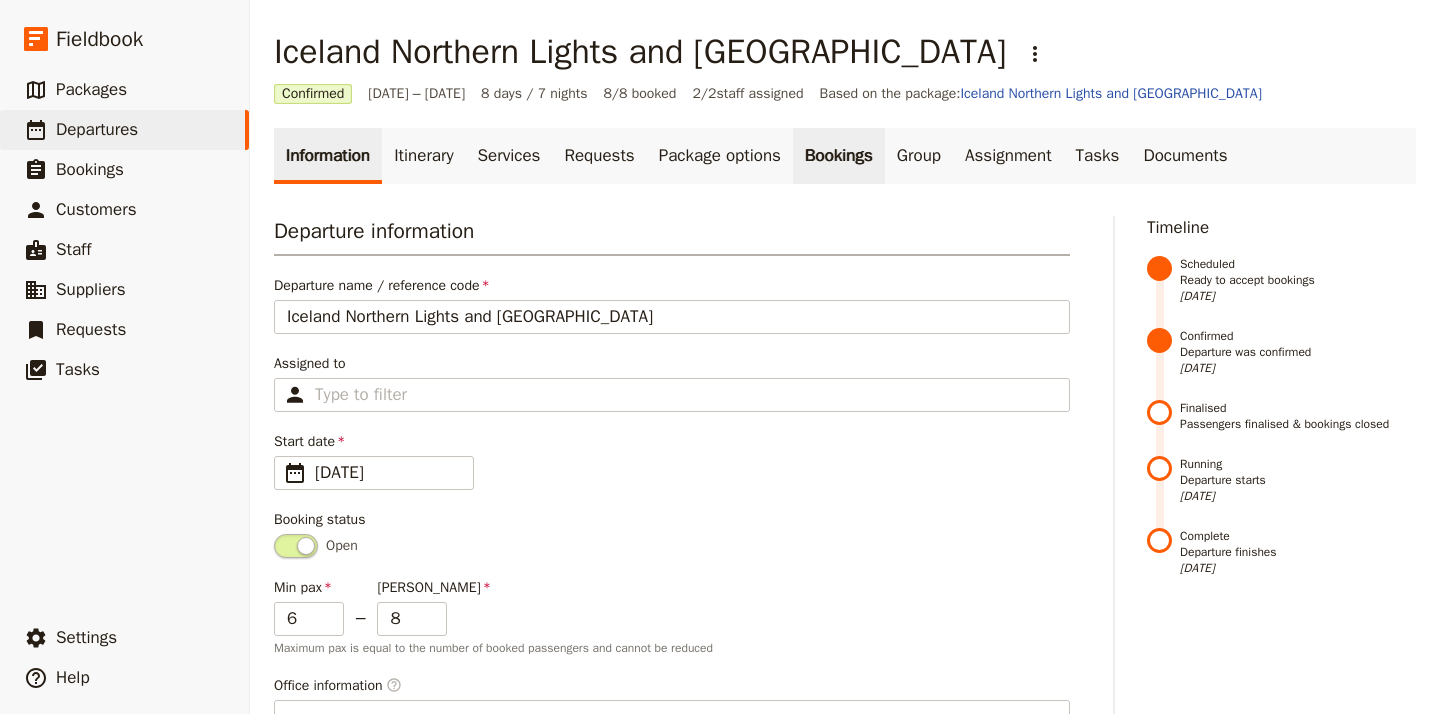 click on "Bookings" at bounding box center [839, 156] 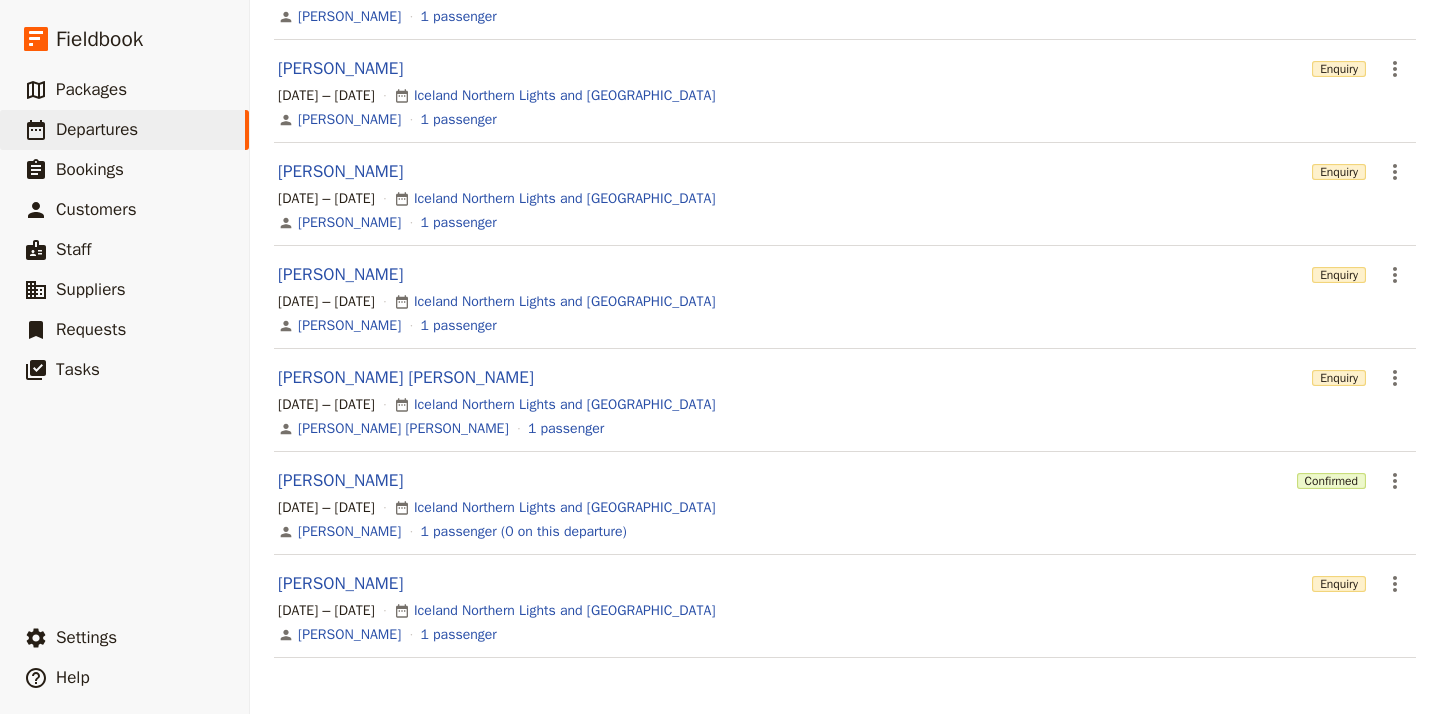 scroll, scrollTop: 582, scrollLeft: 0, axis: vertical 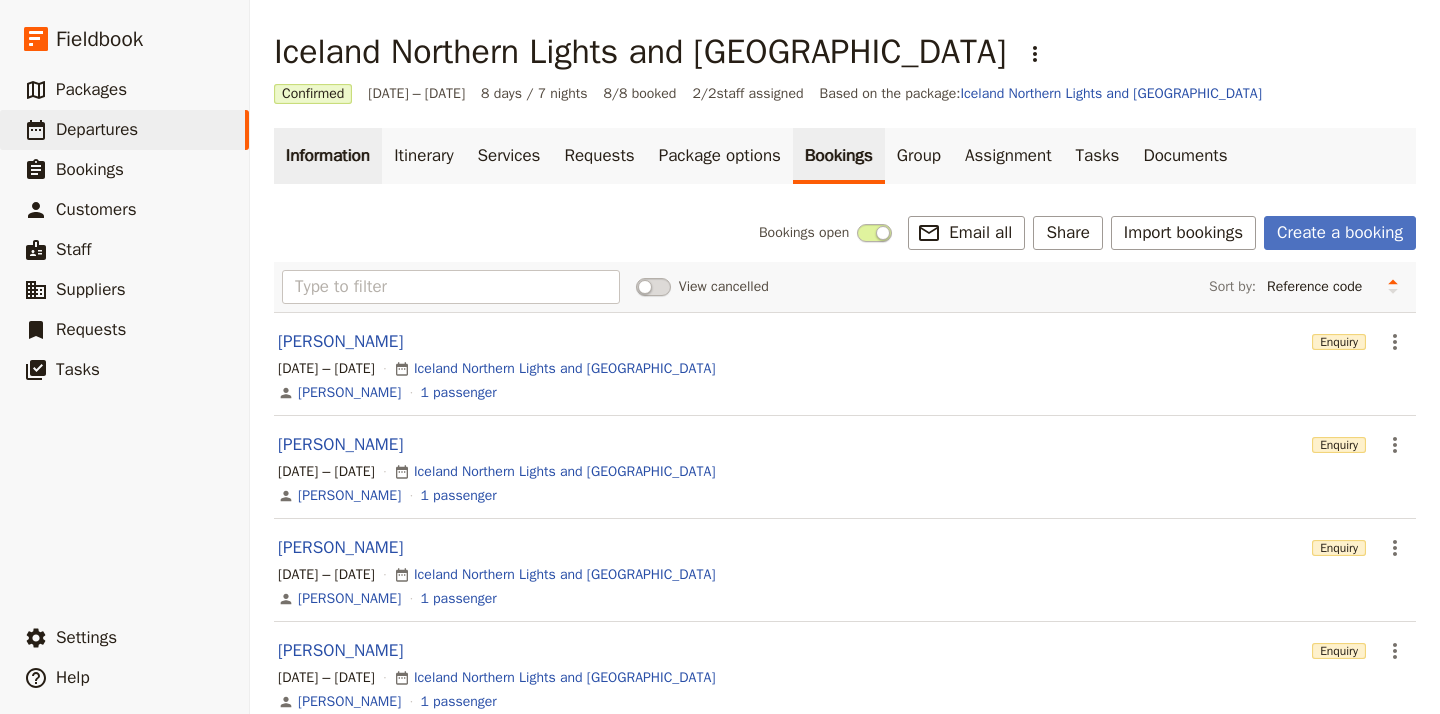 click on "Information" at bounding box center [328, 156] 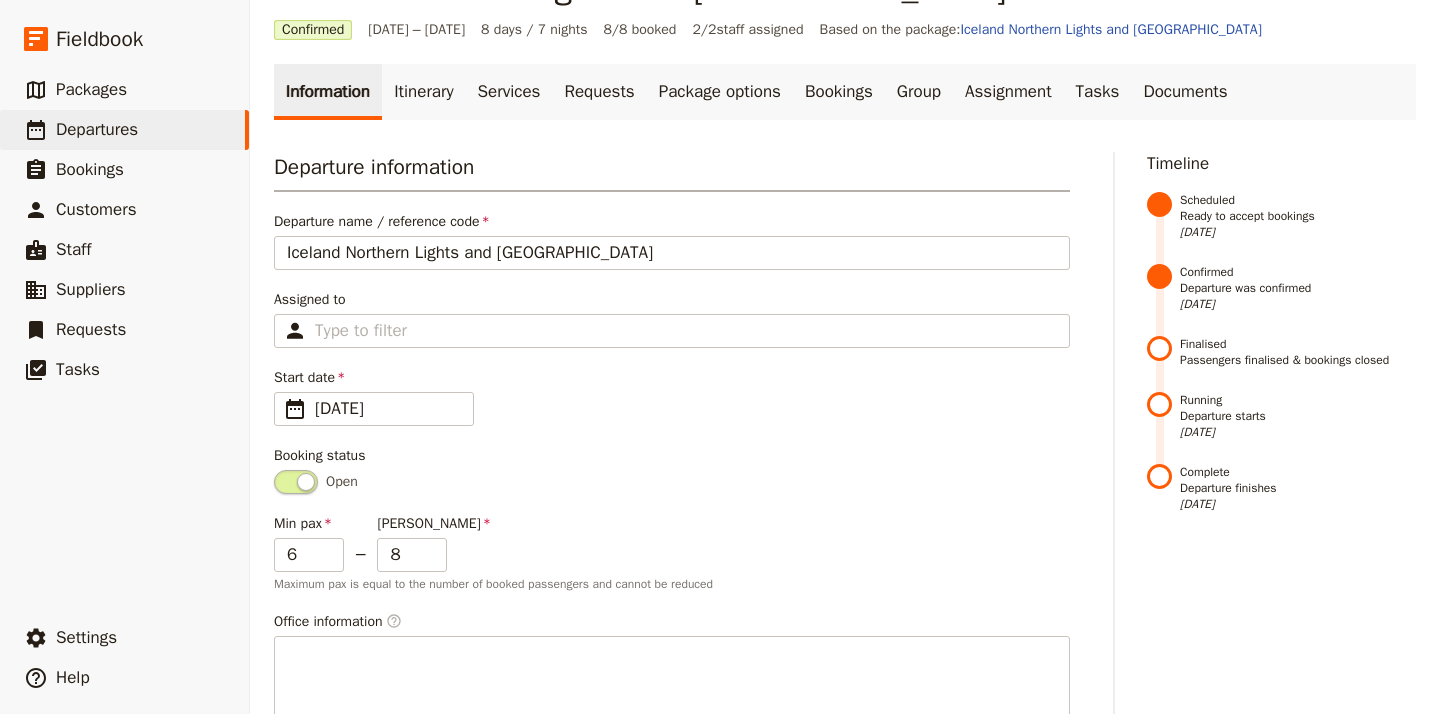 scroll, scrollTop: 70, scrollLeft: 0, axis: vertical 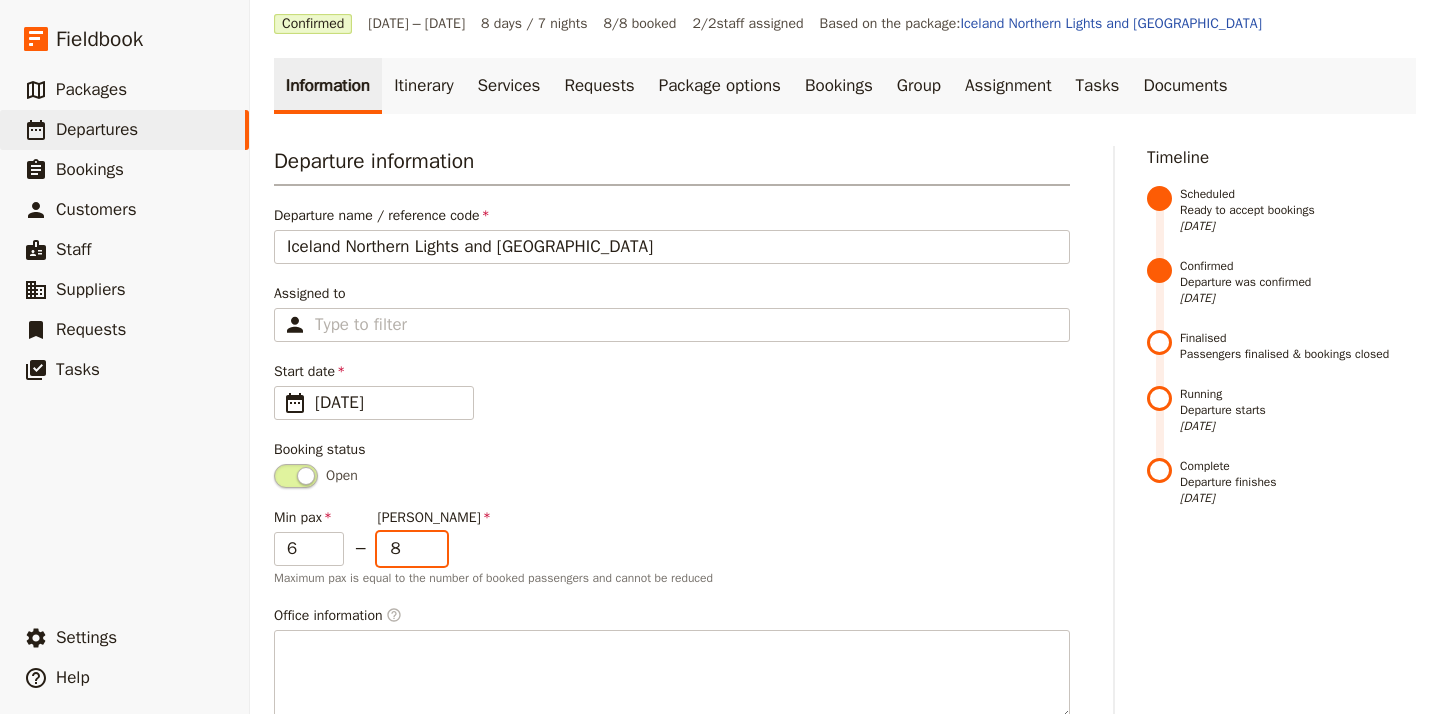 type on "9" 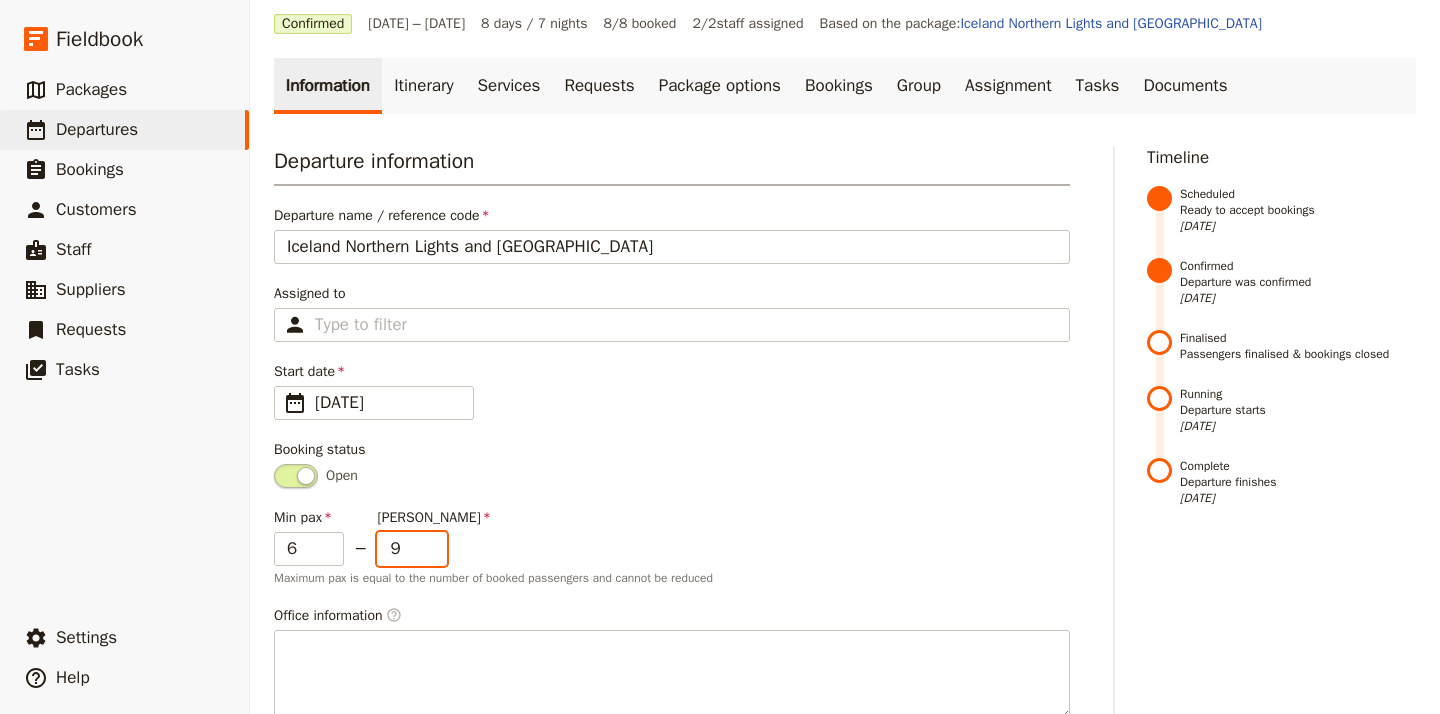 click on "9" at bounding box center (412, 549) 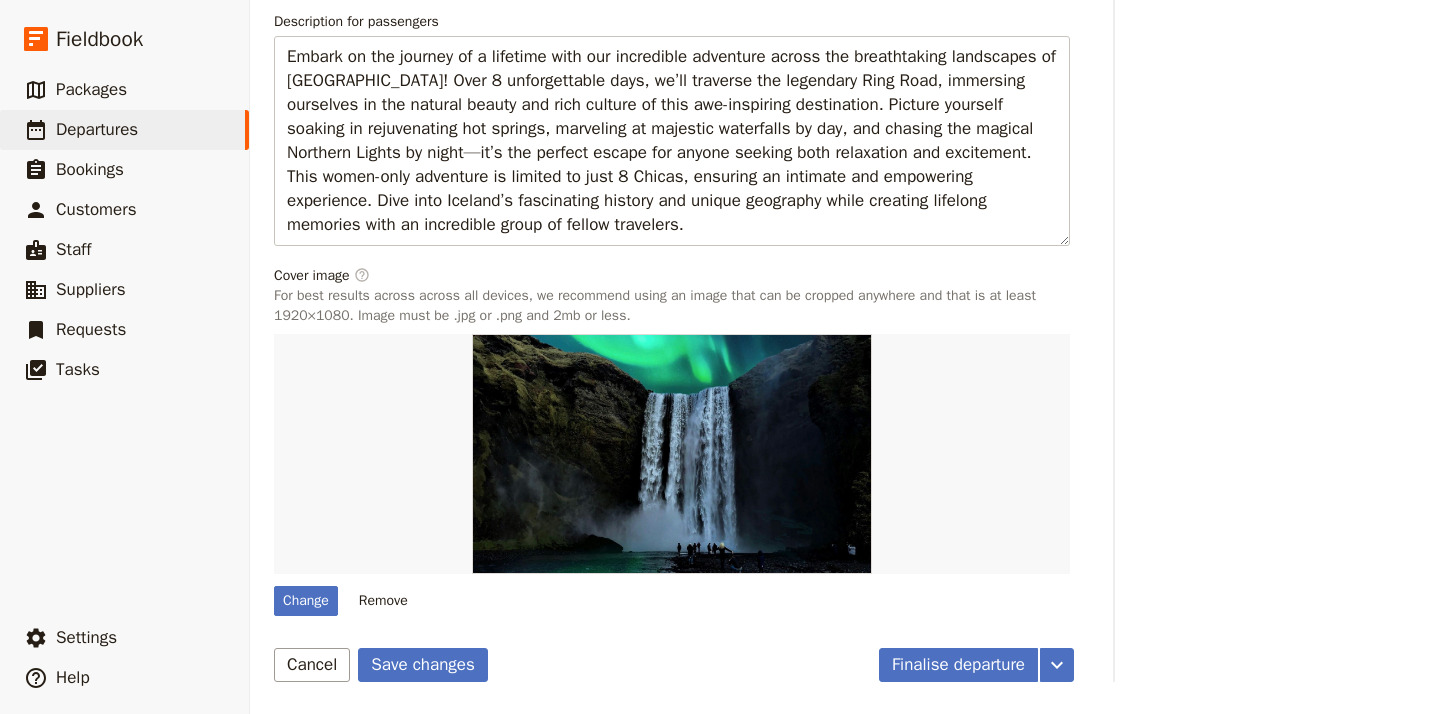 scroll, scrollTop: 1022, scrollLeft: 0, axis: vertical 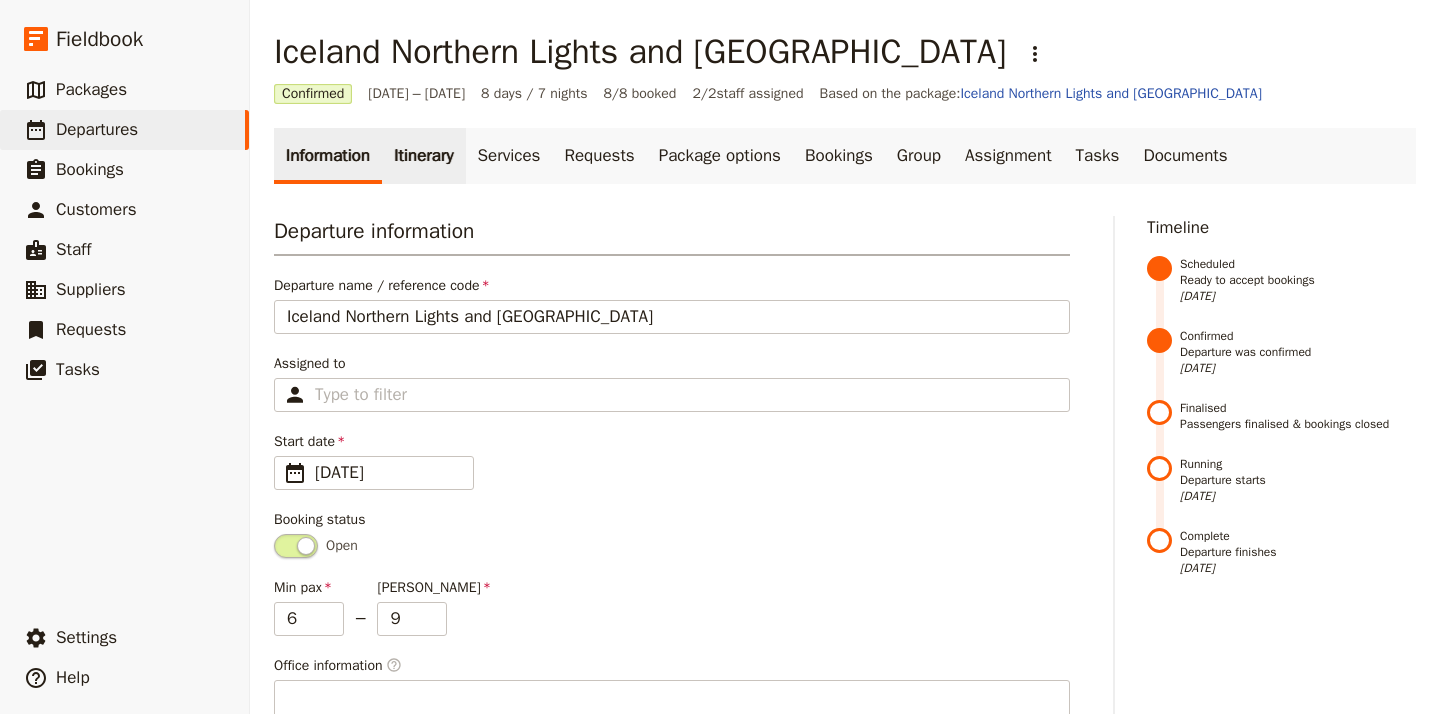 click on "Itinerary" at bounding box center (423, 156) 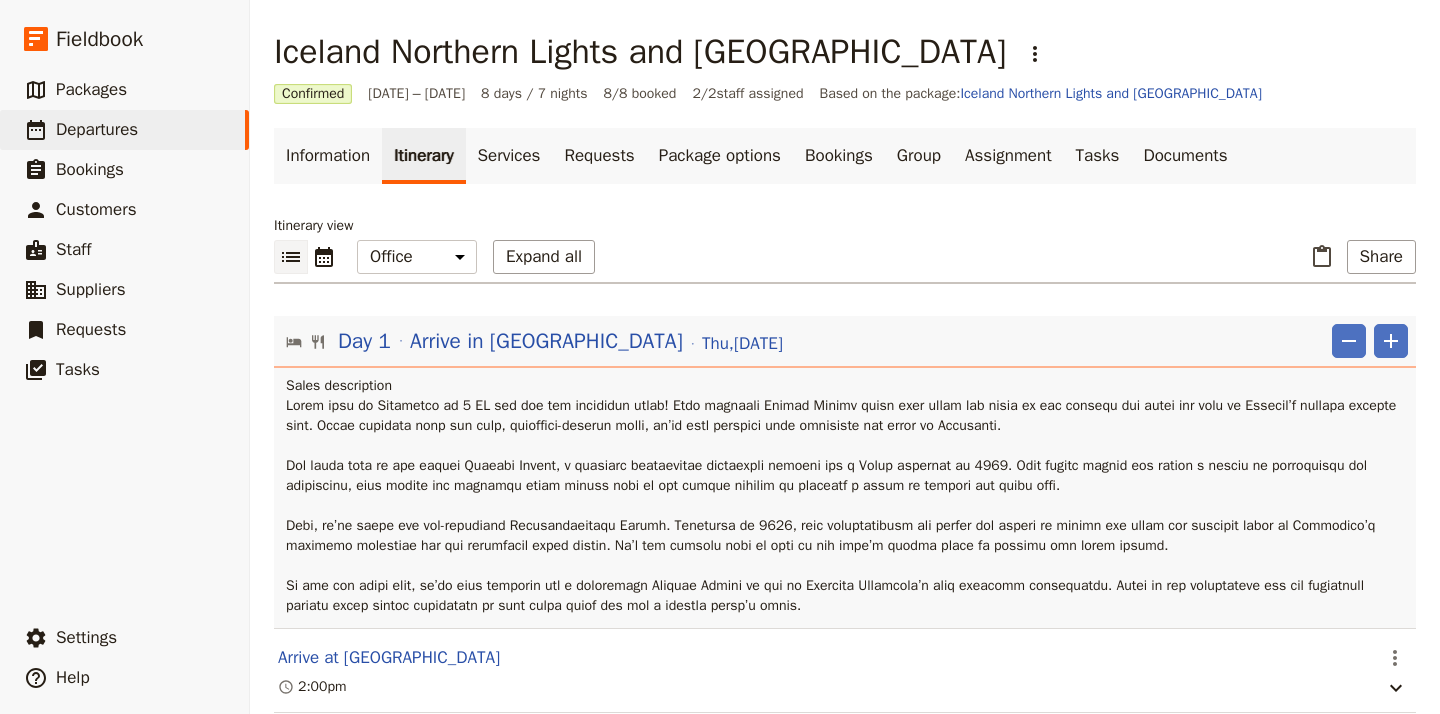 scroll, scrollTop: 0, scrollLeft: 0, axis: both 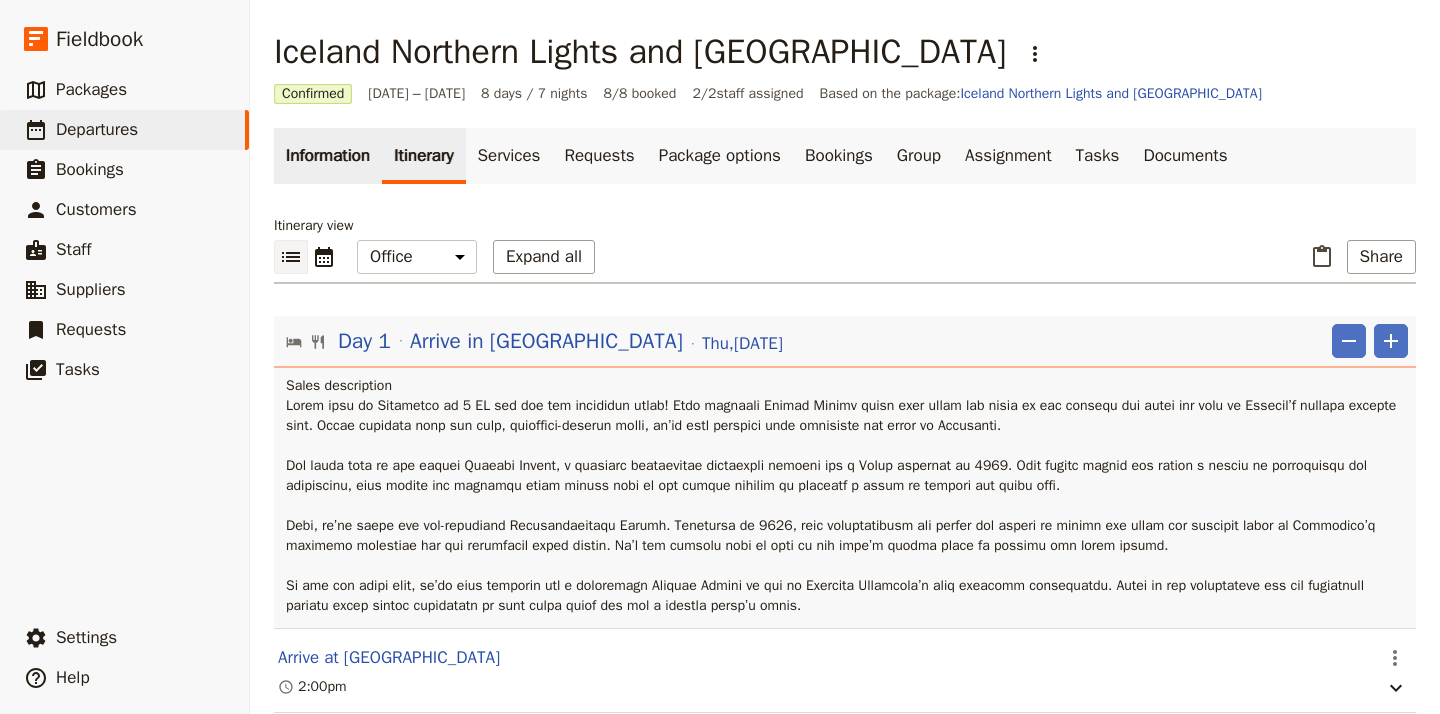 click on "Information" at bounding box center (328, 156) 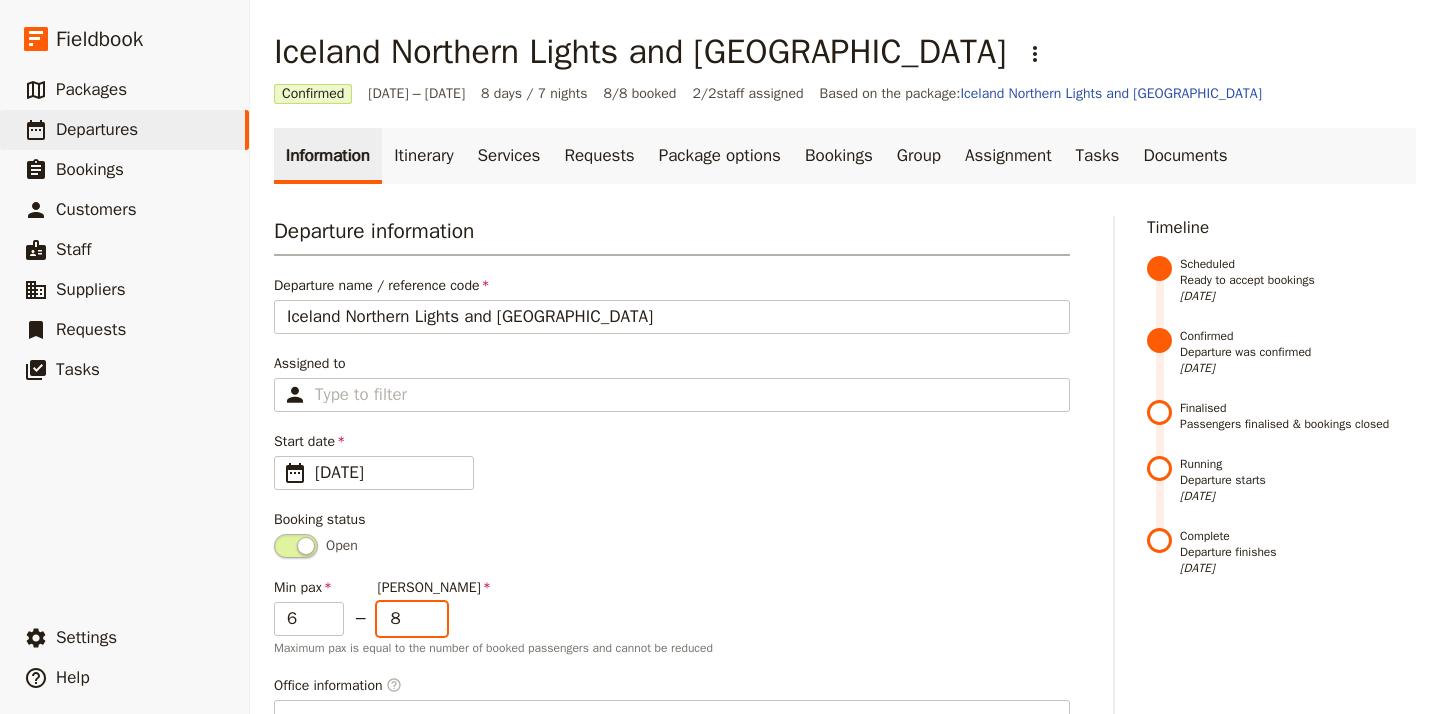 type on "9" 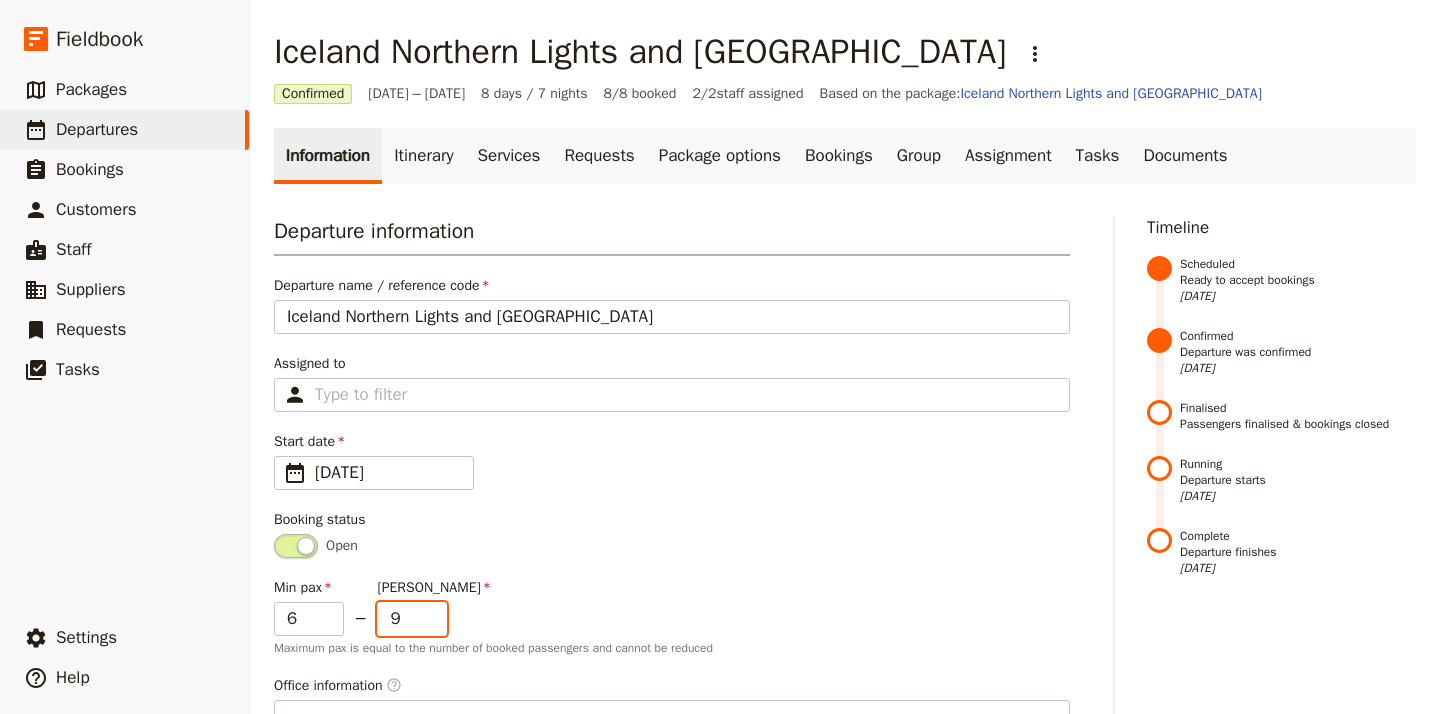 click on "9" at bounding box center [412, 619] 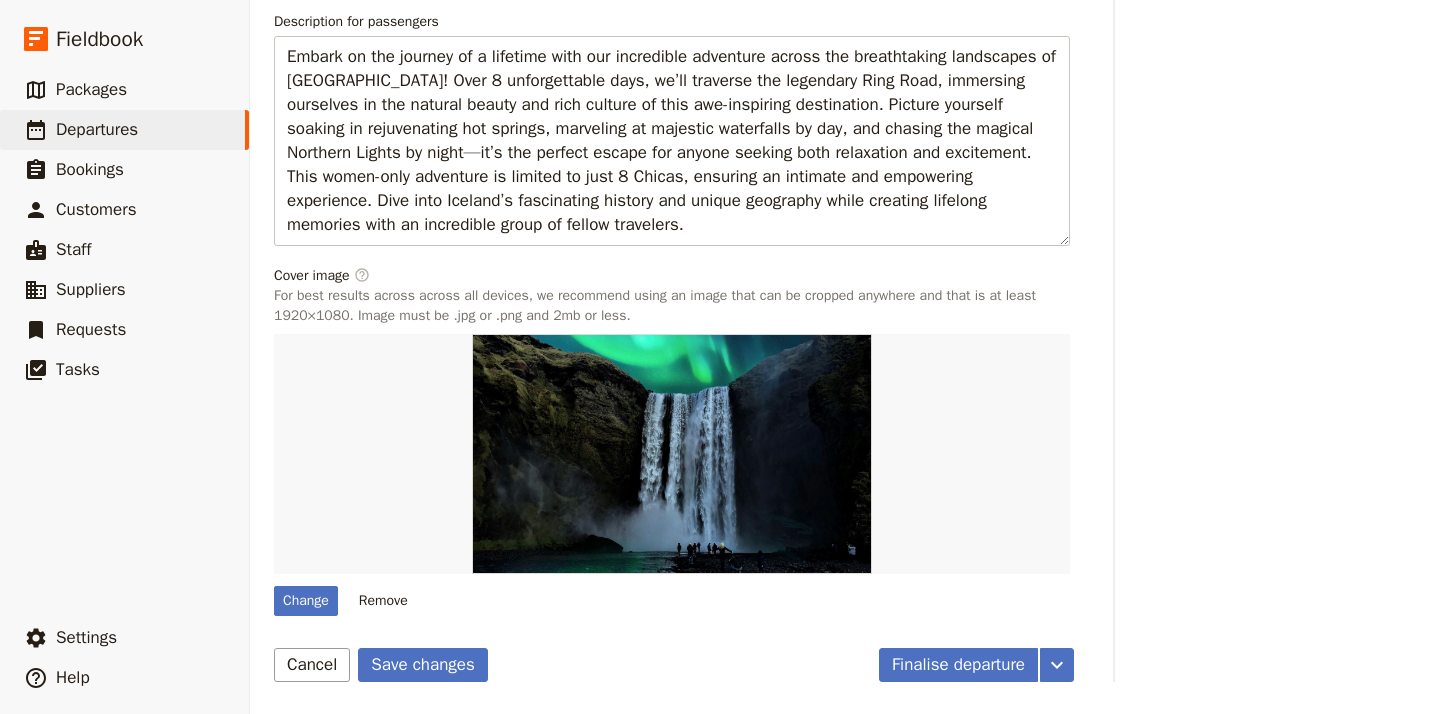 scroll, scrollTop: 1022, scrollLeft: 0, axis: vertical 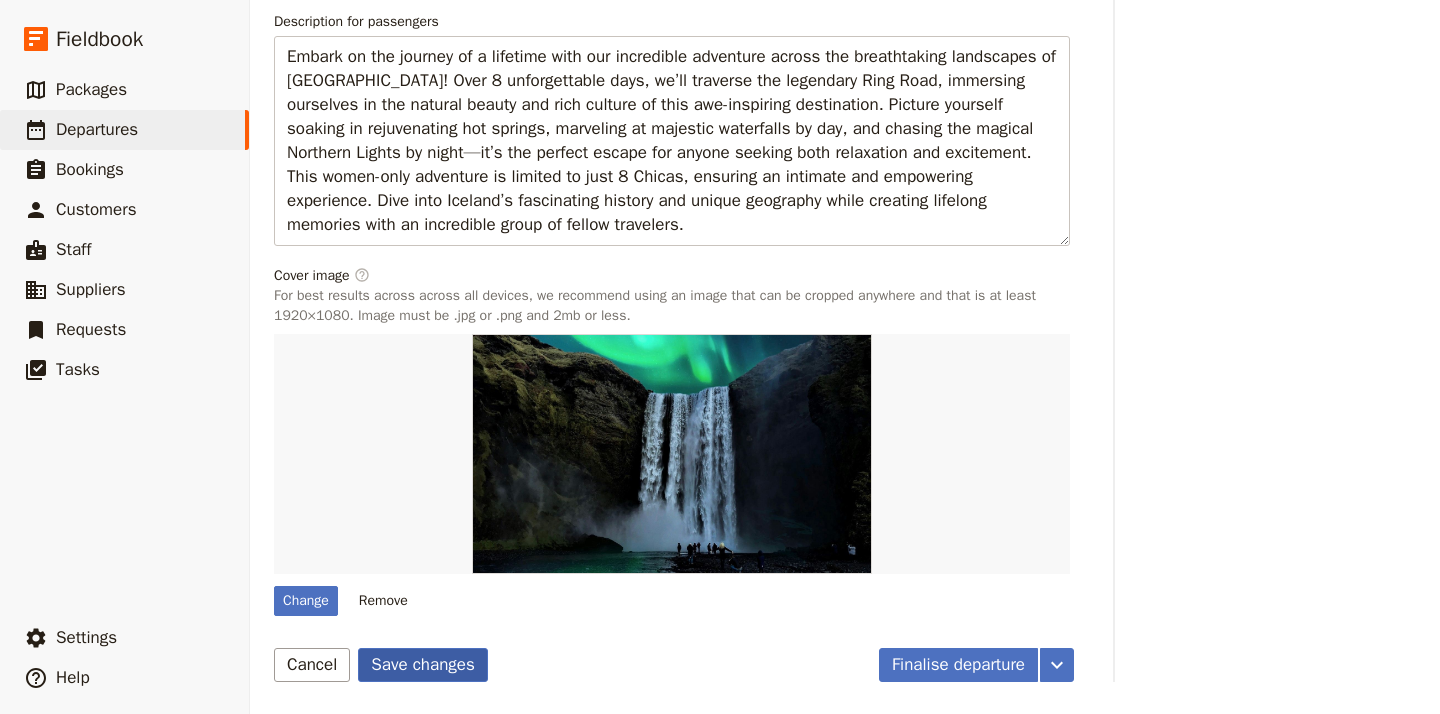 click on "Save changes" at bounding box center [423, 665] 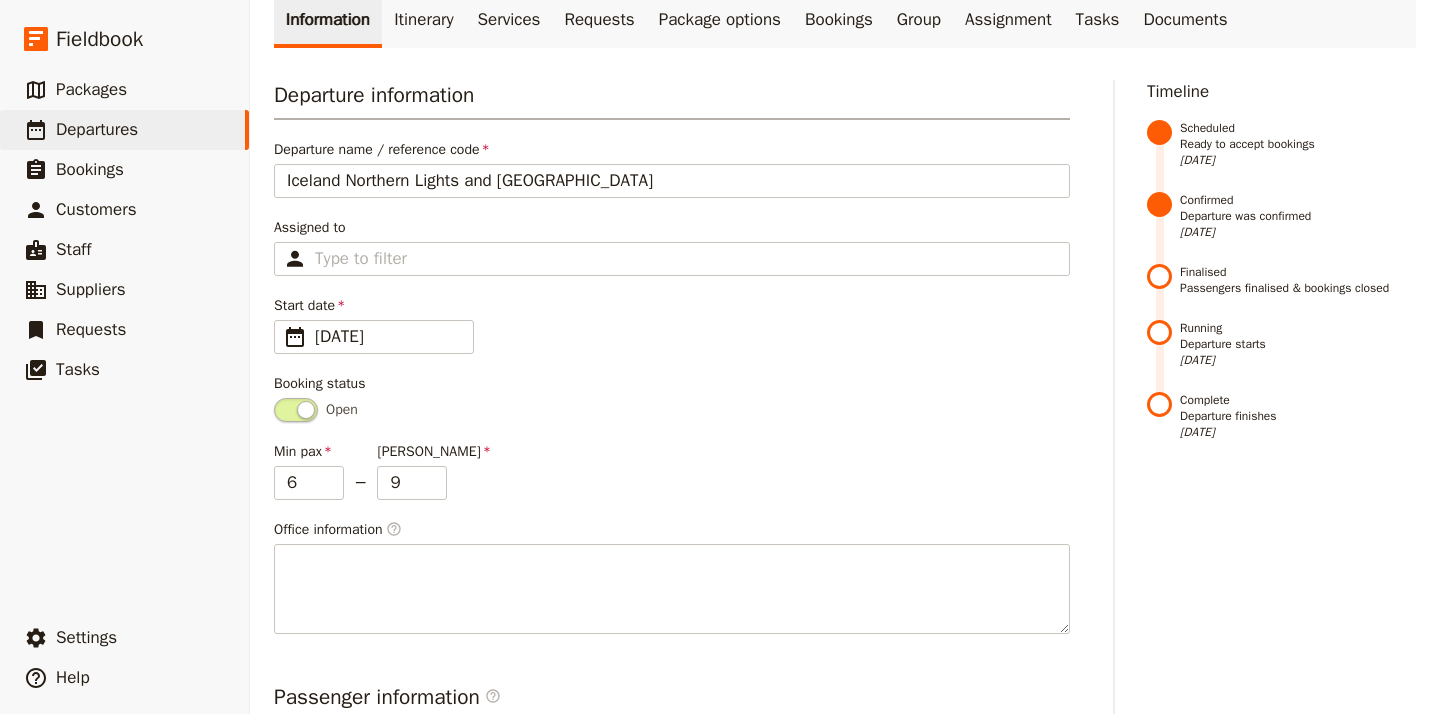 scroll, scrollTop: 126, scrollLeft: 0, axis: vertical 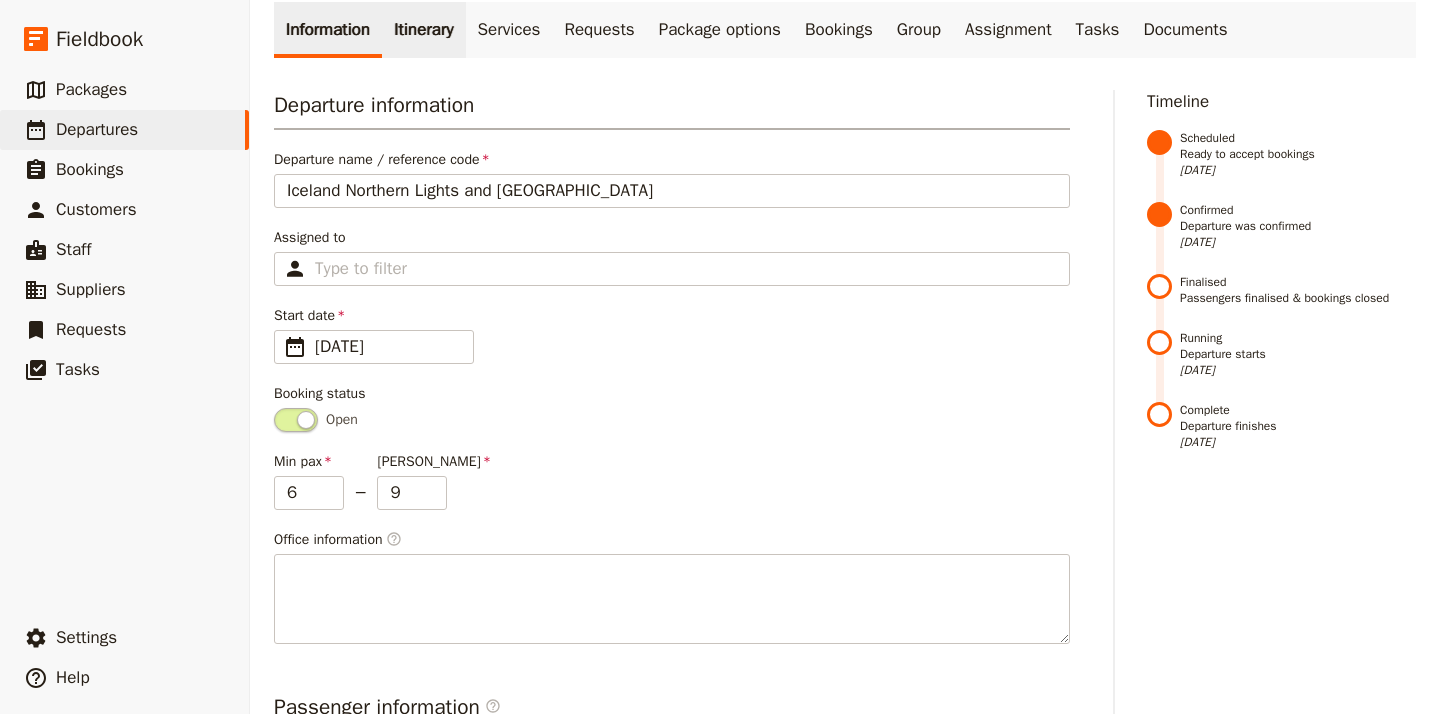 click on "Itinerary" at bounding box center [423, 30] 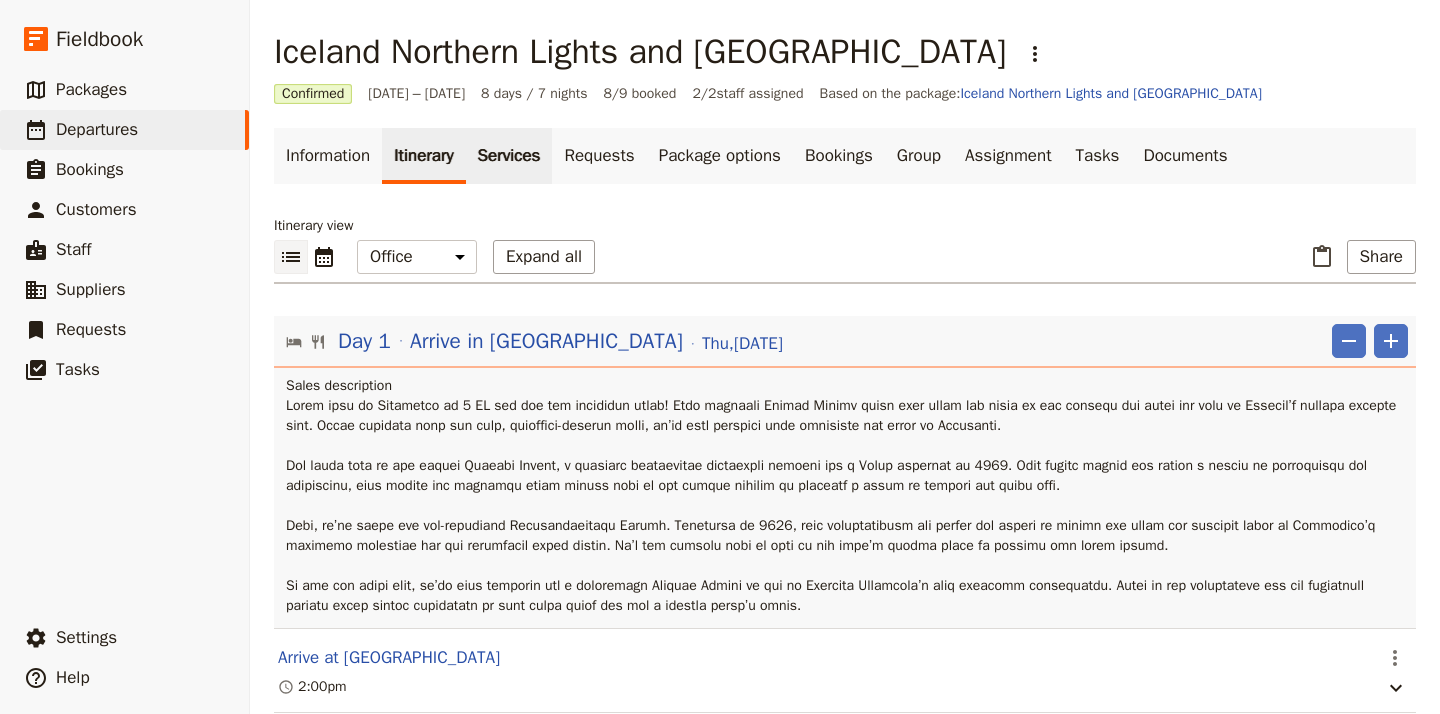 scroll, scrollTop: 0, scrollLeft: 0, axis: both 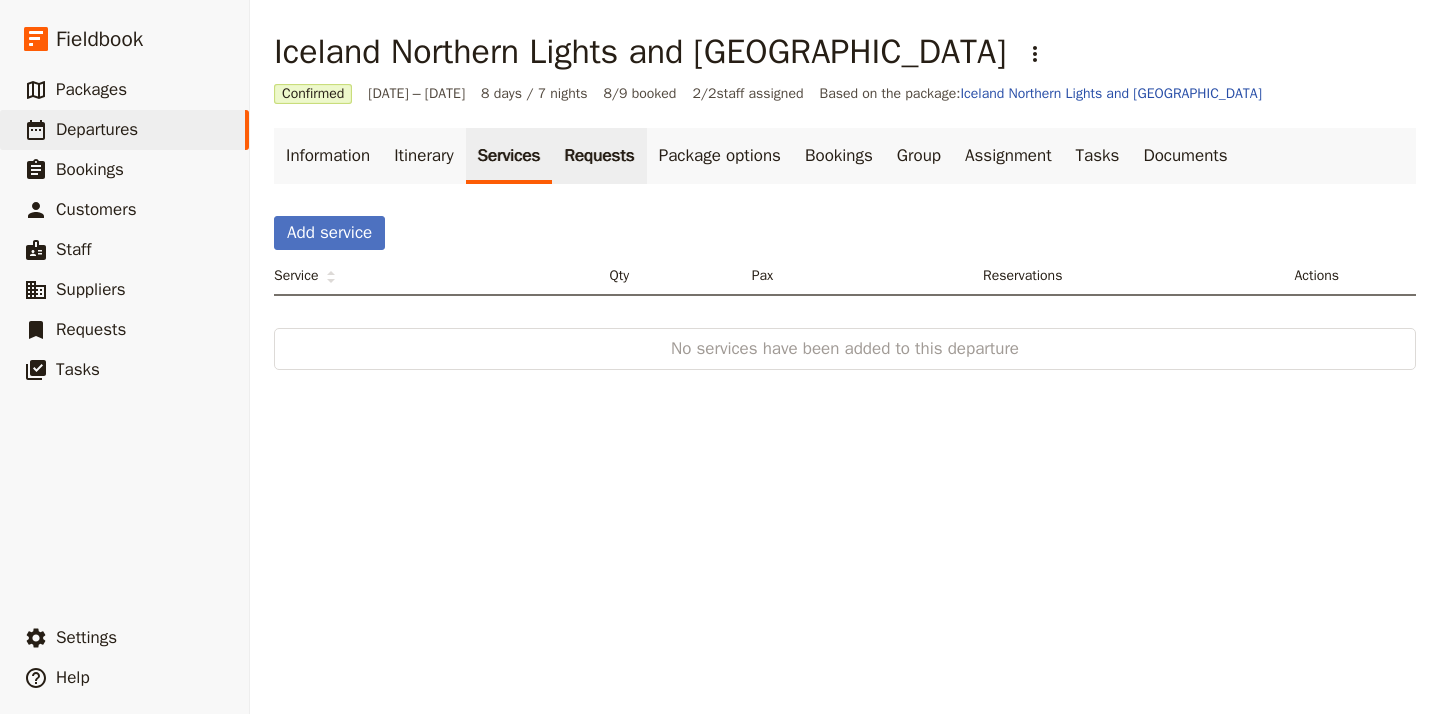 click on "Requests" at bounding box center [599, 156] 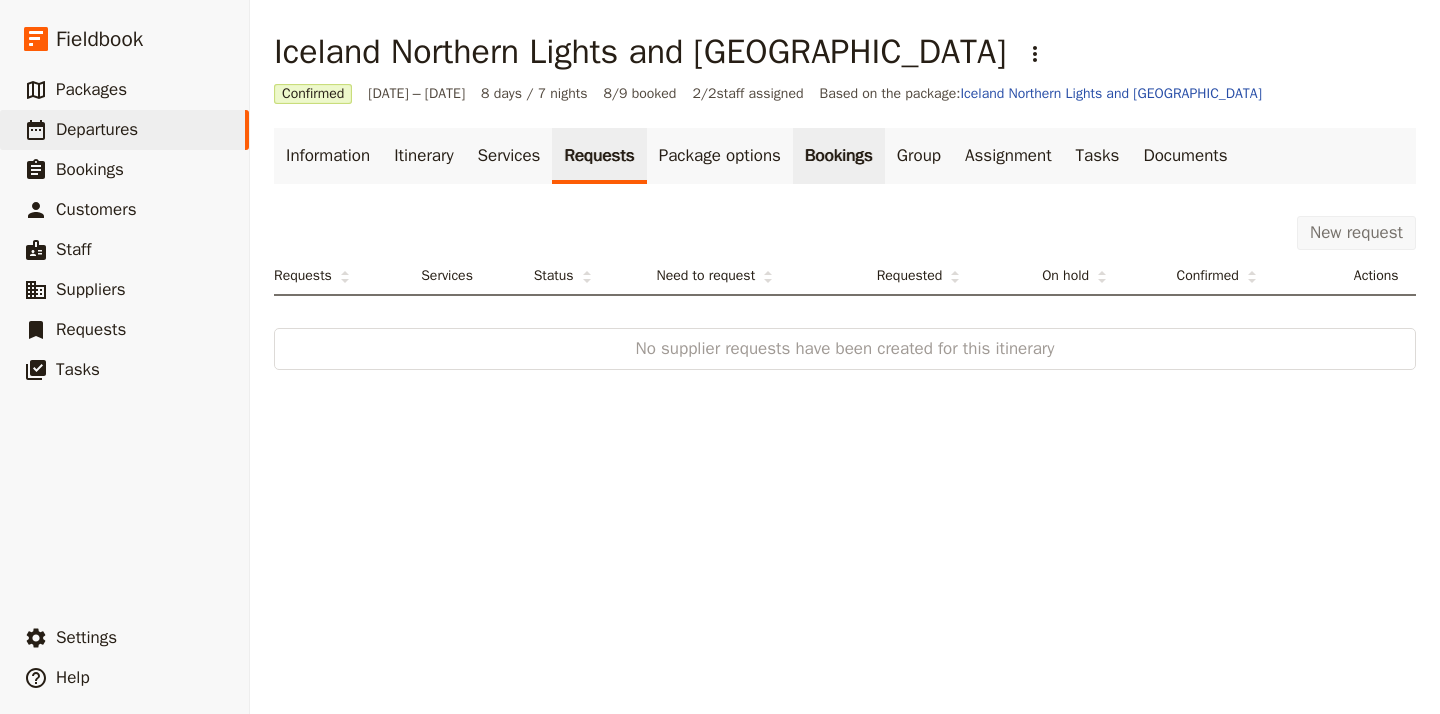 click on "Bookings" at bounding box center [839, 156] 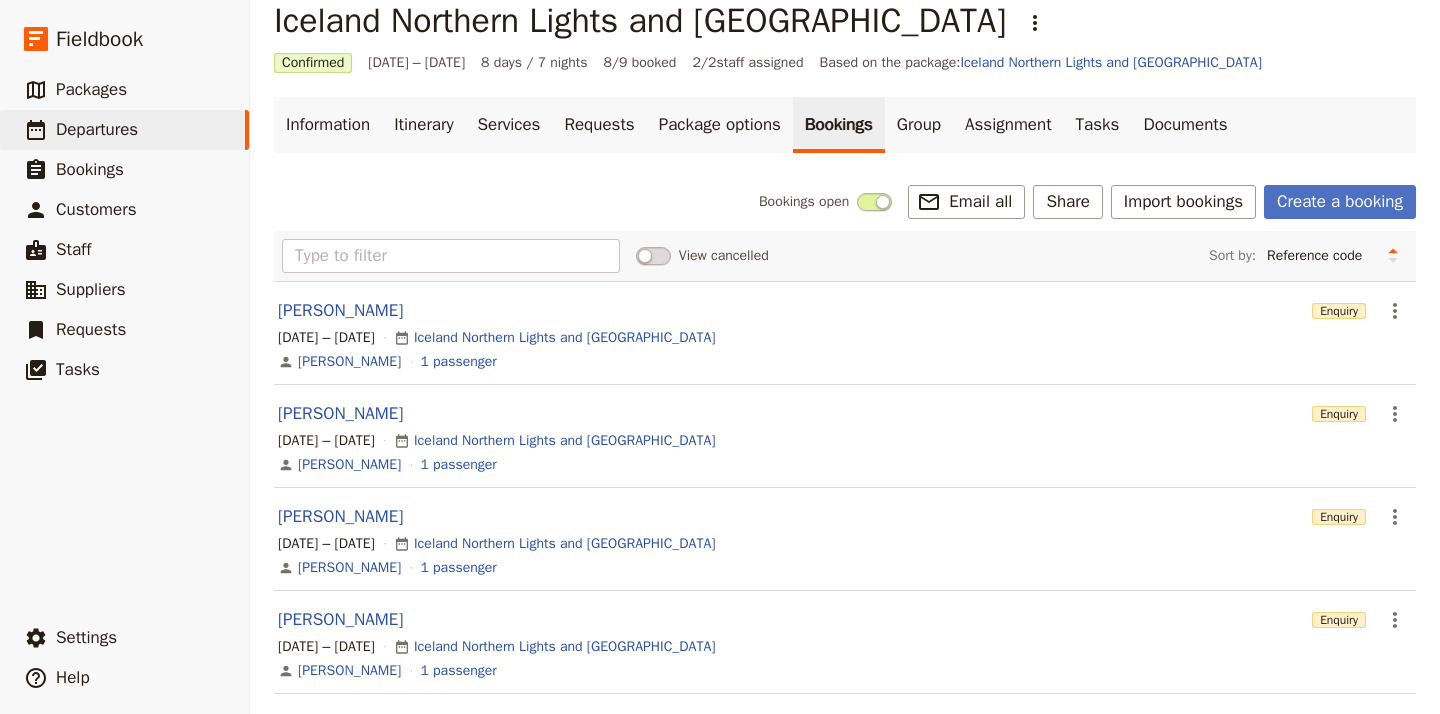 scroll, scrollTop: 36, scrollLeft: 0, axis: vertical 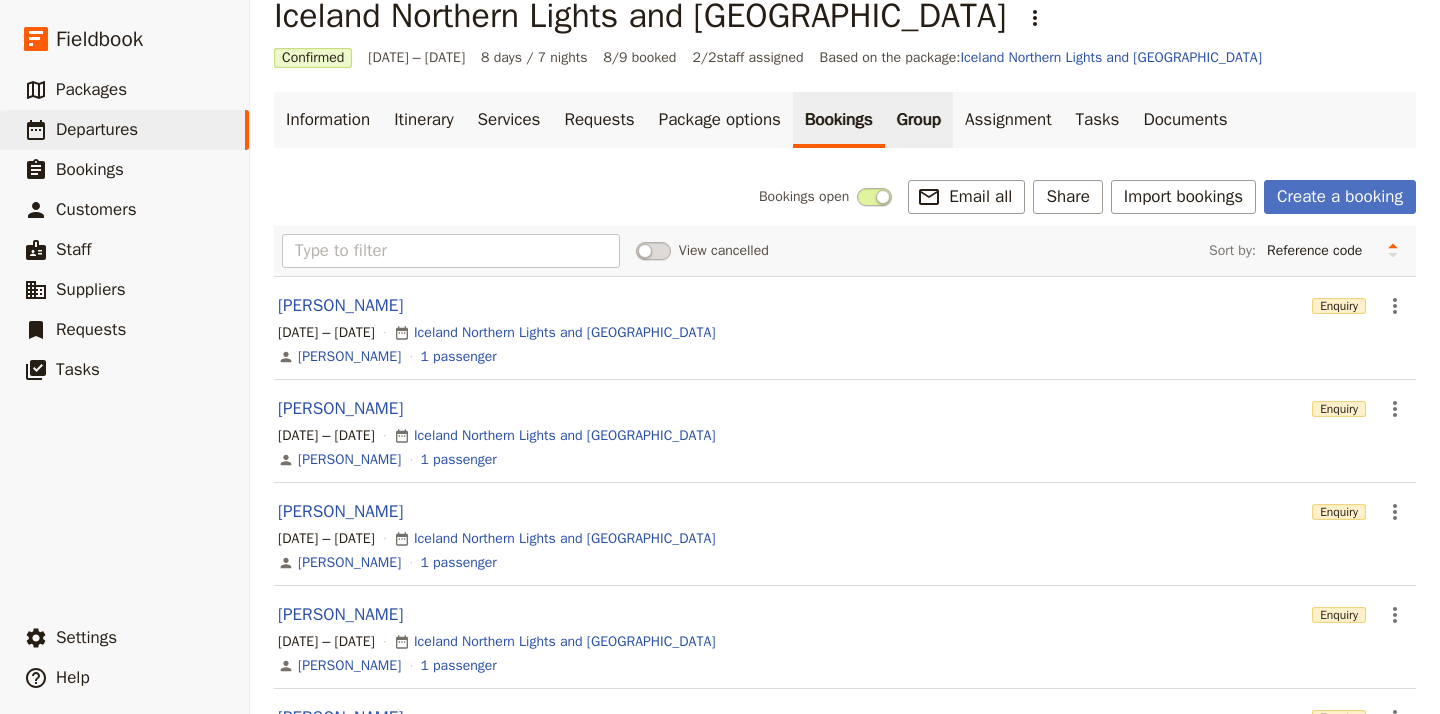 click on "Group" at bounding box center (919, 120) 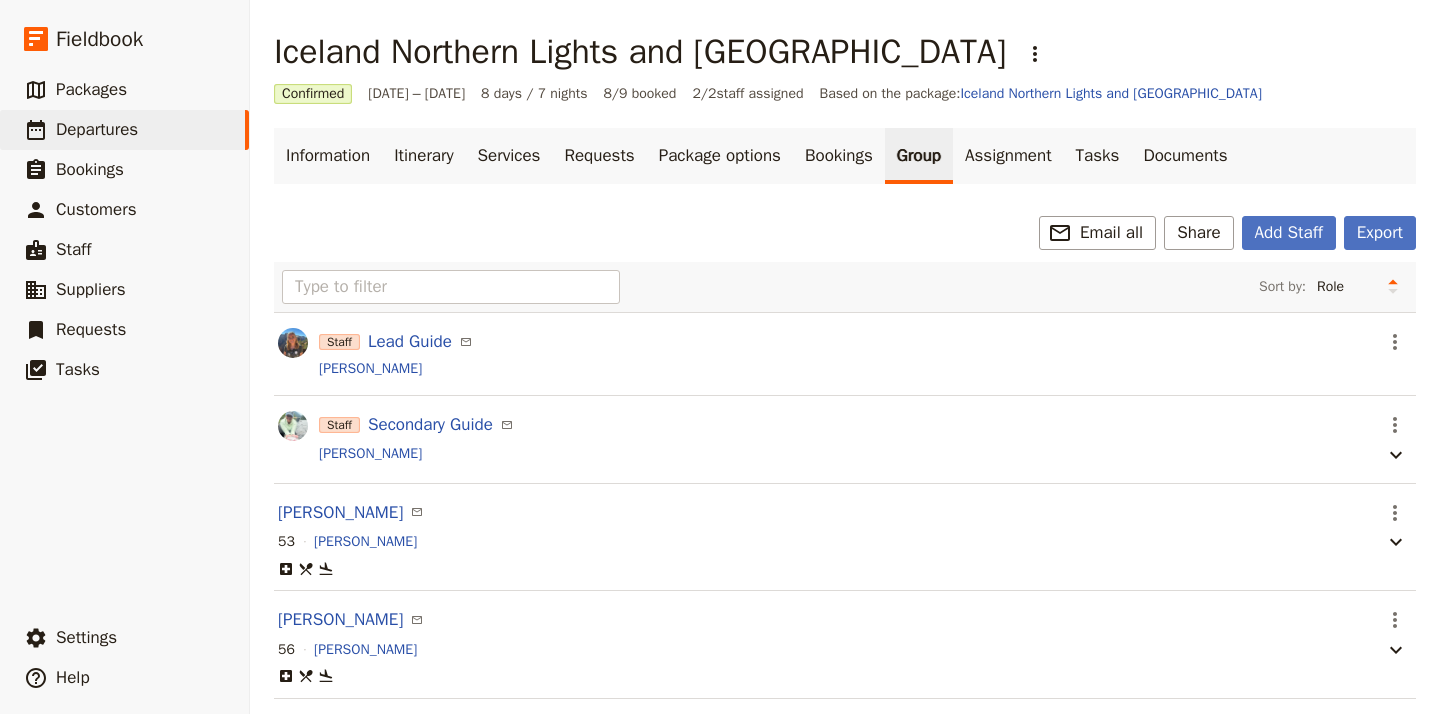 scroll, scrollTop: 0, scrollLeft: 0, axis: both 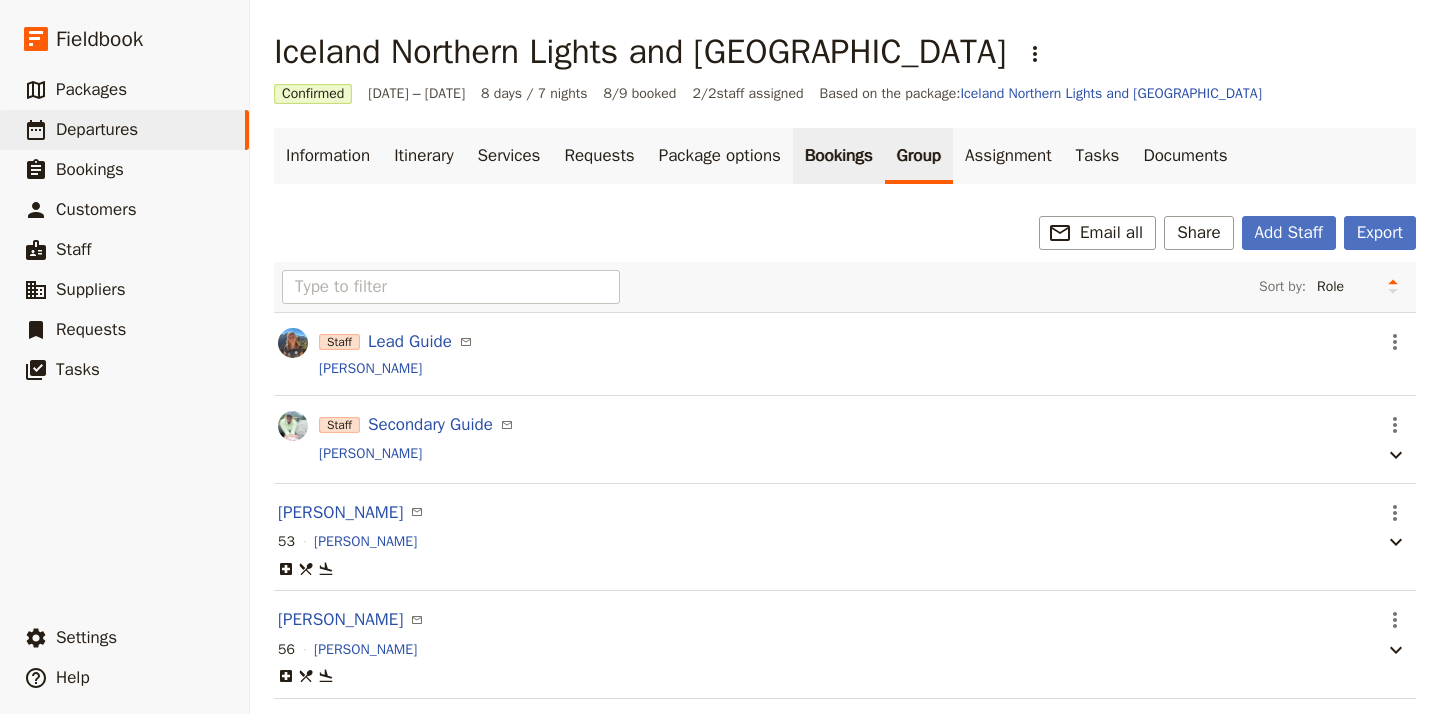 click on "Bookings" at bounding box center [839, 156] 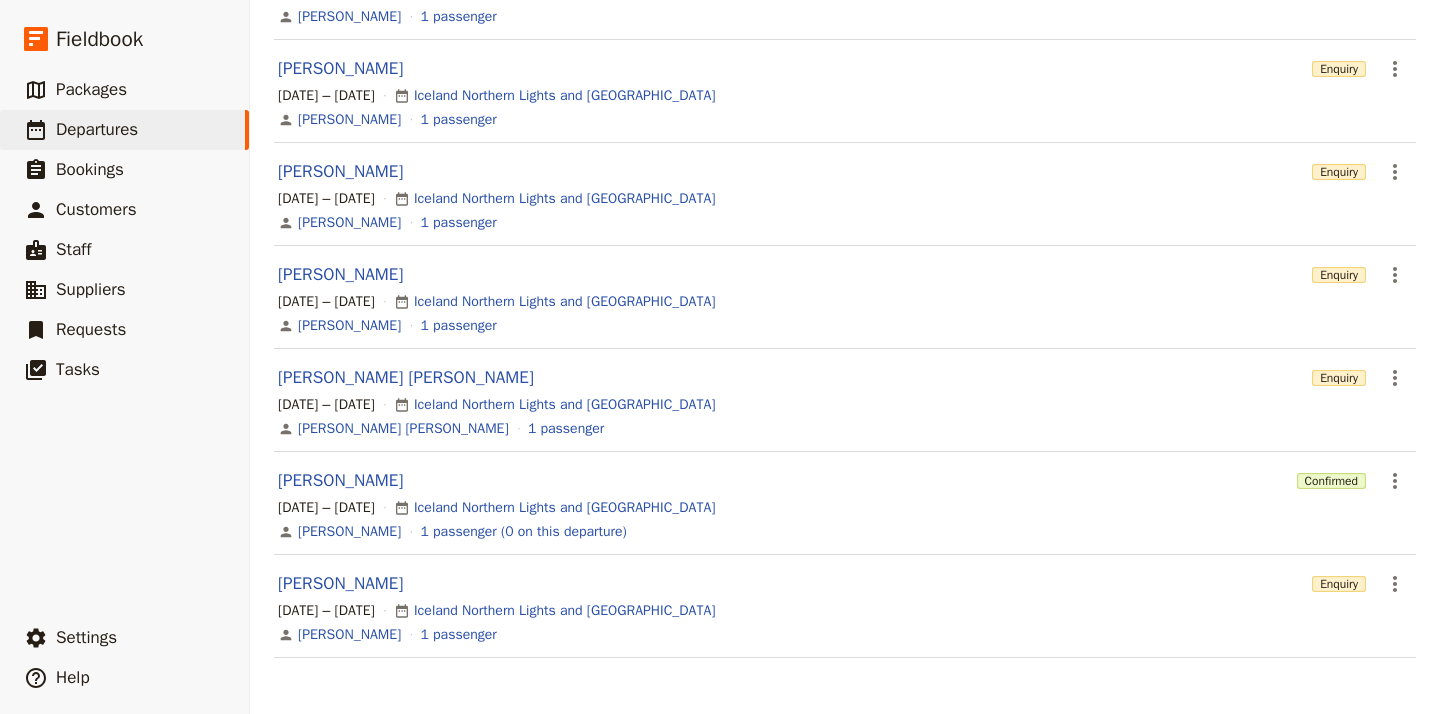 scroll, scrollTop: 582, scrollLeft: 0, axis: vertical 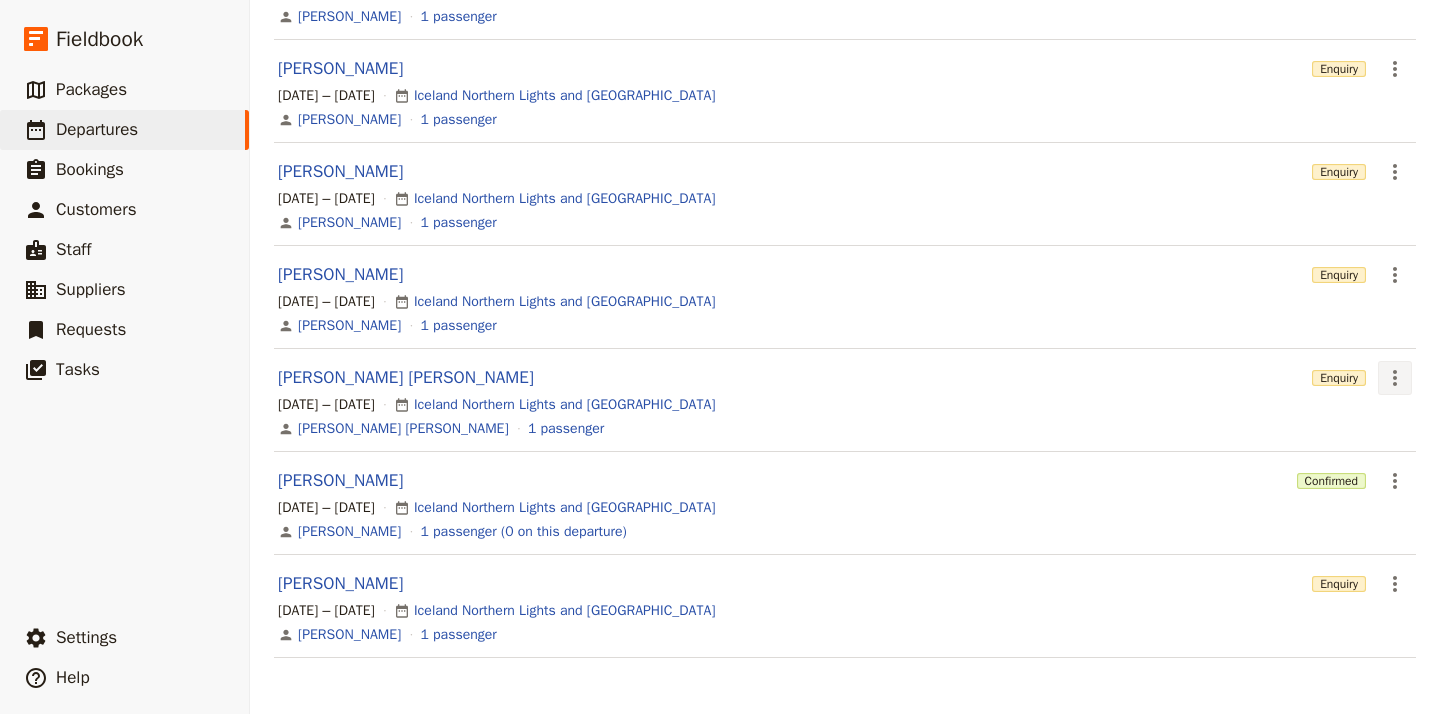 click 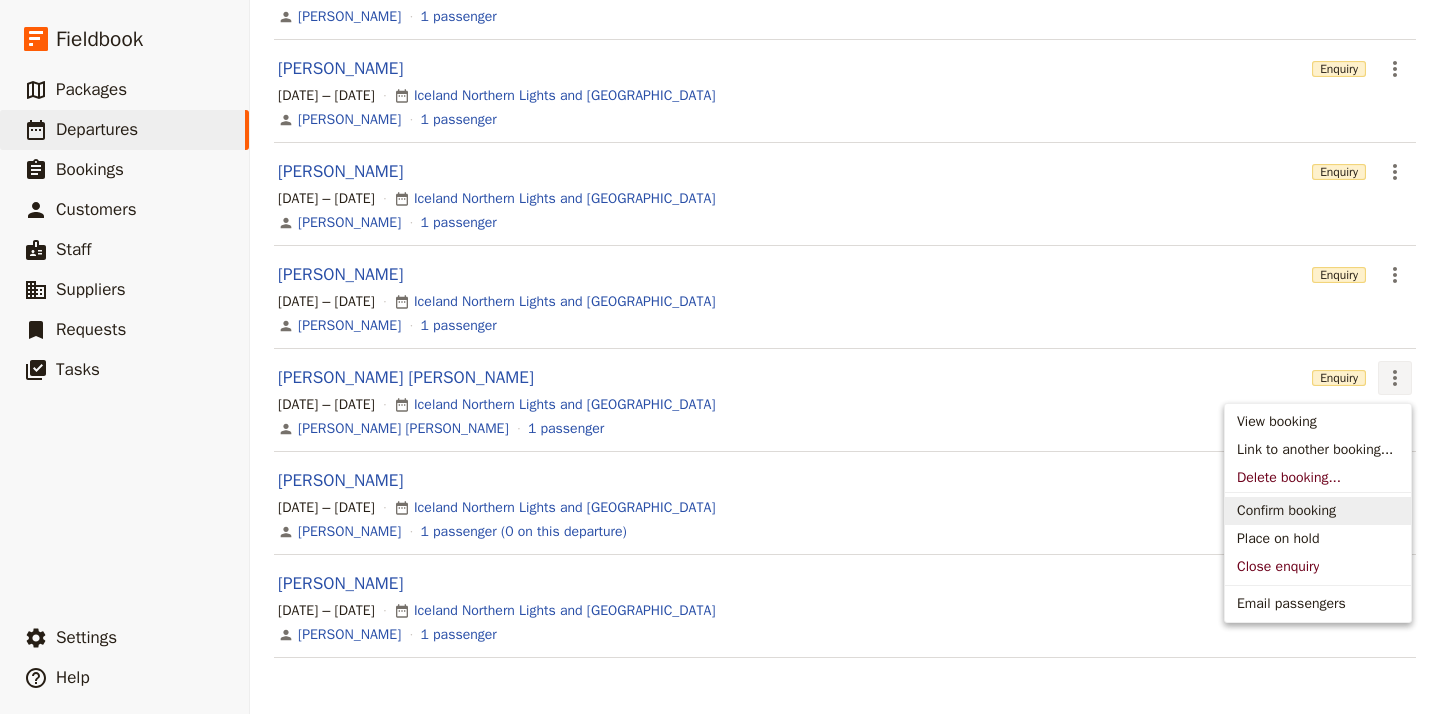 click on "Confirm booking" at bounding box center (1286, 511) 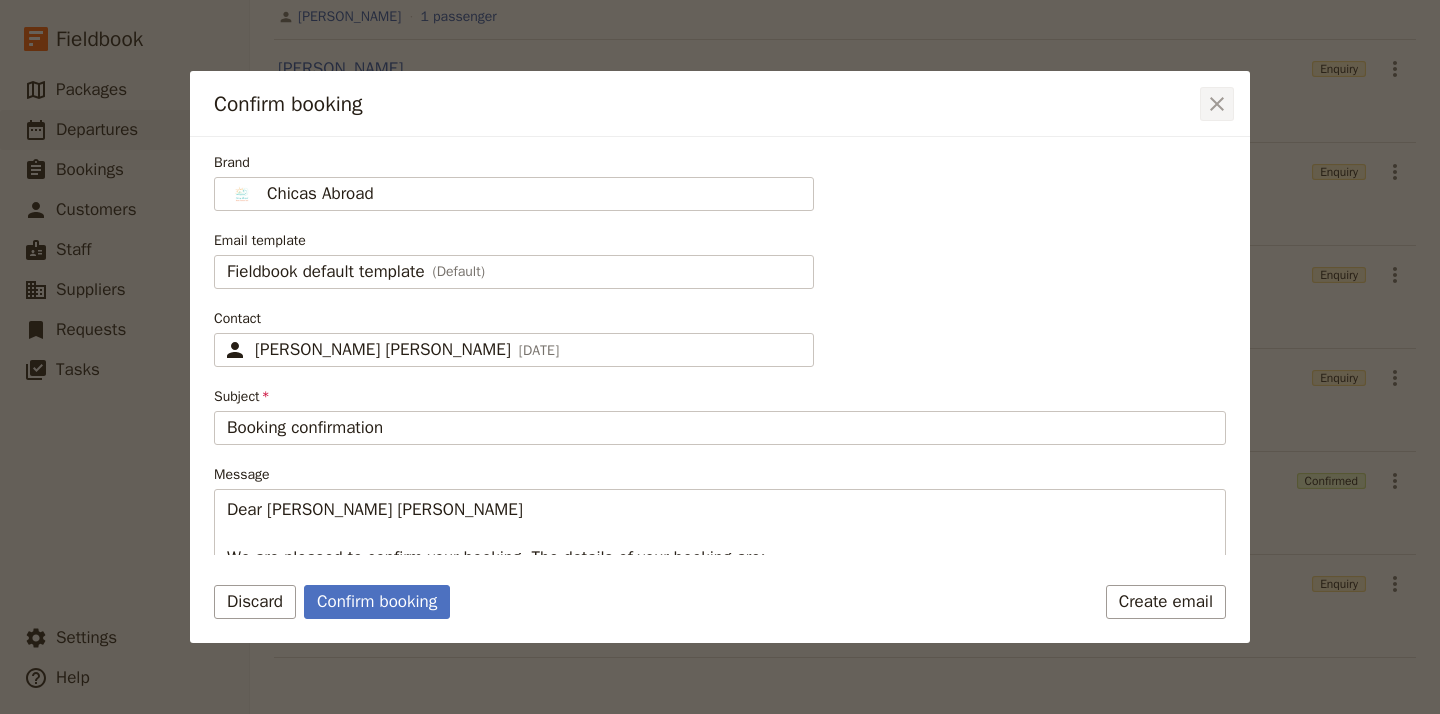 click 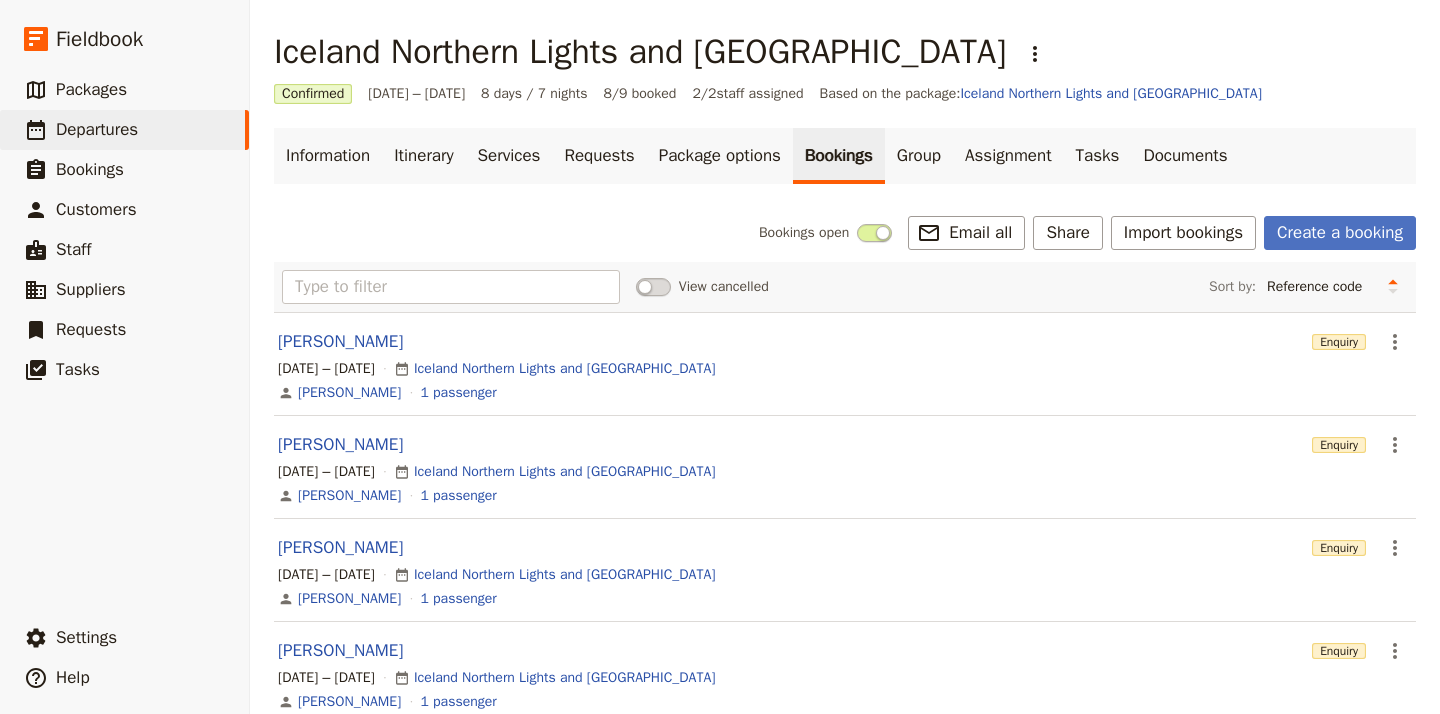scroll, scrollTop: 0, scrollLeft: 0, axis: both 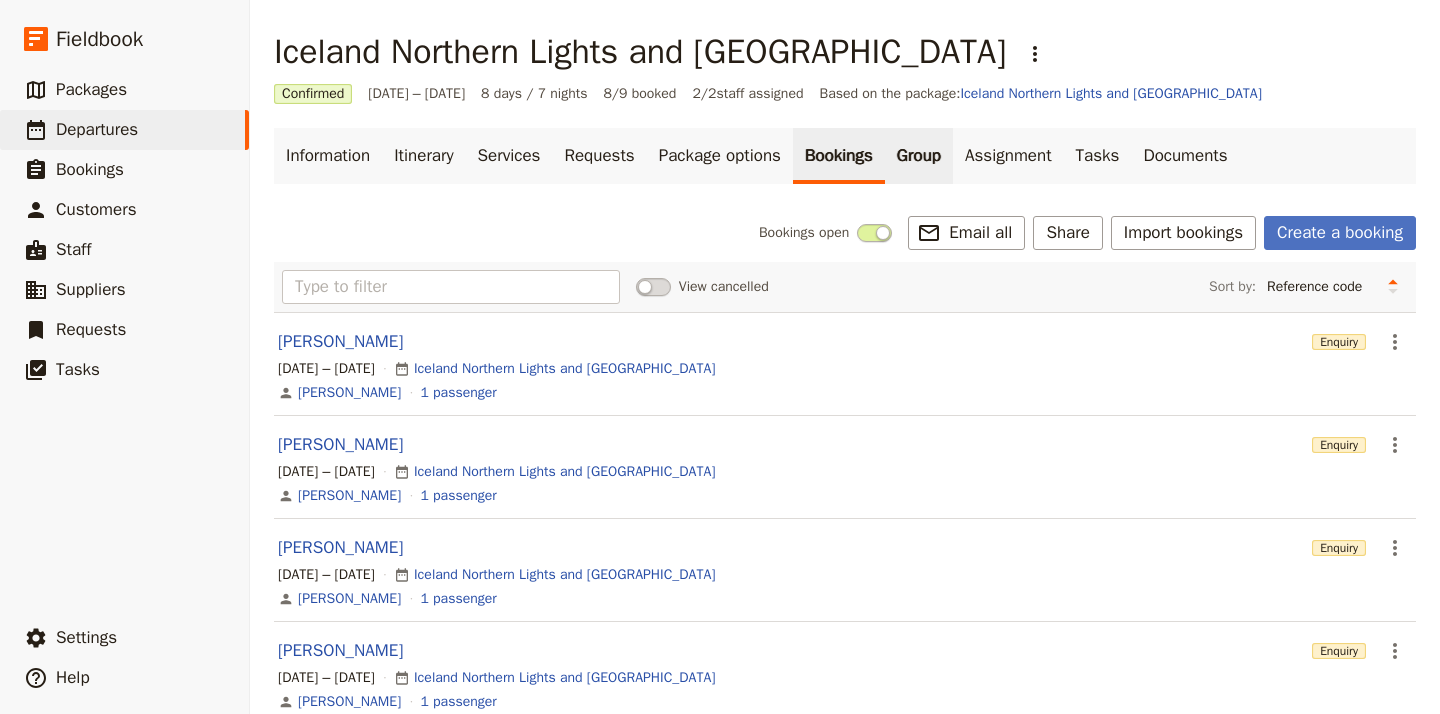 click on "Group" at bounding box center [919, 156] 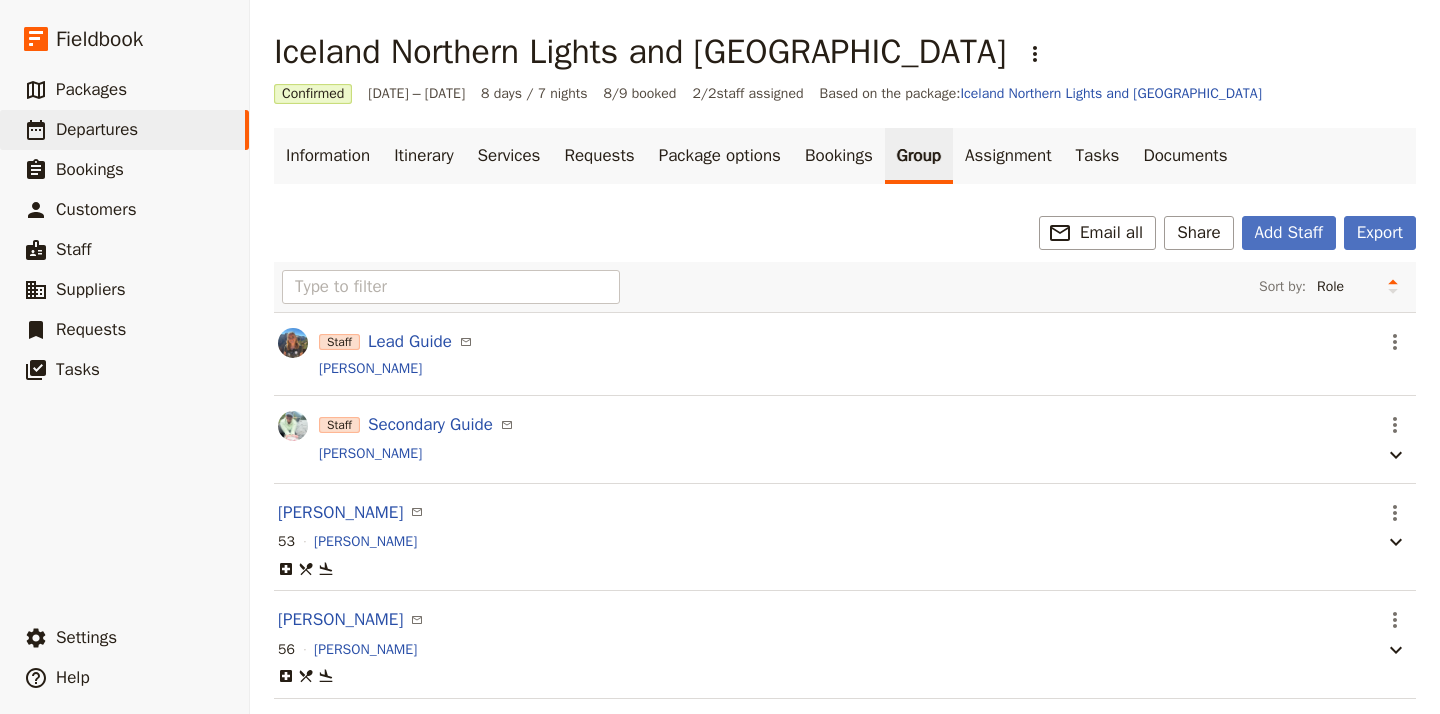 scroll, scrollTop: 0, scrollLeft: 0, axis: both 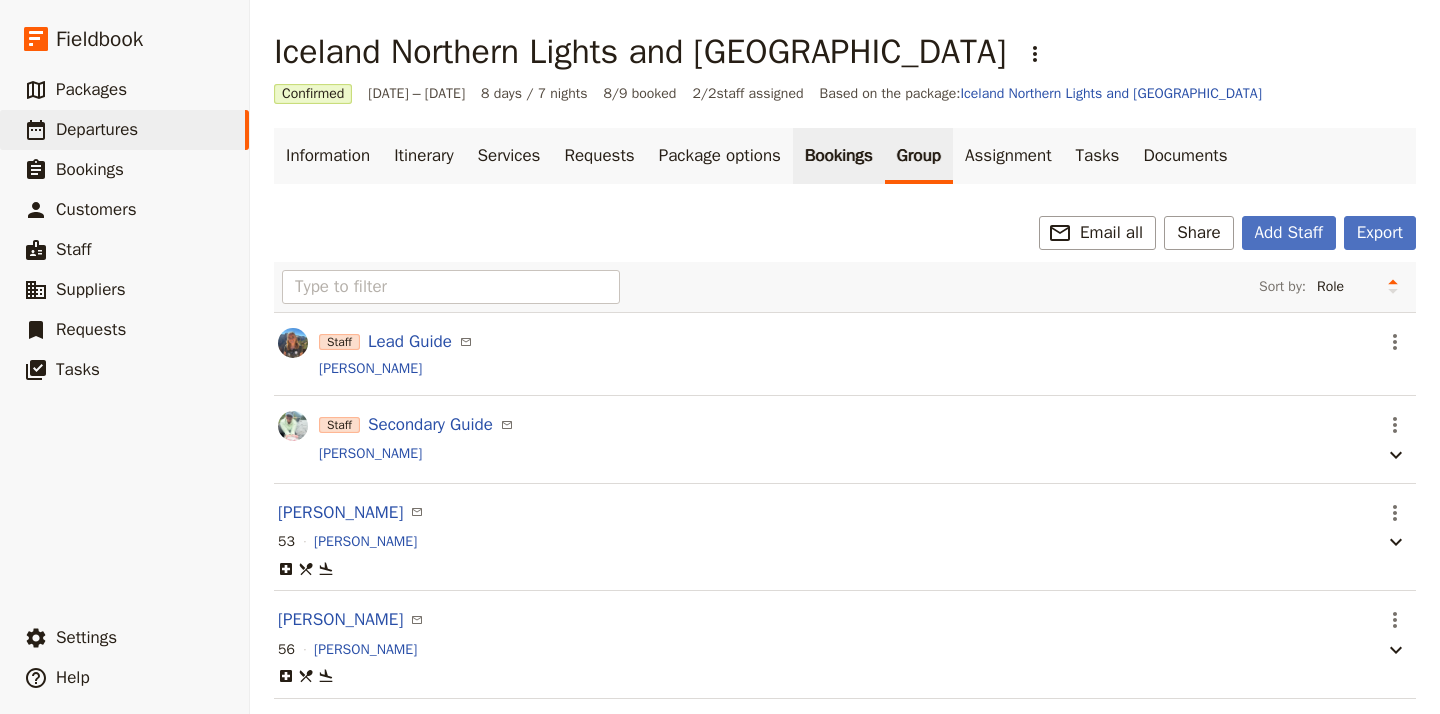 click on "Bookings" at bounding box center (839, 156) 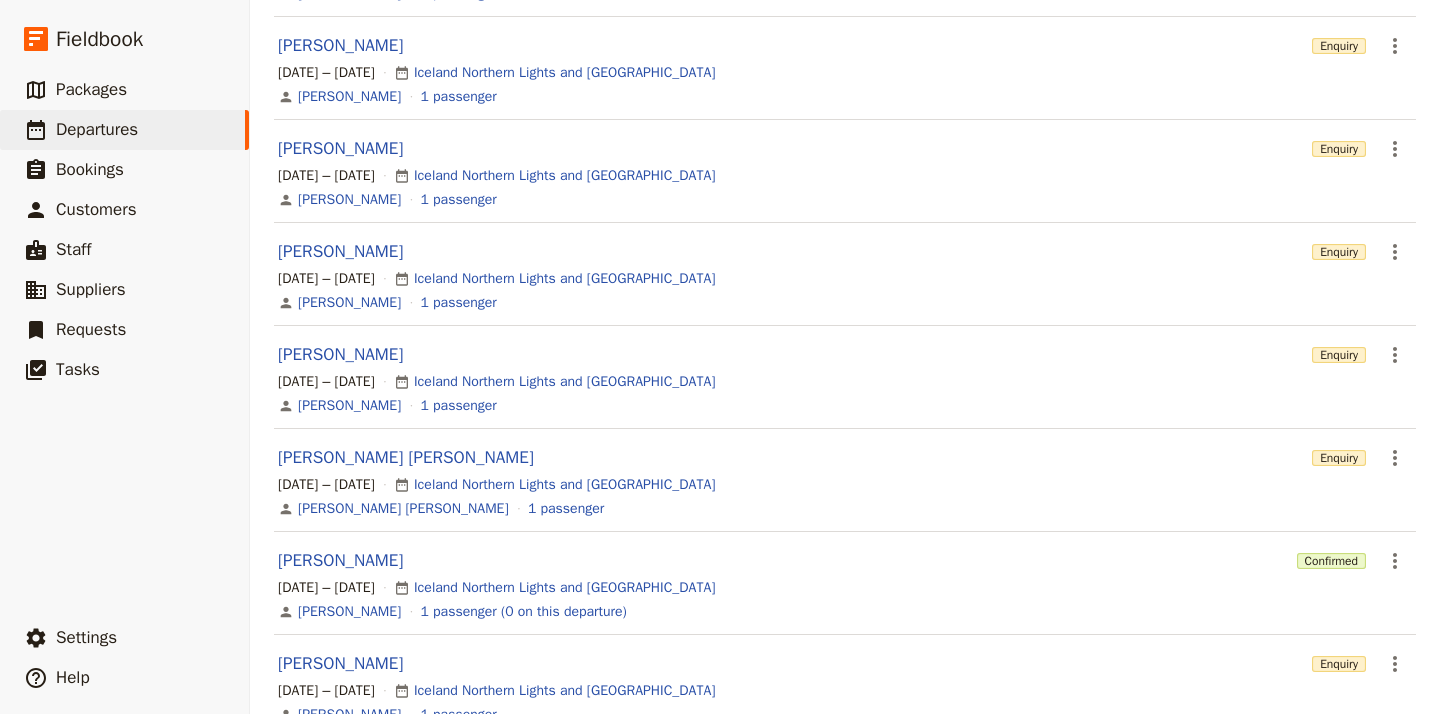 scroll, scrollTop: 505, scrollLeft: 0, axis: vertical 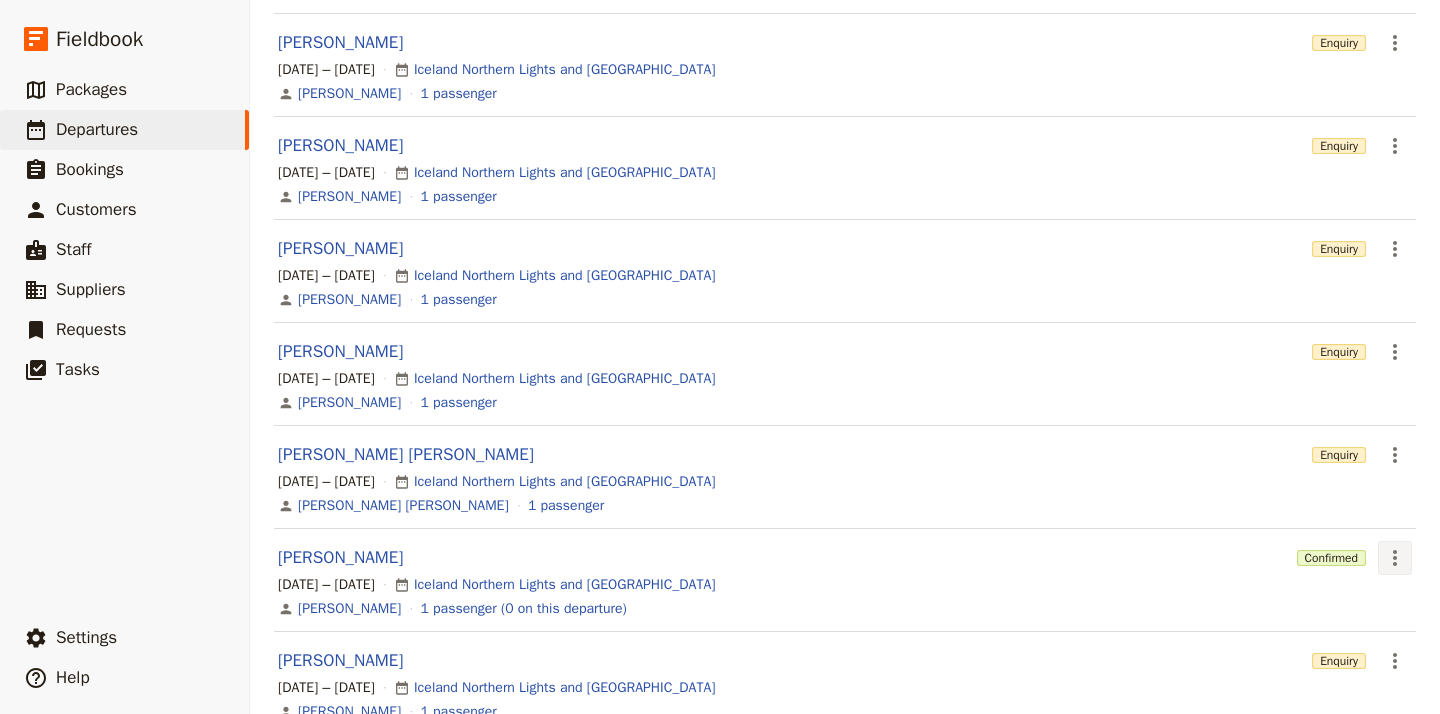click 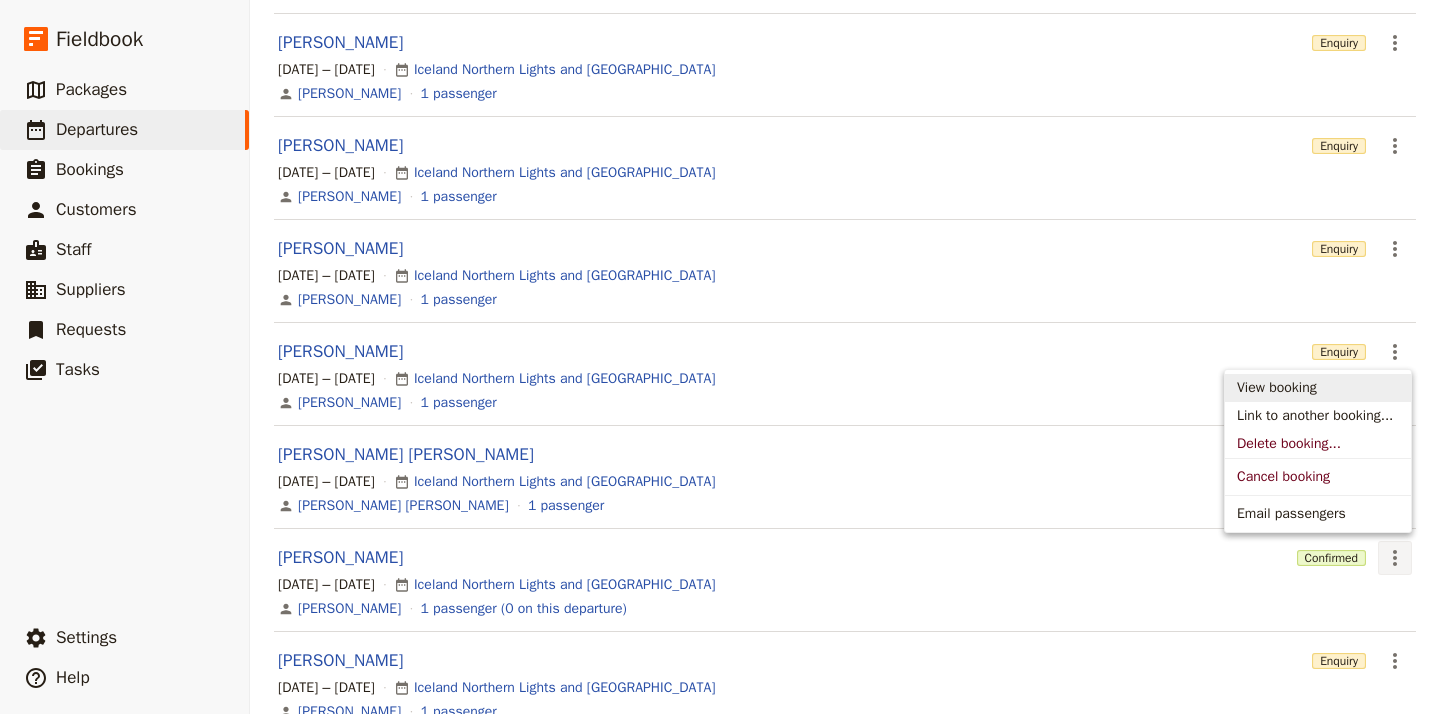 click on "View booking" at bounding box center (1277, 388) 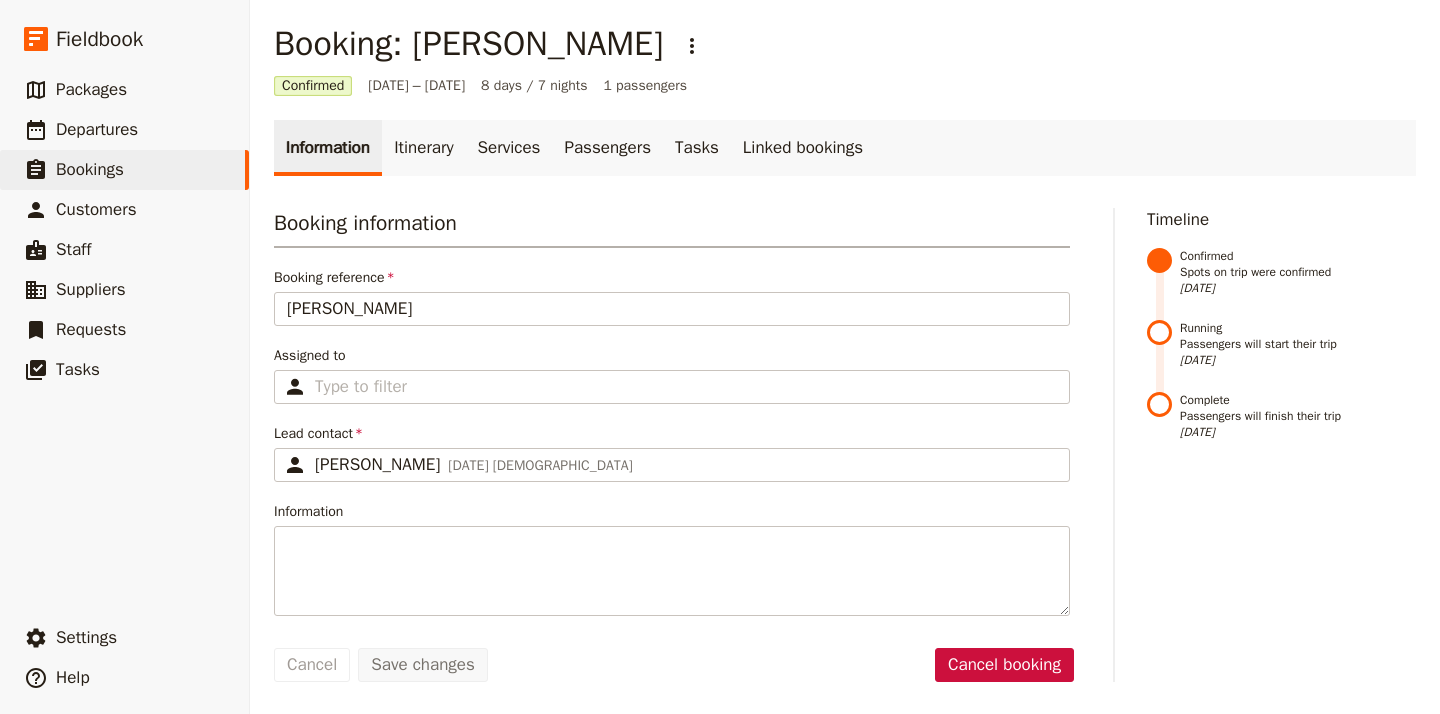scroll, scrollTop: 8, scrollLeft: 0, axis: vertical 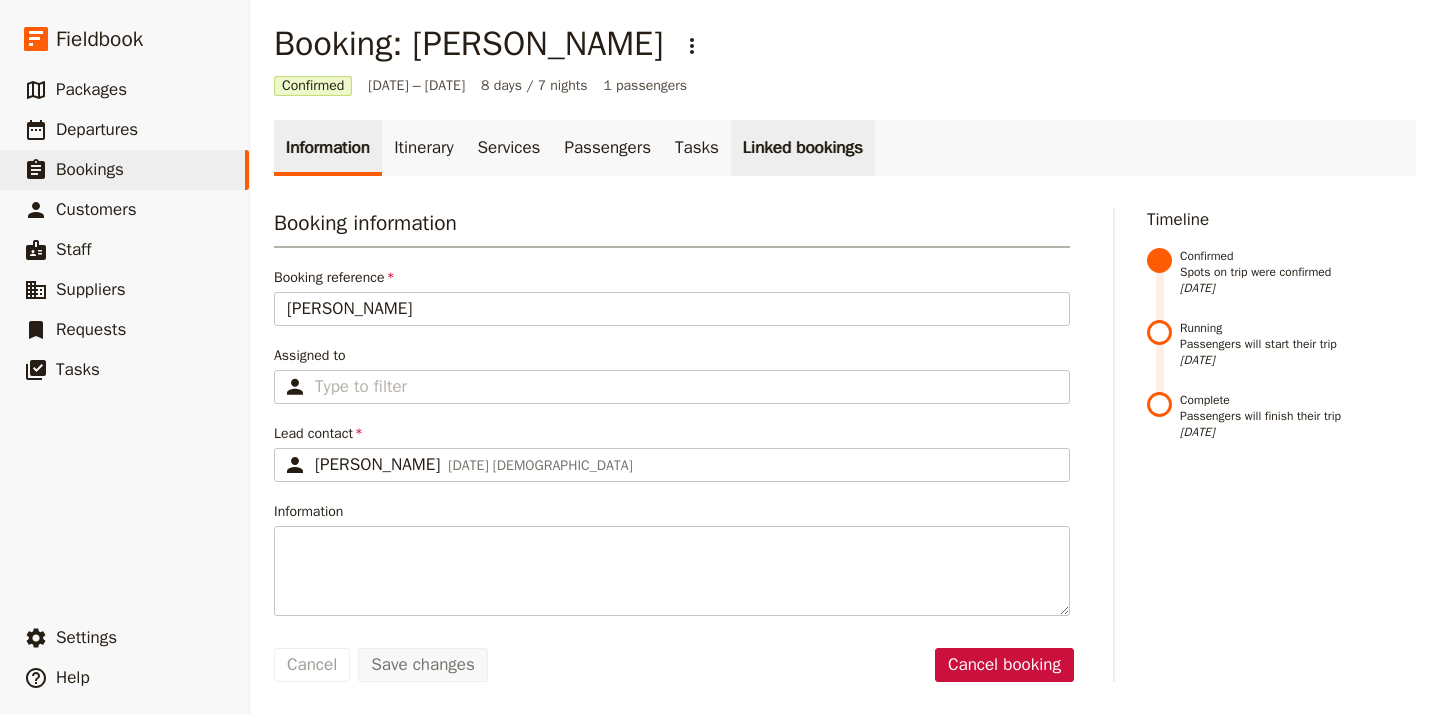 click on "Linked bookings" at bounding box center [803, 148] 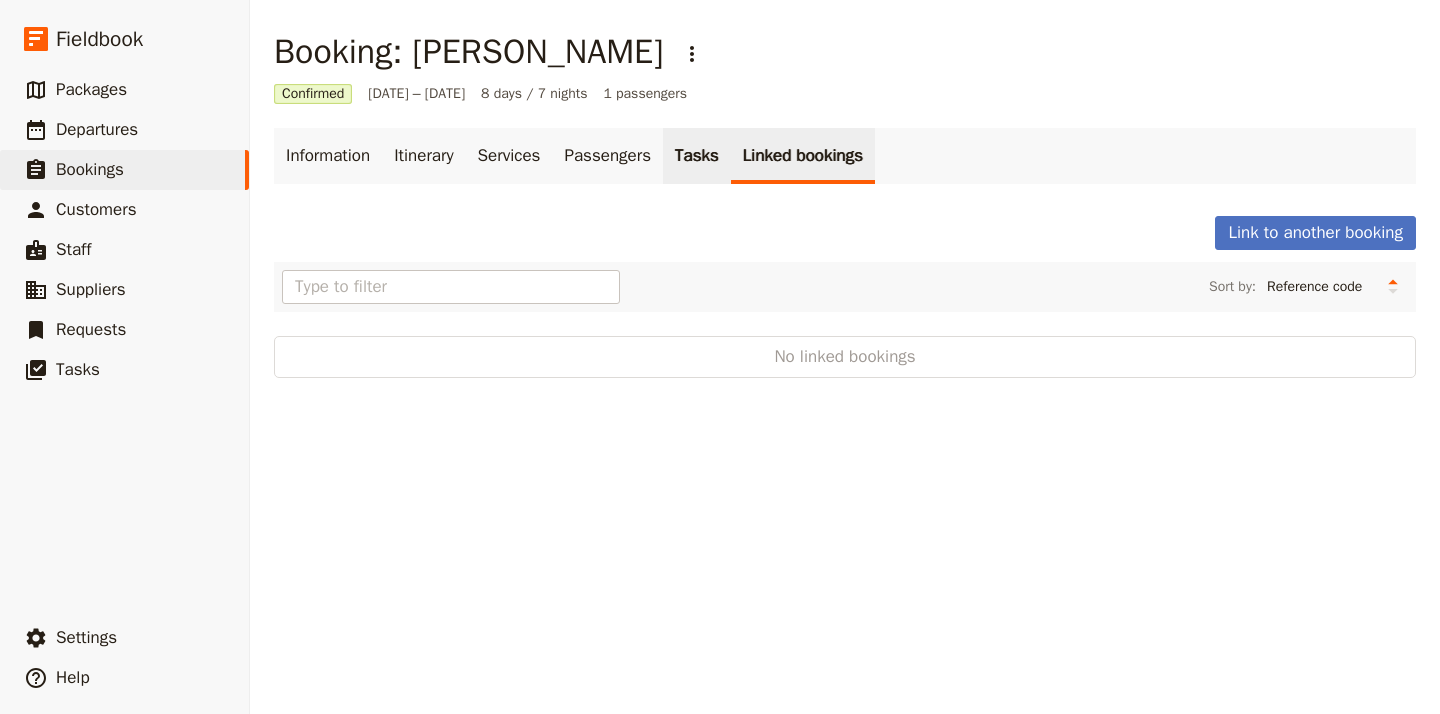 click on "Tasks" at bounding box center [697, 156] 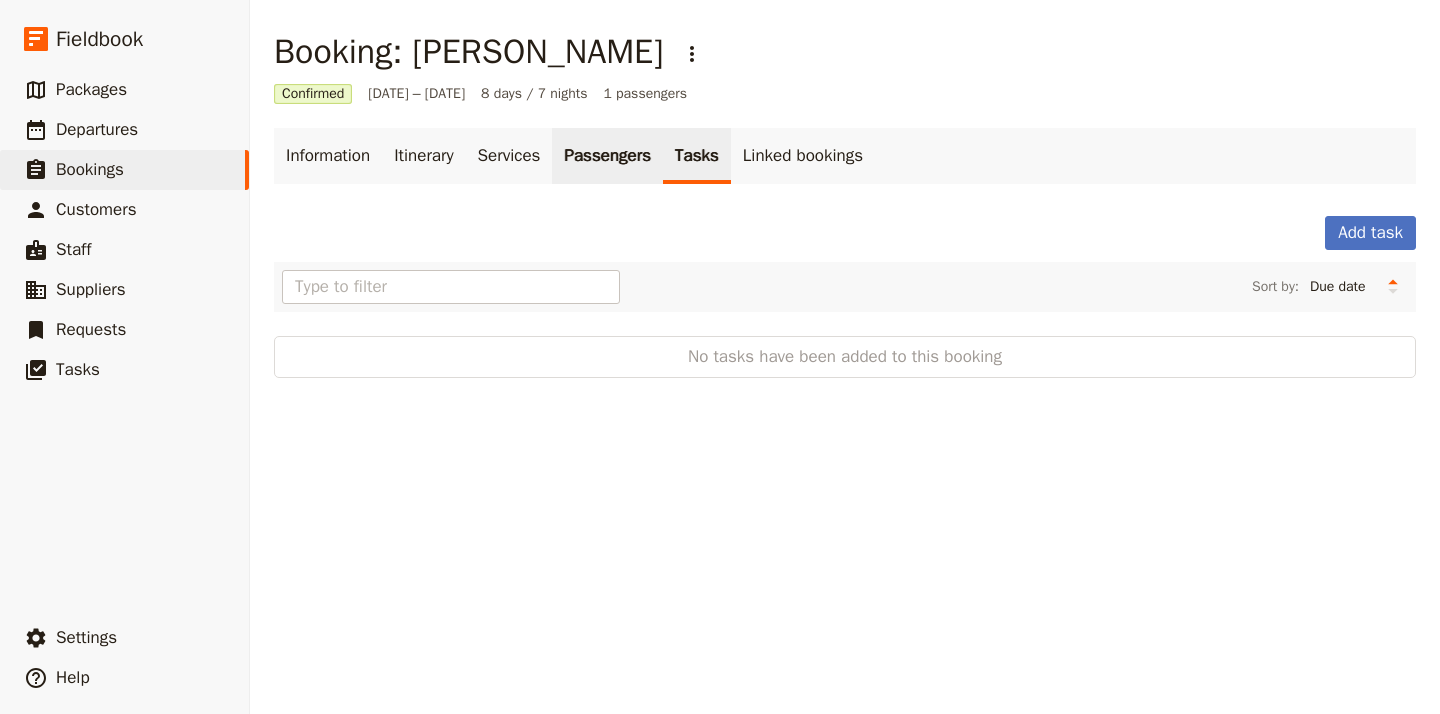 click on "Passengers" at bounding box center (607, 156) 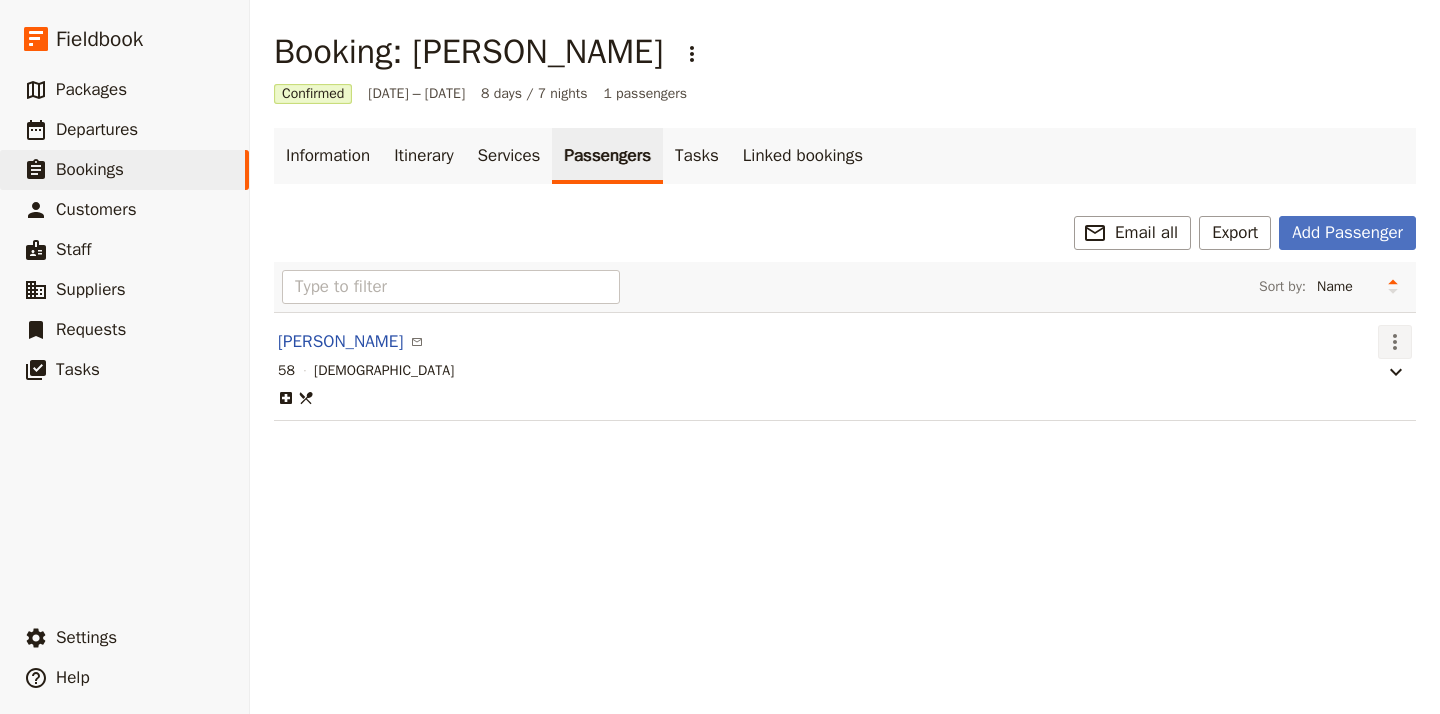 click 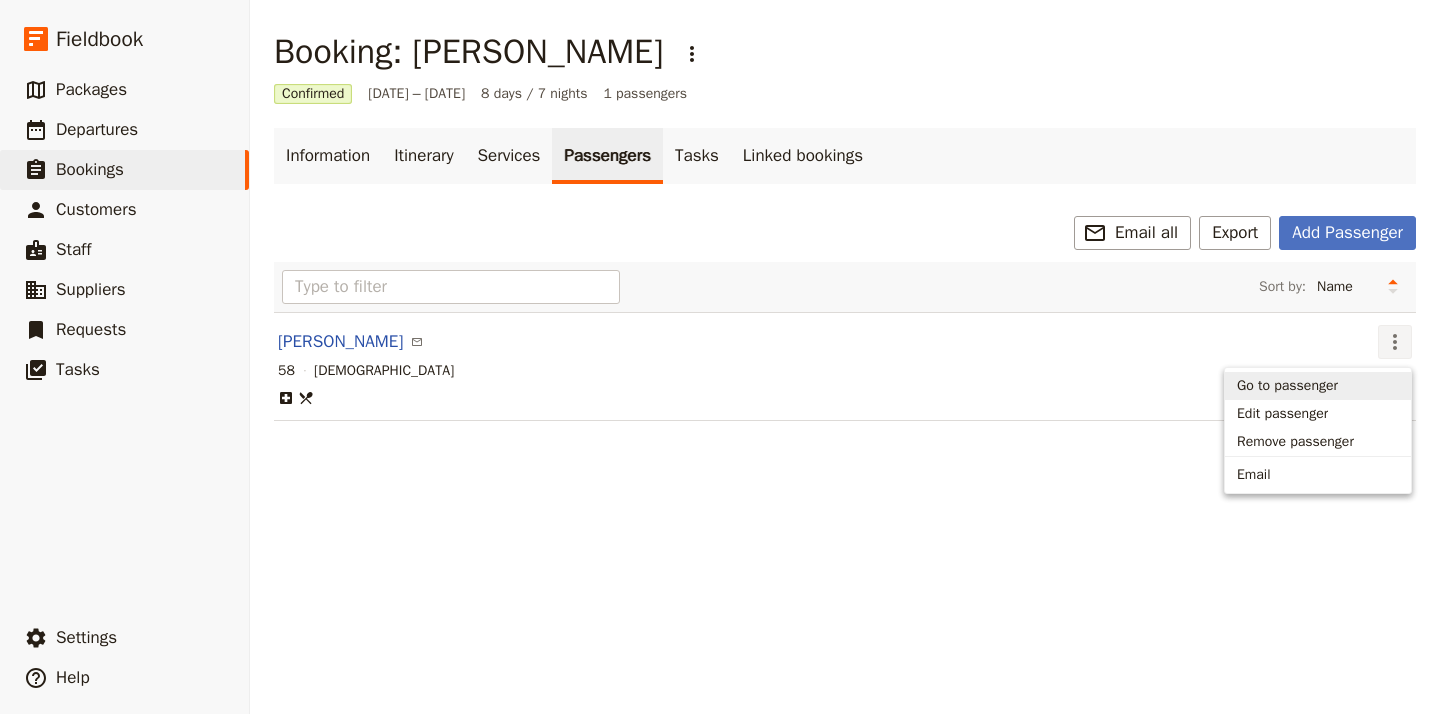 click on "Go to passenger" at bounding box center (1318, 386) 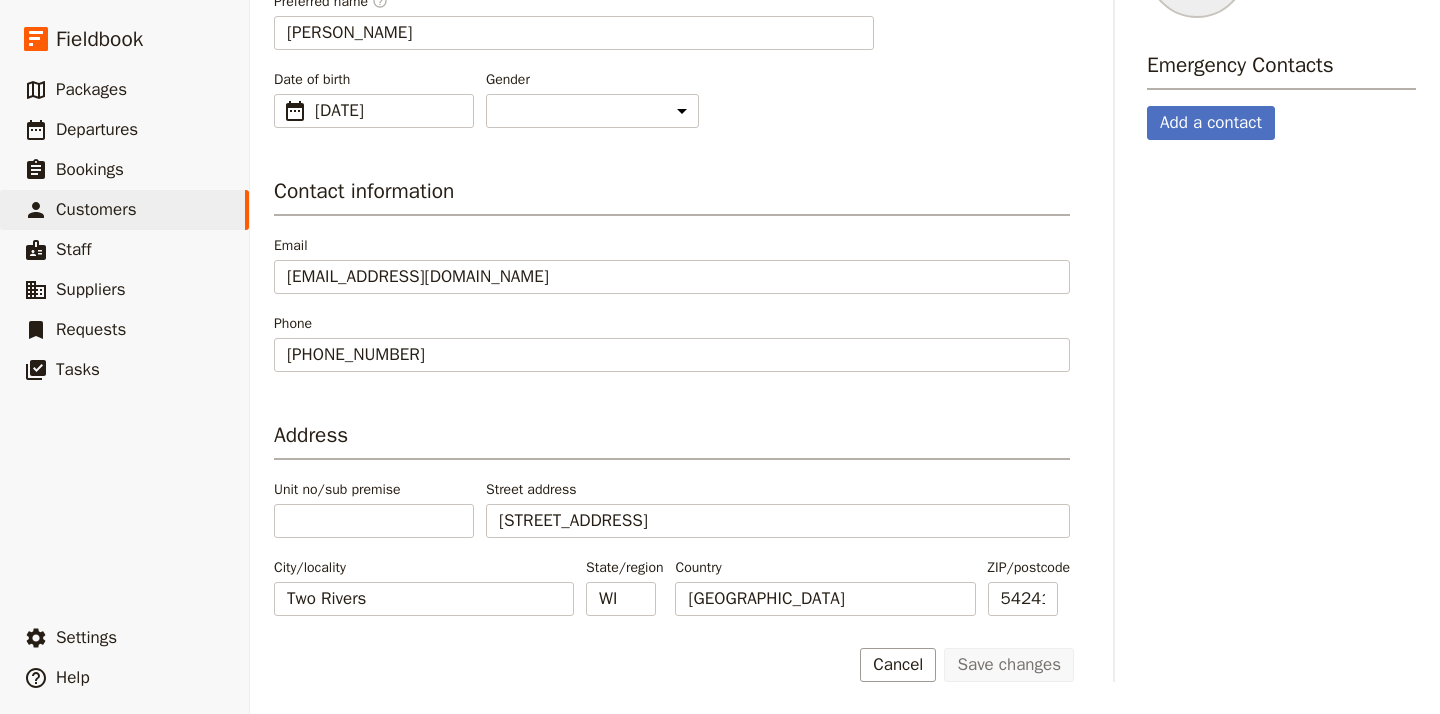 scroll, scrollTop: 331, scrollLeft: 0, axis: vertical 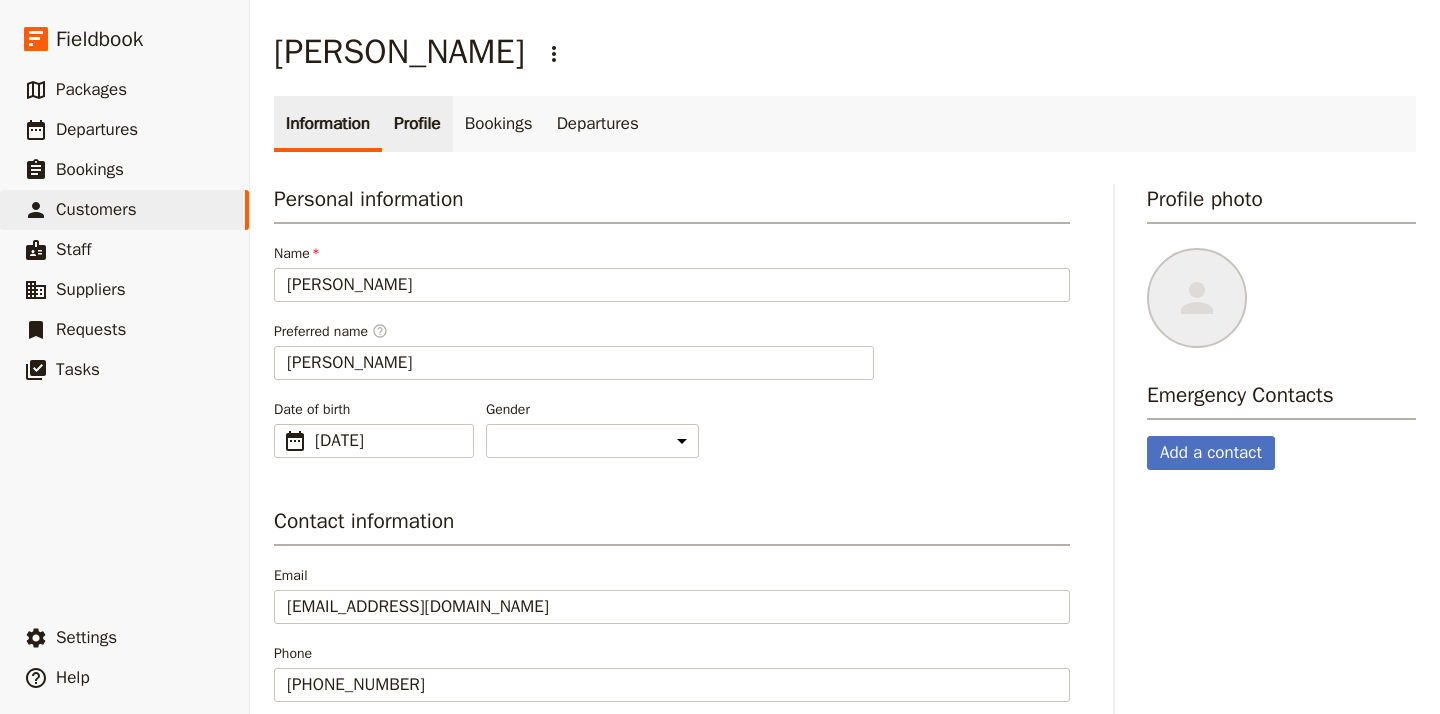 click on "Profile" at bounding box center (417, 124) 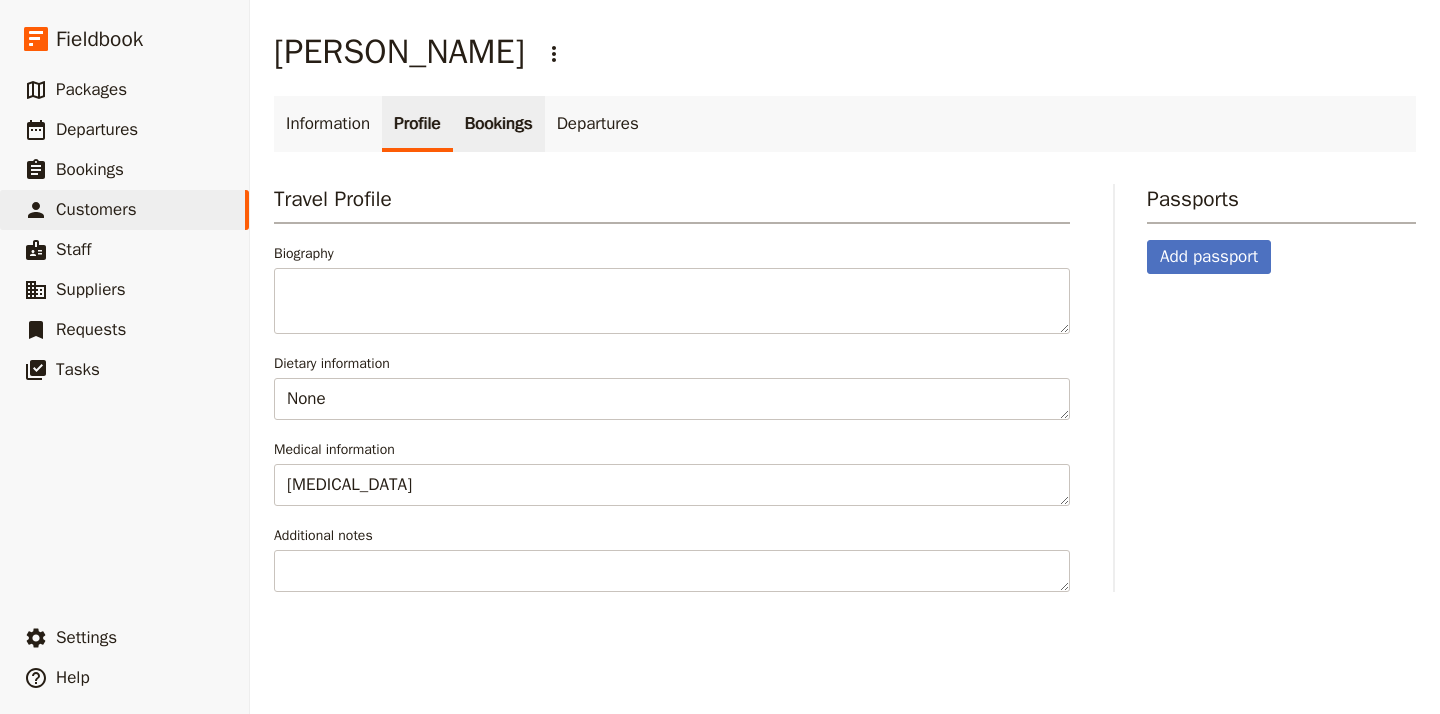 click on "Bookings" at bounding box center (499, 124) 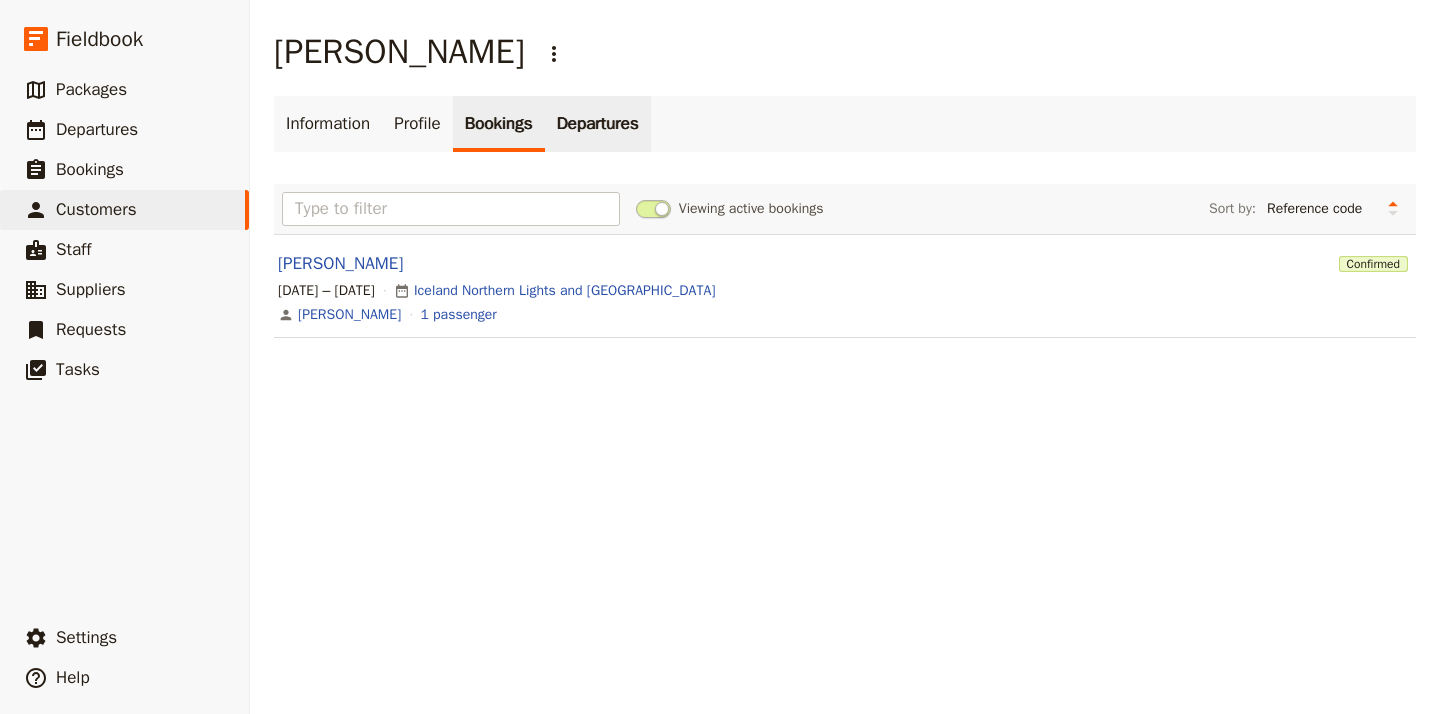 click on "Departures" at bounding box center (598, 124) 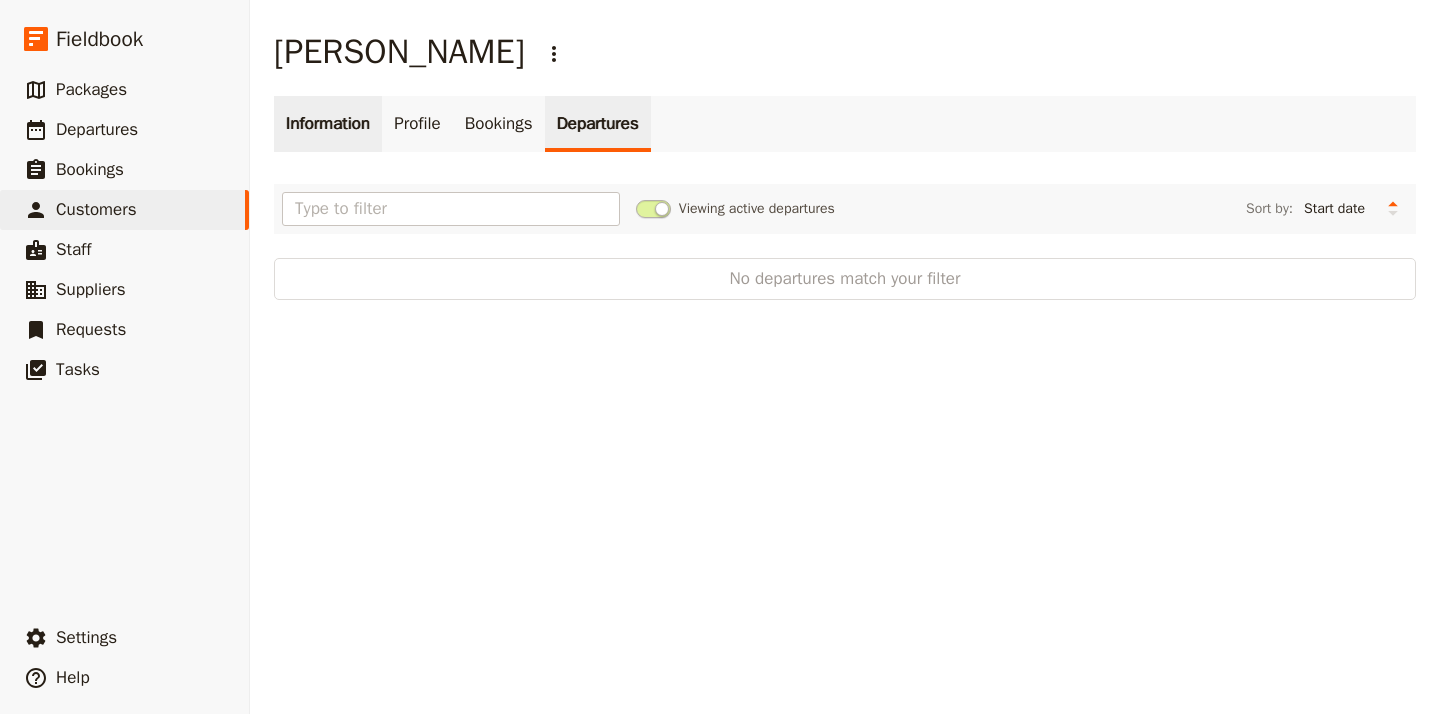 click on "Information" at bounding box center (328, 124) 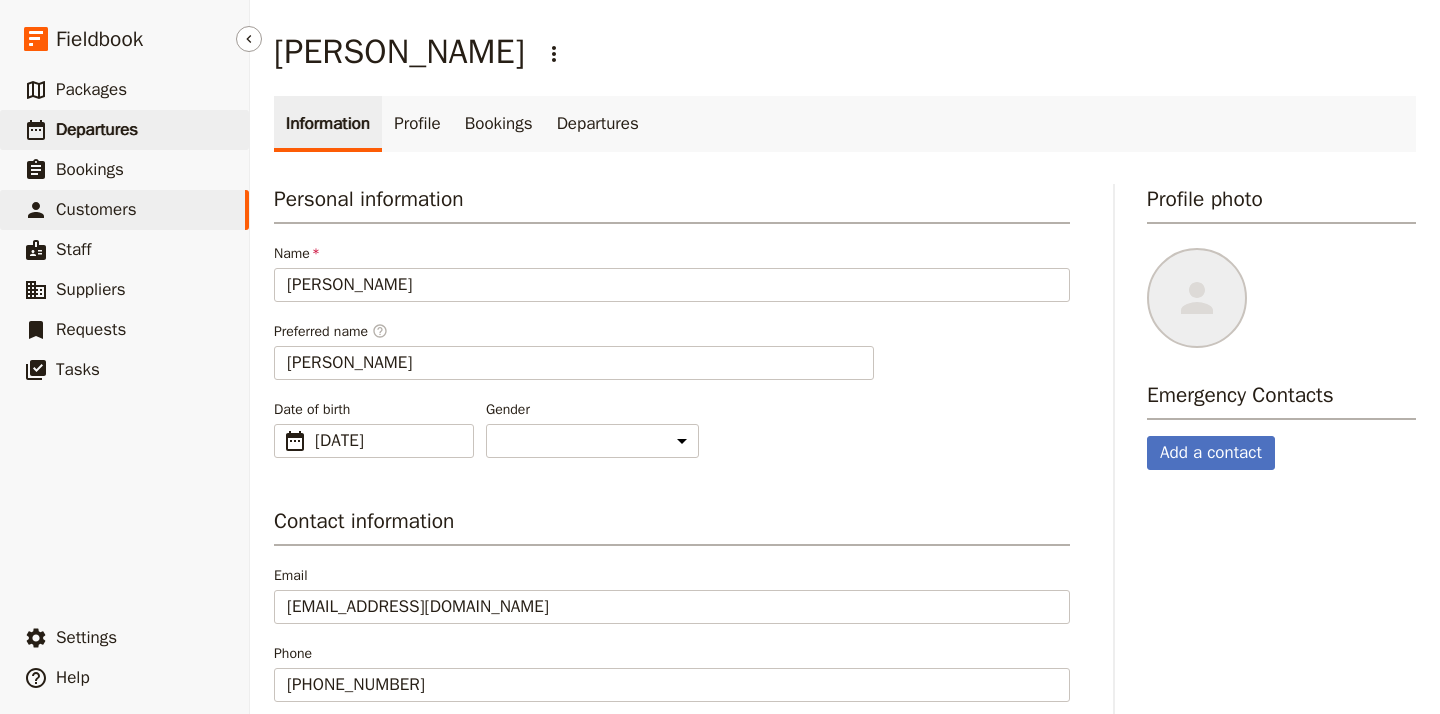 click on "Departures" at bounding box center [97, 129] 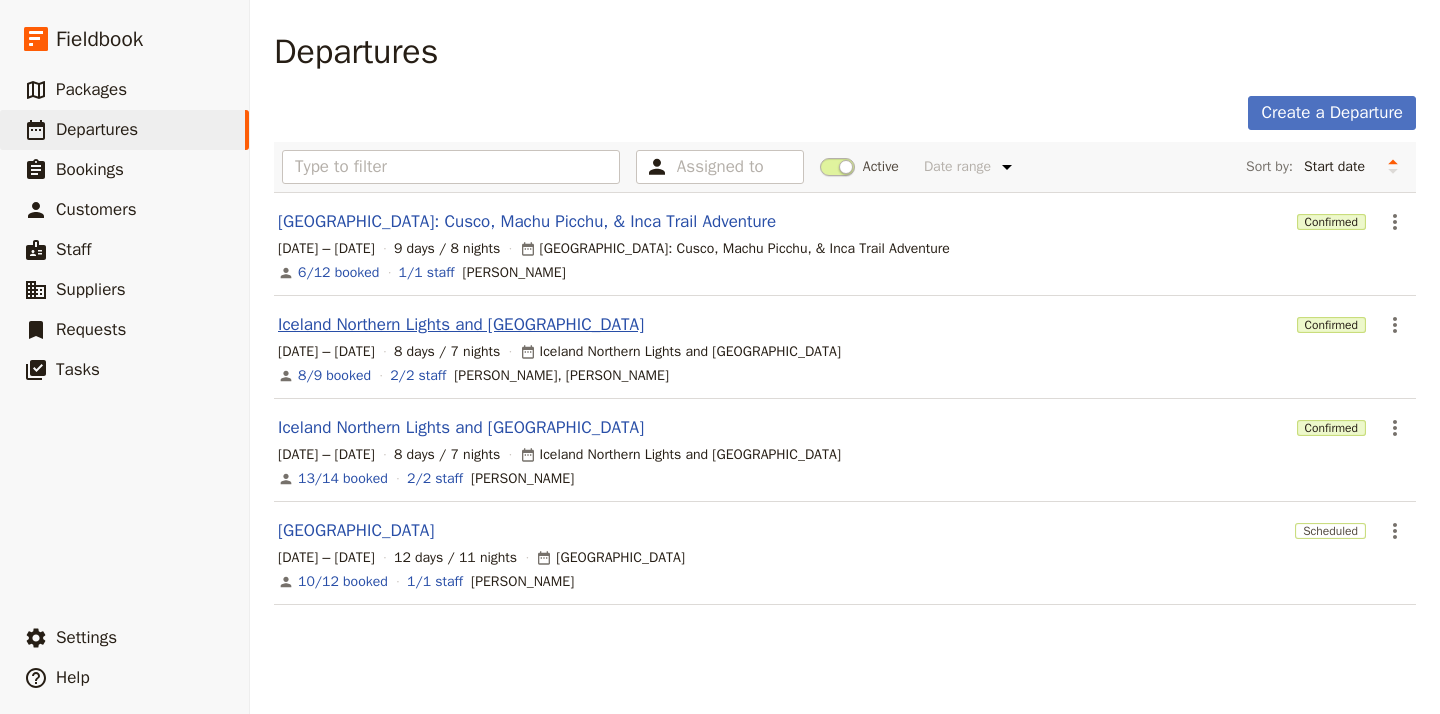 click on "Iceland Northern Lights and [GEOGRAPHIC_DATA]" at bounding box center (461, 325) 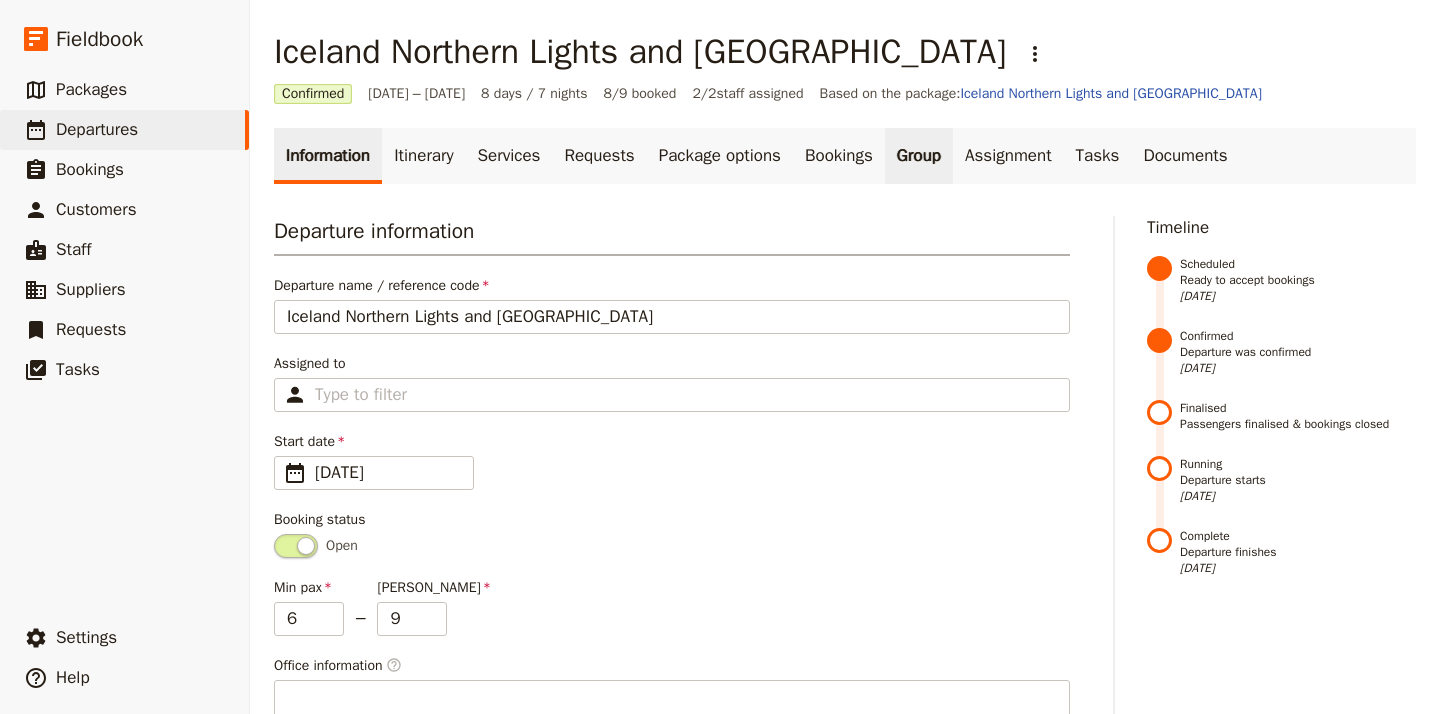 click on "Group" at bounding box center (919, 156) 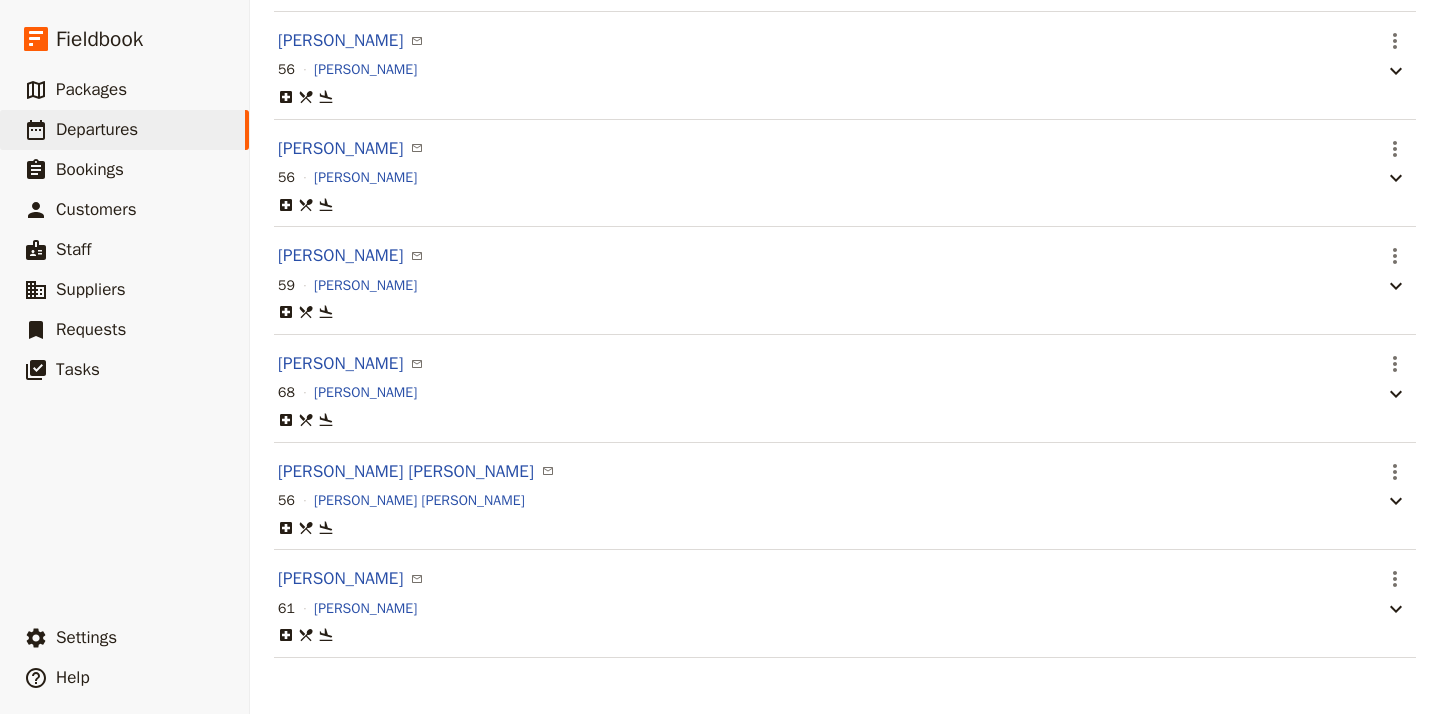 scroll, scrollTop: 695, scrollLeft: 0, axis: vertical 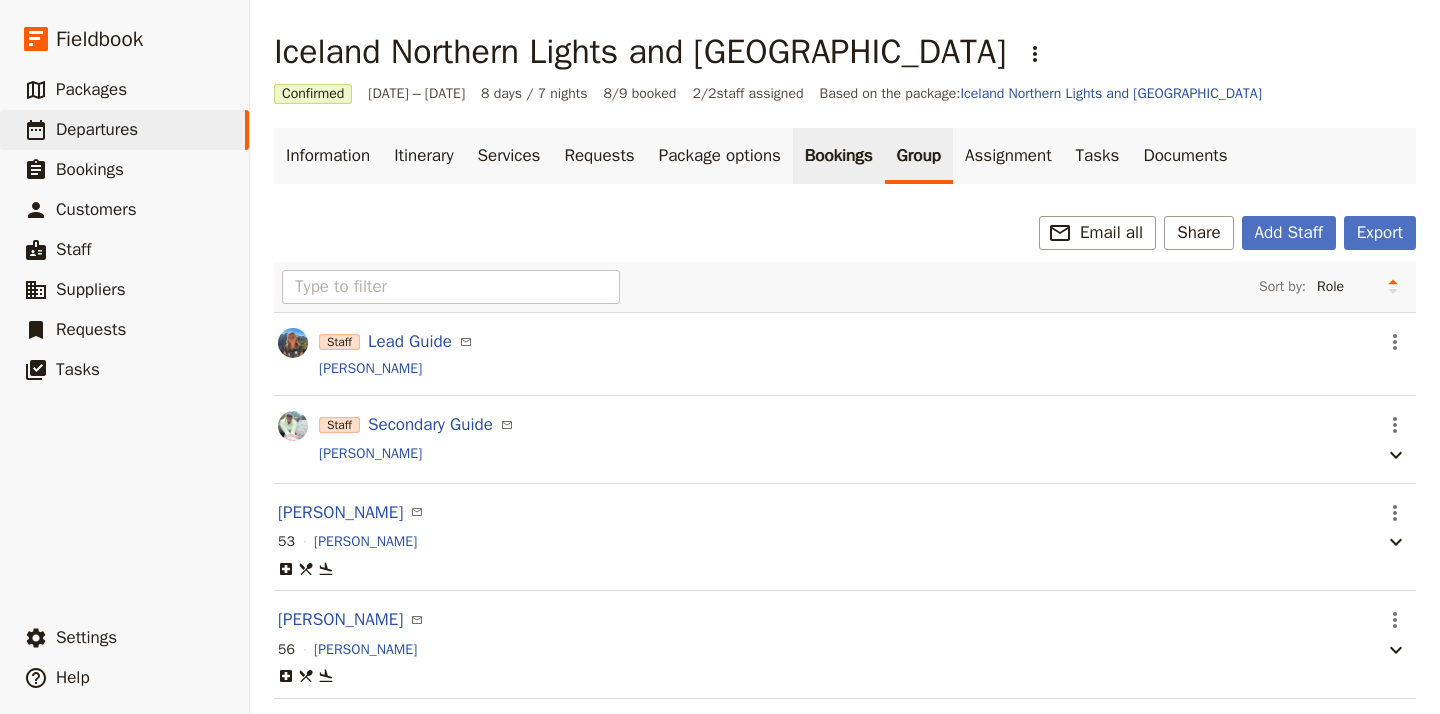 click on "Bookings" at bounding box center [839, 156] 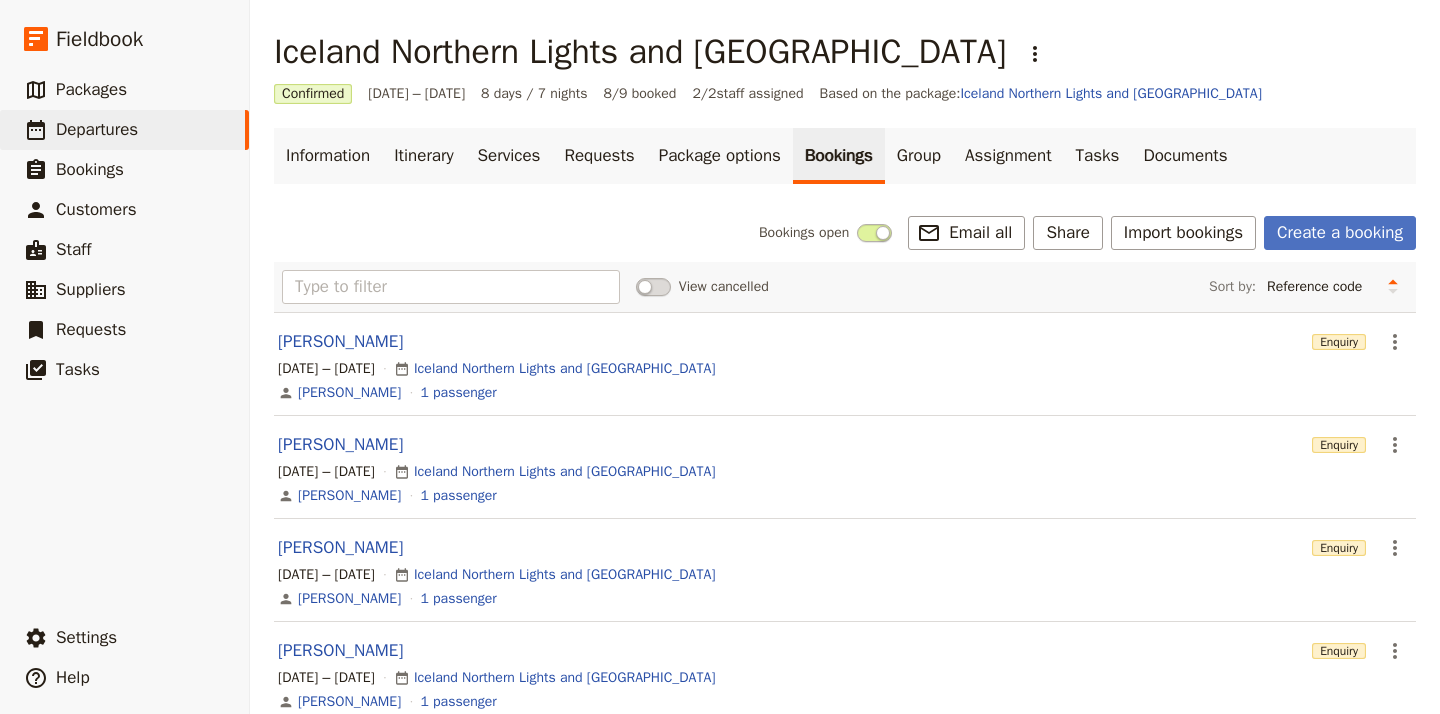 scroll, scrollTop: 0, scrollLeft: 0, axis: both 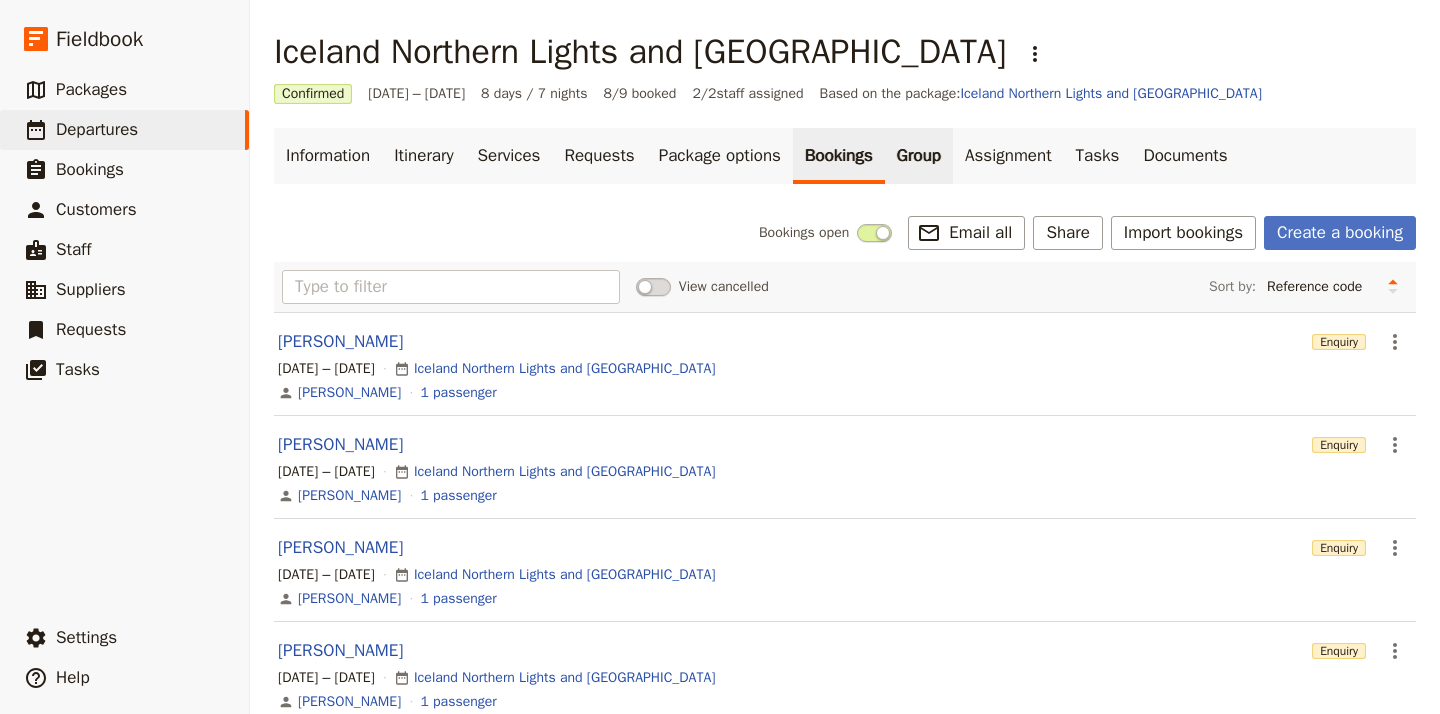 click on "Group" at bounding box center [919, 156] 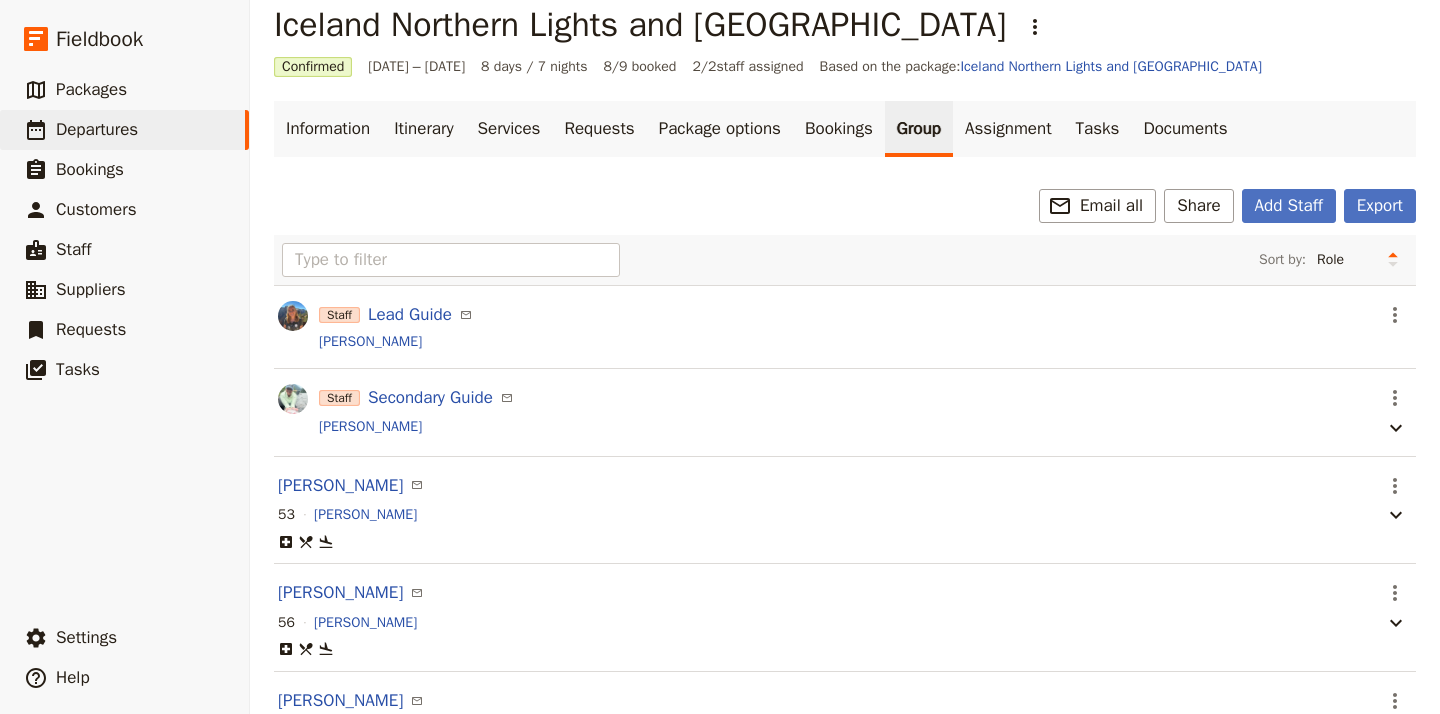 scroll, scrollTop: 24, scrollLeft: 0, axis: vertical 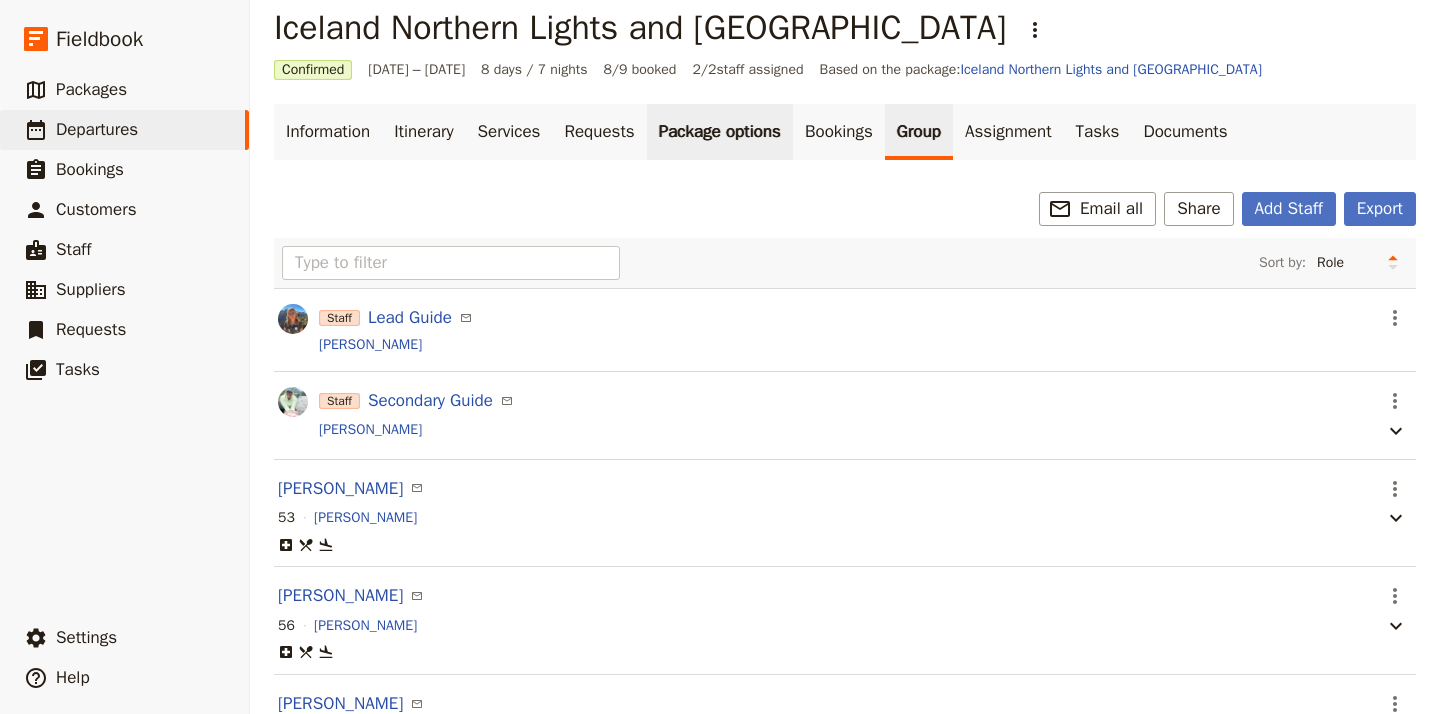 click on "Package options" at bounding box center [720, 132] 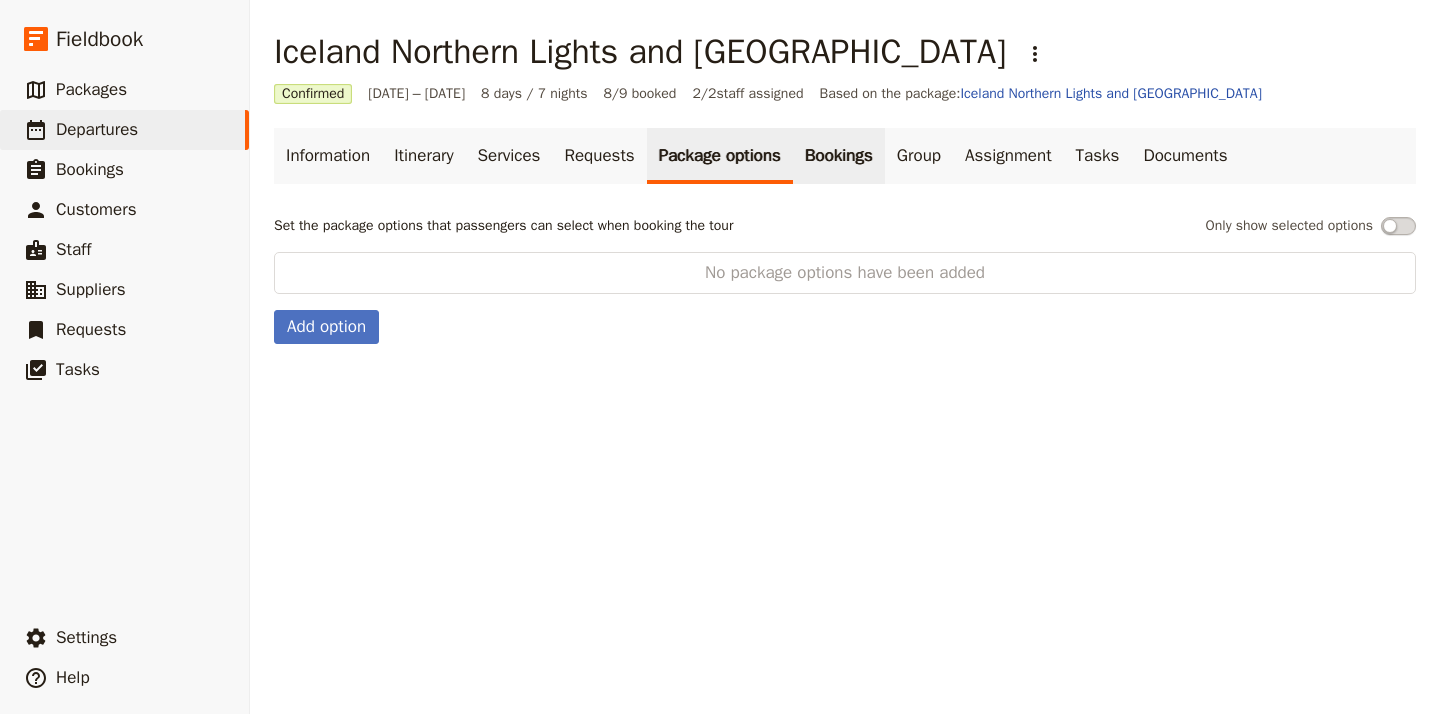 click on "Bookings" at bounding box center [839, 156] 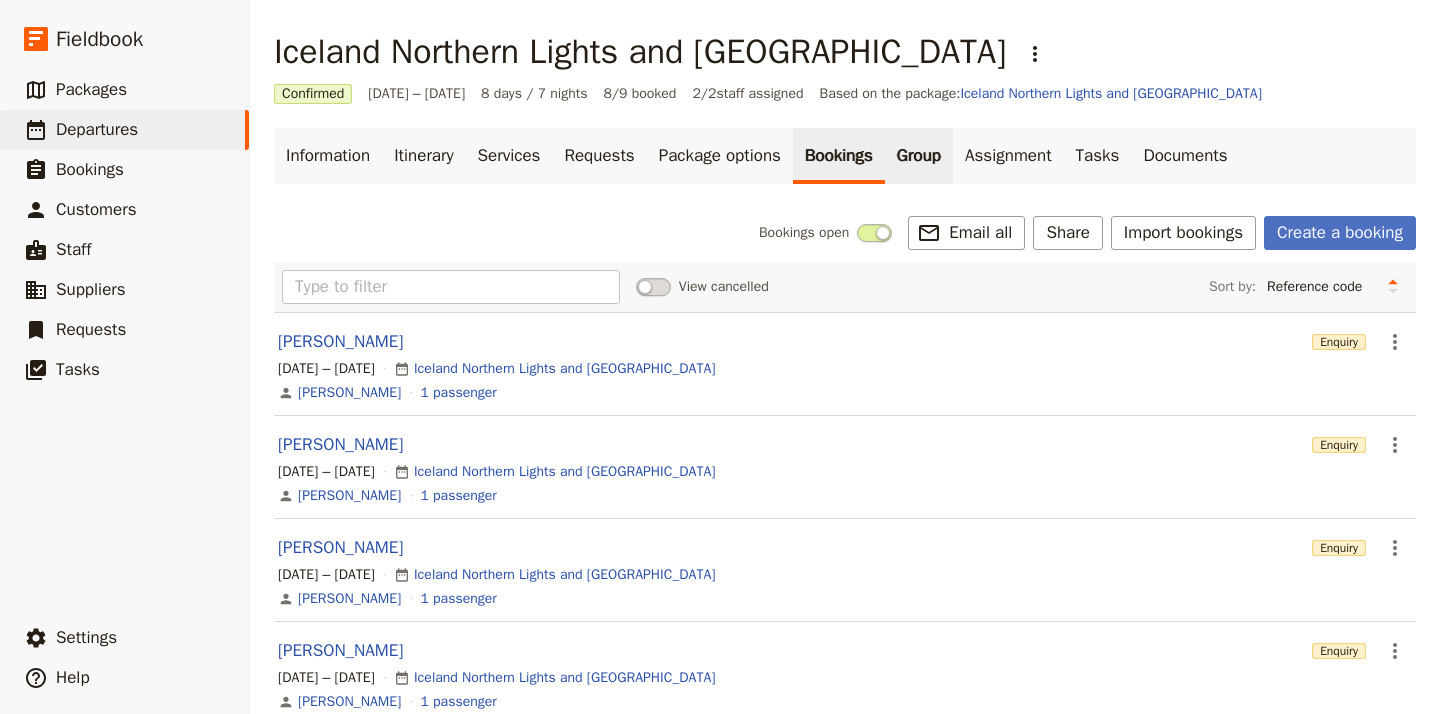 click on "Group" at bounding box center [919, 156] 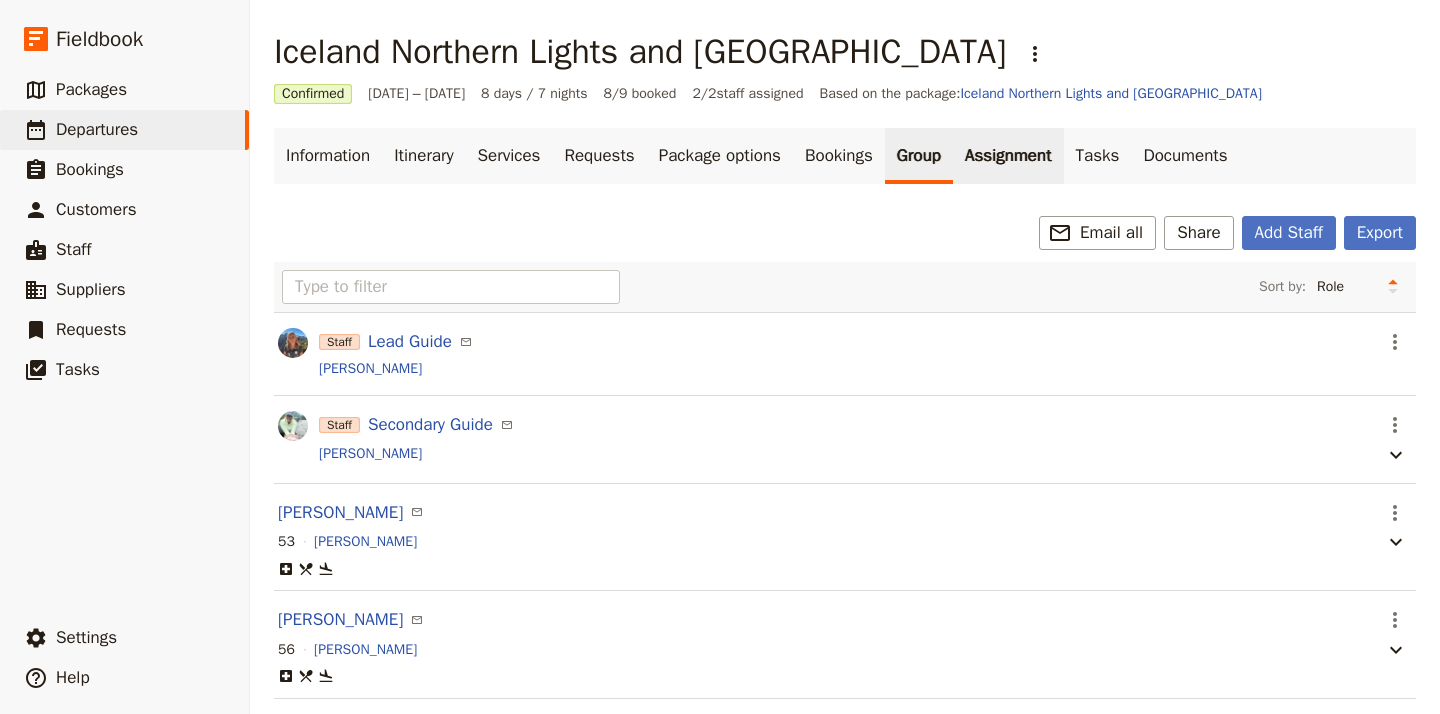click on "Assignment" at bounding box center (1008, 156) 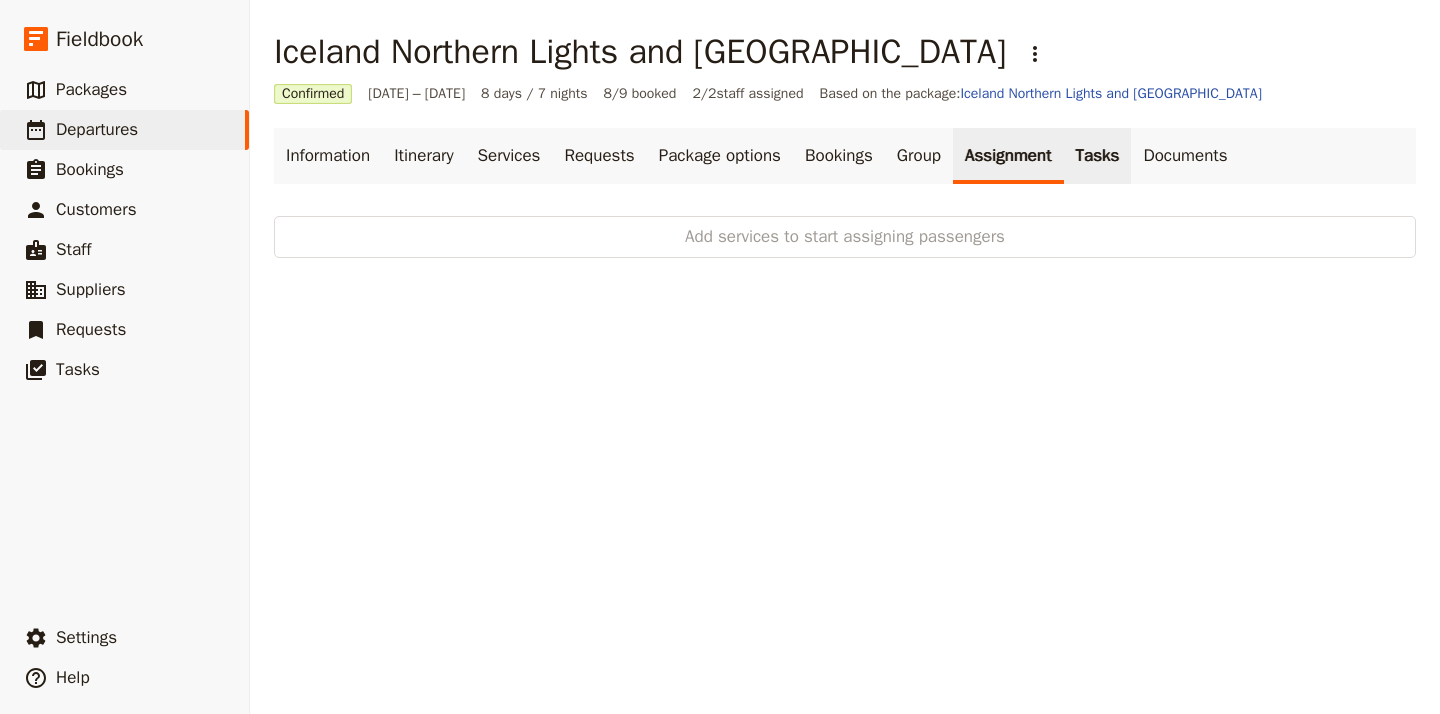 click on "Tasks" at bounding box center [1098, 156] 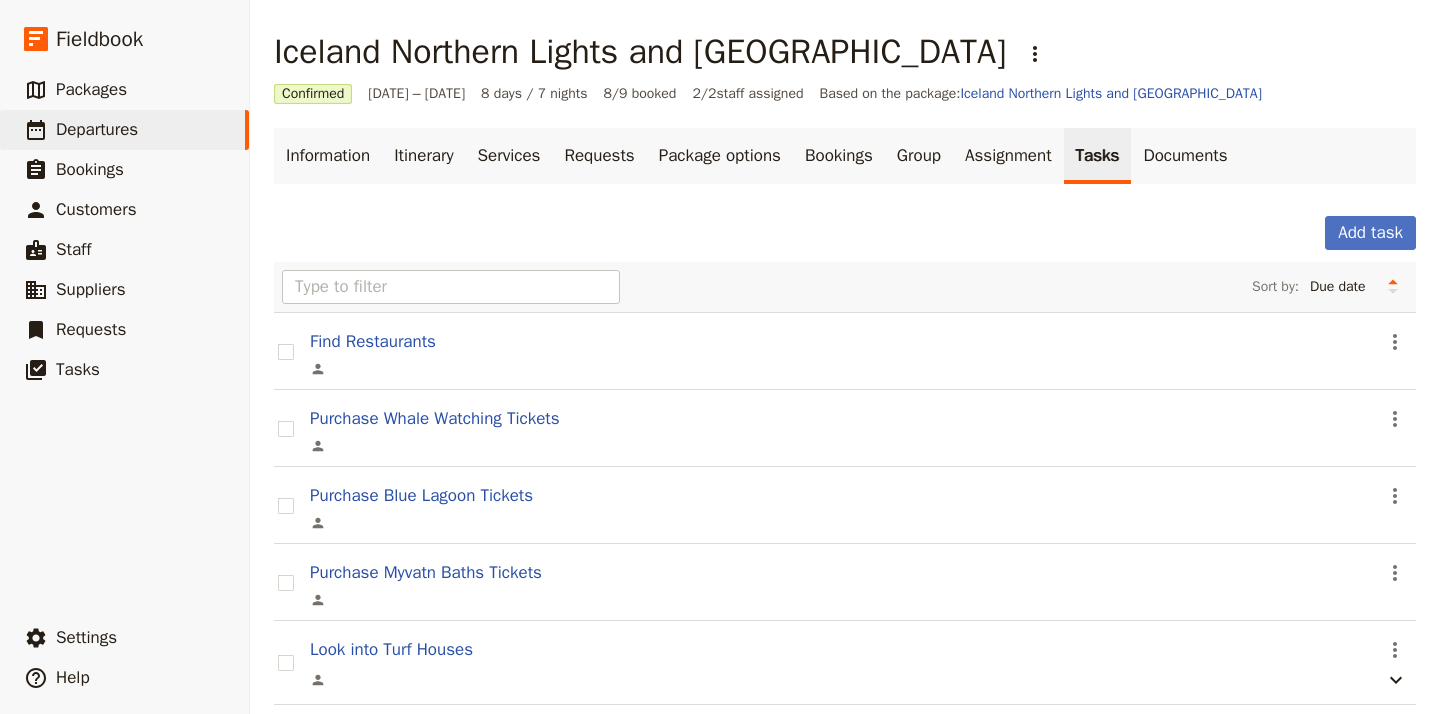 scroll, scrollTop: 0, scrollLeft: 0, axis: both 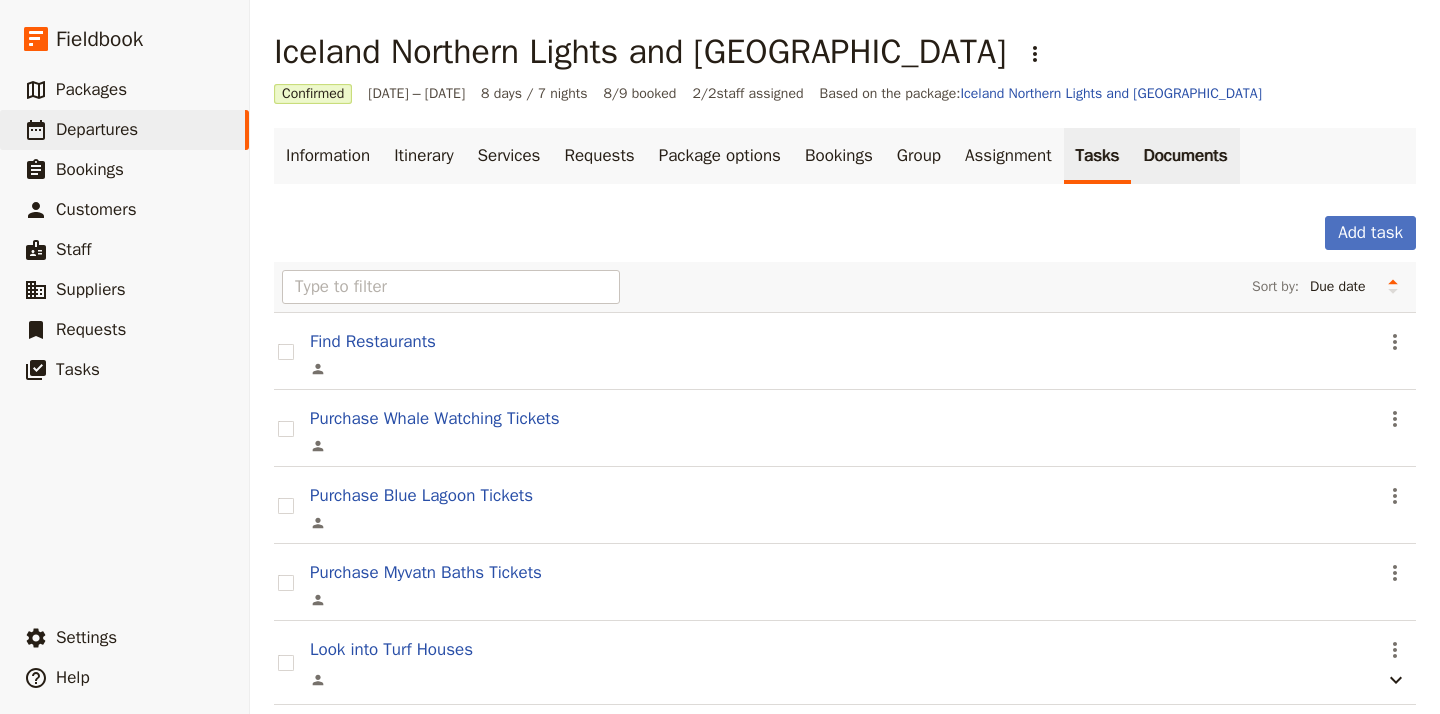 click on "Documents" at bounding box center [1185, 156] 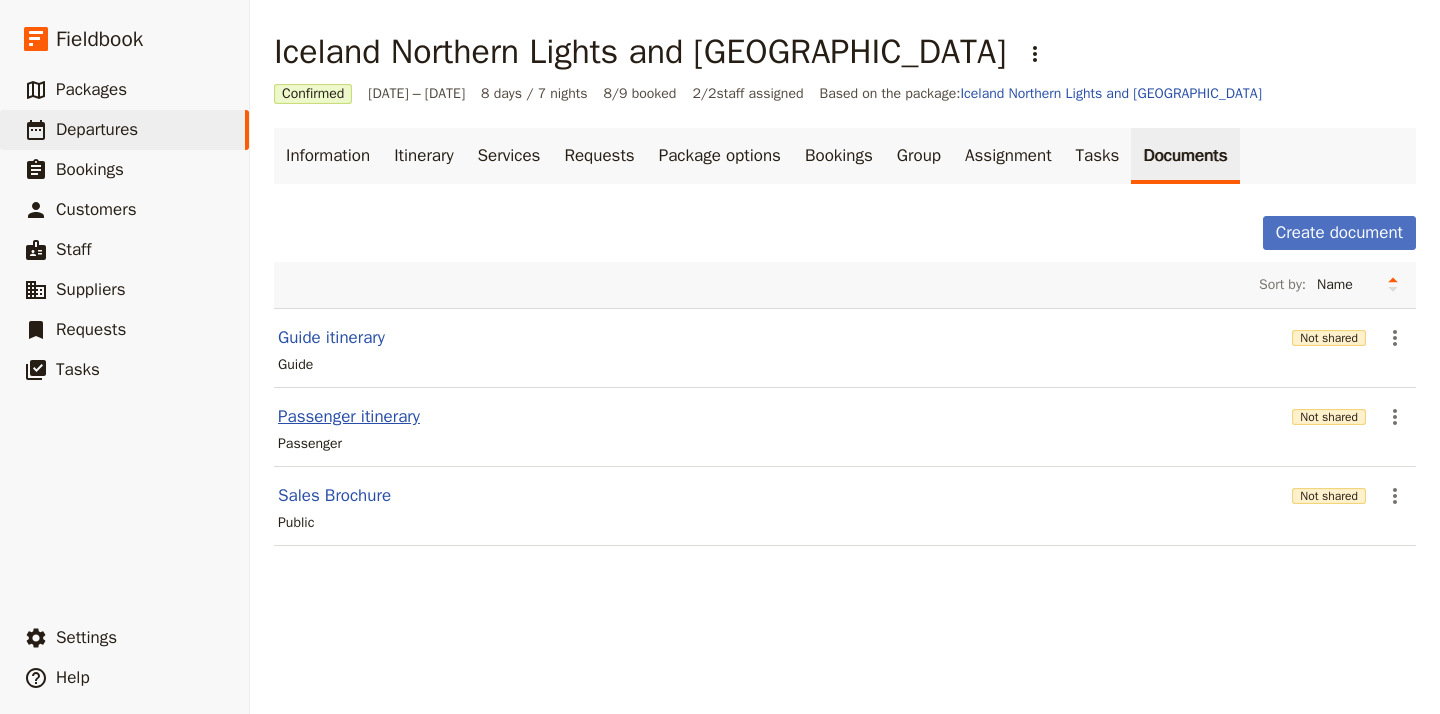 click on "Passenger itinerary" at bounding box center [349, 417] 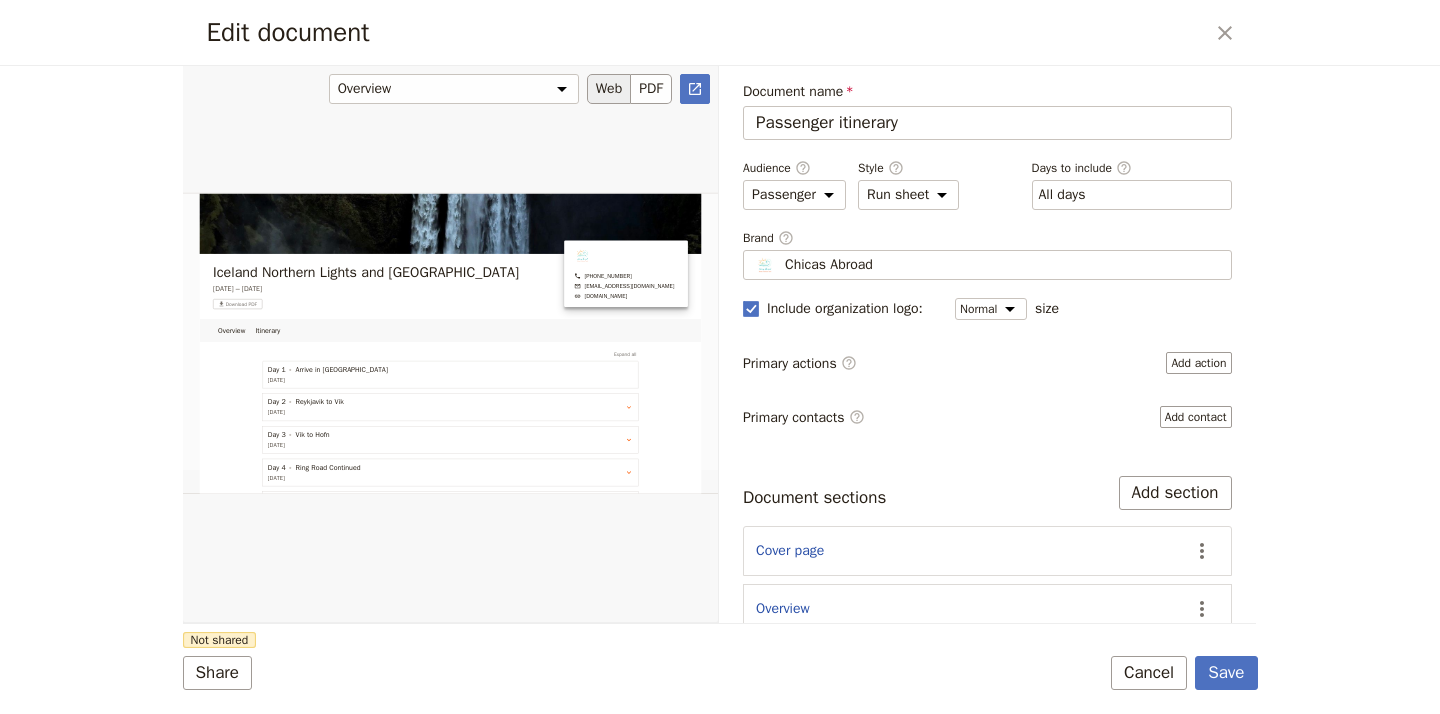 scroll, scrollTop: 0, scrollLeft: 0, axis: both 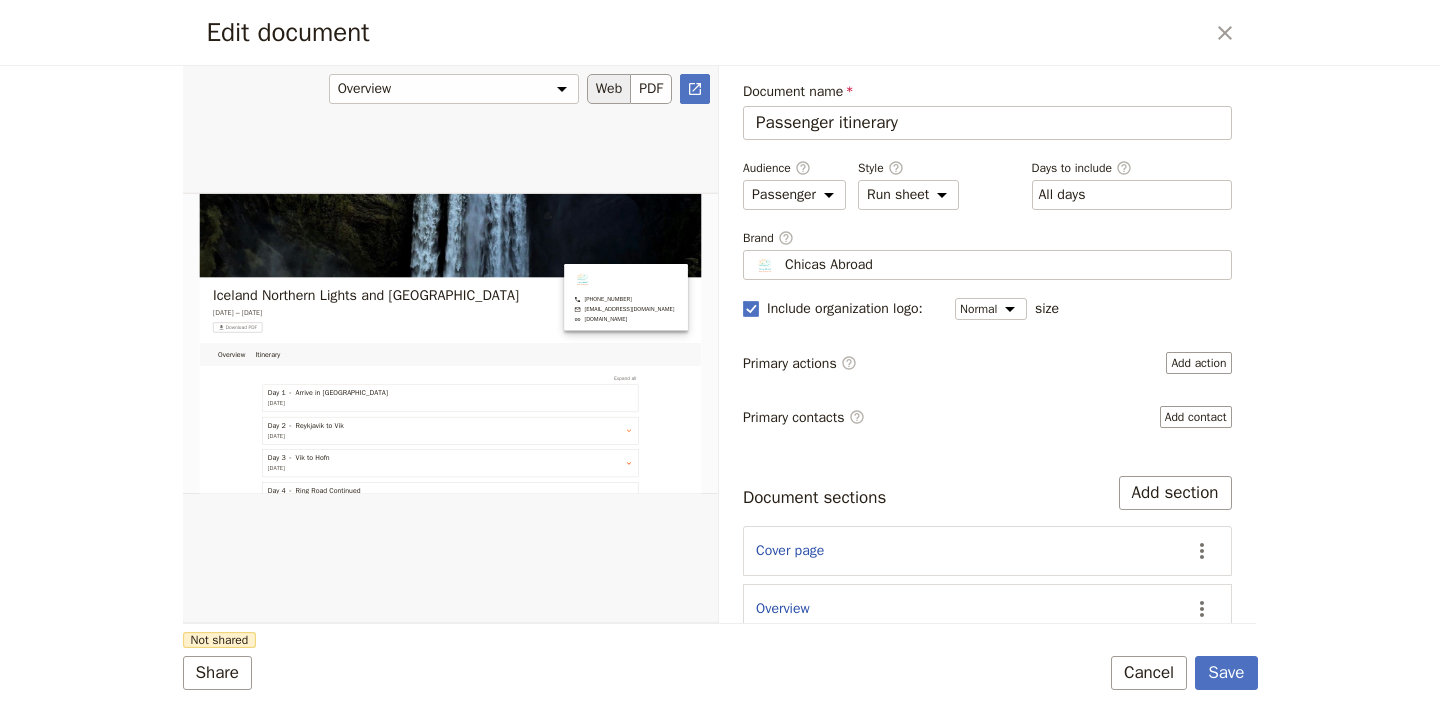 click at bounding box center (450, 343) 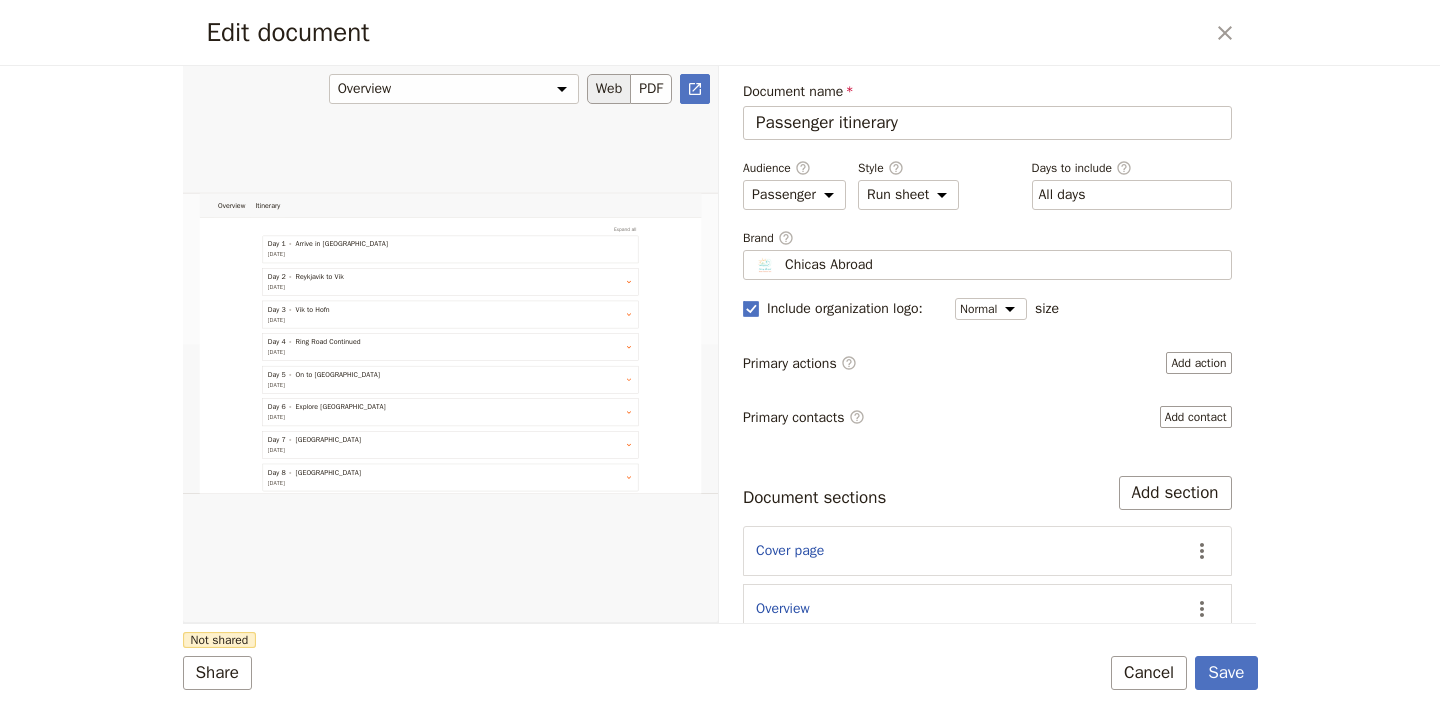 scroll, scrollTop: 423, scrollLeft: 0, axis: vertical 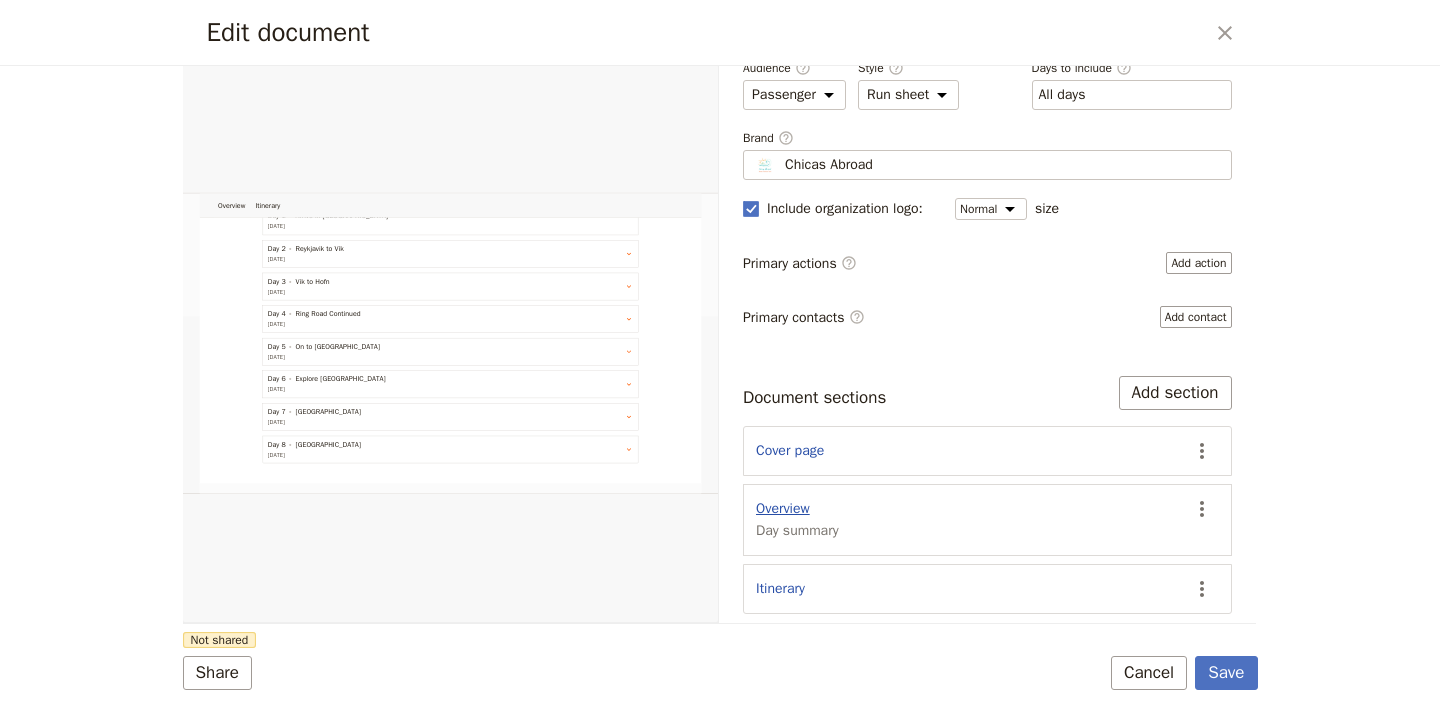 click on "Overview" at bounding box center [783, 509] 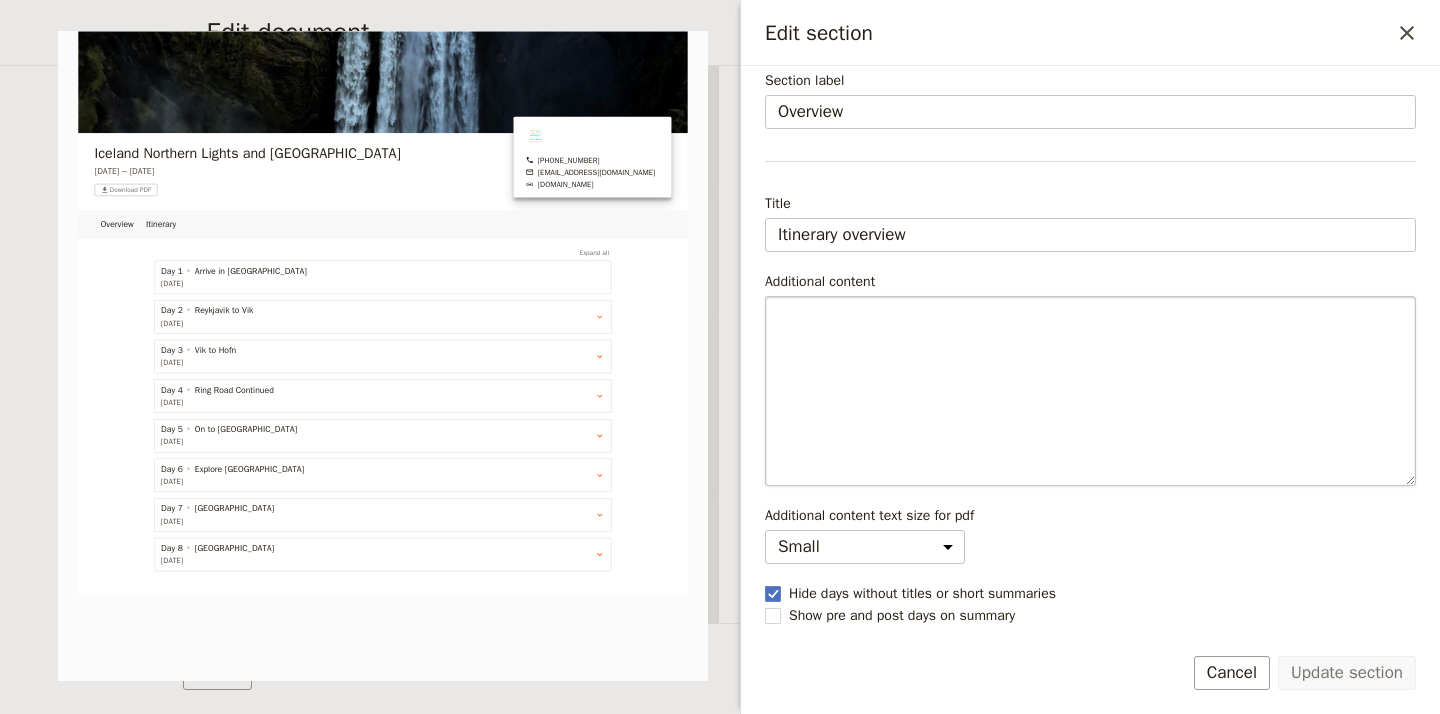 scroll, scrollTop: 89, scrollLeft: 0, axis: vertical 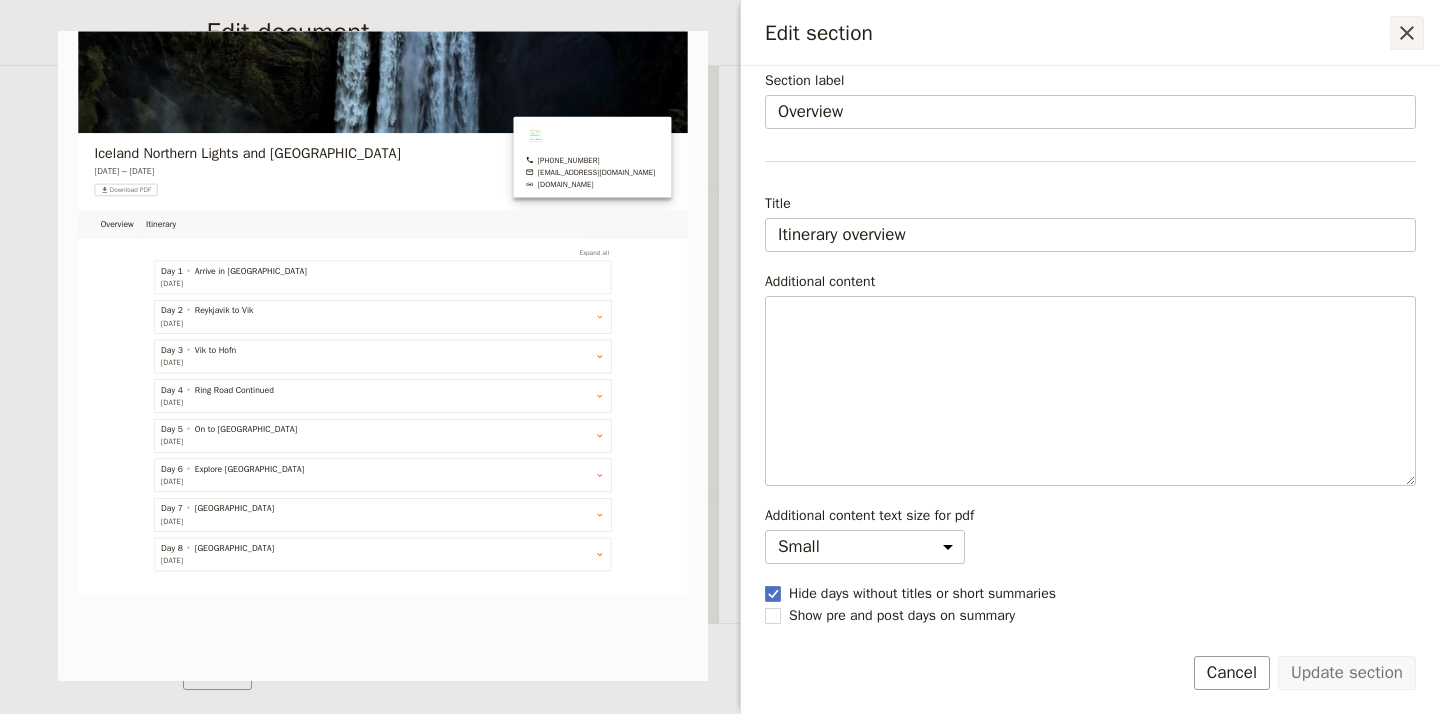 click 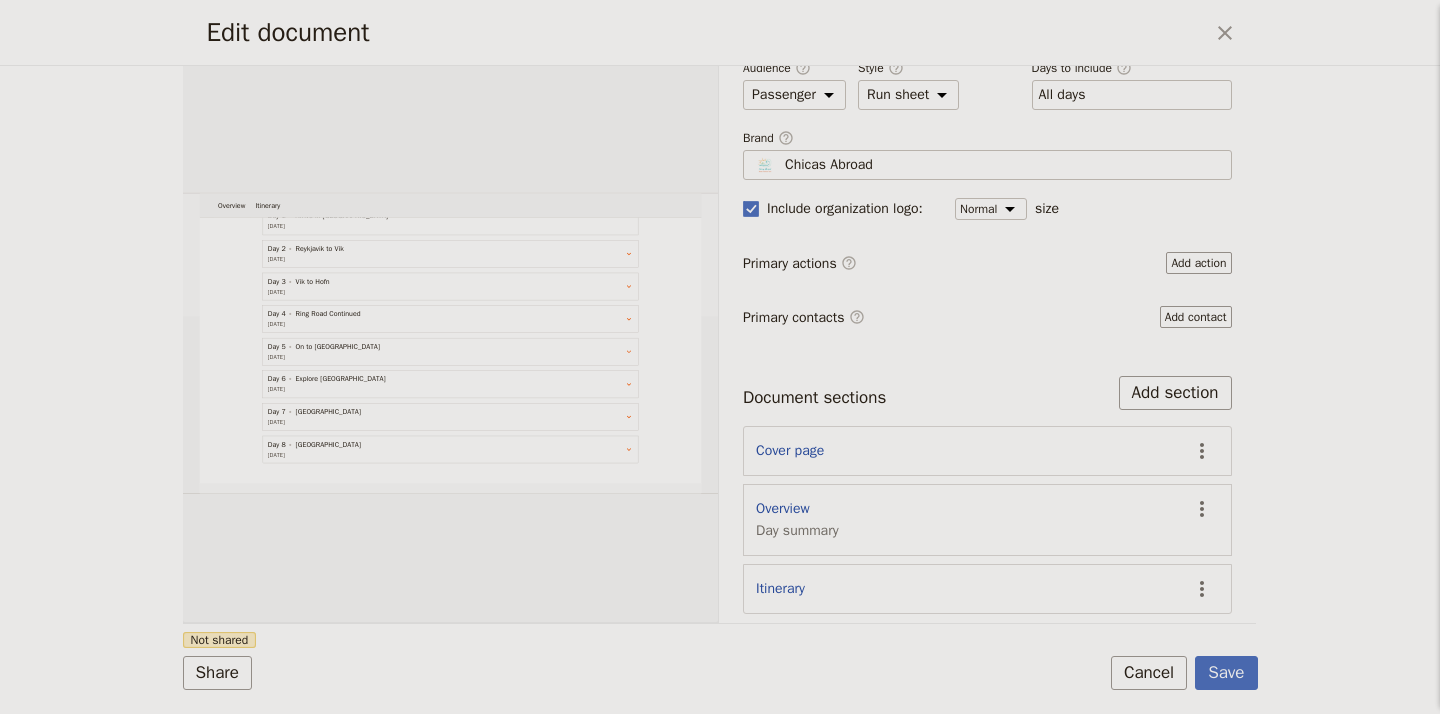 scroll, scrollTop: 0, scrollLeft: 0, axis: both 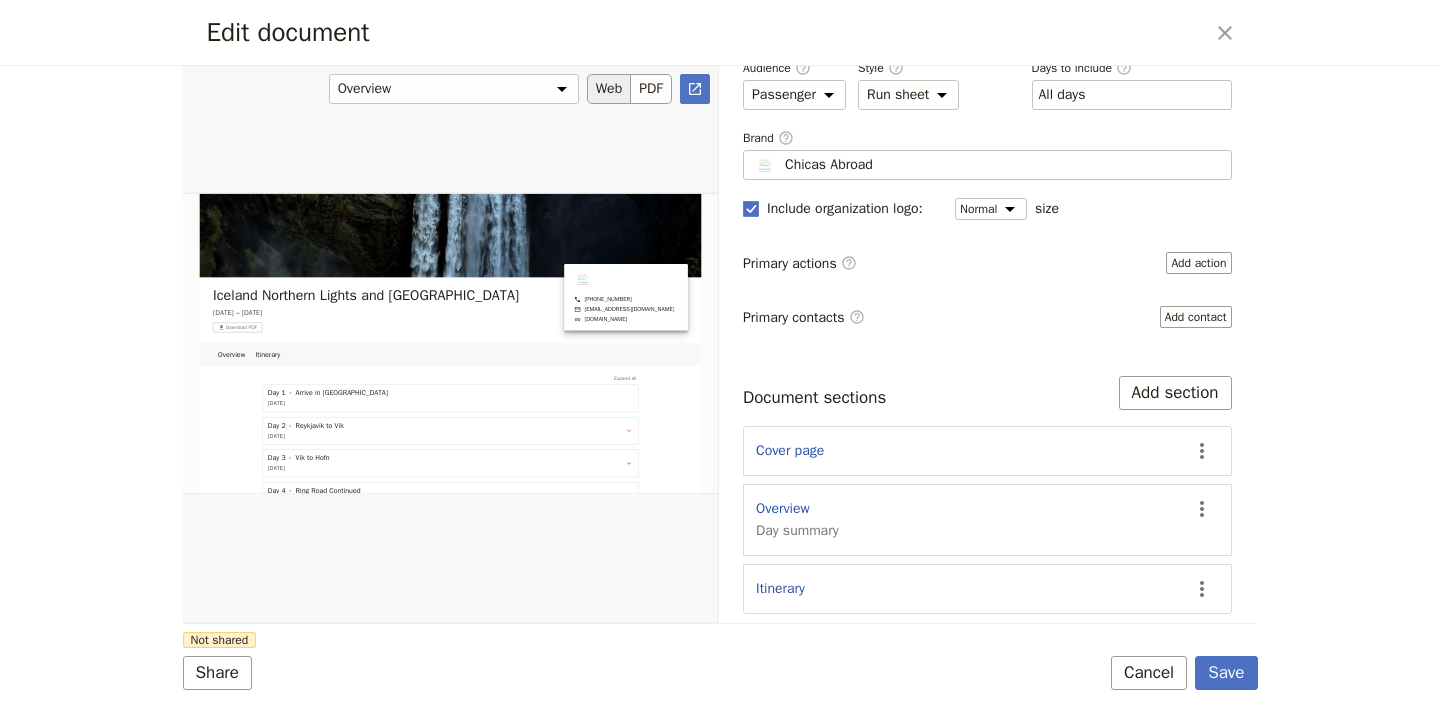 click on "Web" at bounding box center [609, 89] 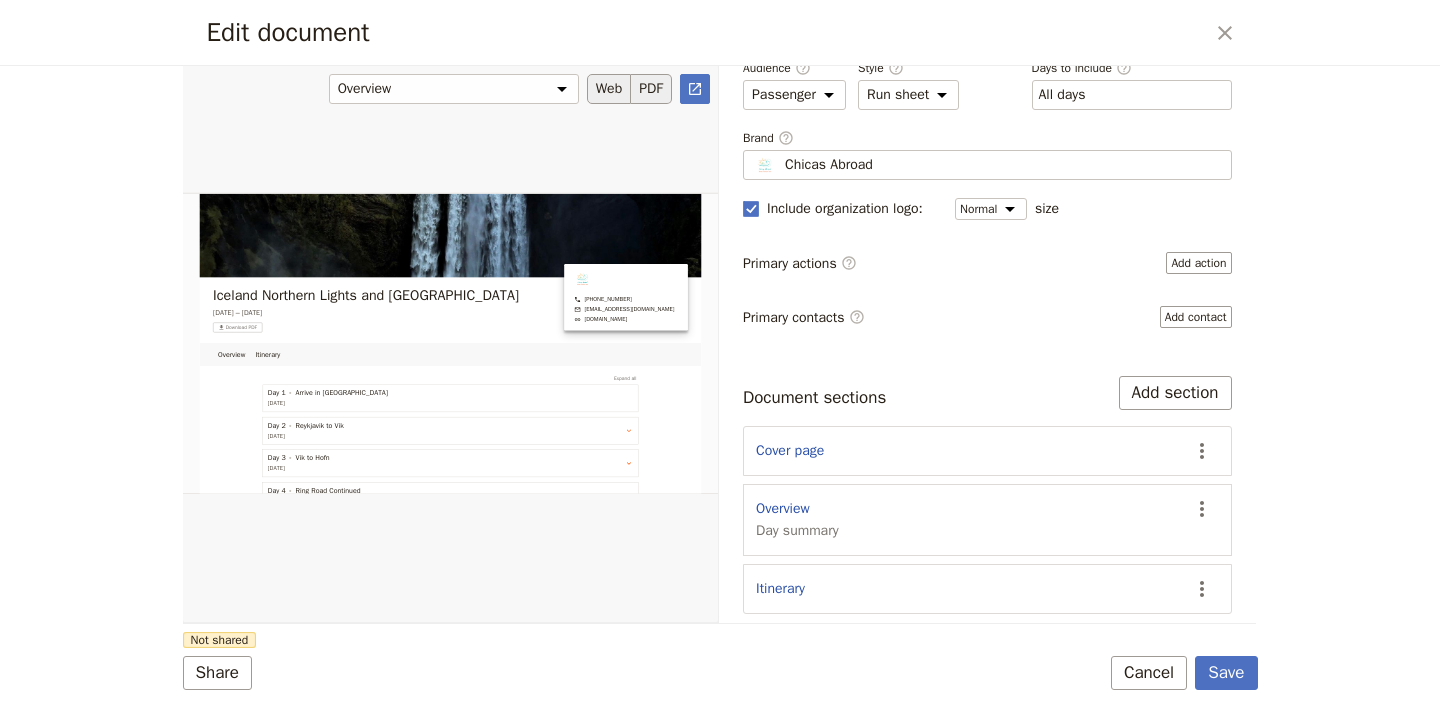 click on "PDF" at bounding box center (651, 89) 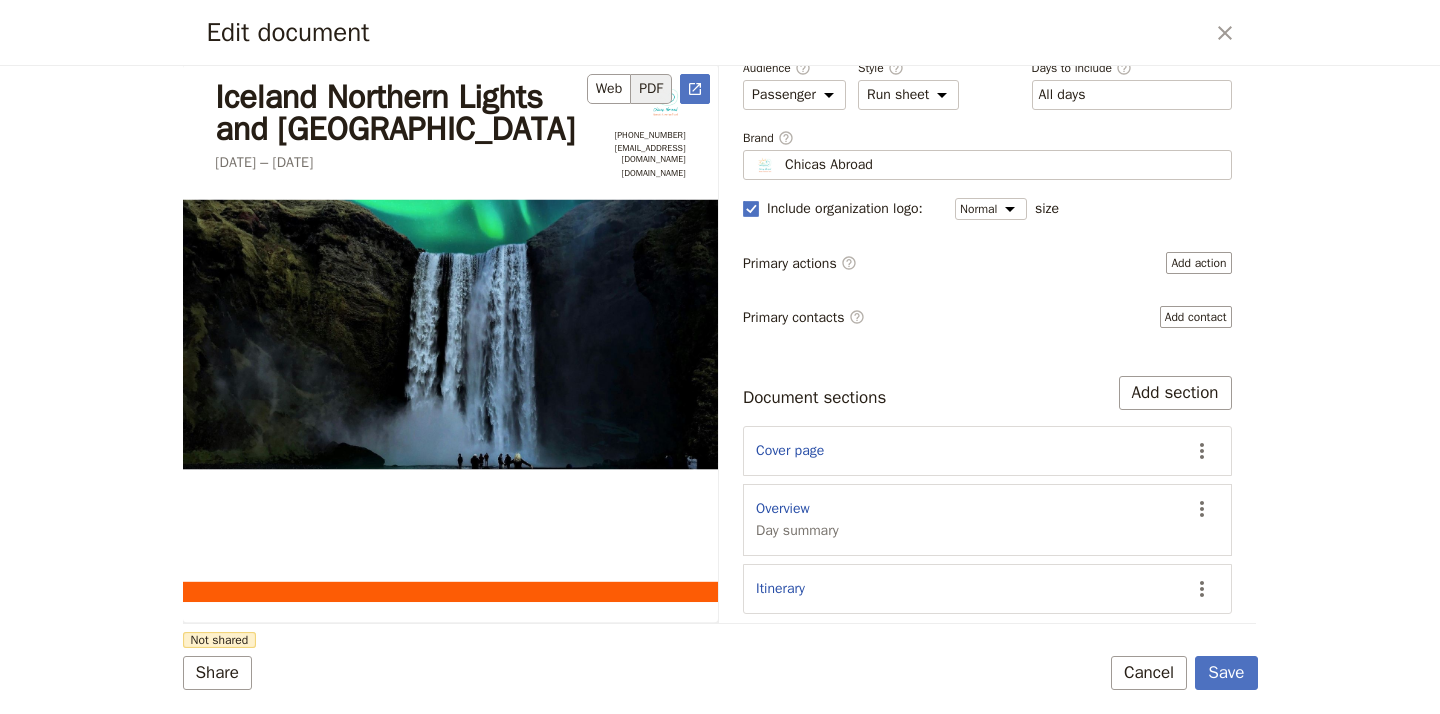 scroll, scrollTop: 0, scrollLeft: 0, axis: both 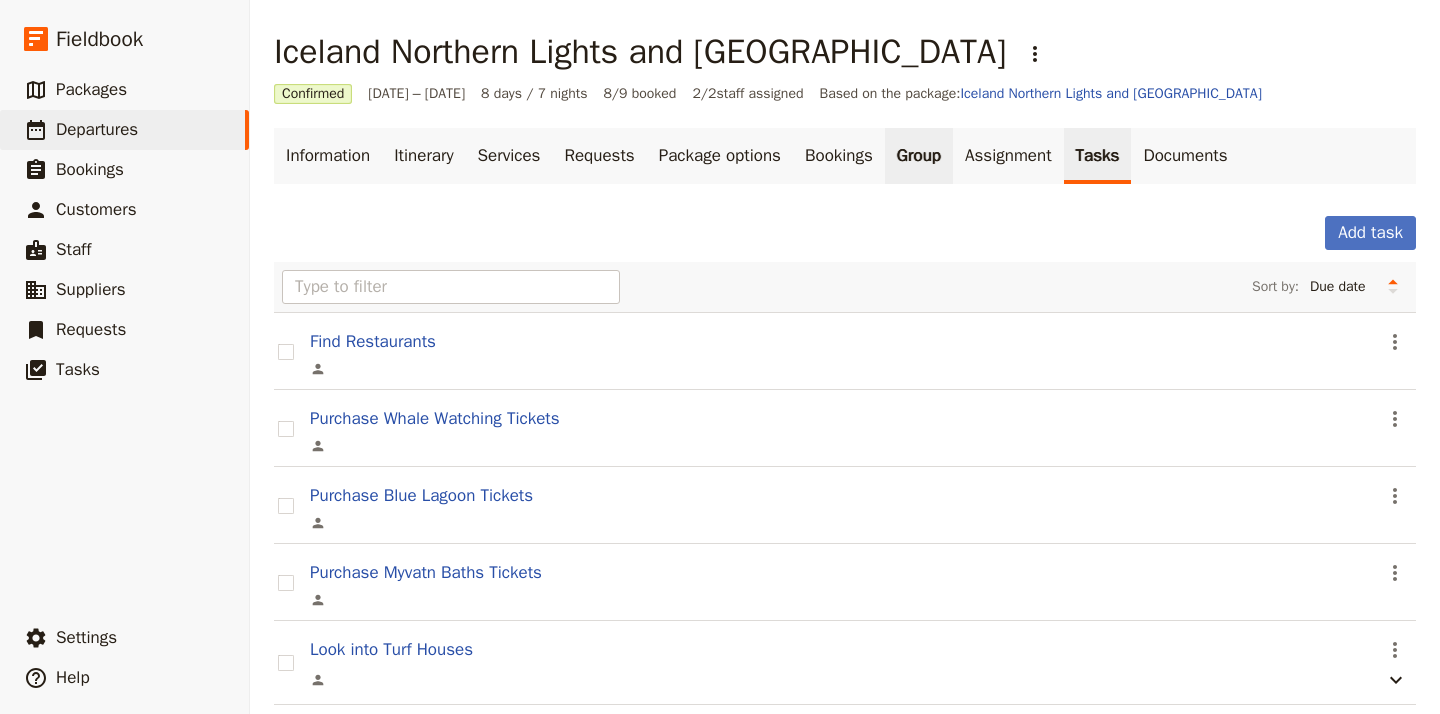 click on "Group" at bounding box center (919, 156) 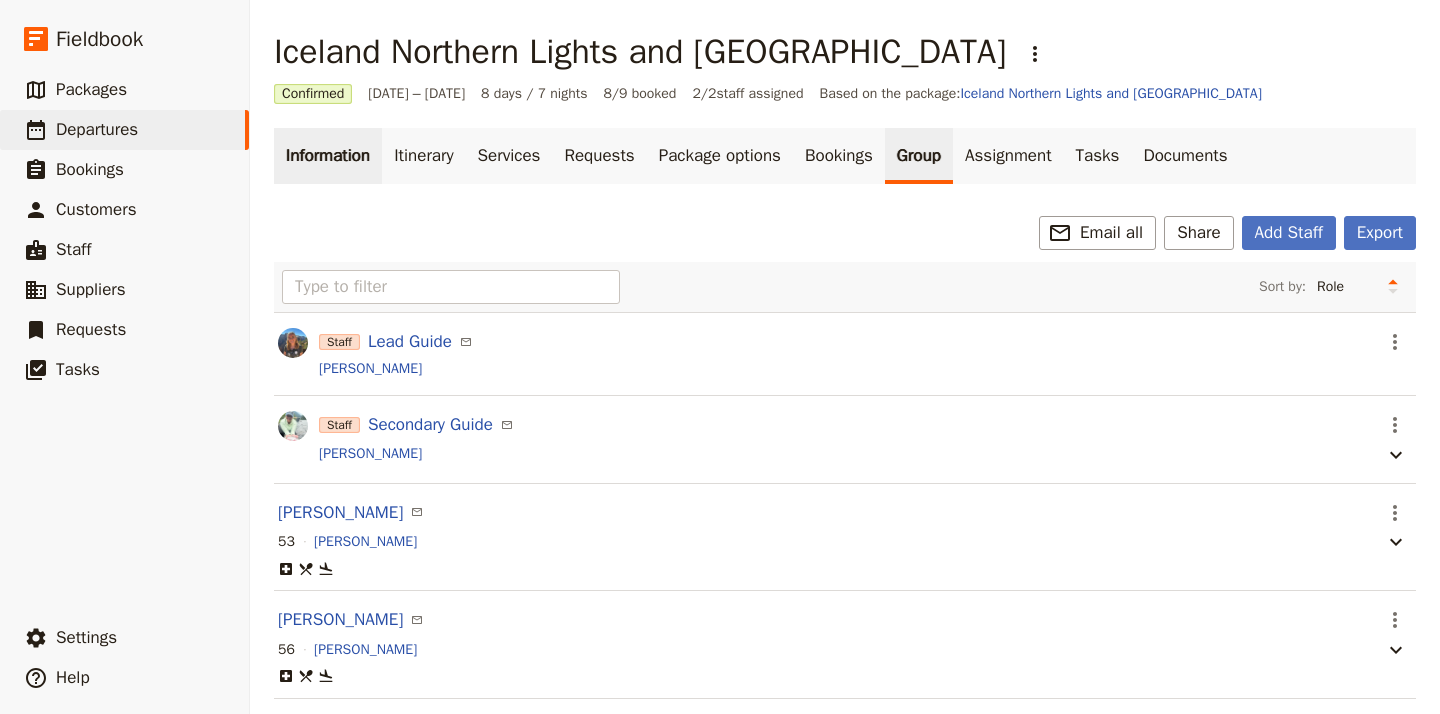 click on "Information" at bounding box center [328, 156] 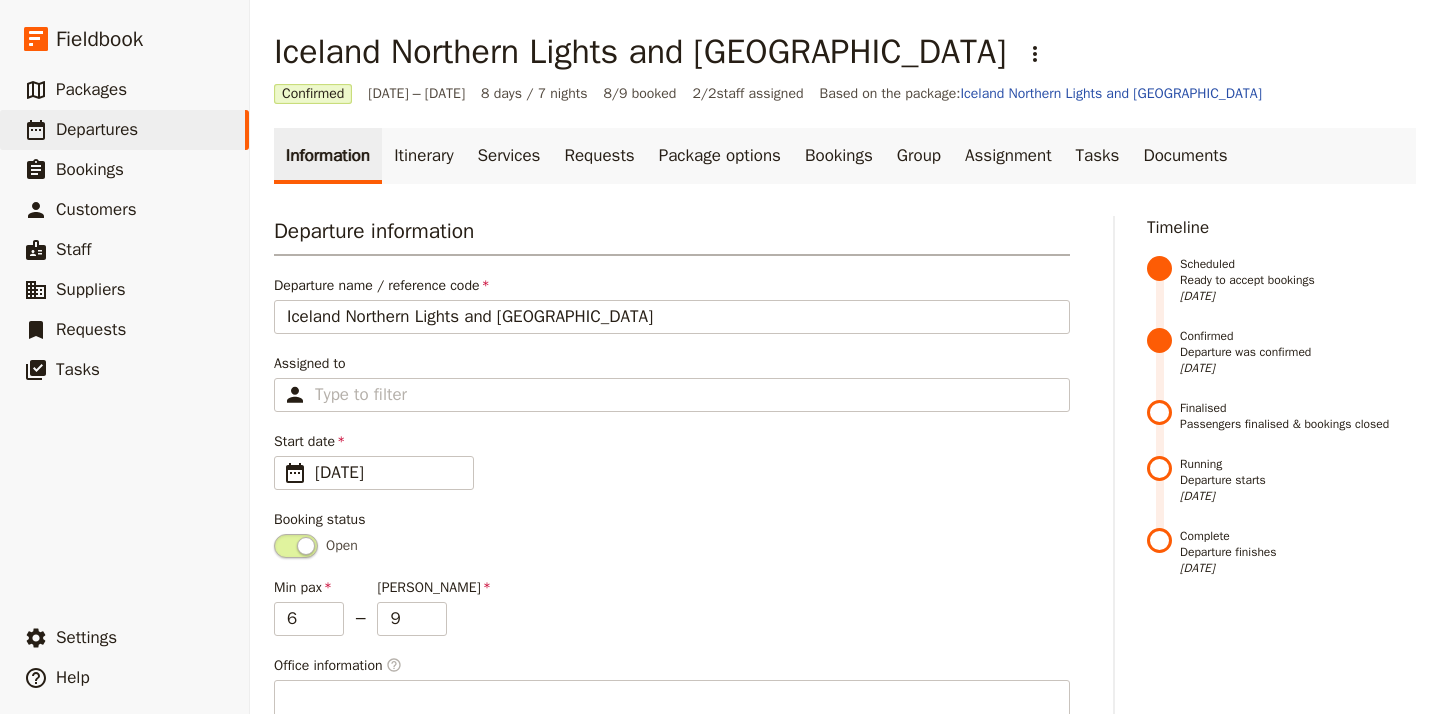 scroll, scrollTop: 0, scrollLeft: 0, axis: both 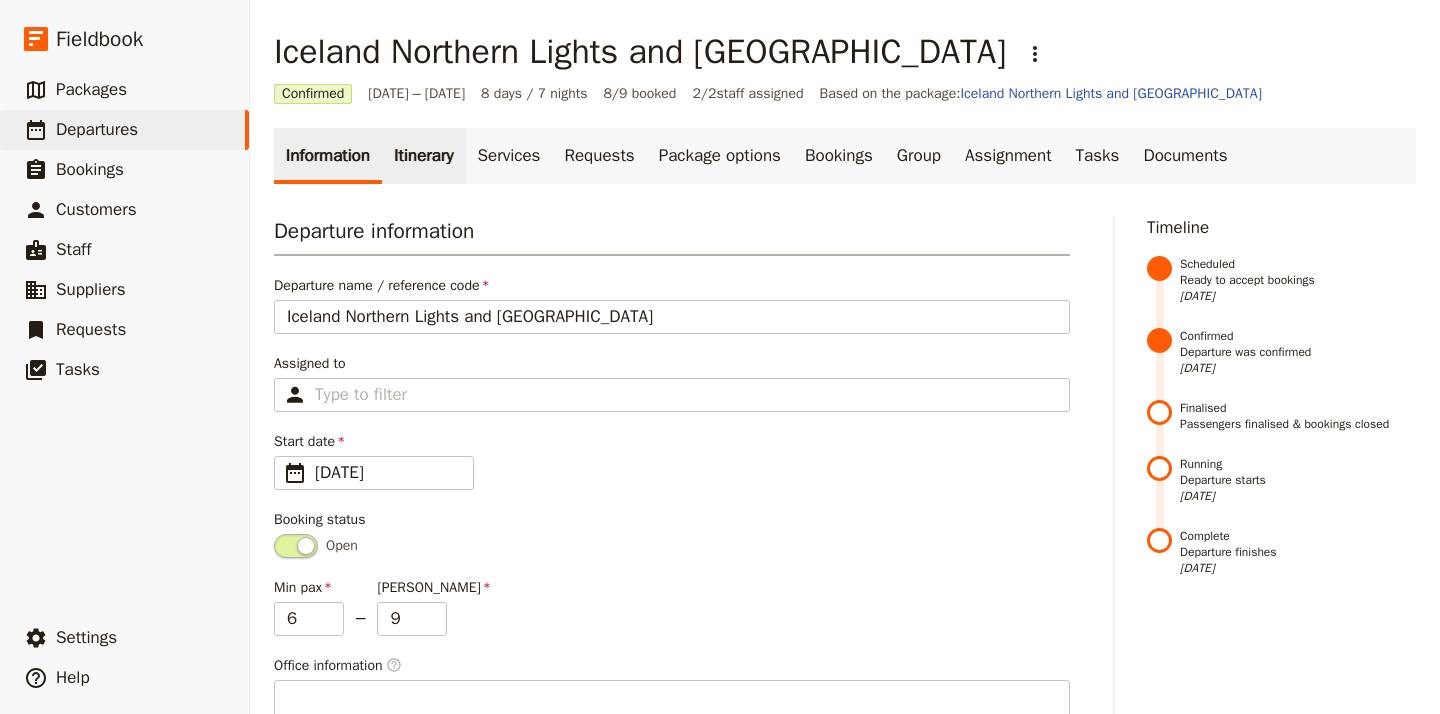 click on "Itinerary" at bounding box center (423, 156) 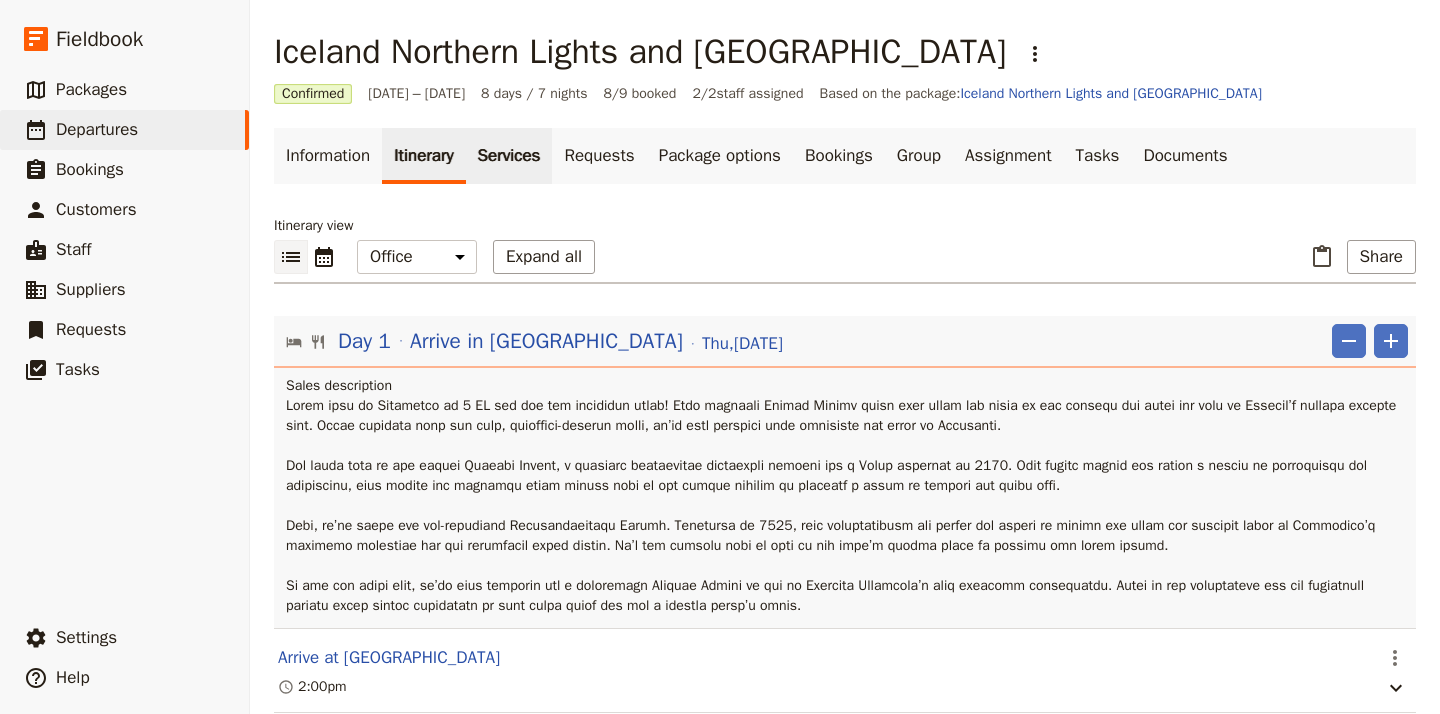 click on "Services" at bounding box center [509, 156] 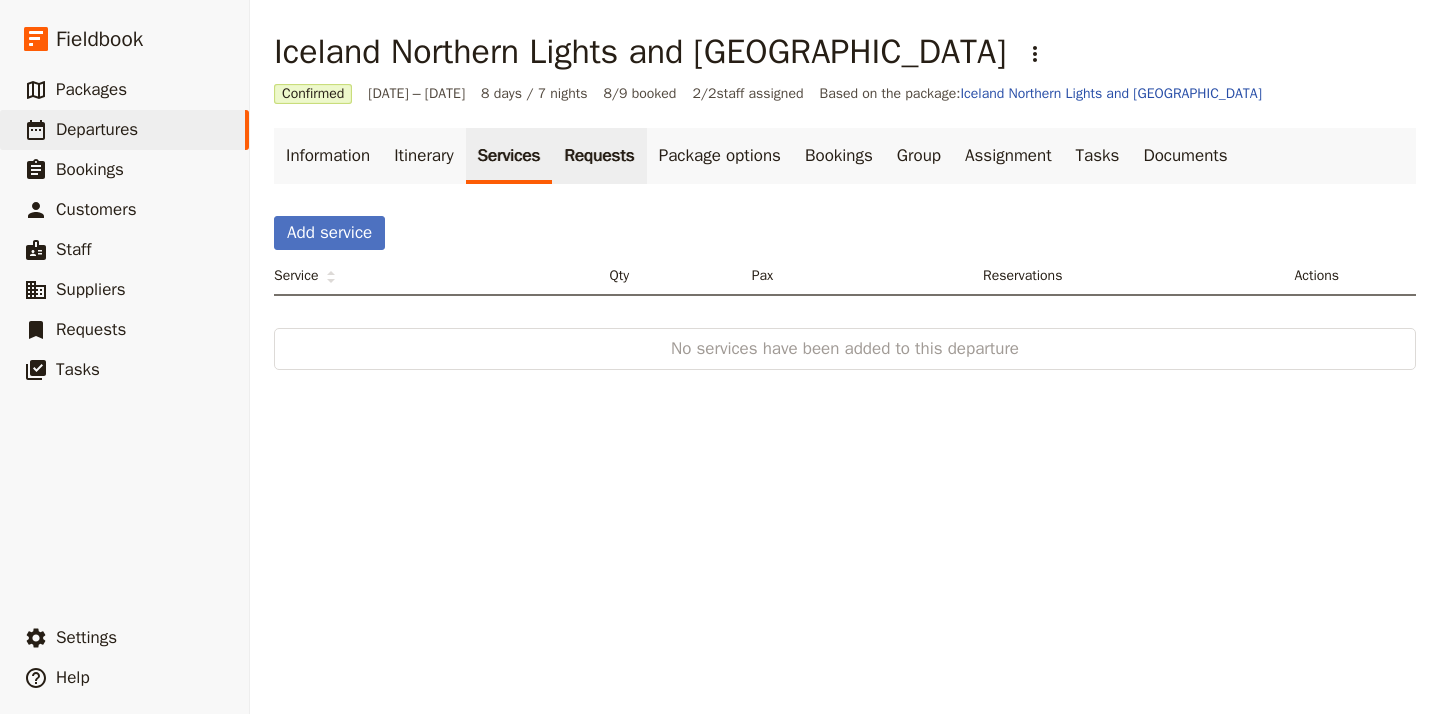 click on "Requests" at bounding box center [599, 156] 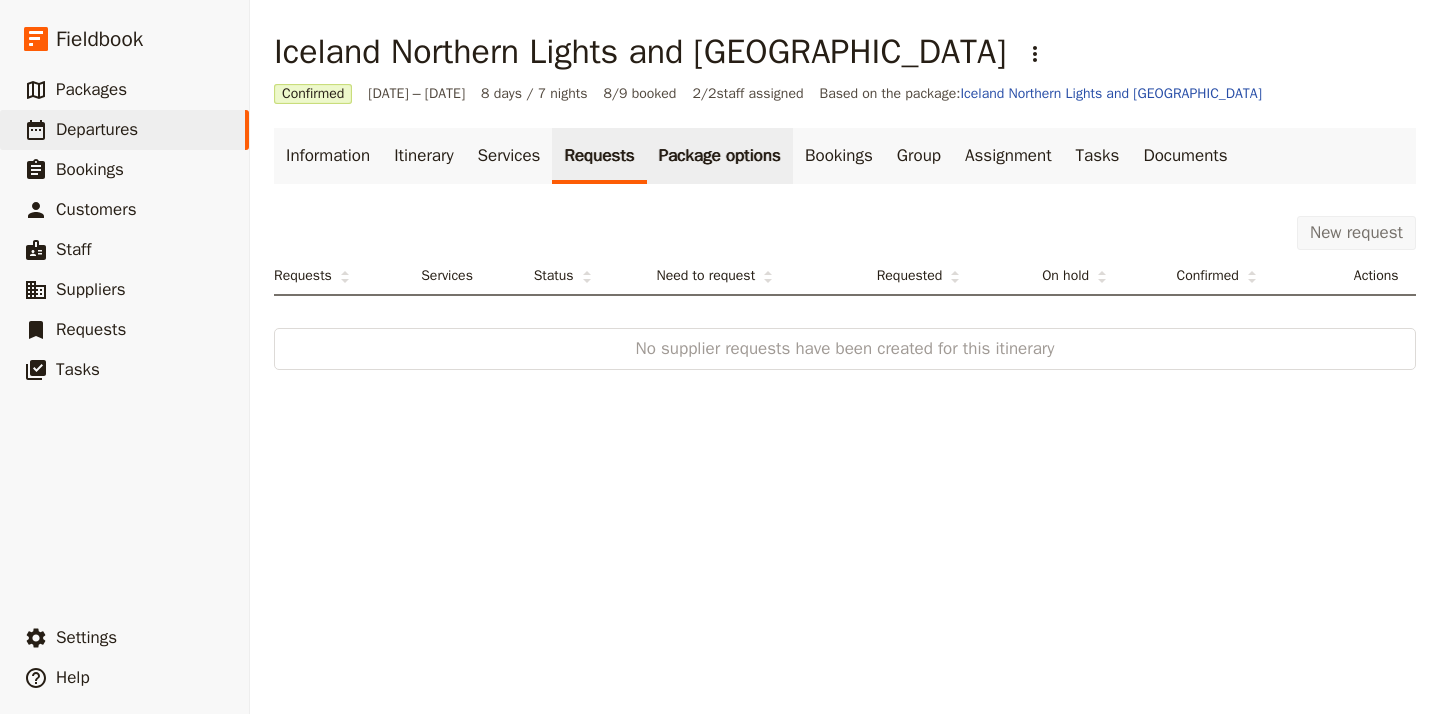click on "Package options" at bounding box center (720, 156) 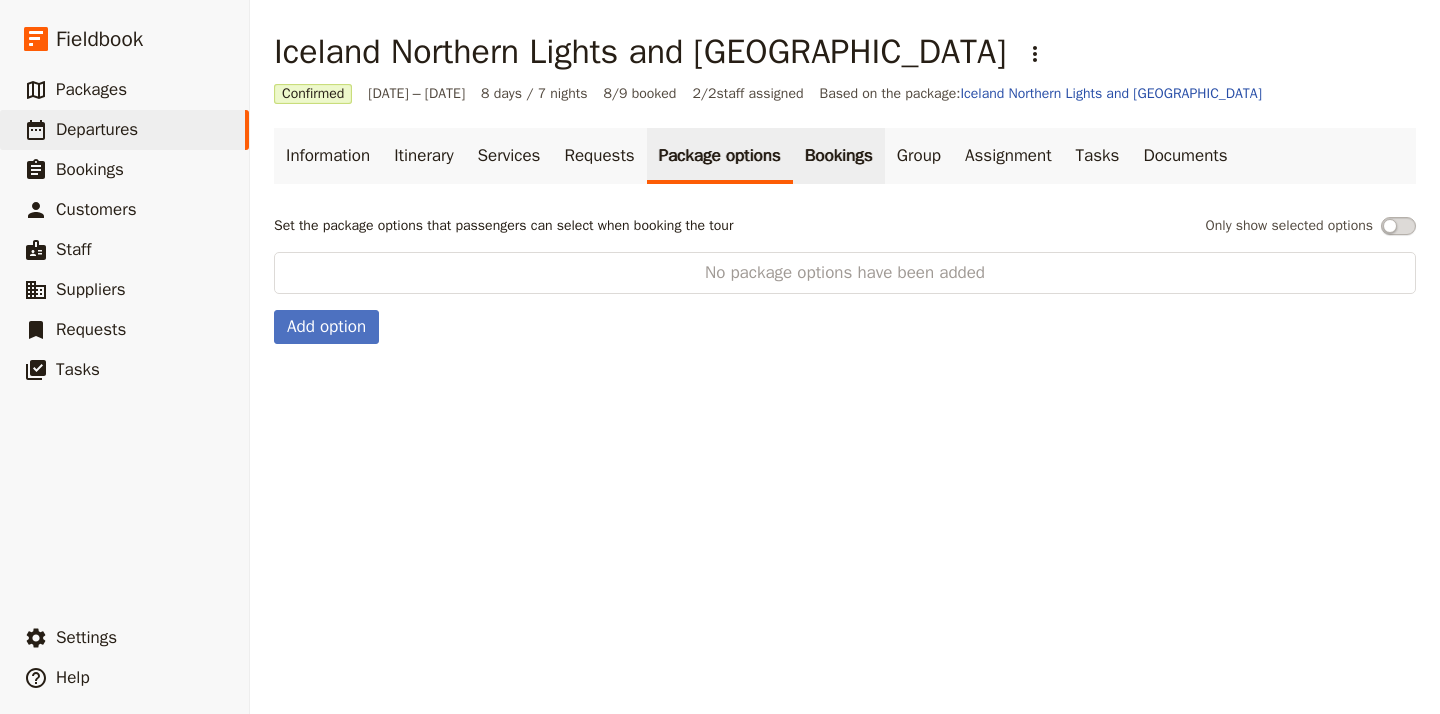 click on "Bookings" at bounding box center (839, 156) 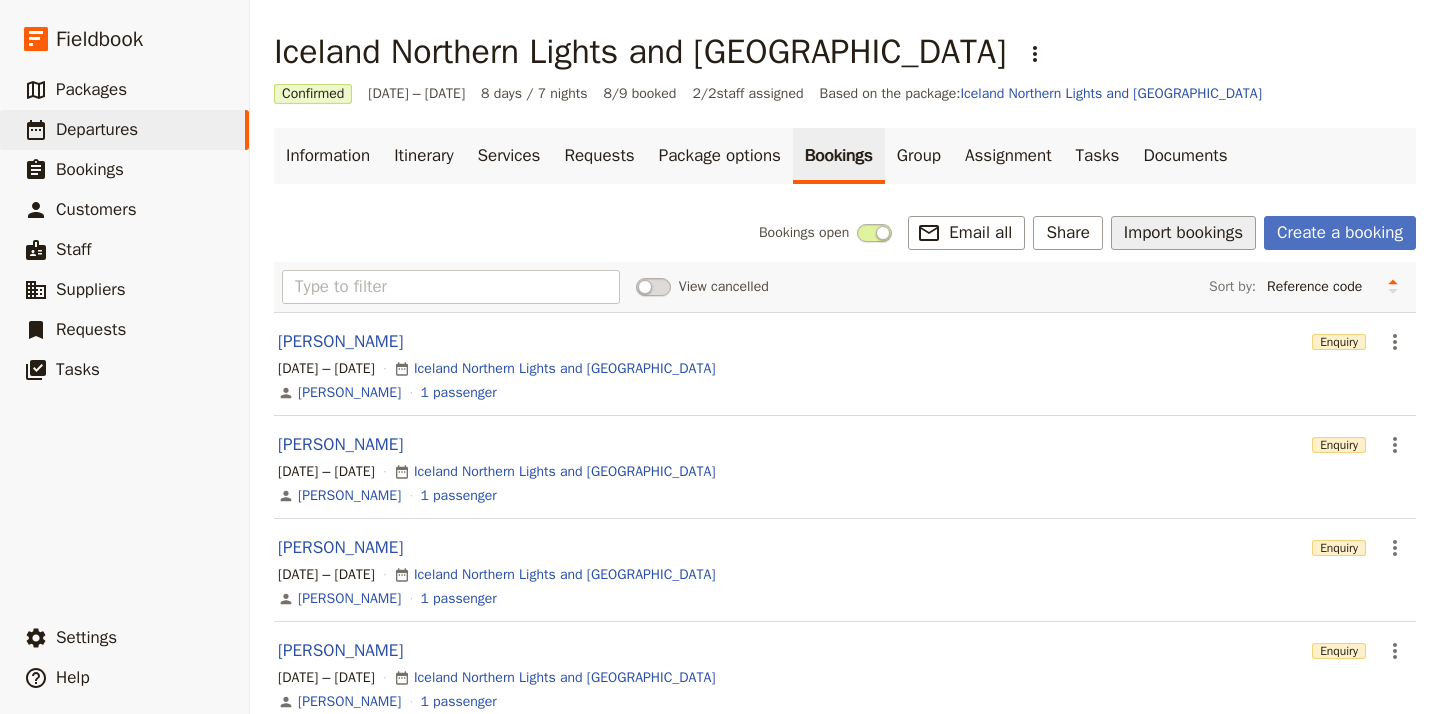 click on "Import bookings" at bounding box center [1183, 233] 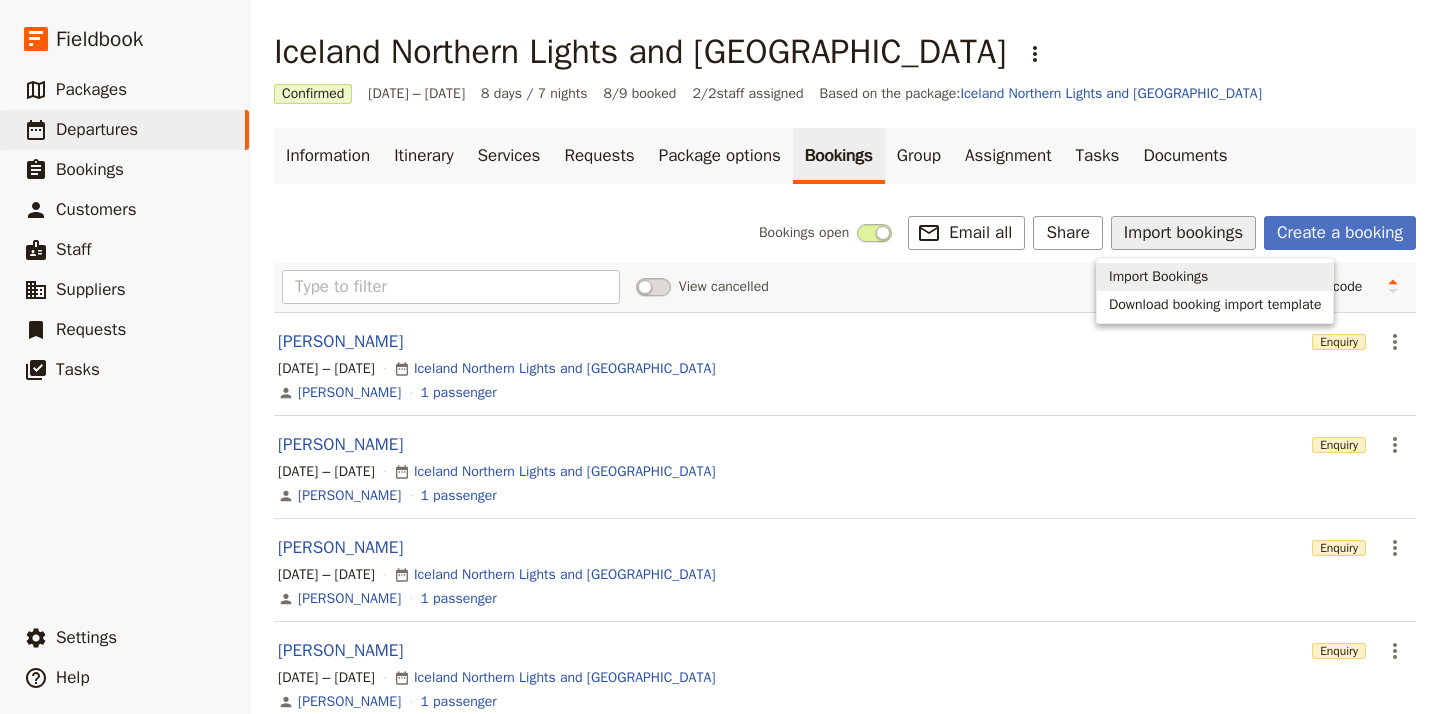 click on "Import Bookings" at bounding box center [1158, 277] 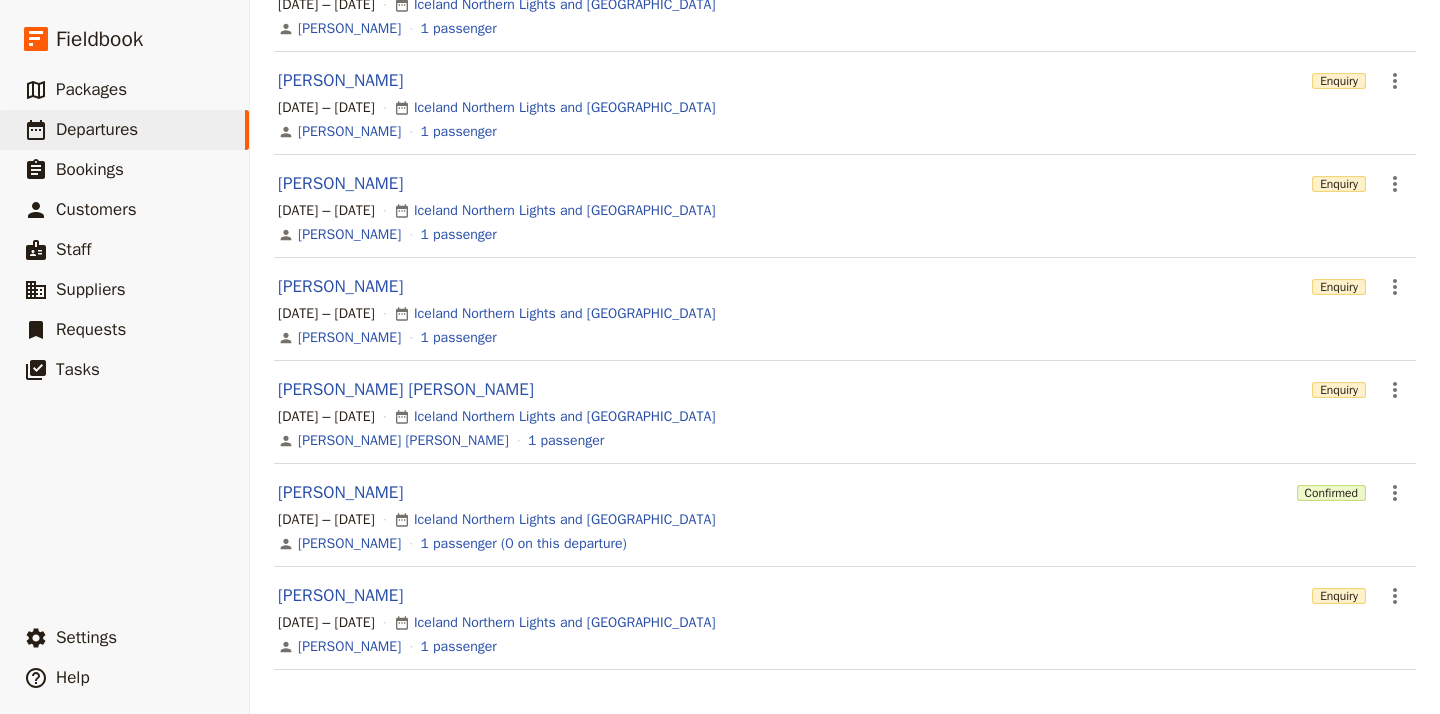 scroll, scrollTop: 578, scrollLeft: 0, axis: vertical 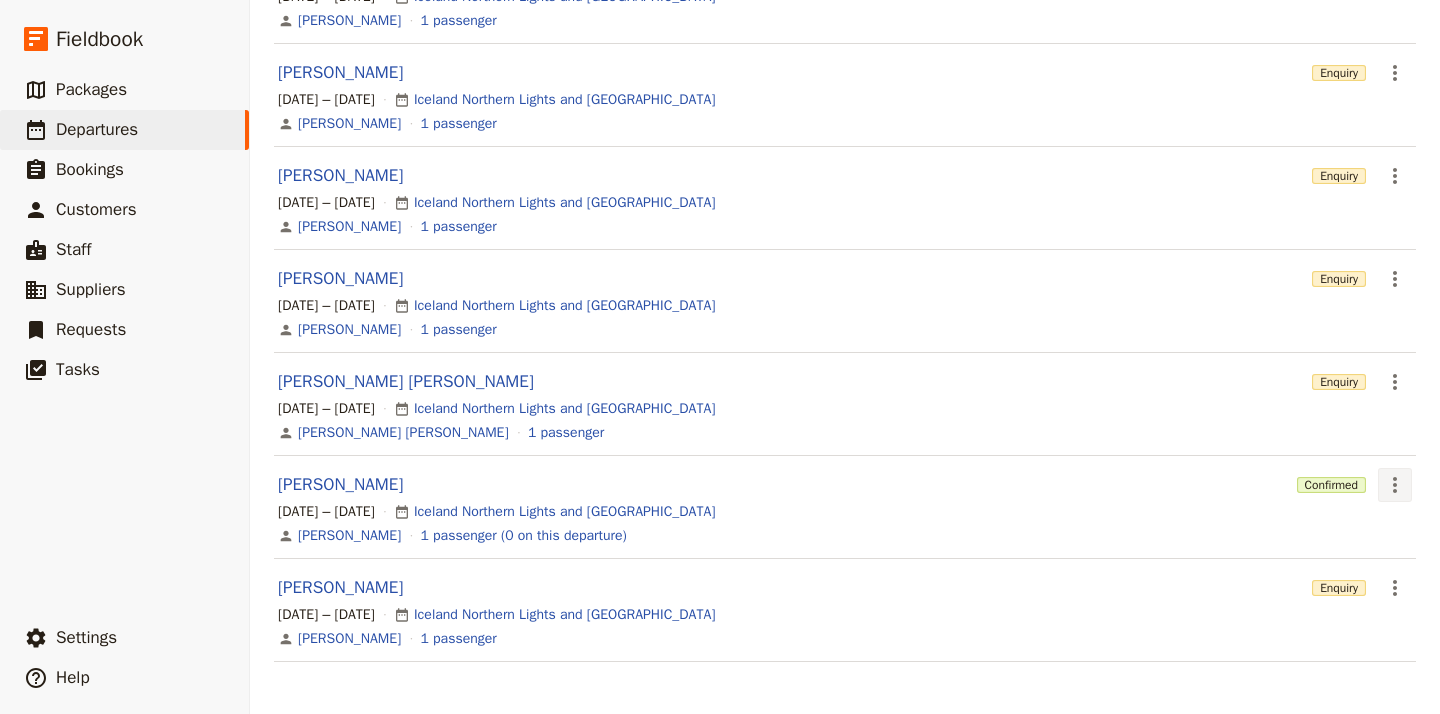 click 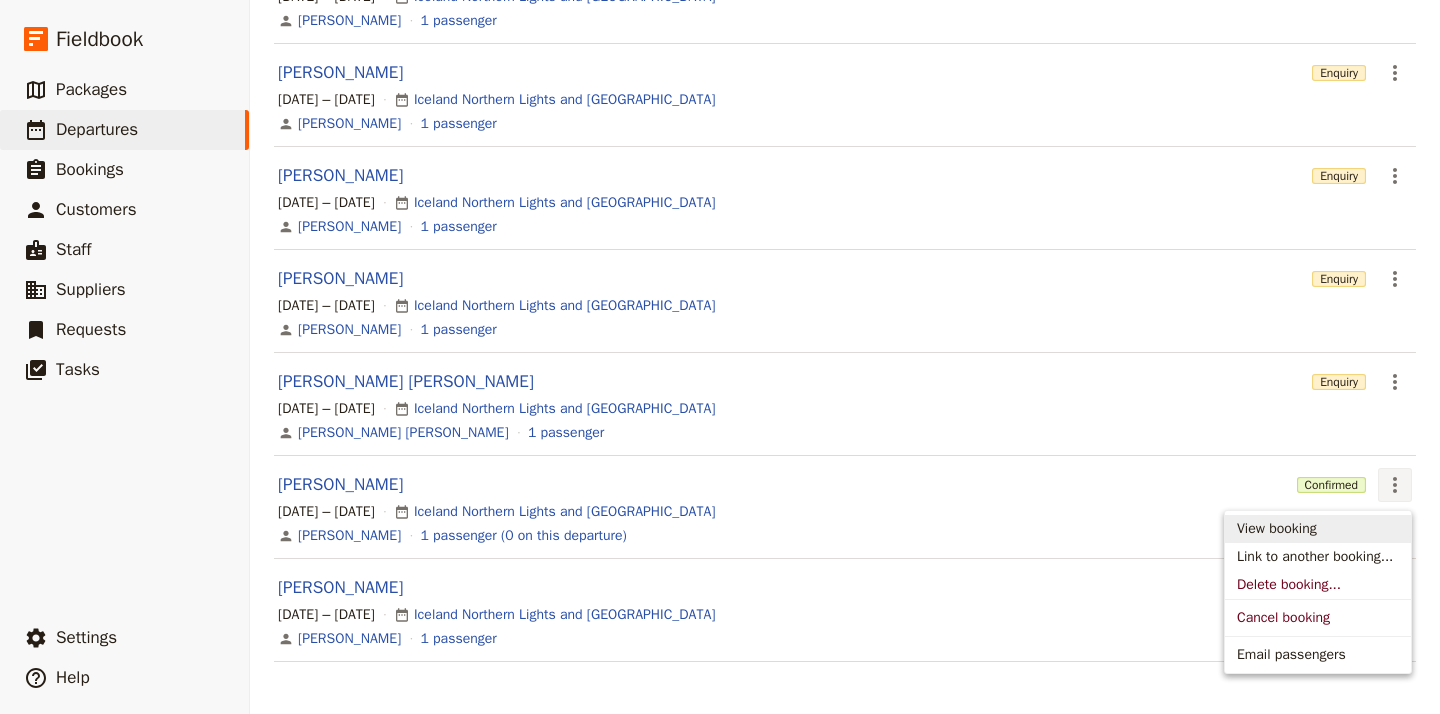click on "View booking" at bounding box center [1318, 529] 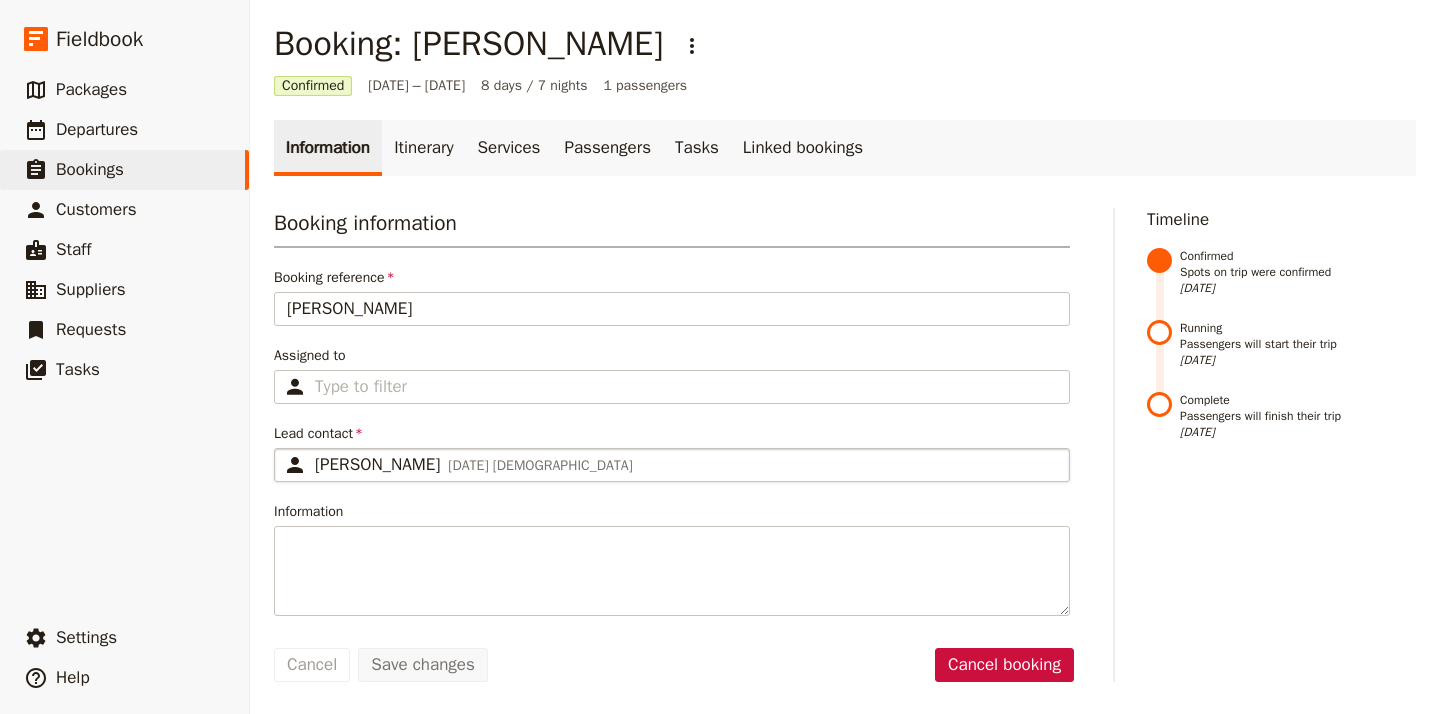 scroll, scrollTop: 8, scrollLeft: 0, axis: vertical 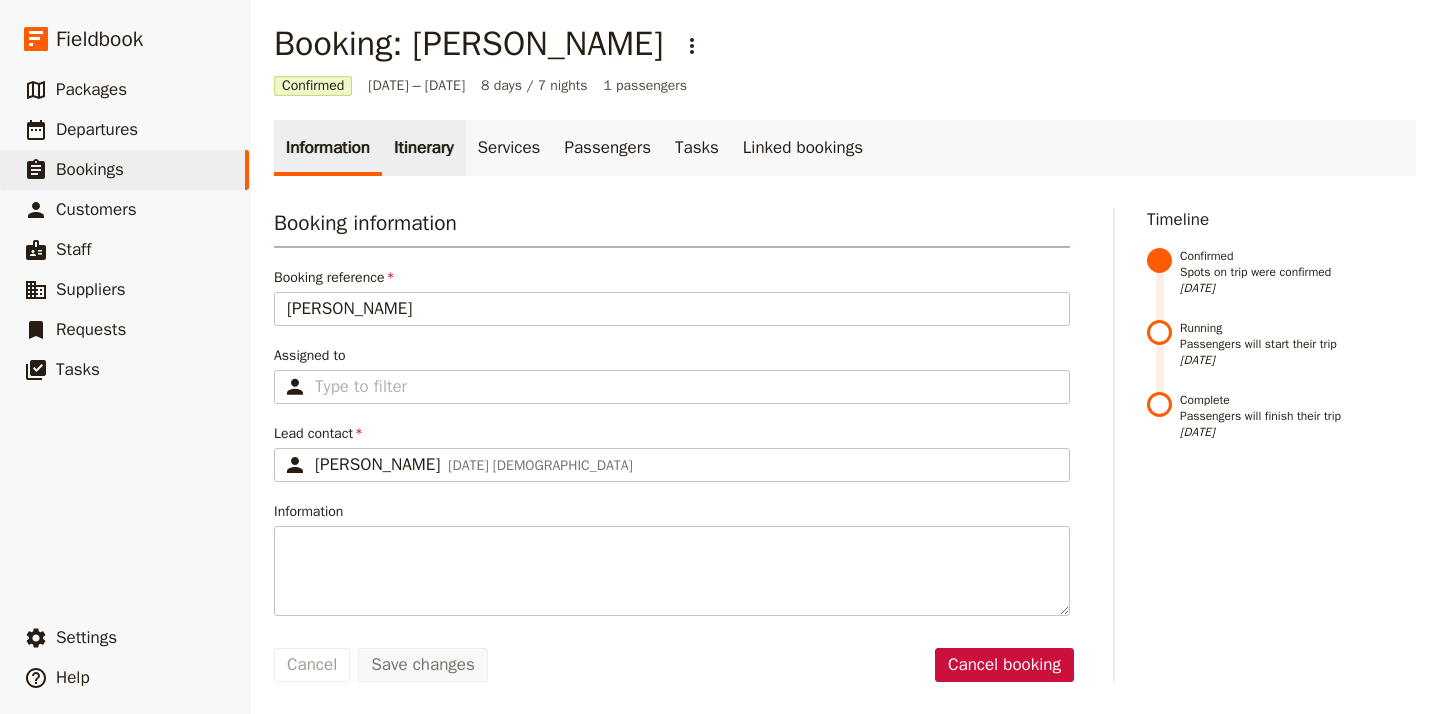 click on "Itinerary" at bounding box center (423, 148) 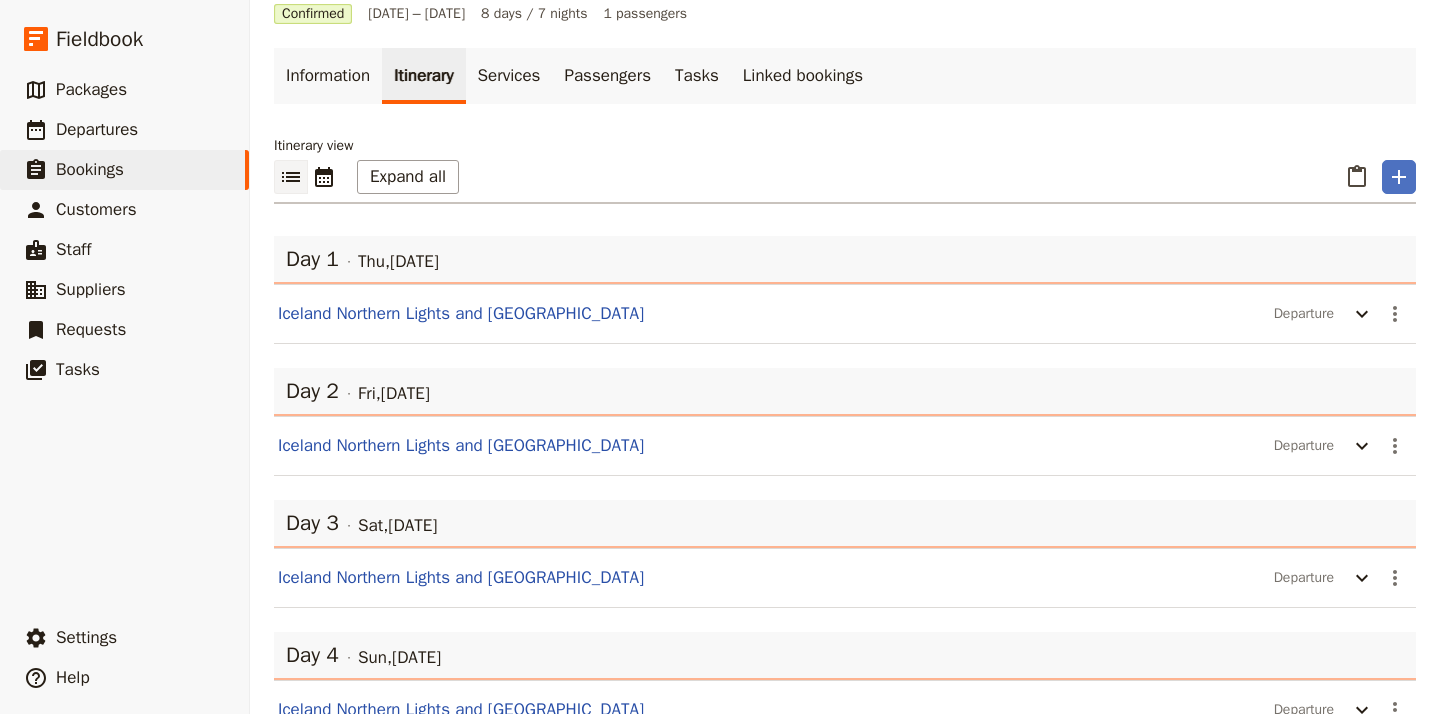 scroll, scrollTop: 37, scrollLeft: 0, axis: vertical 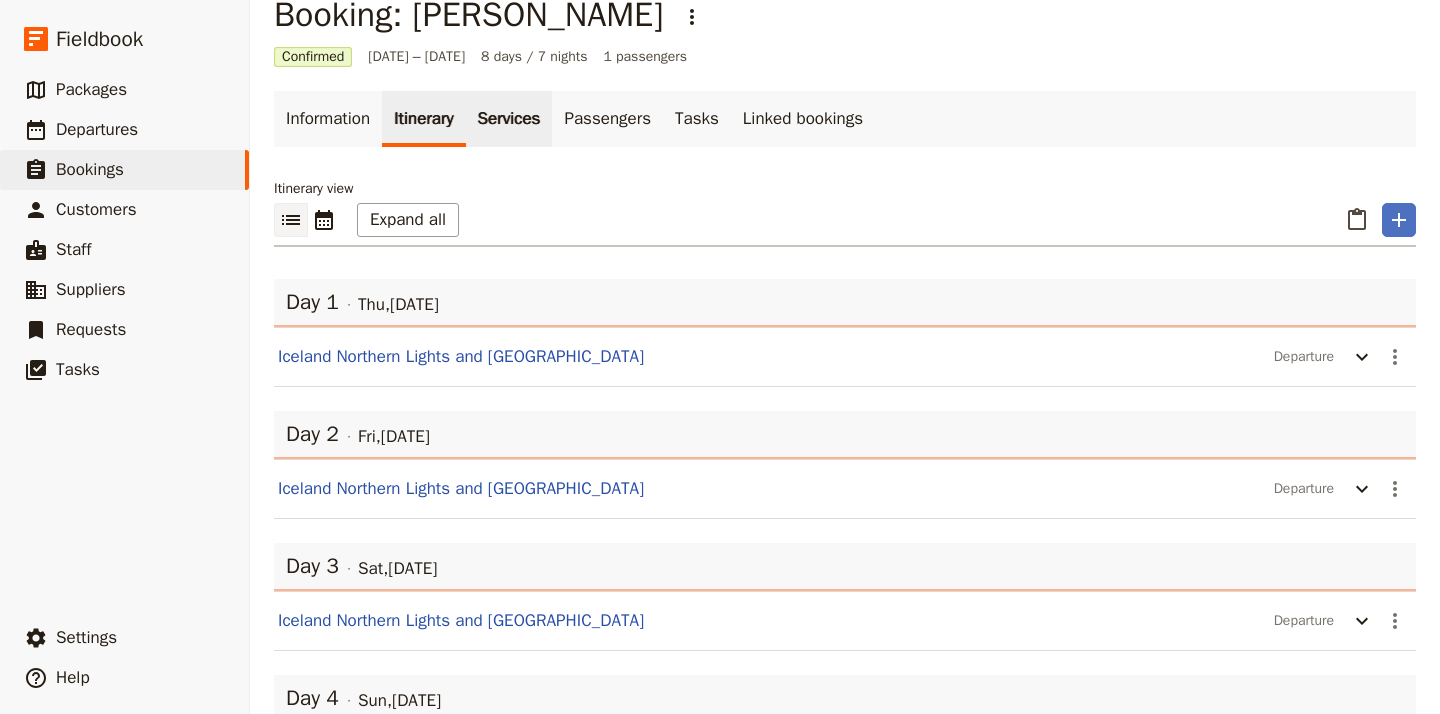 click on "Services" at bounding box center (509, 119) 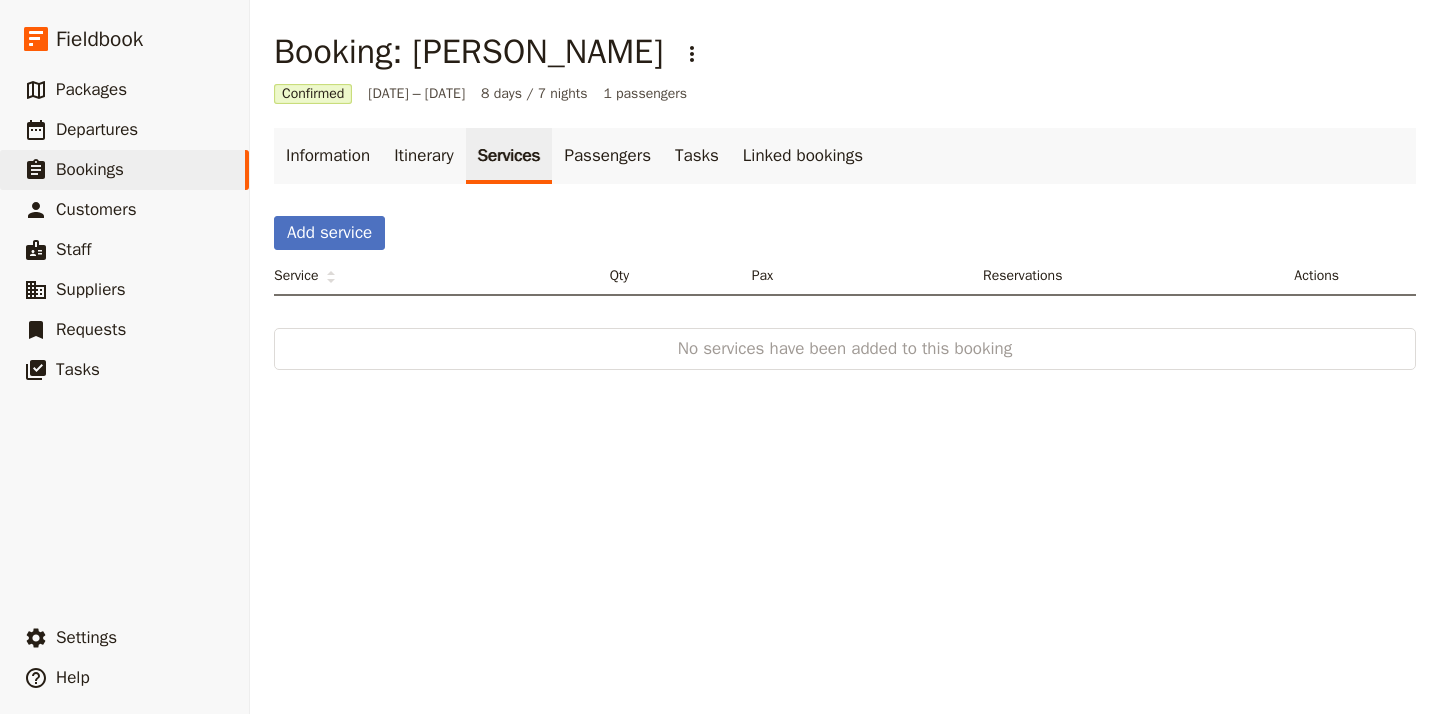 scroll, scrollTop: 0, scrollLeft: 0, axis: both 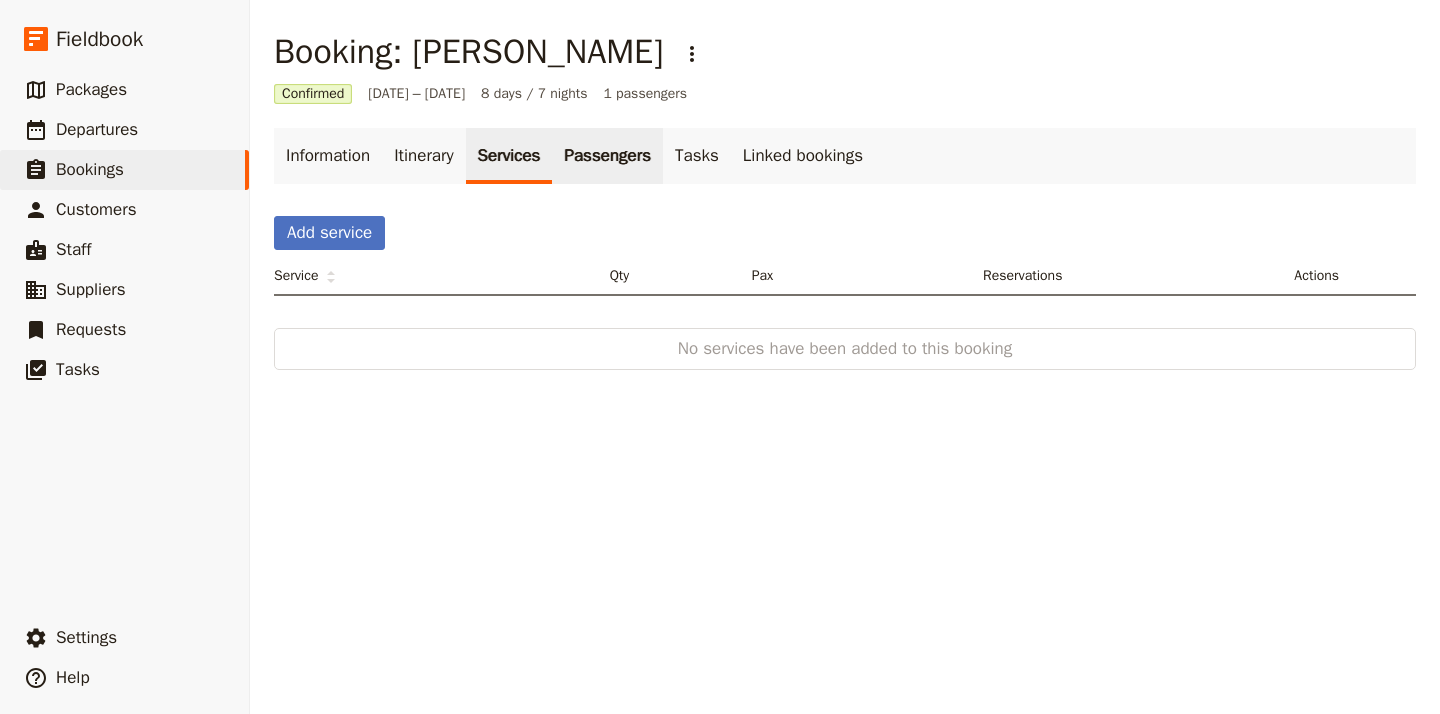 click on "Passengers" at bounding box center [607, 156] 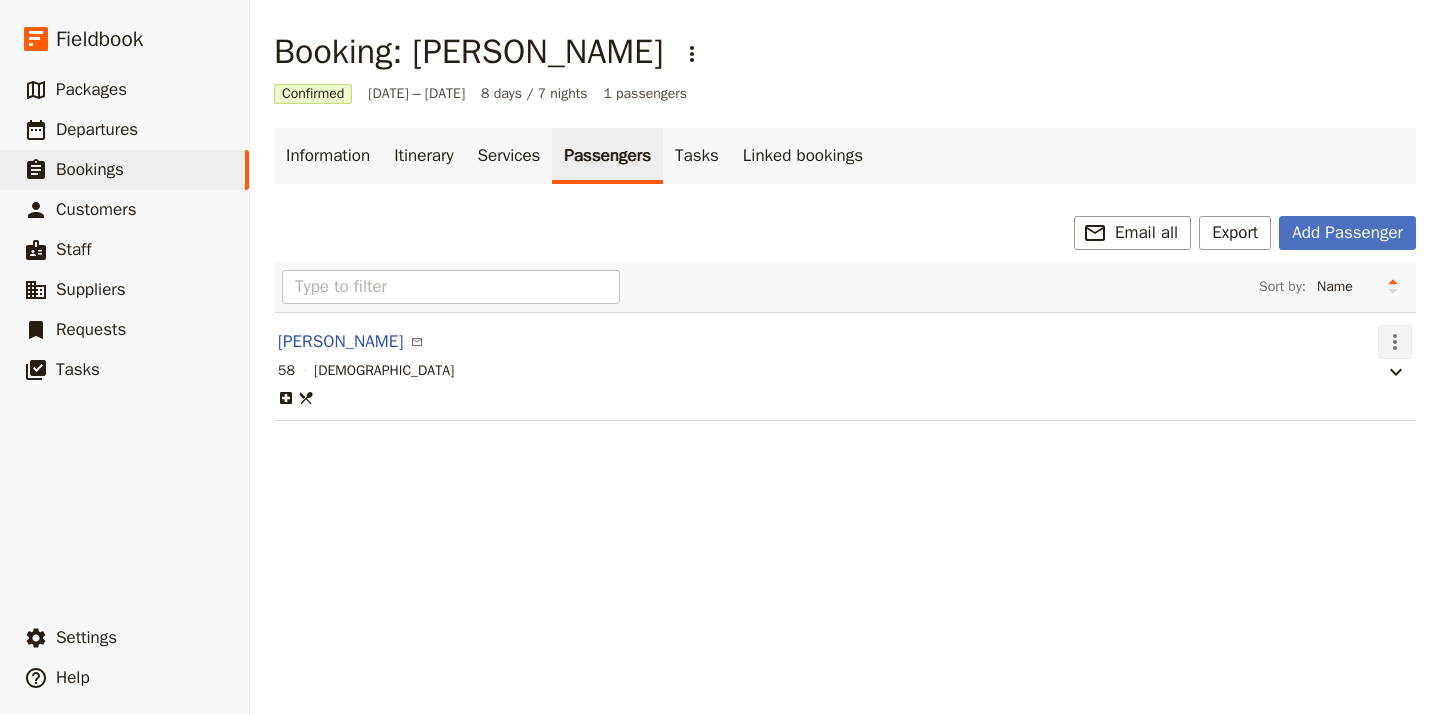 click 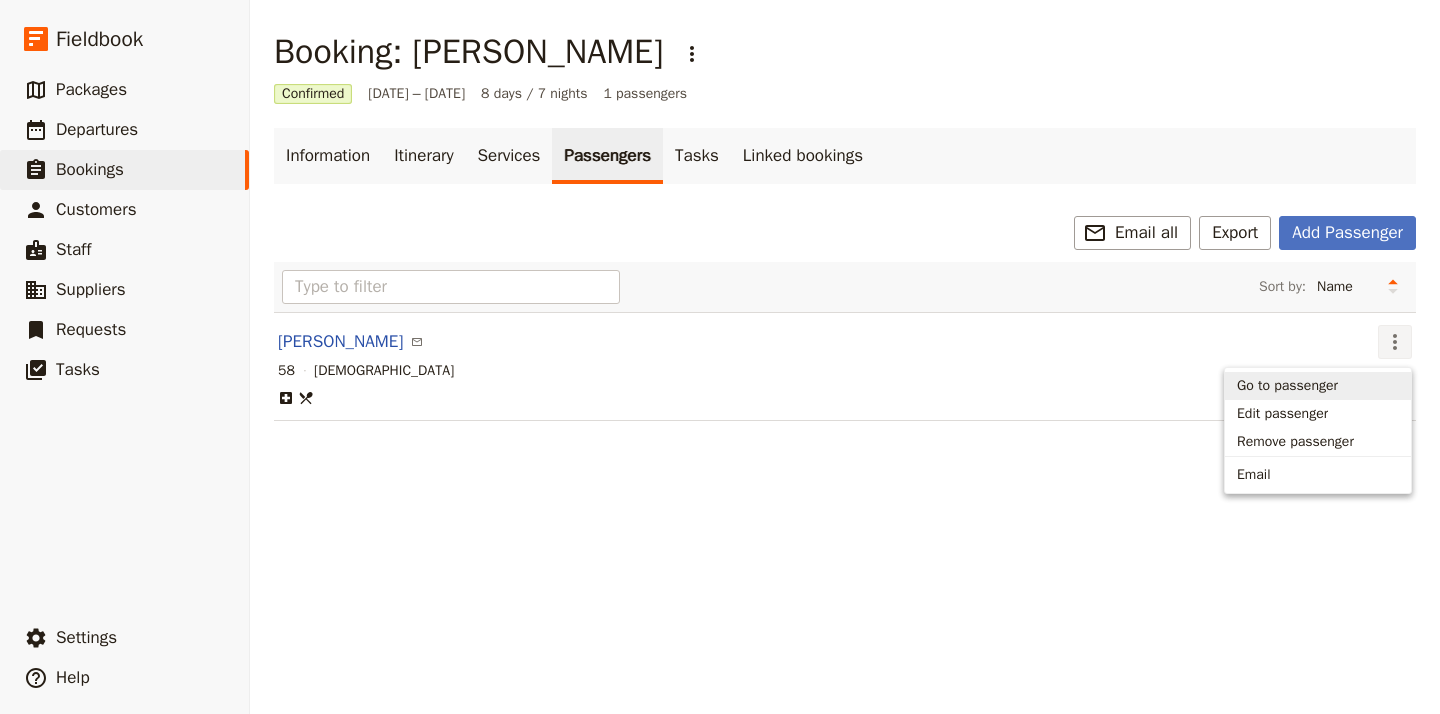 click on "Go to passenger" at bounding box center (1287, 386) 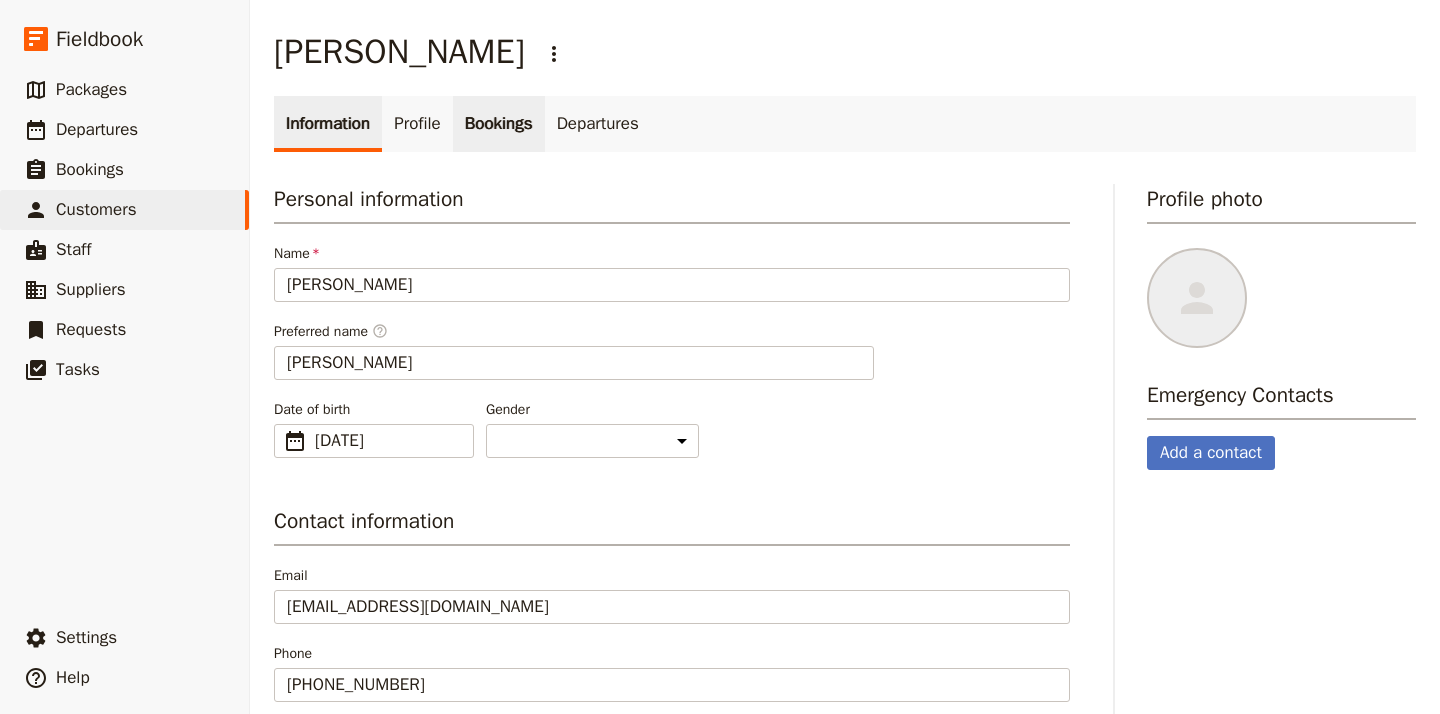 scroll, scrollTop: 0, scrollLeft: 0, axis: both 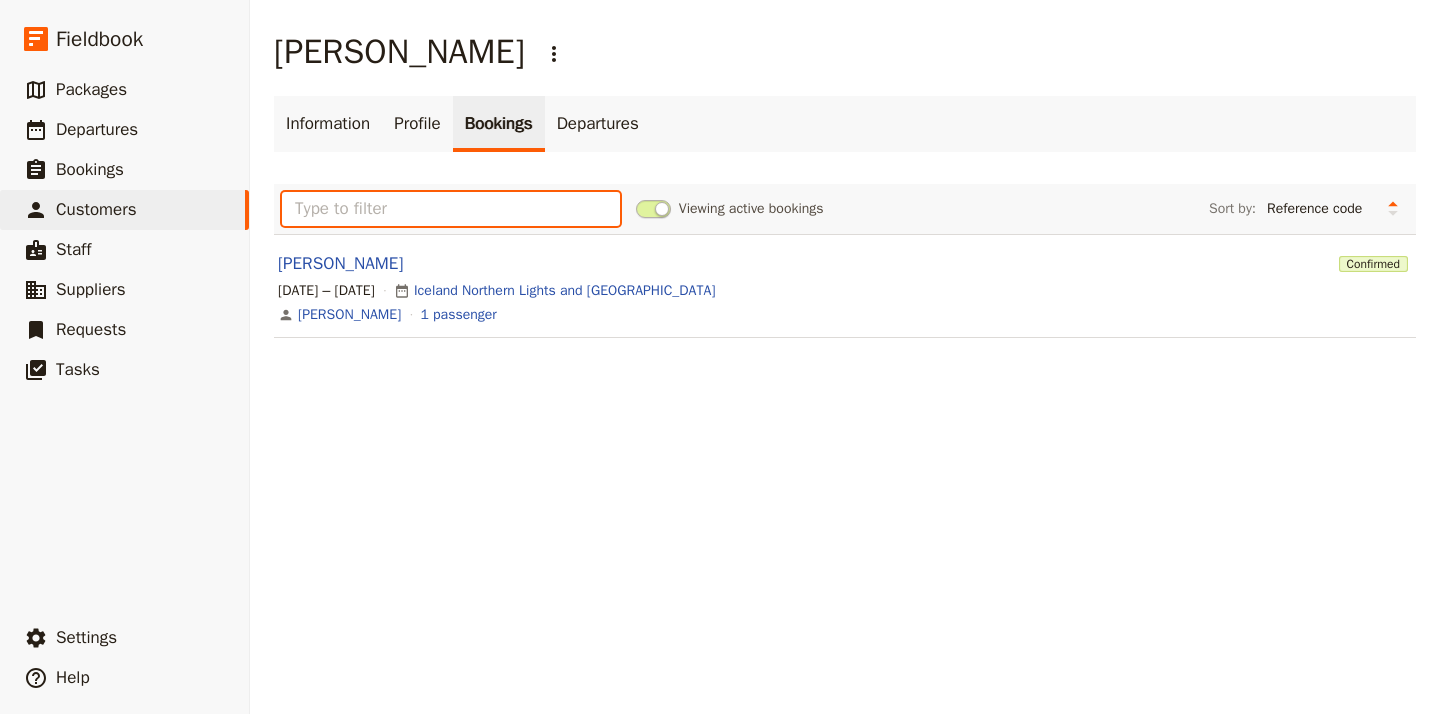 click at bounding box center [451, 209] 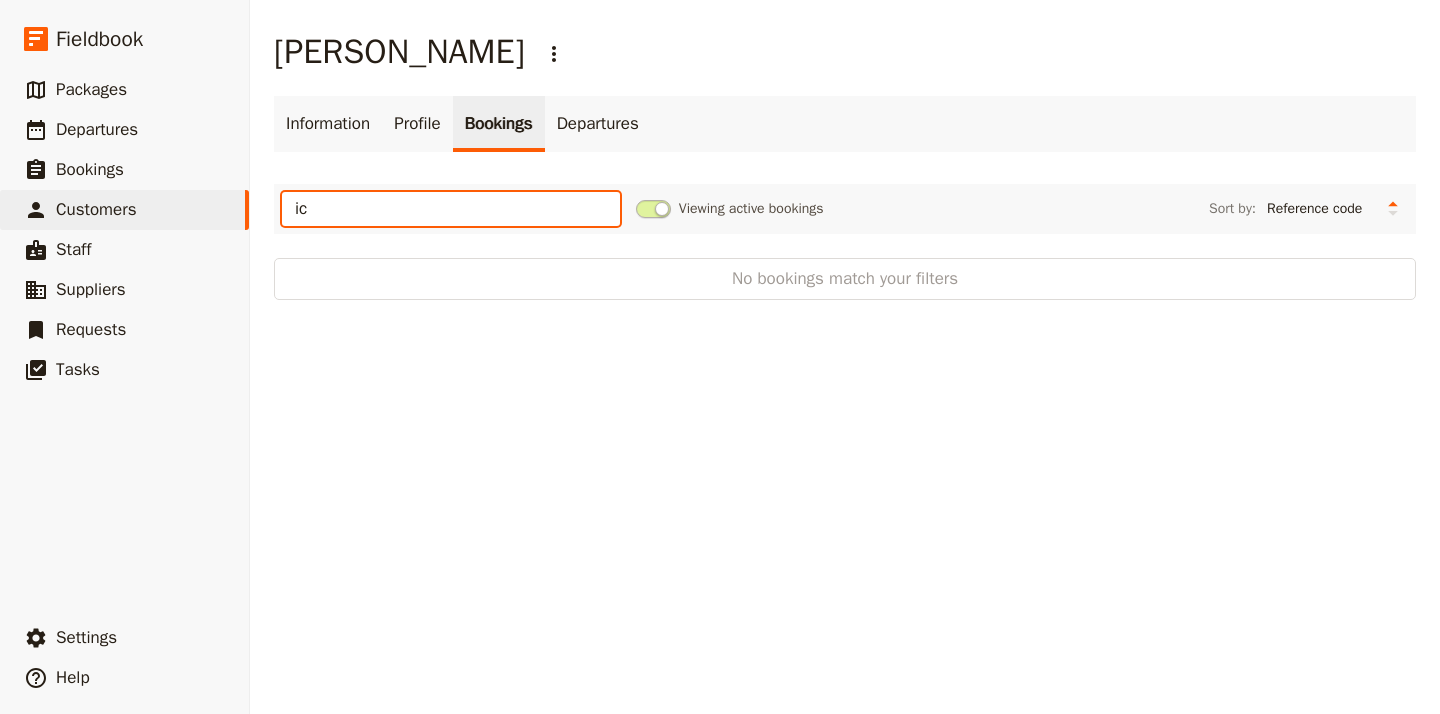 type on "i" 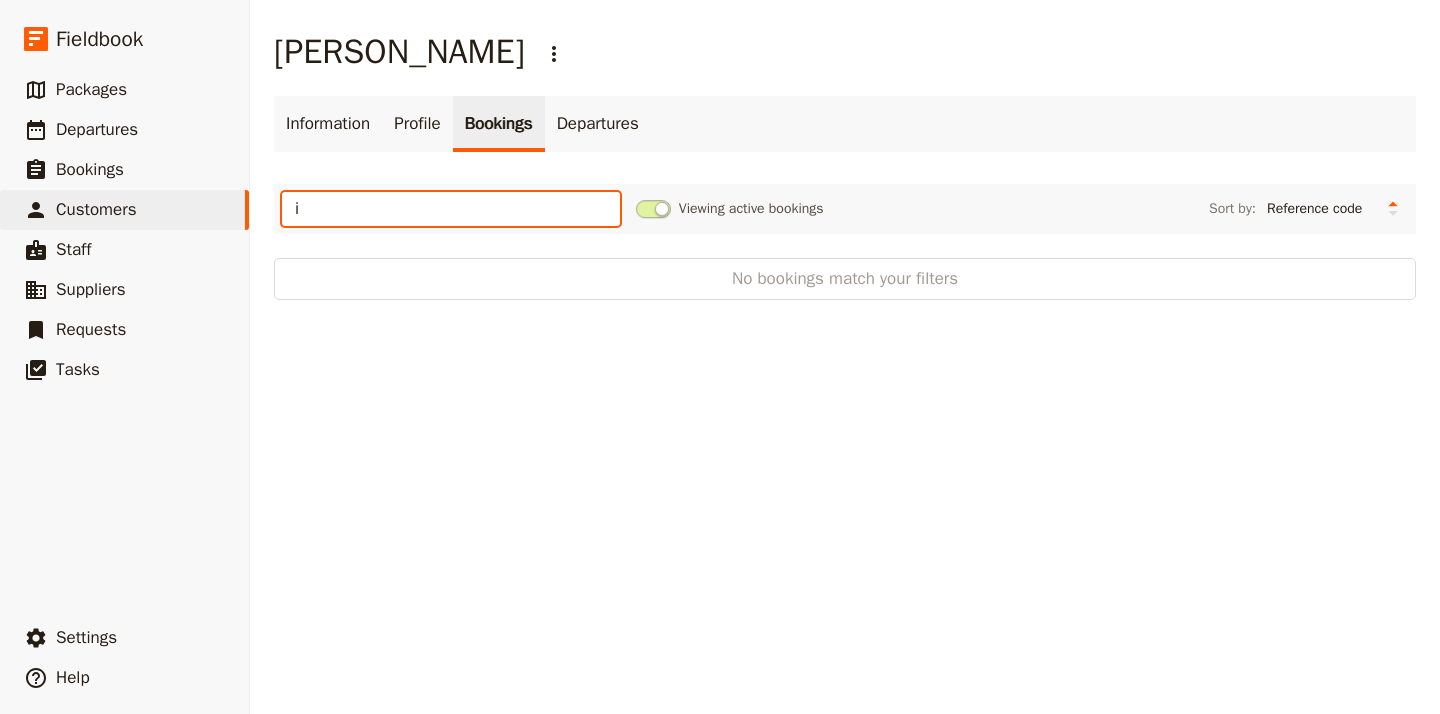 type 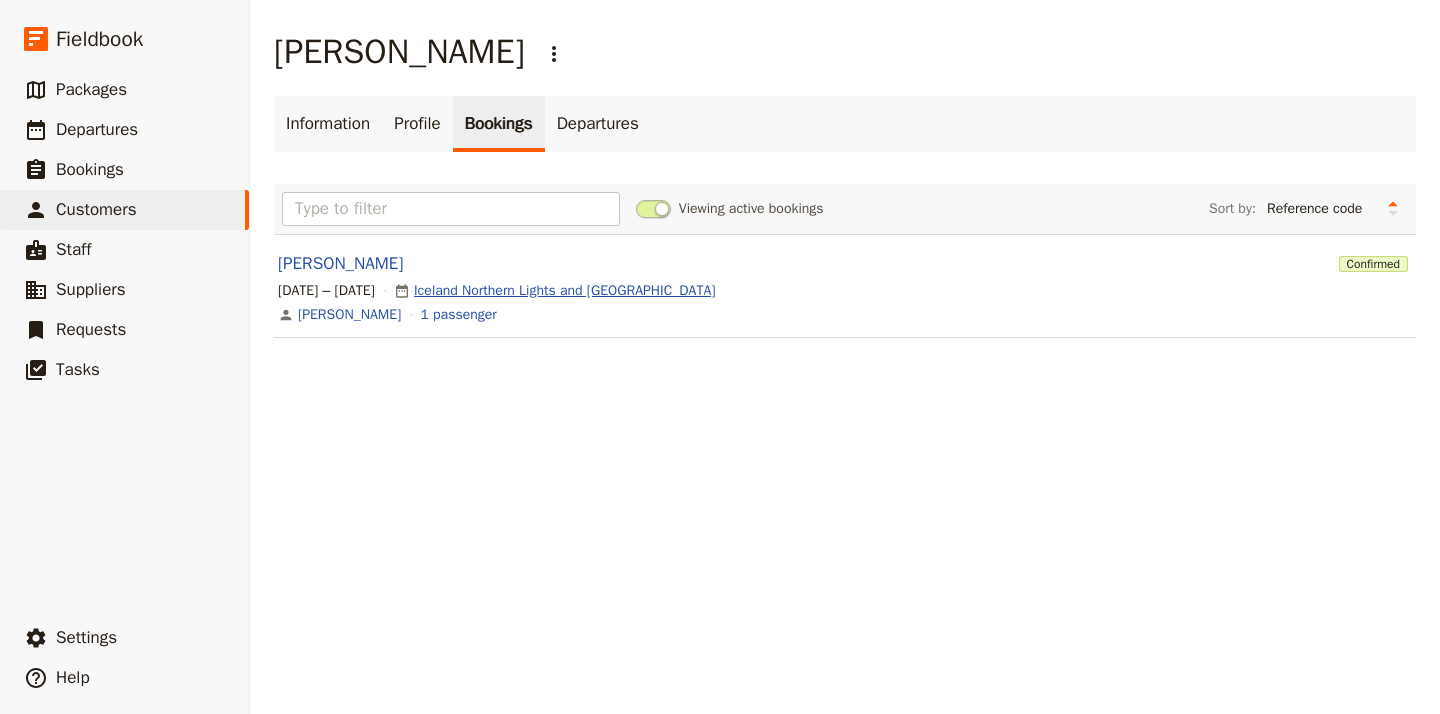 click on "Iceland Northern Lights and [GEOGRAPHIC_DATA]" at bounding box center [564, 291] 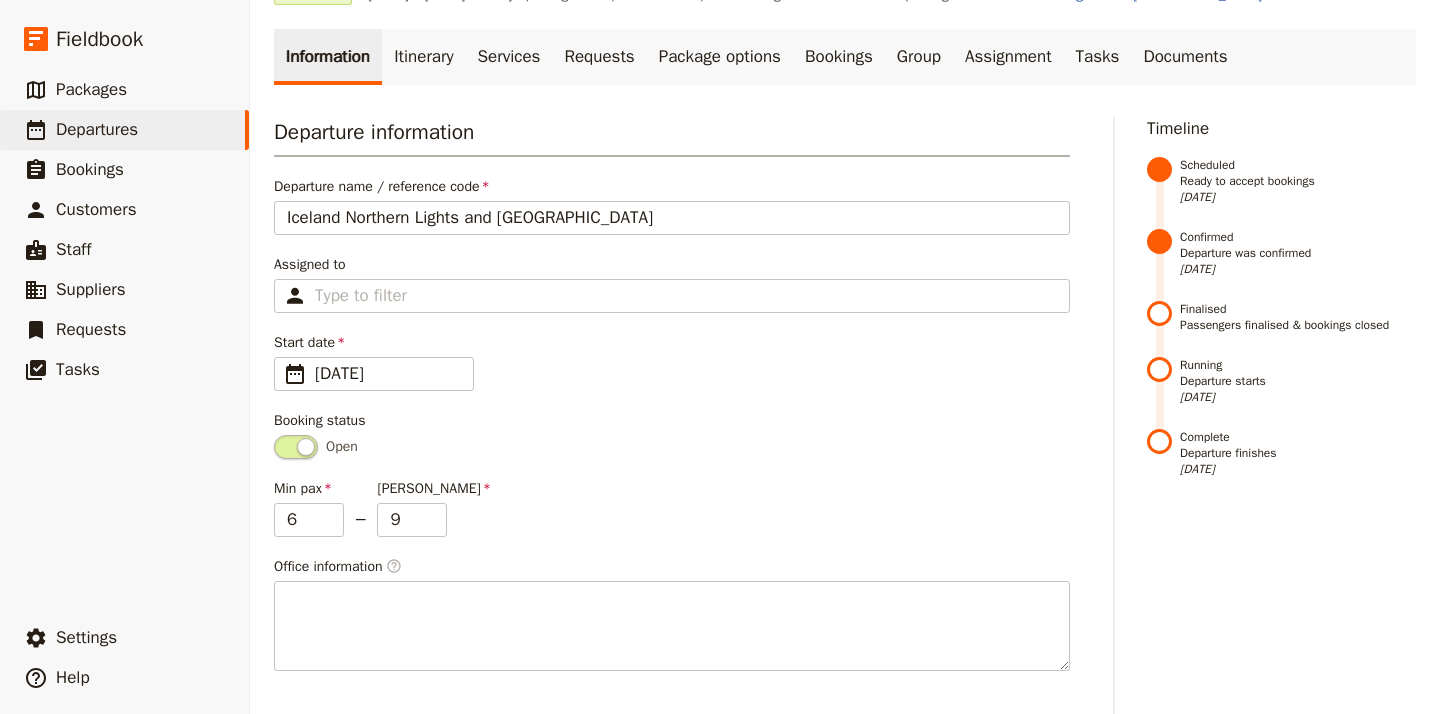 scroll, scrollTop: 104, scrollLeft: 0, axis: vertical 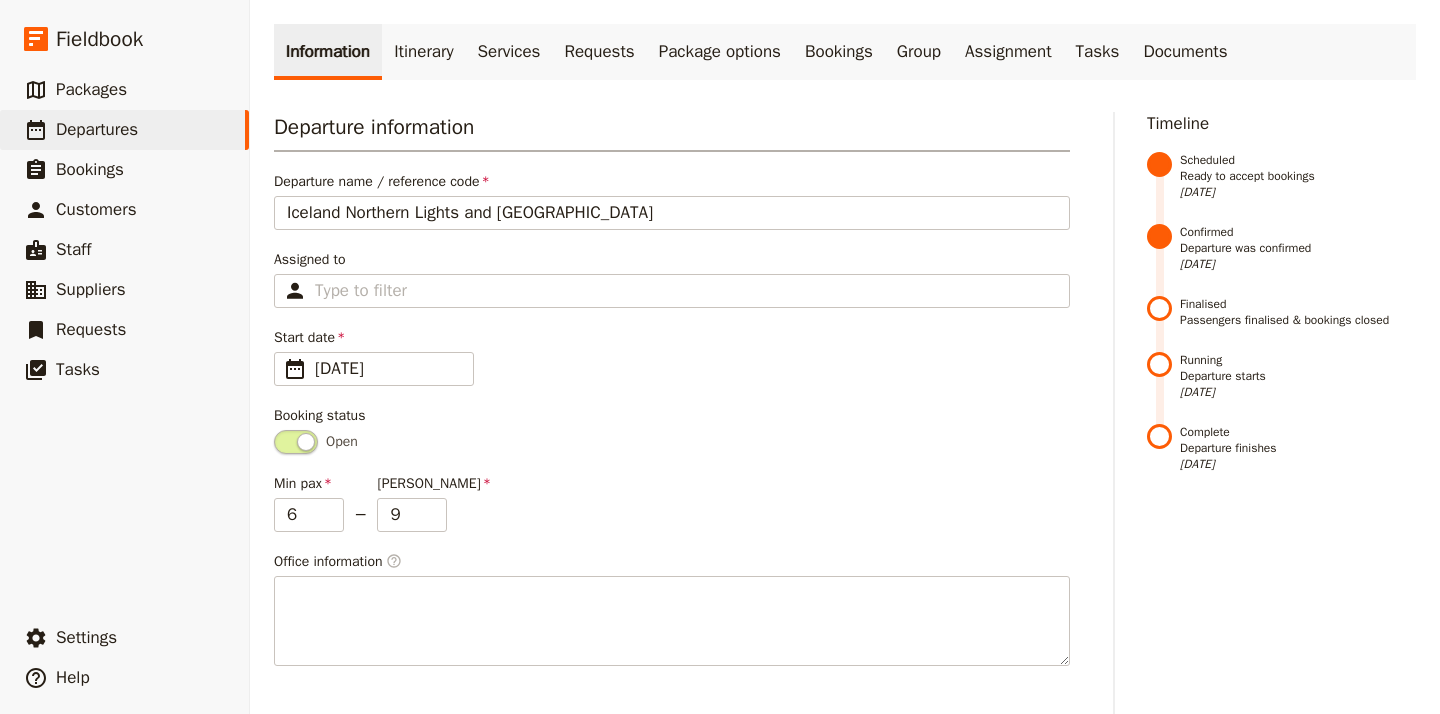 click at bounding box center [296, 442] 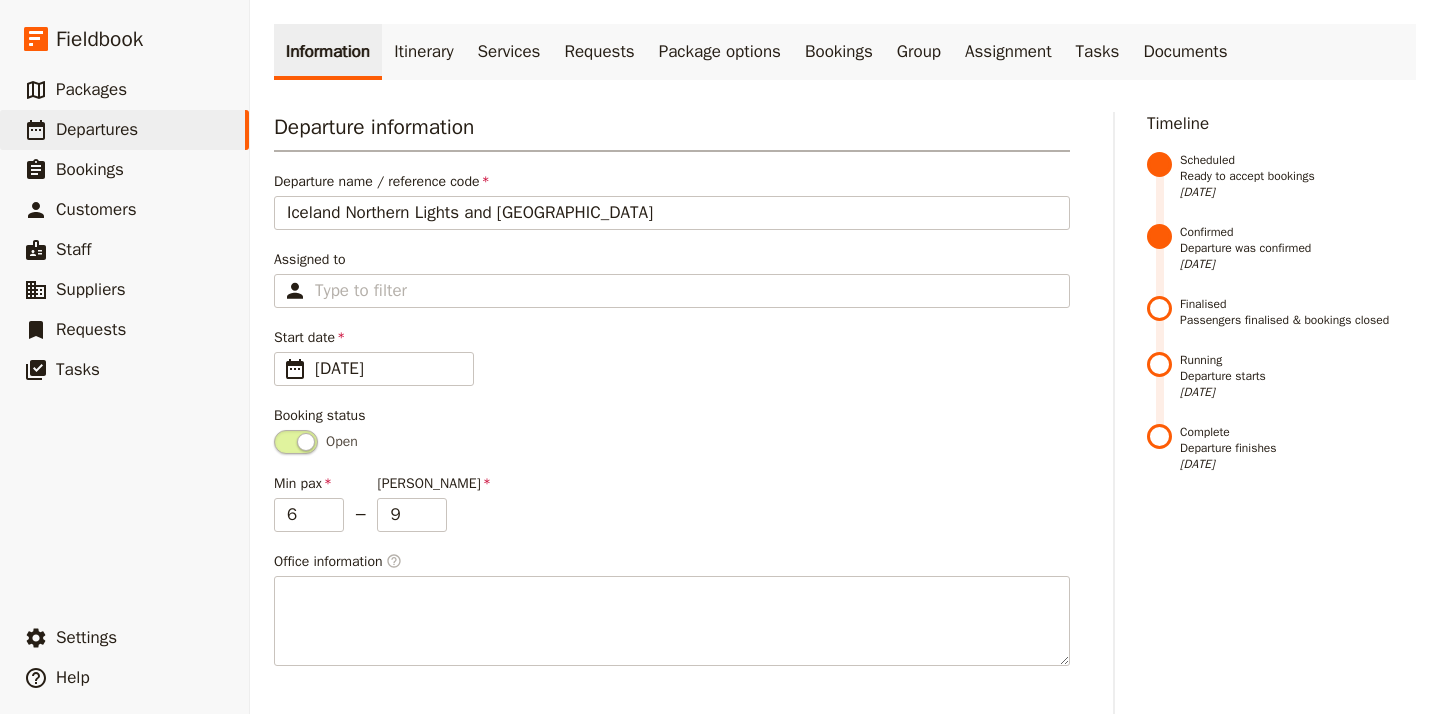 click on "Open" at bounding box center [274, 430] 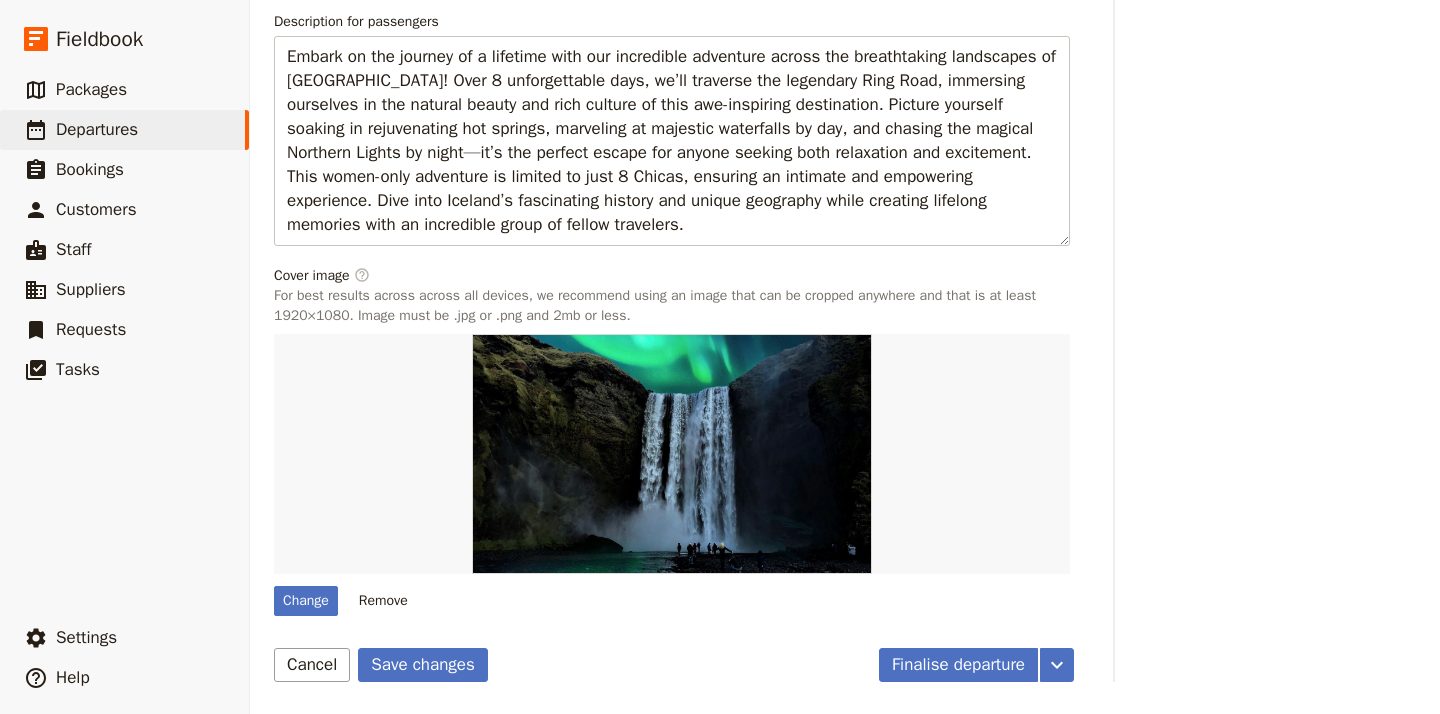 scroll, scrollTop: 1022, scrollLeft: 0, axis: vertical 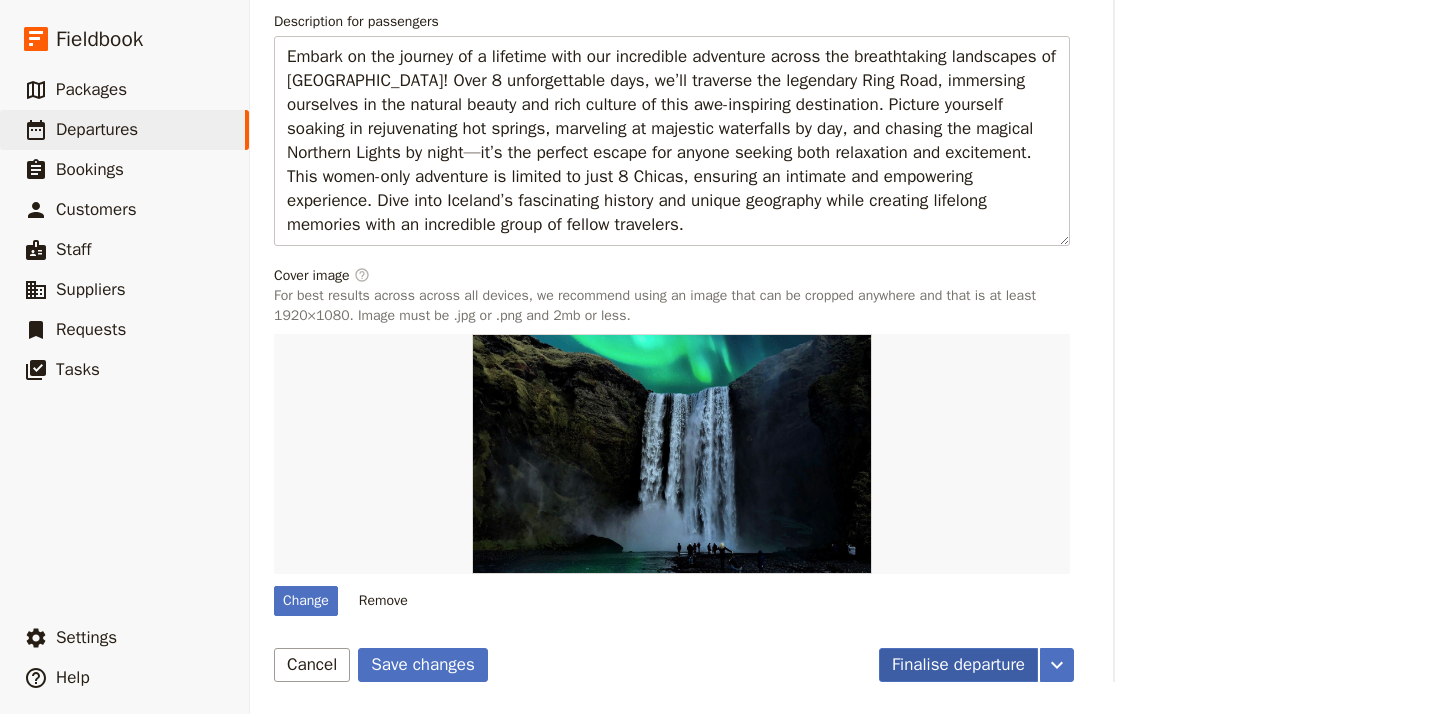 click on "Finalise departure" at bounding box center [958, 665] 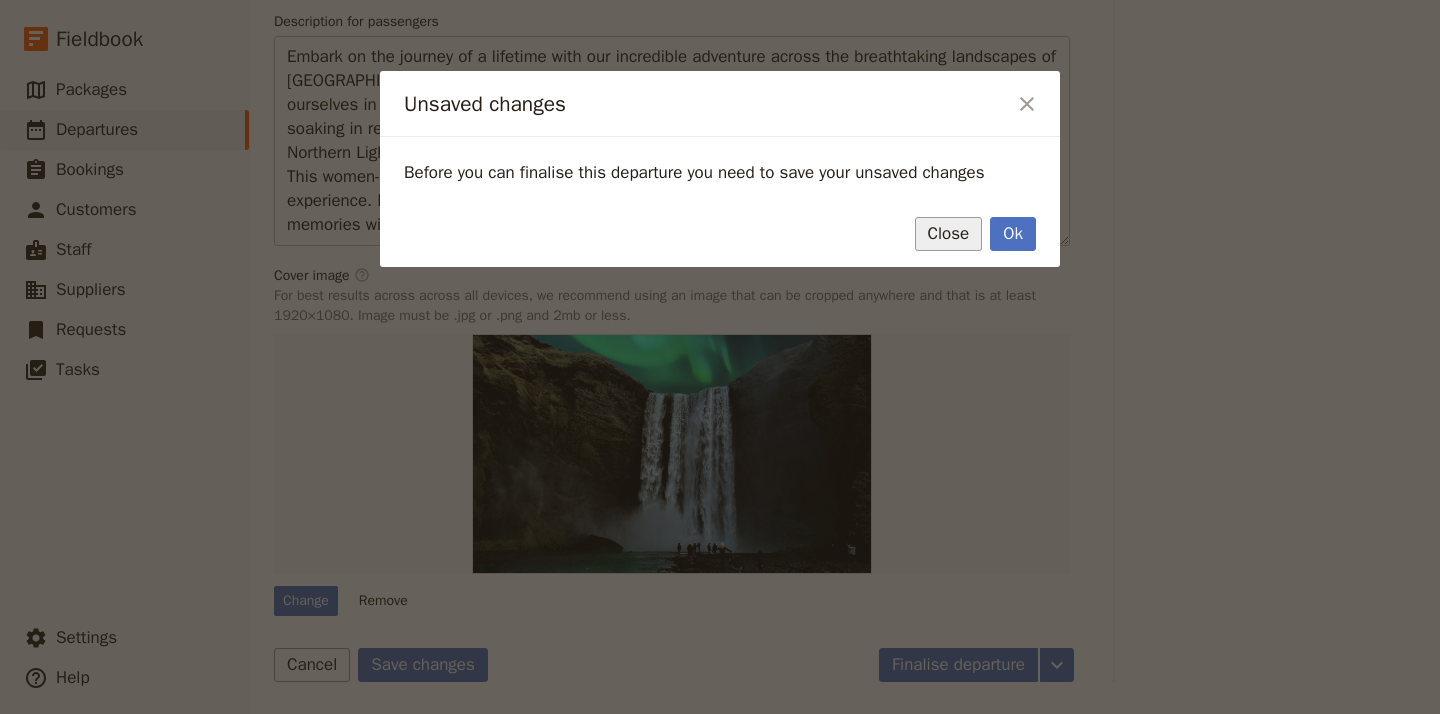 click on "Close" at bounding box center (949, 234) 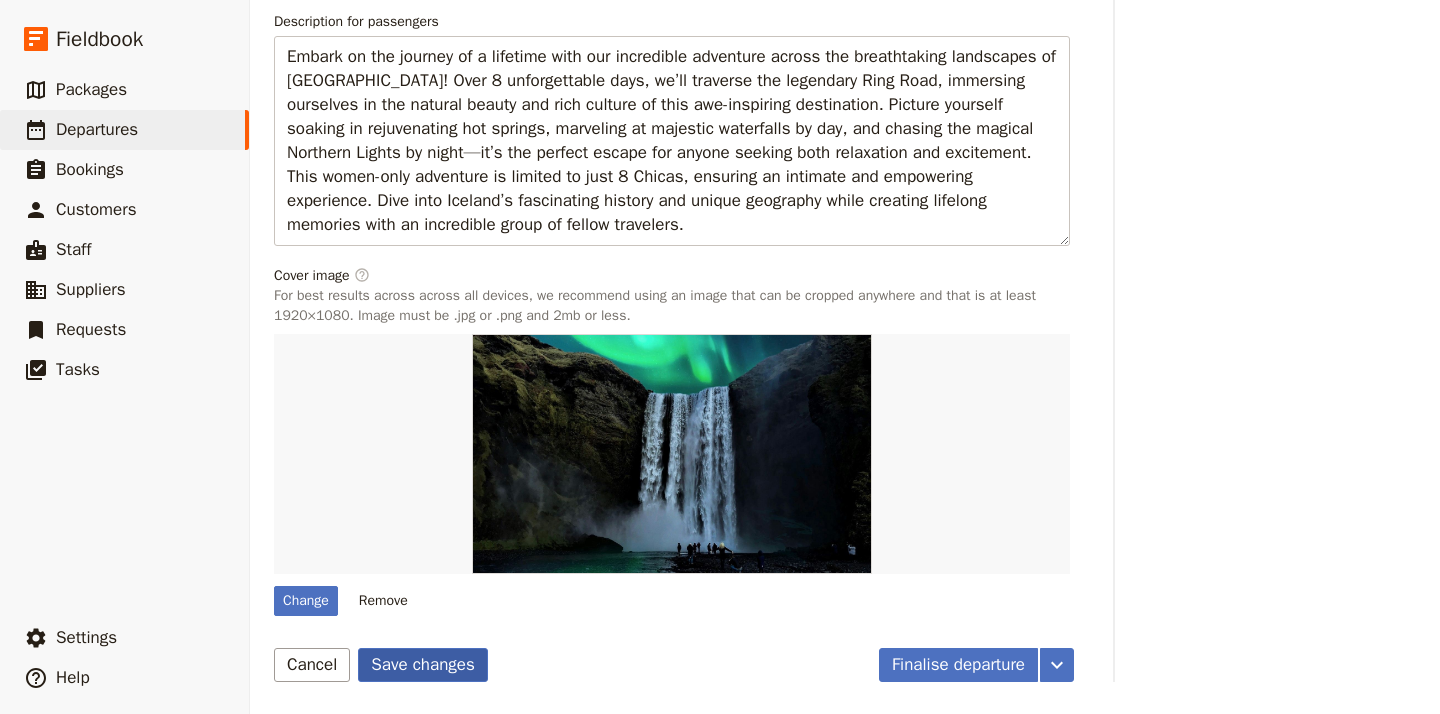 click on "Save changes" at bounding box center (423, 665) 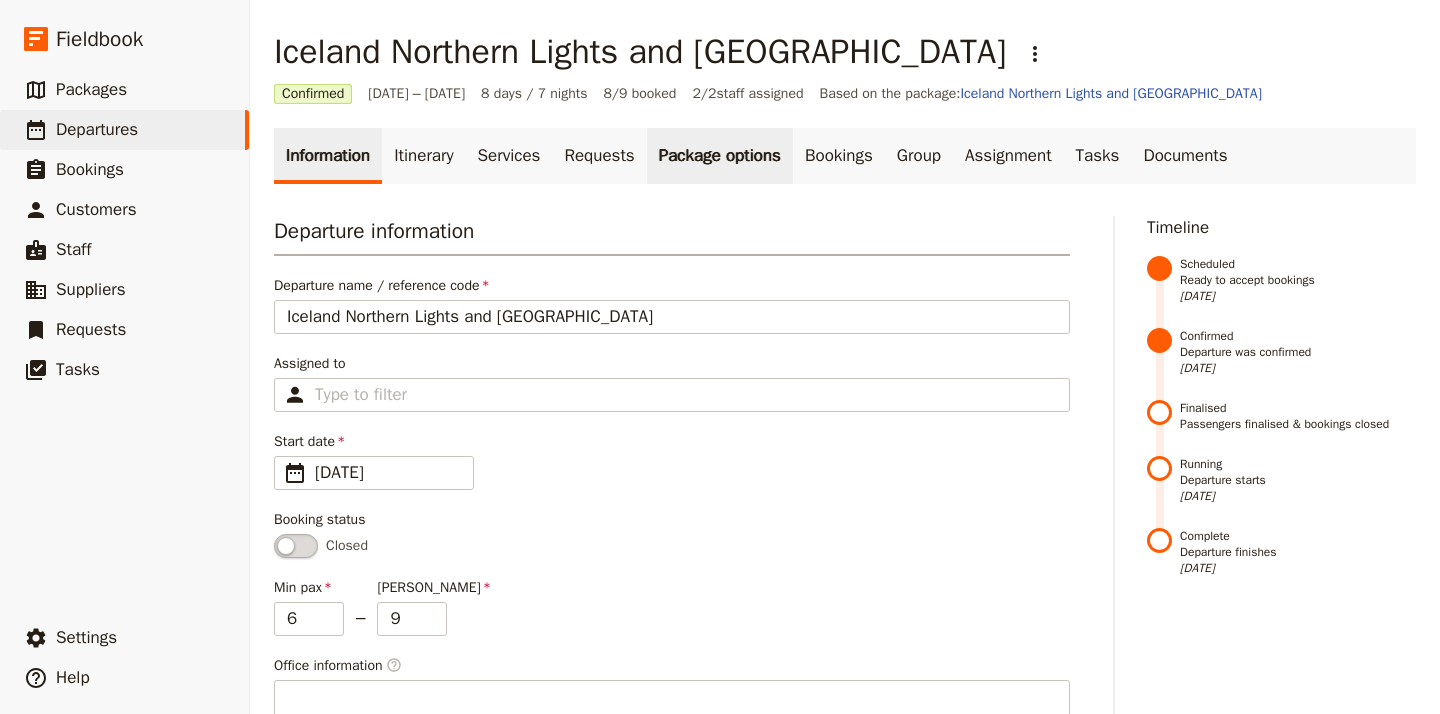 scroll, scrollTop: 0, scrollLeft: 0, axis: both 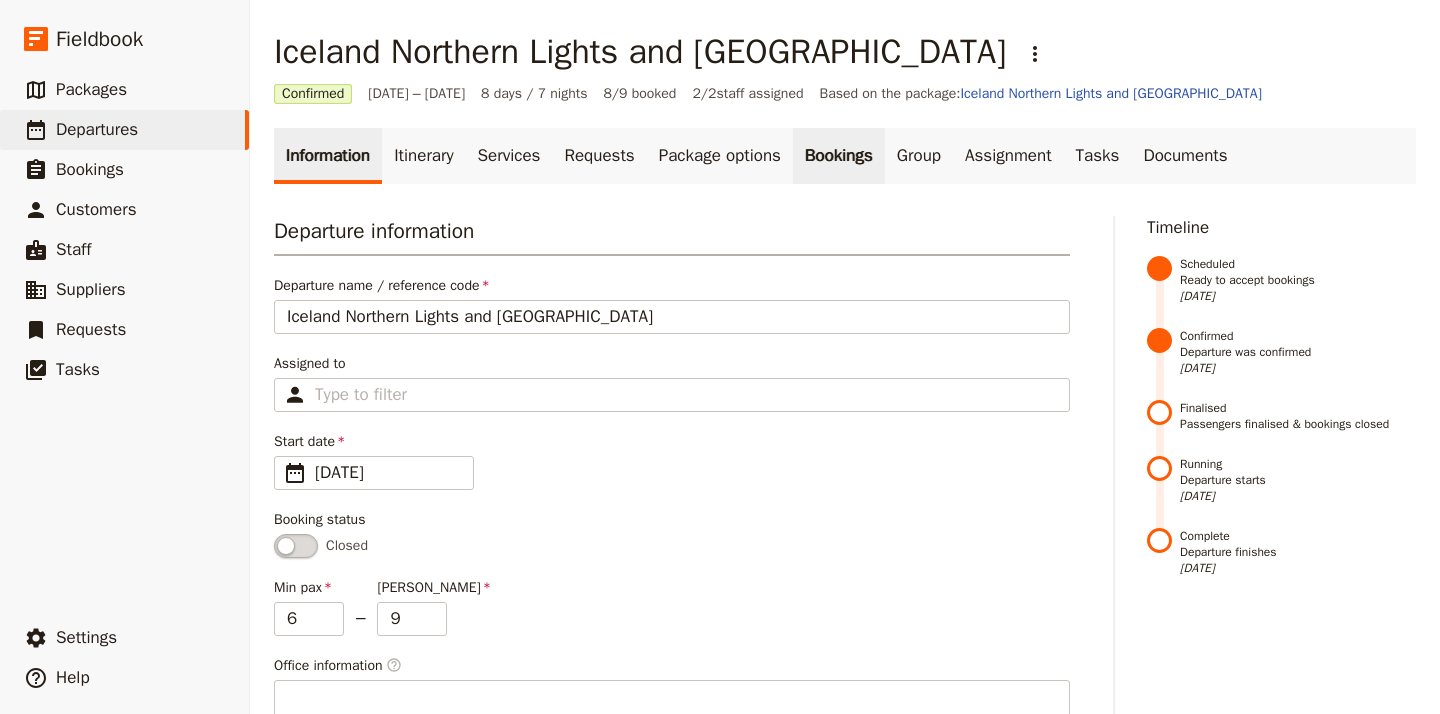 click on "Bookings" at bounding box center [839, 156] 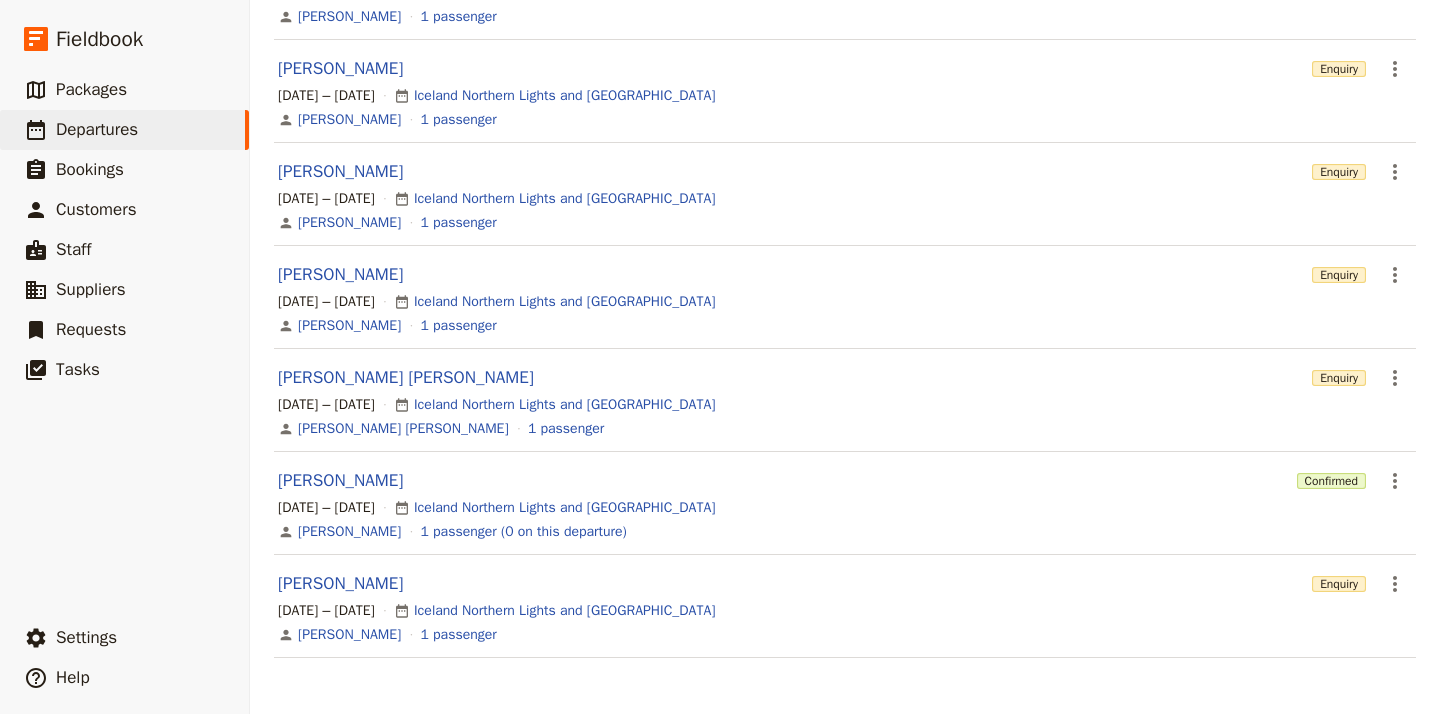 scroll, scrollTop: 582, scrollLeft: 0, axis: vertical 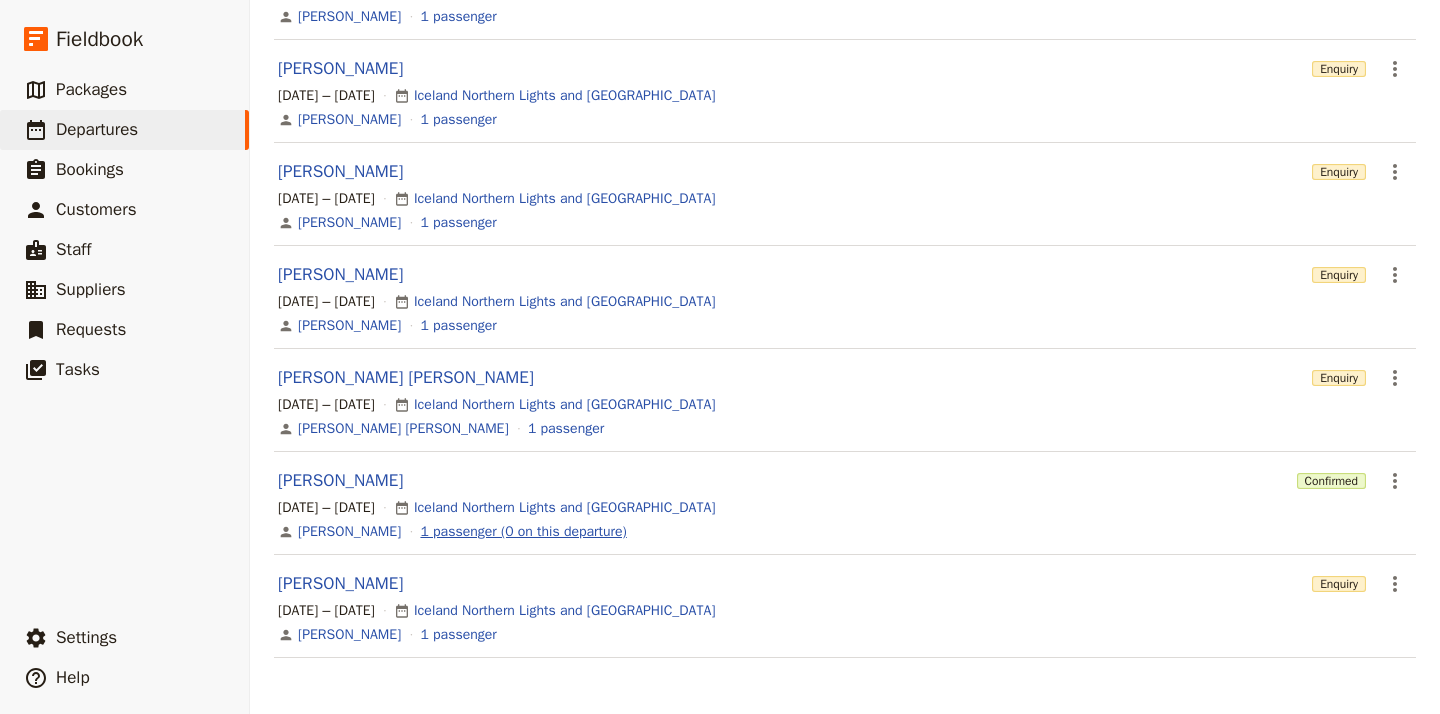 click on "1 passenger (0 on this departure)" at bounding box center (523, 532) 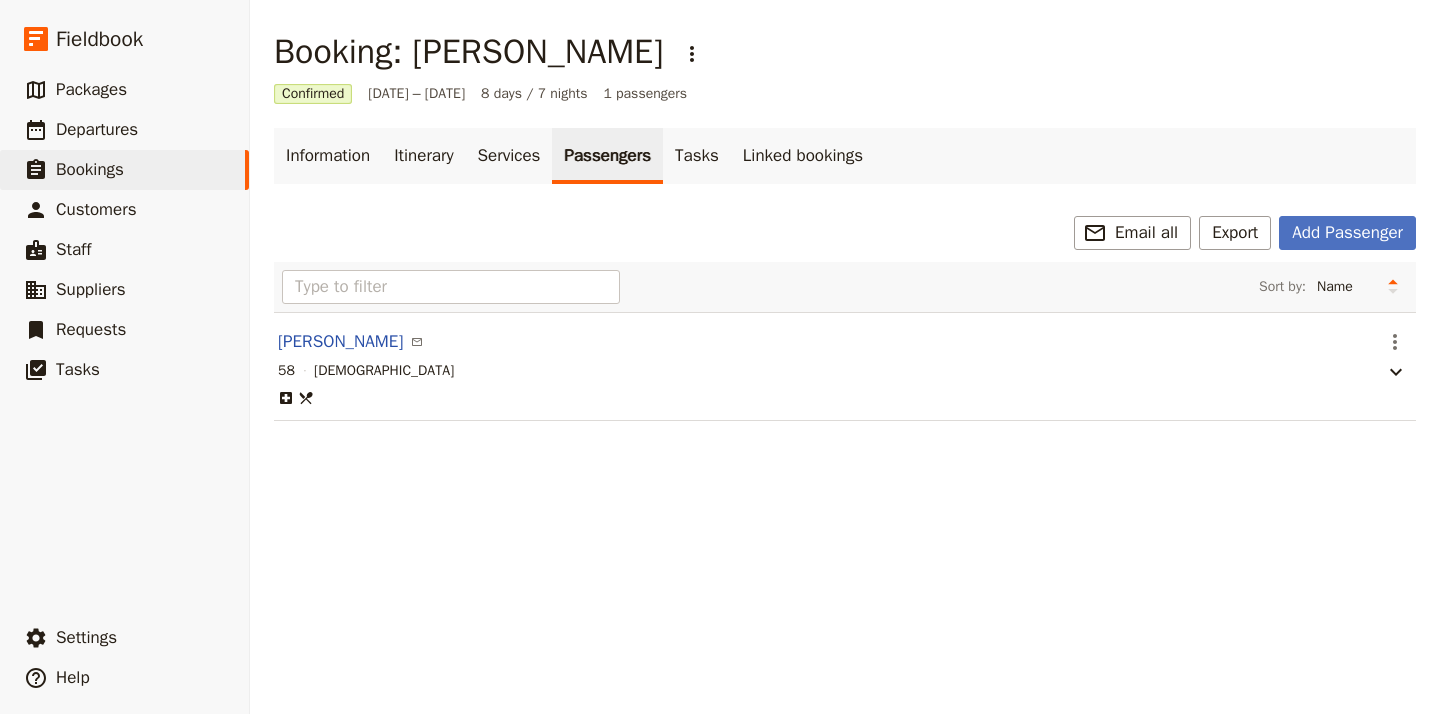 scroll, scrollTop: 0, scrollLeft: 0, axis: both 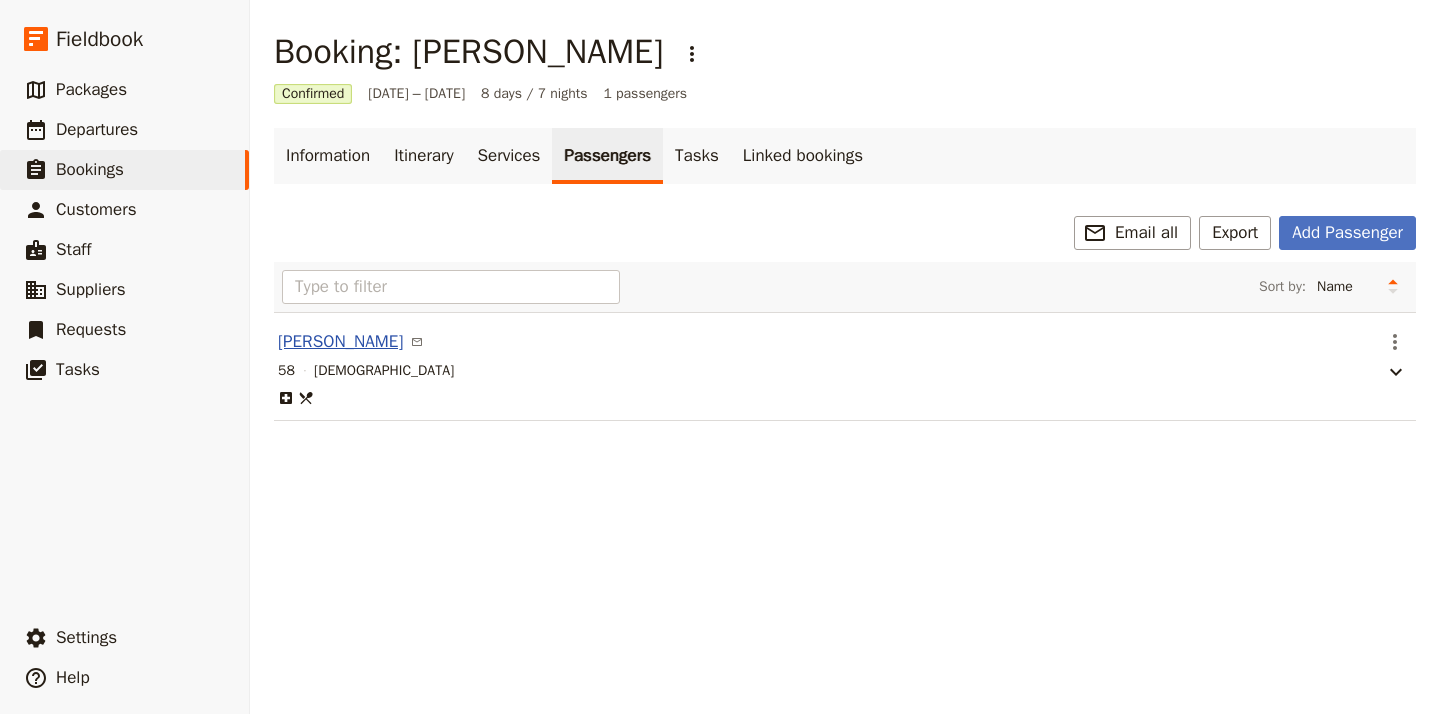 click on "[PERSON_NAME]" at bounding box center [340, 342] 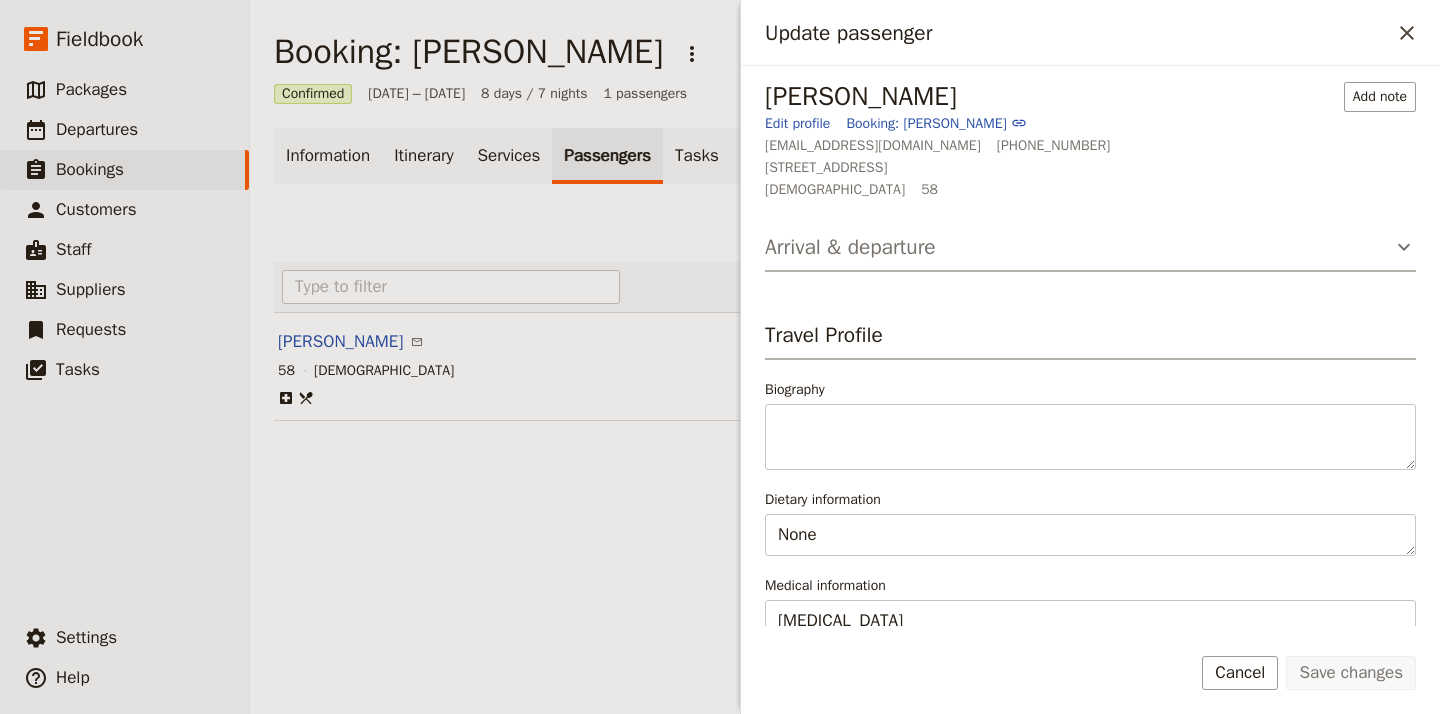 click 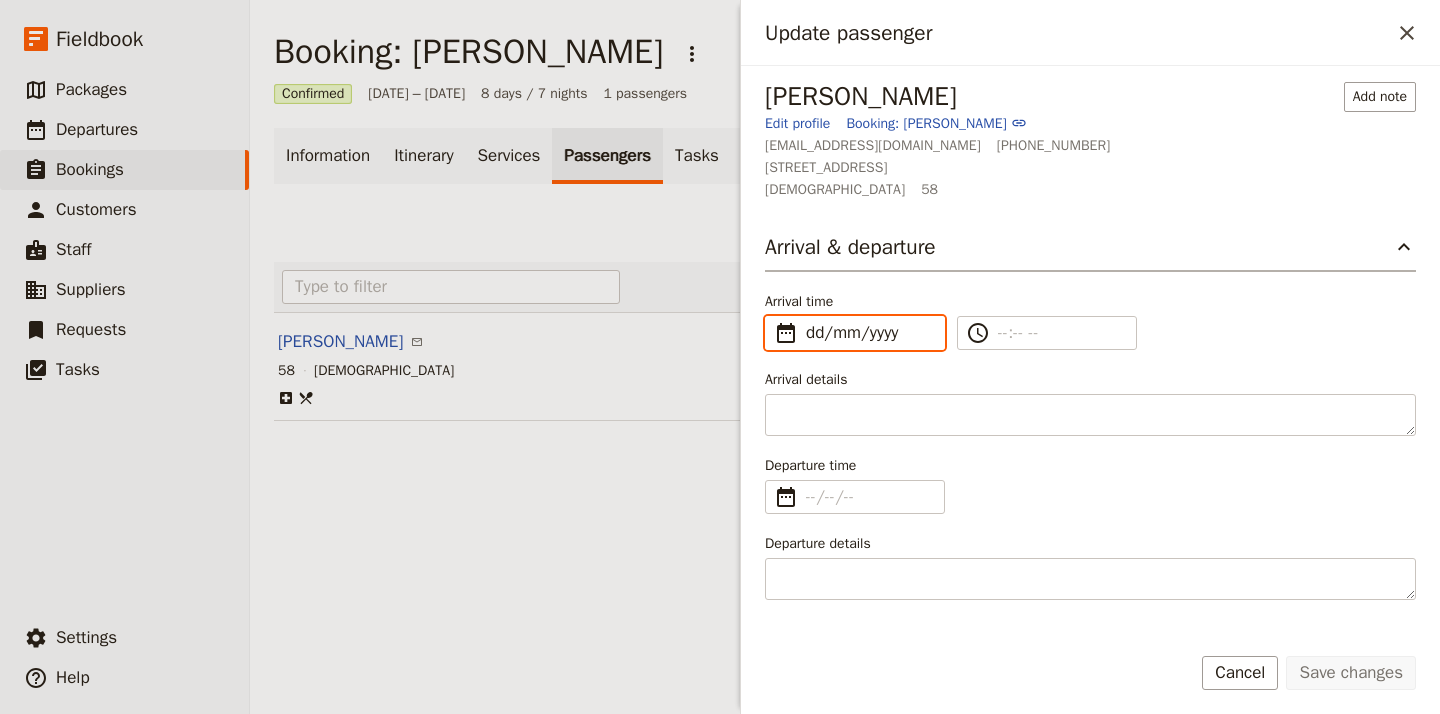 click on "dd/mm/yyyy" at bounding box center (869, 333) 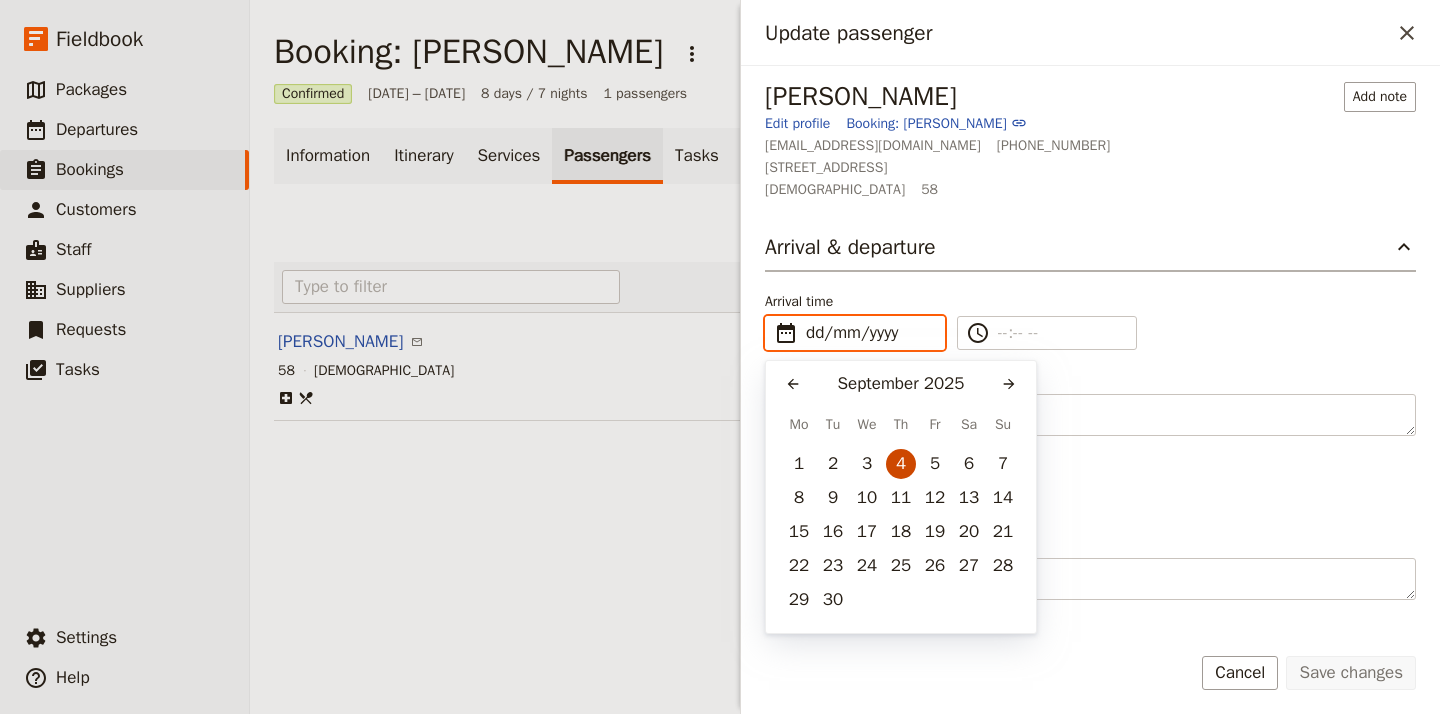 click on "4" at bounding box center [901, 464] 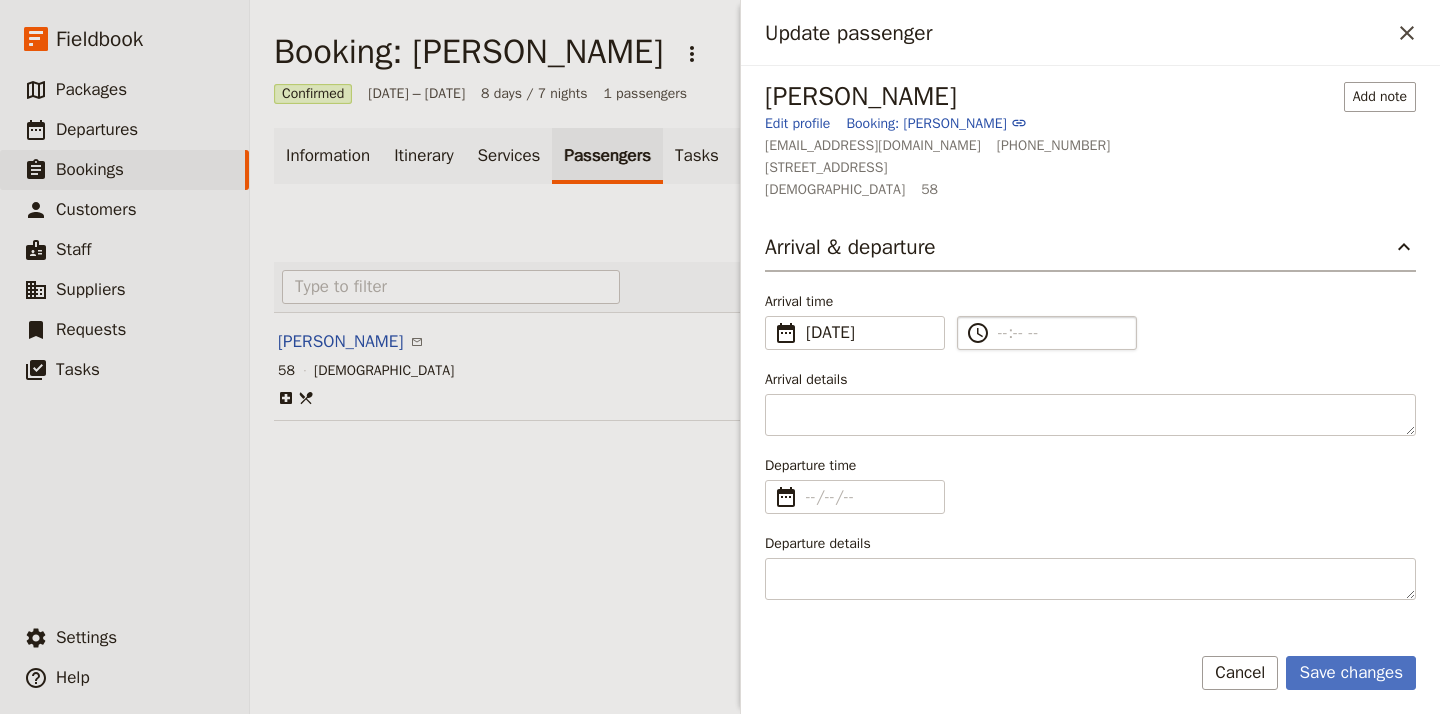click on "​" at bounding box center [1061, 333] 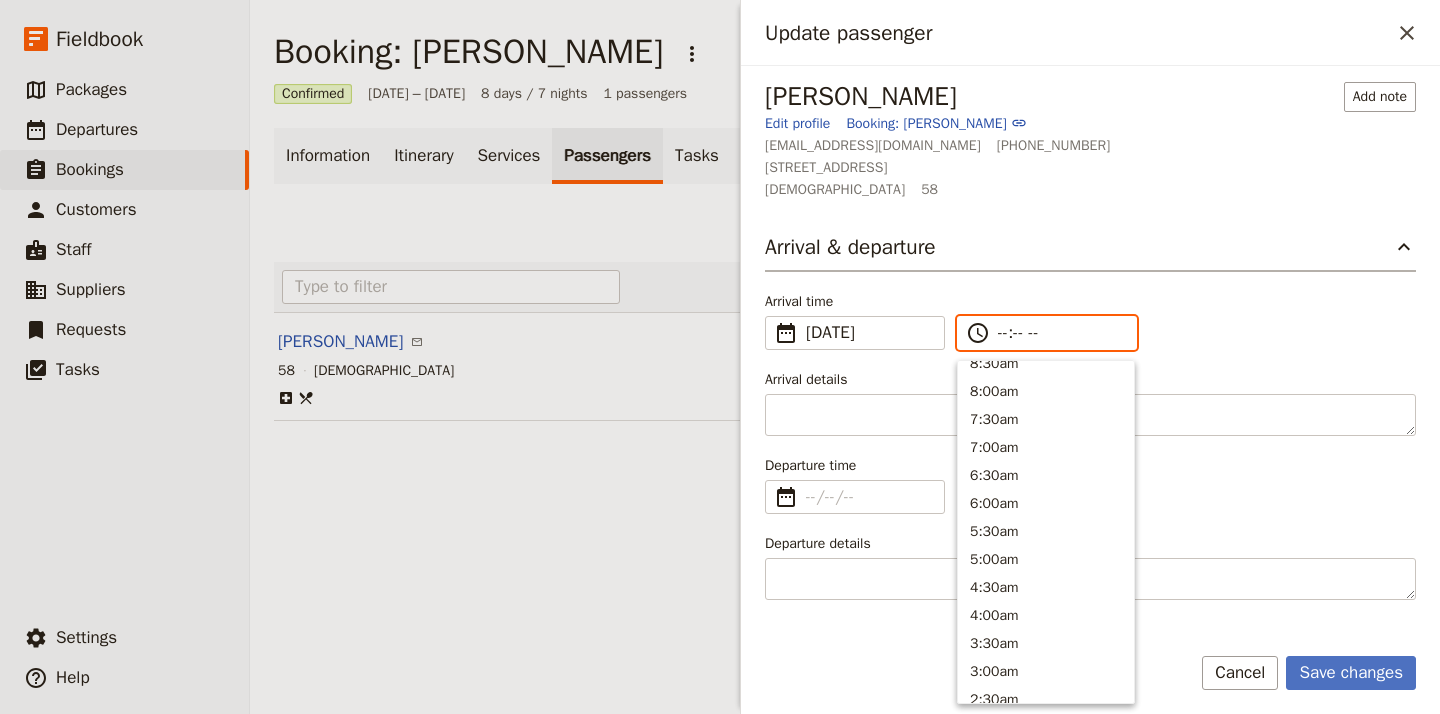 scroll, scrollTop: 848, scrollLeft: 0, axis: vertical 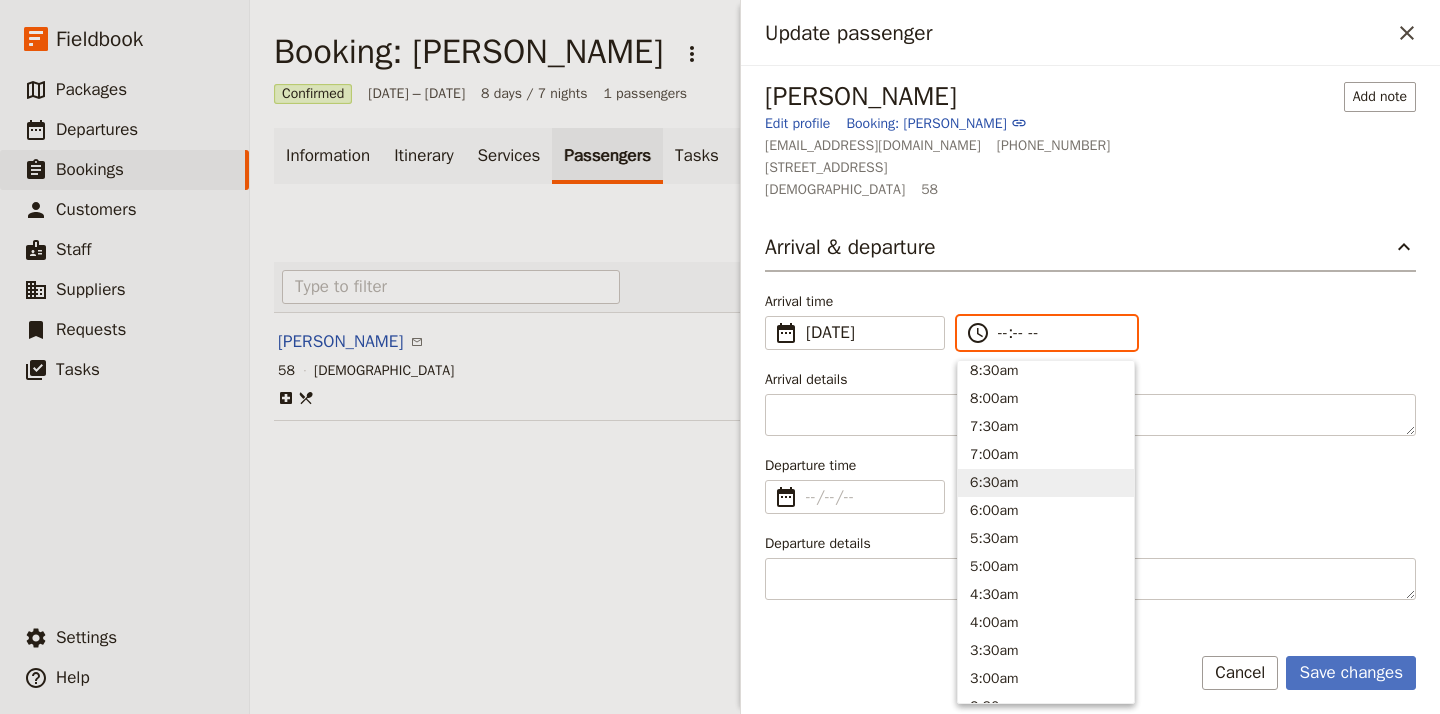 click on "6:30am" at bounding box center (1046, 483) 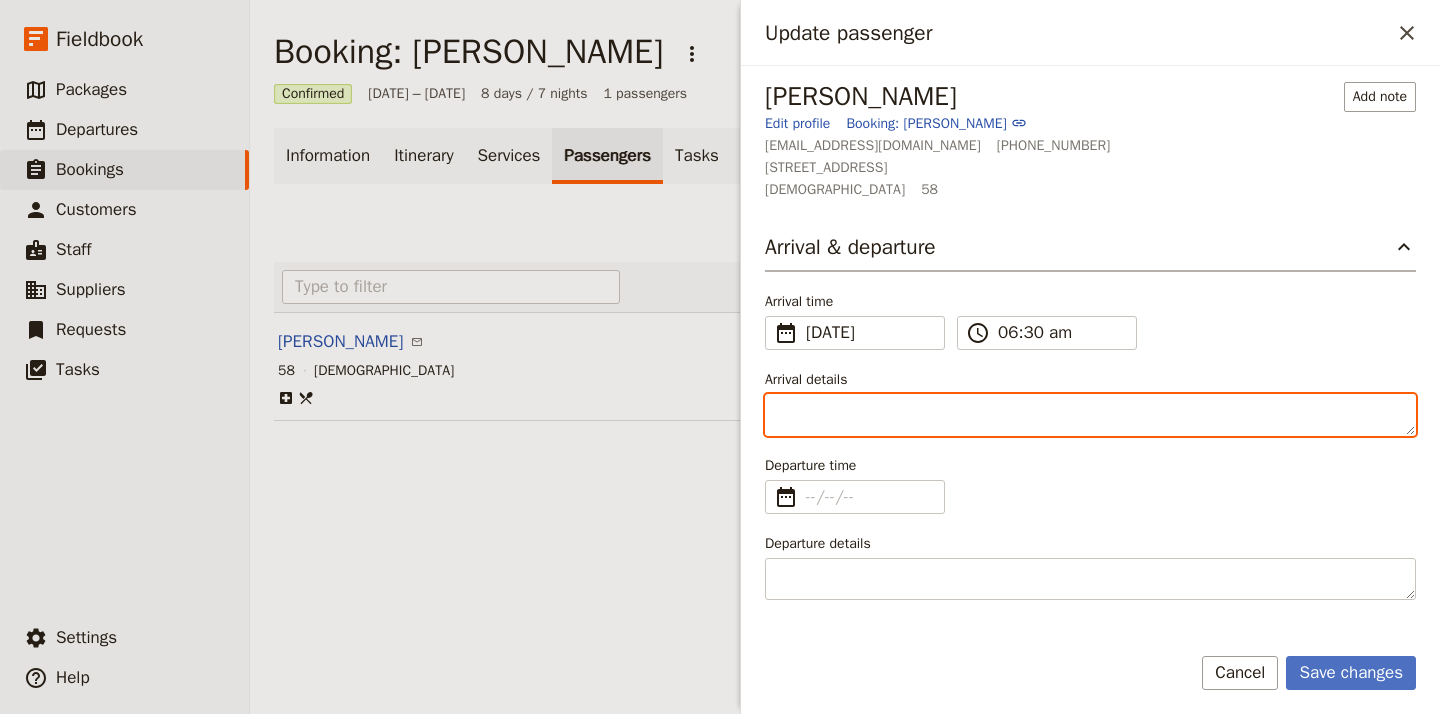 click on "Arrival details" at bounding box center (1090, 415) 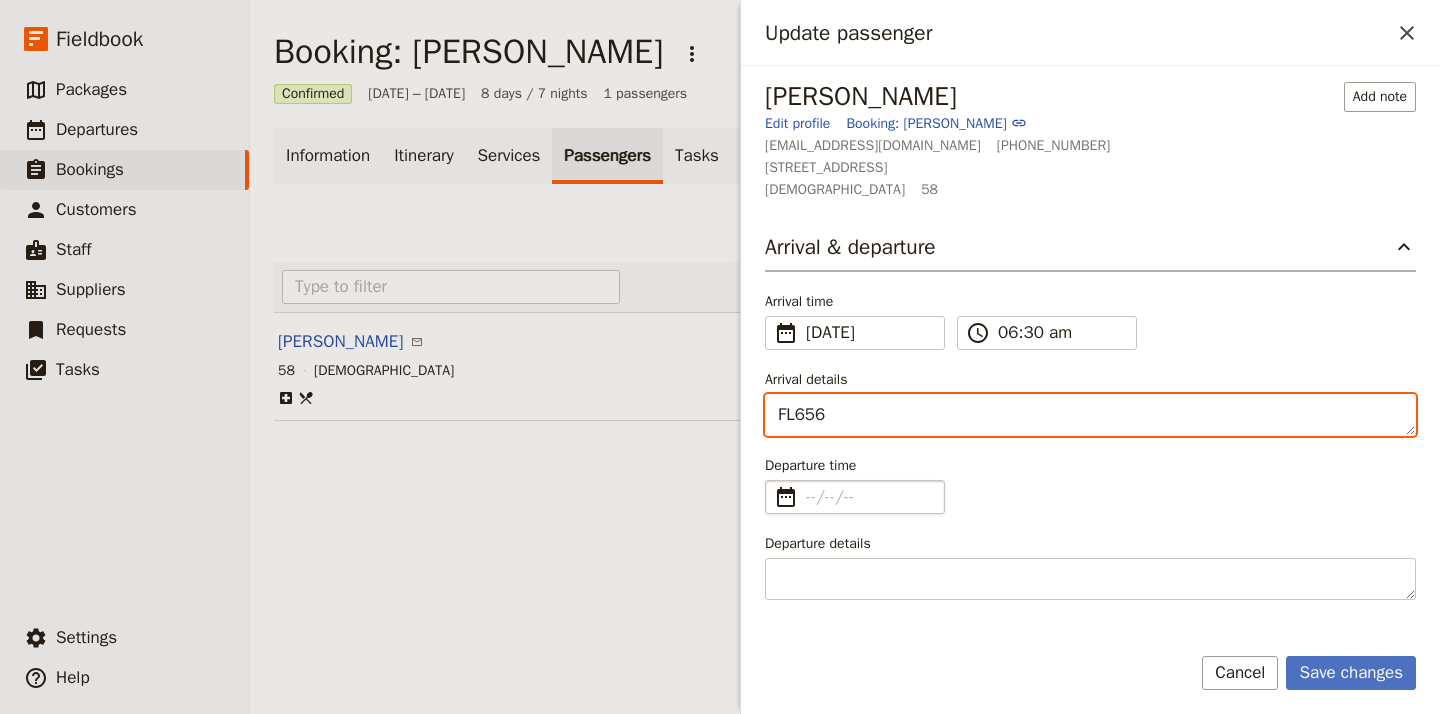 type on "FL656" 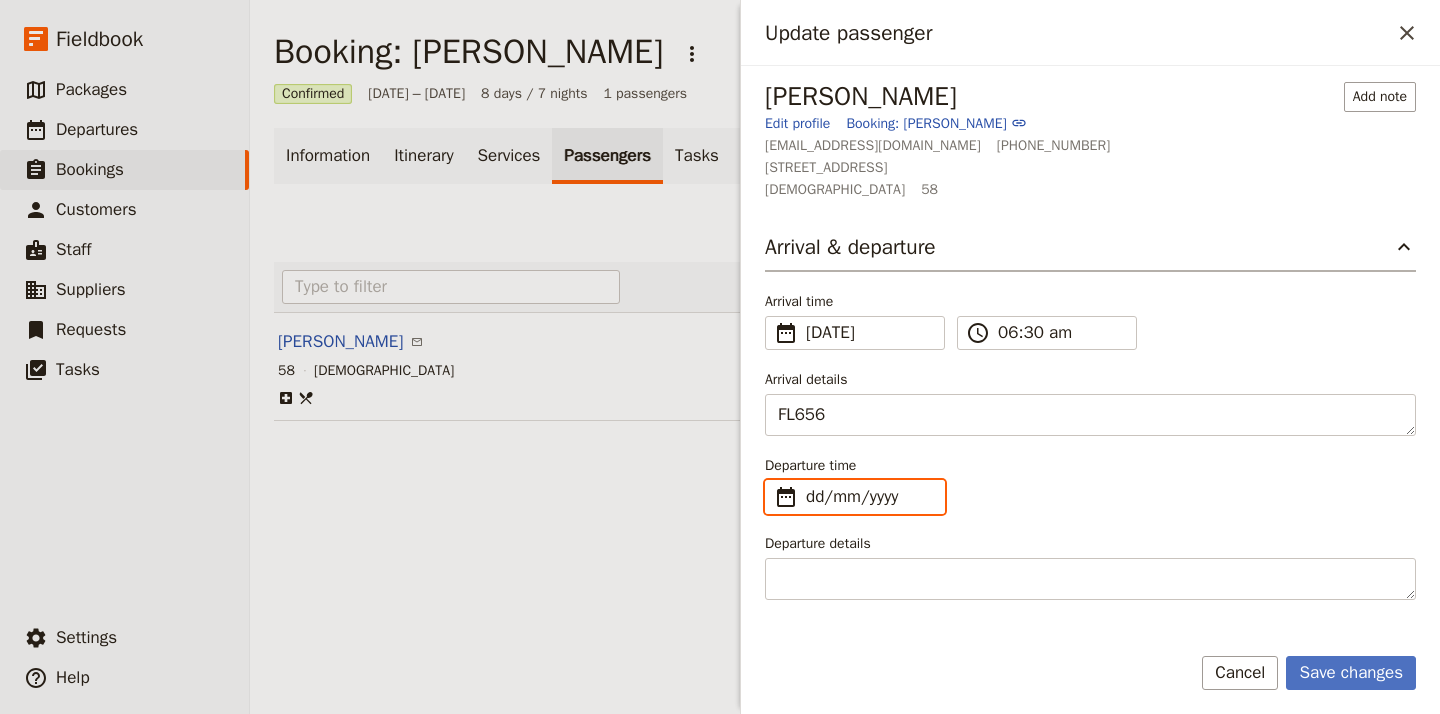 click on "dd/mm/yyyy" at bounding box center [869, 497] 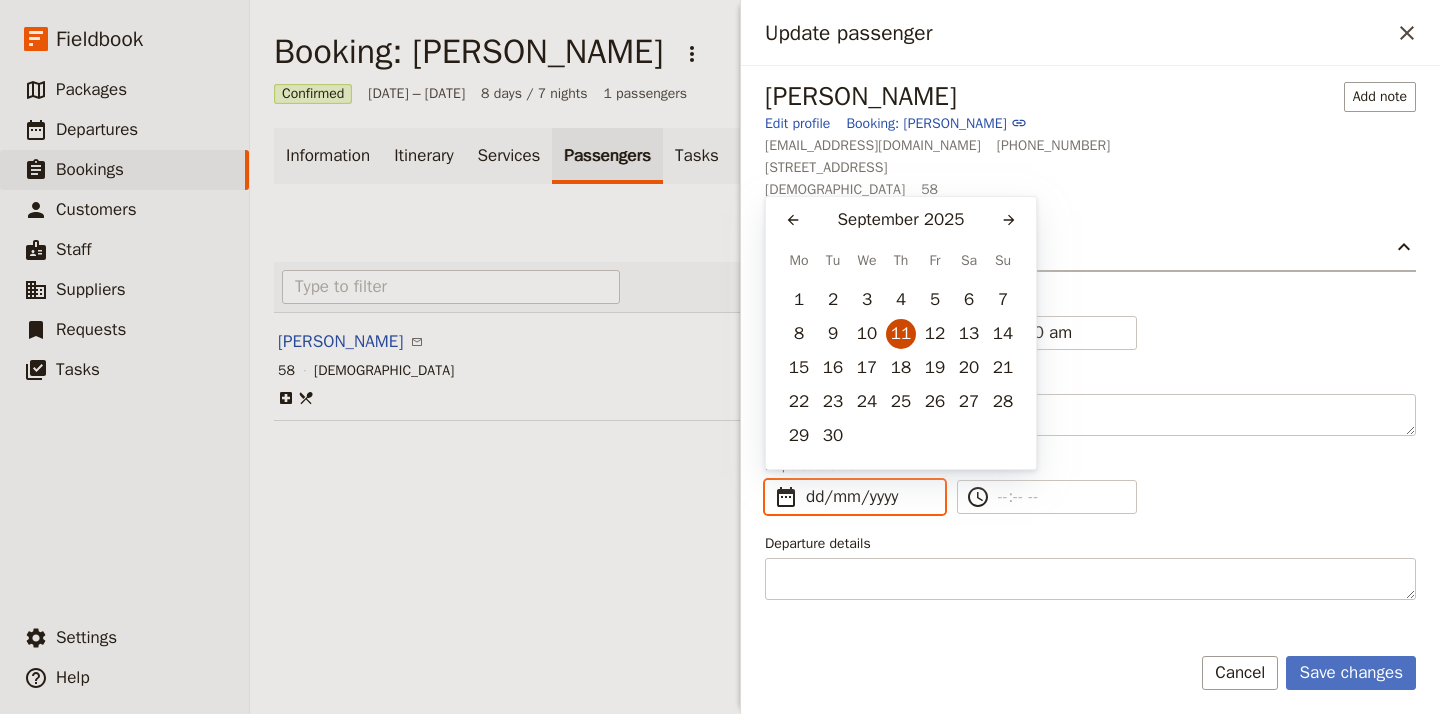 click on "11" at bounding box center (901, 334) 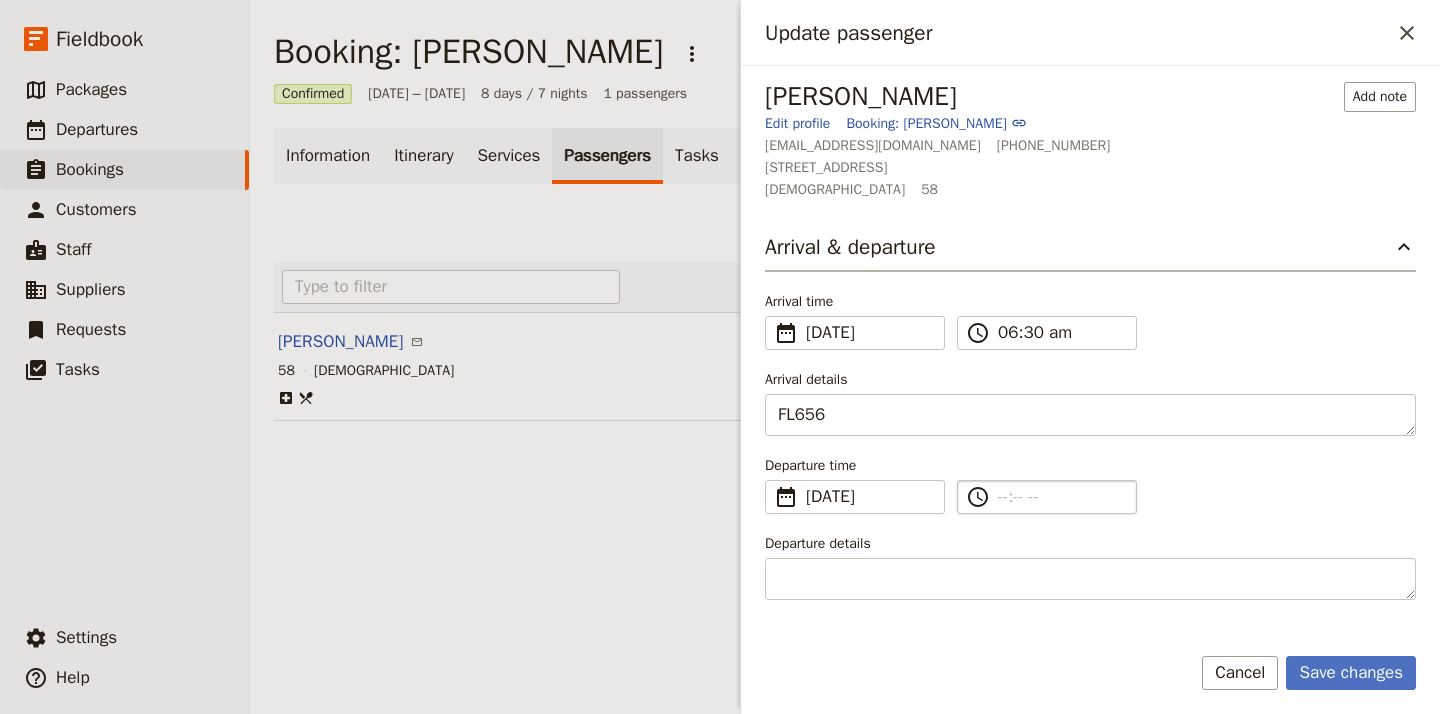 click on "​" at bounding box center (1061, 497) 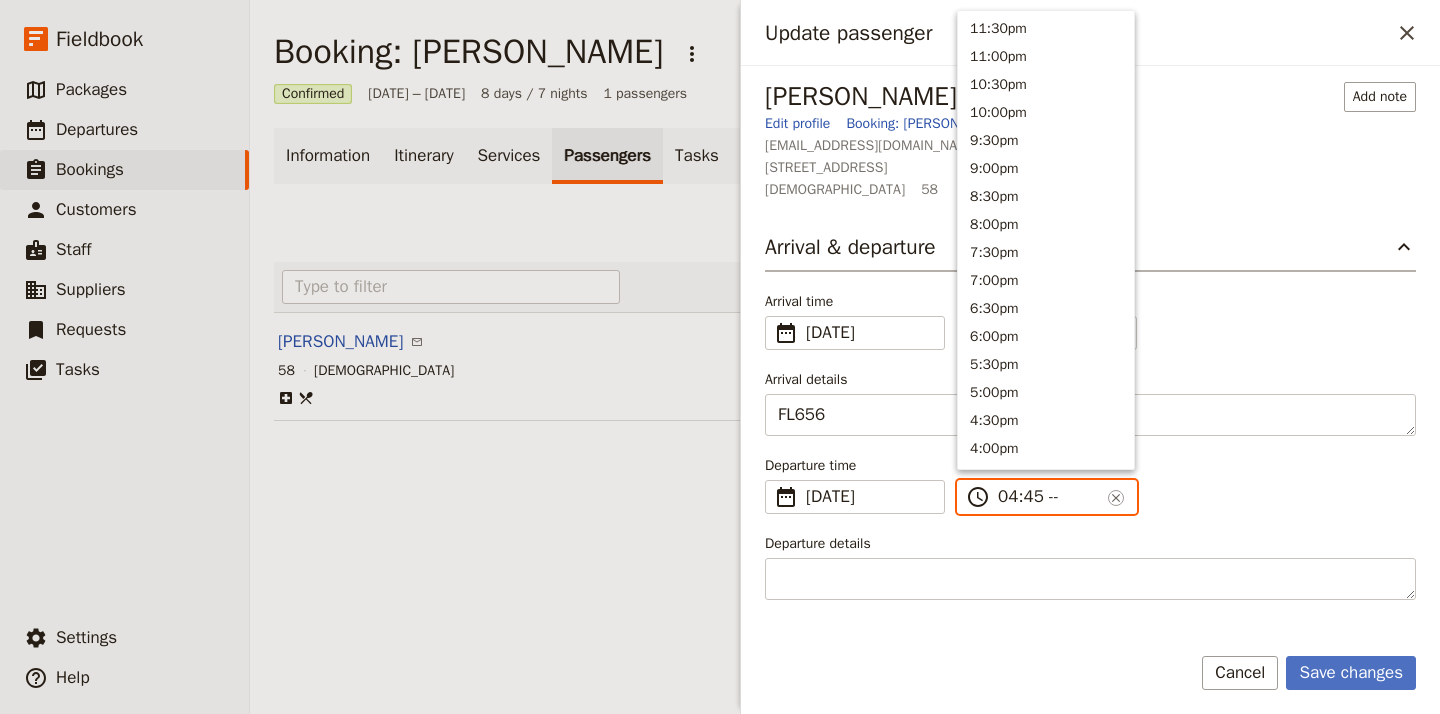 type on "04:45 pm" 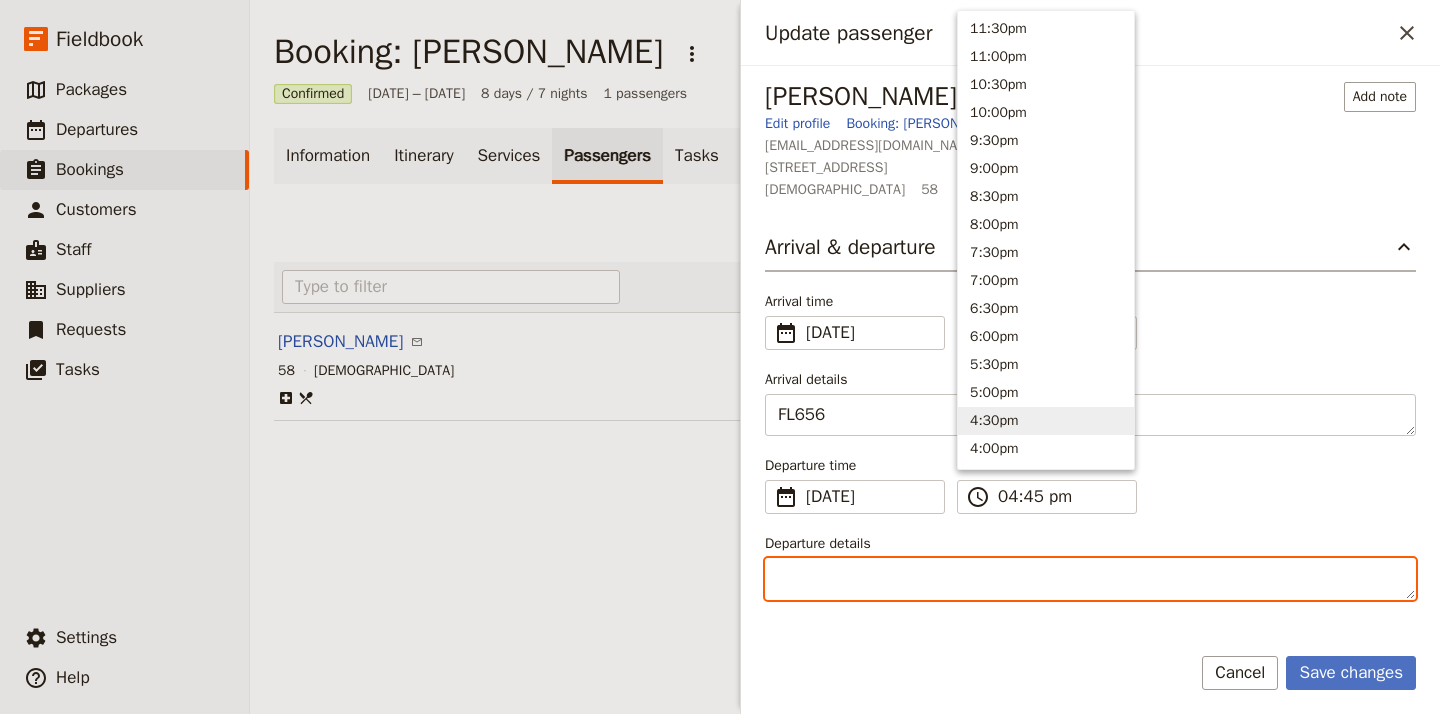 click on "Departure details" at bounding box center (1090, 579) 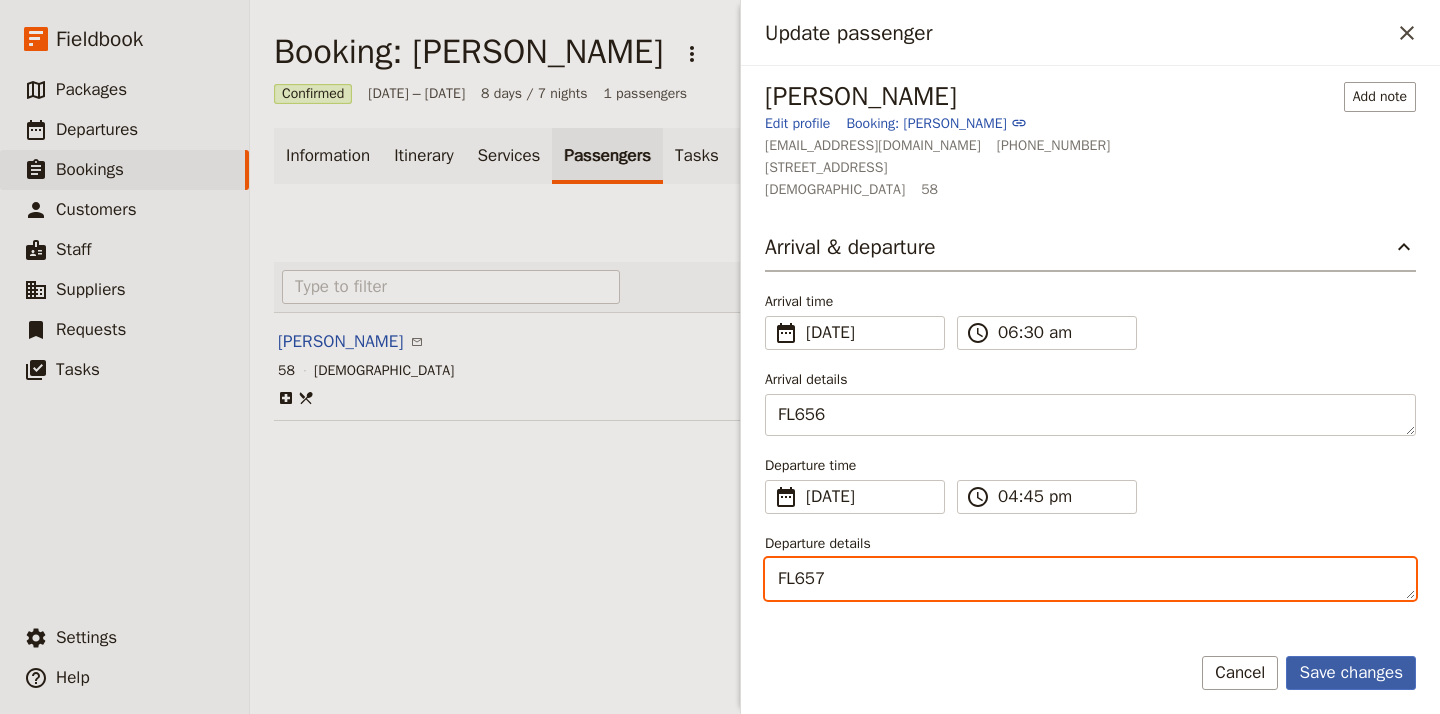 type on "FL657" 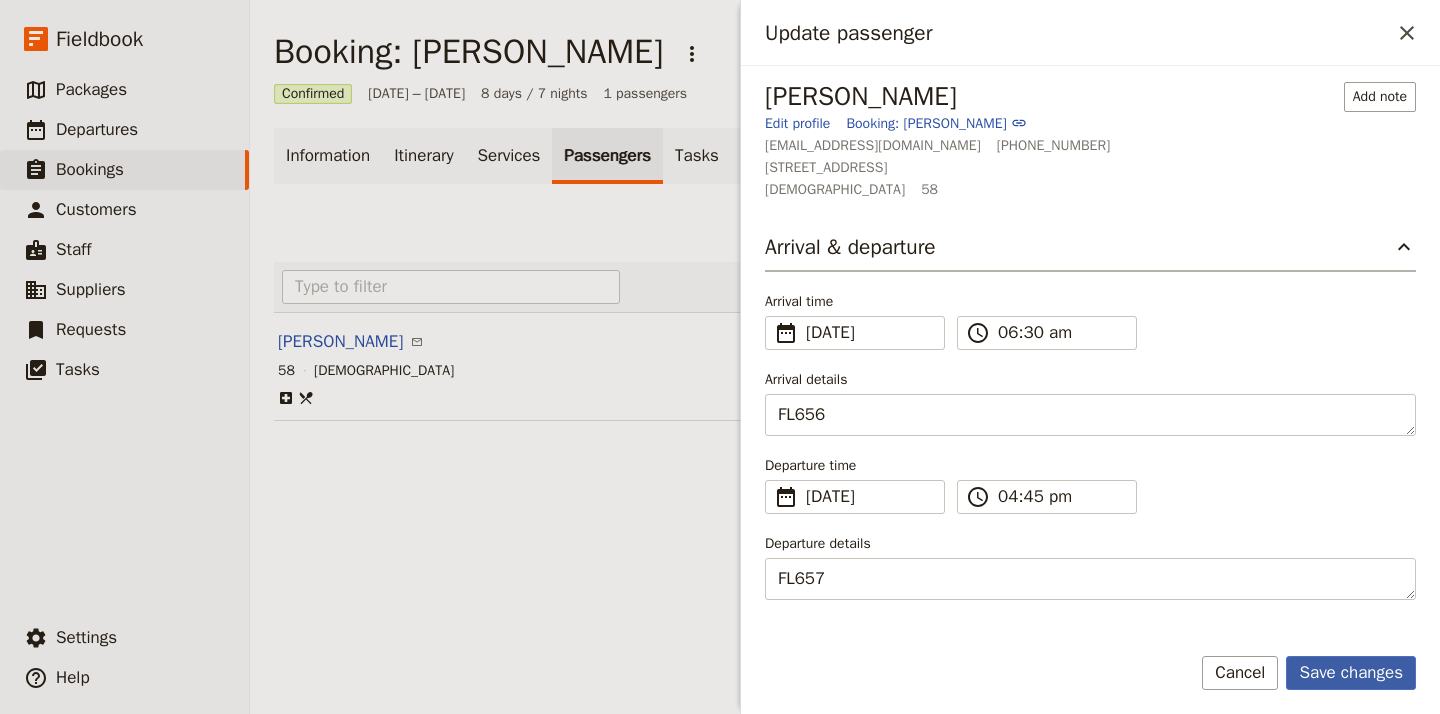 click on "Save changes" at bounding box center [1351, 673] 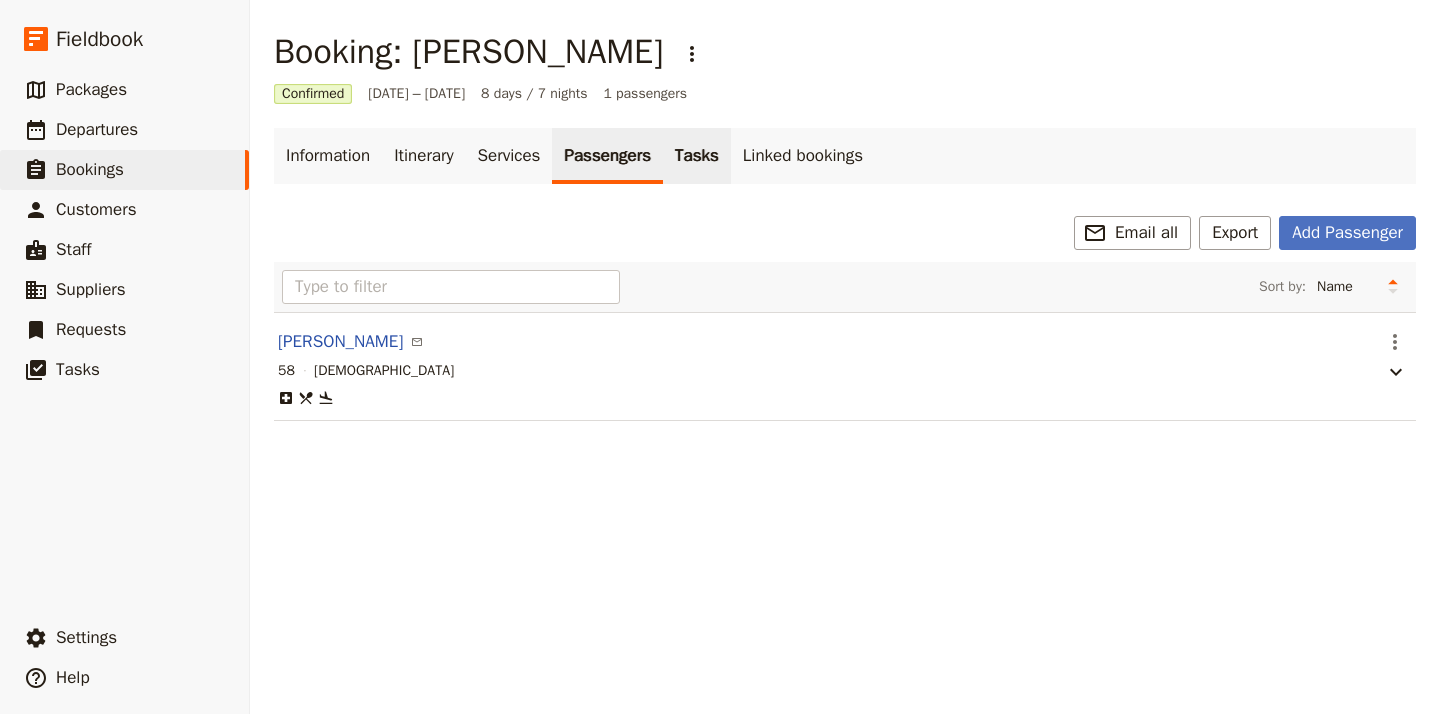 click on "Tasks" at bounding box center [697, 156] 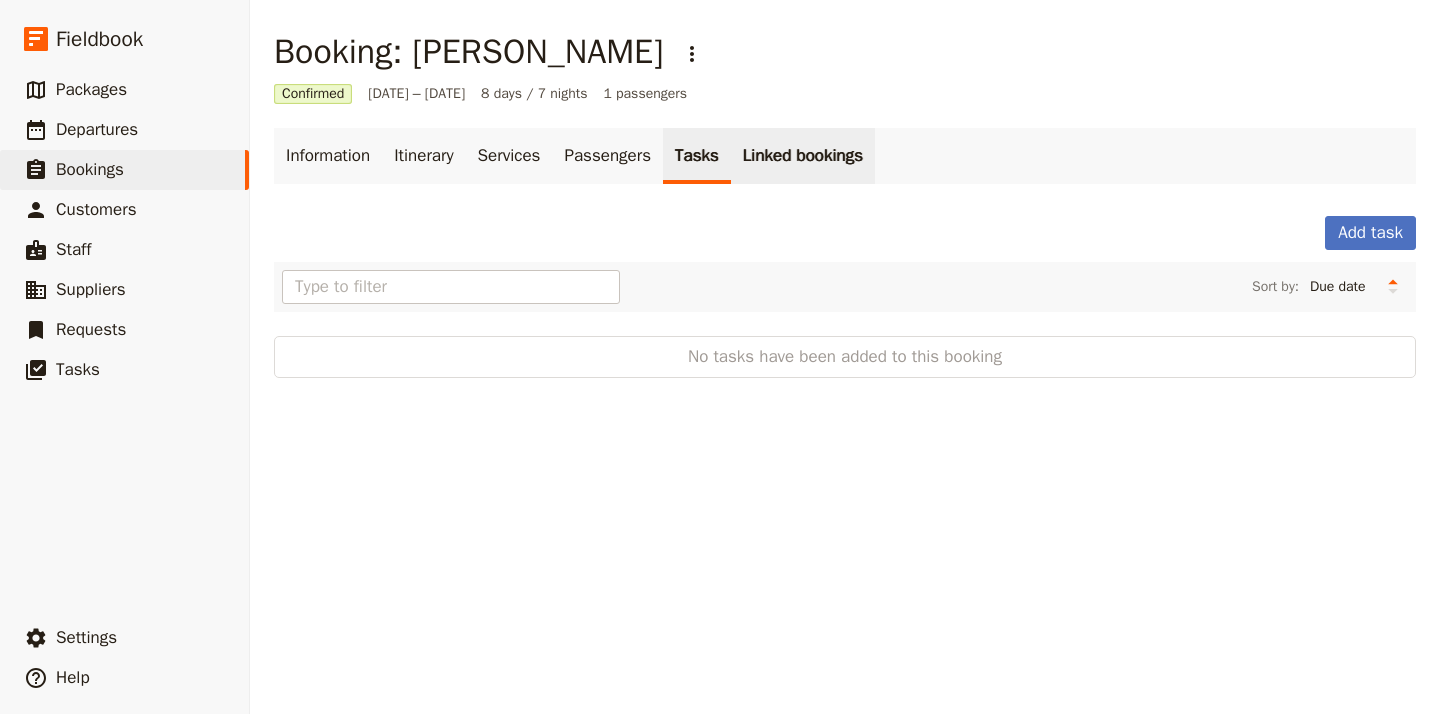 click on "Linked bookings" at bounding box center [803, 156] 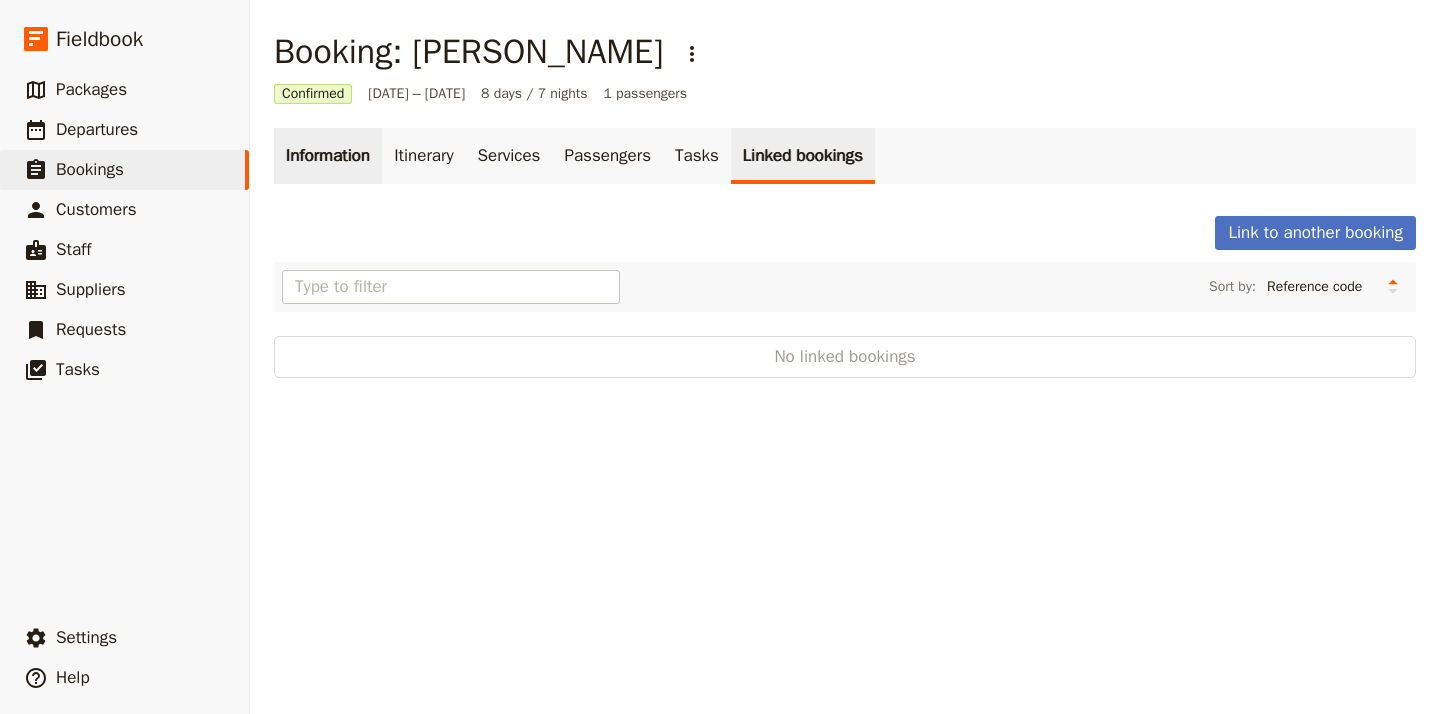 click on "Information" at bounding box center (328, 156) 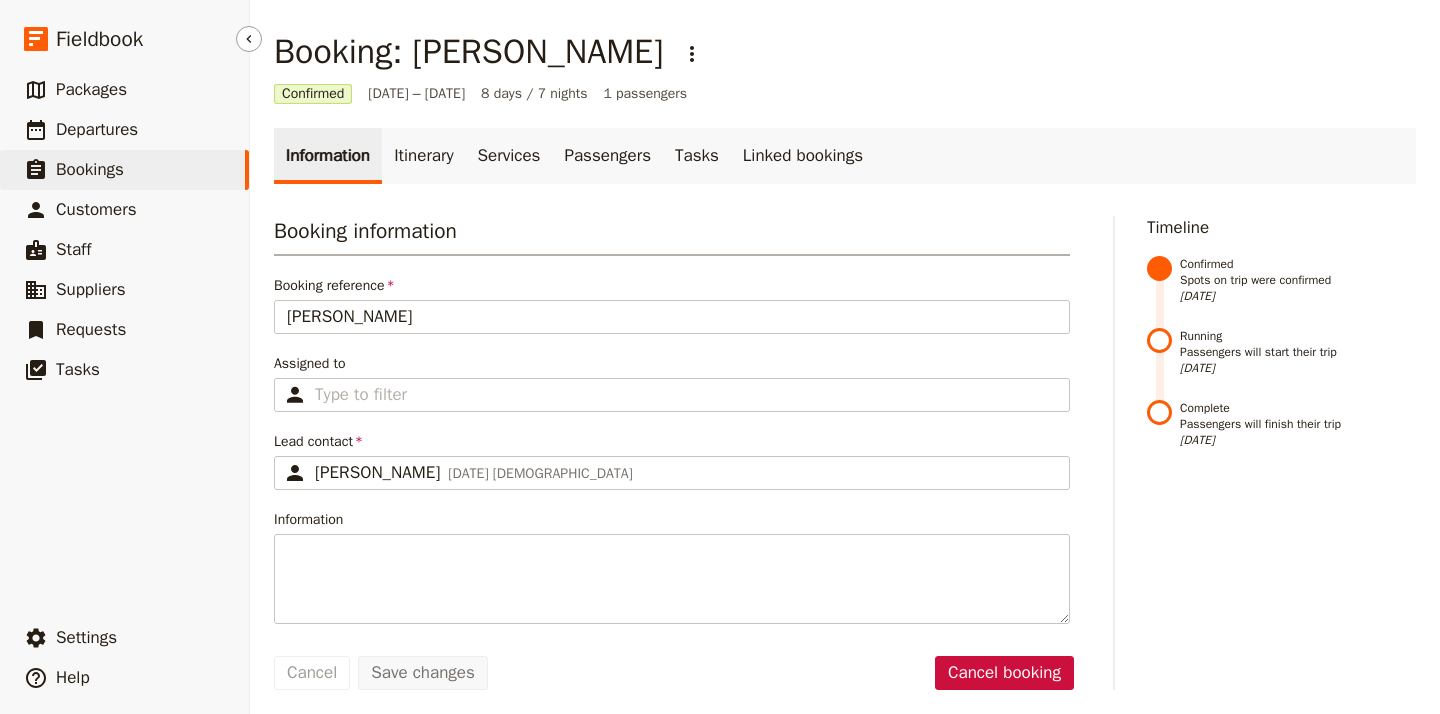 click on "Bookings" at bounding box center (90, 169) 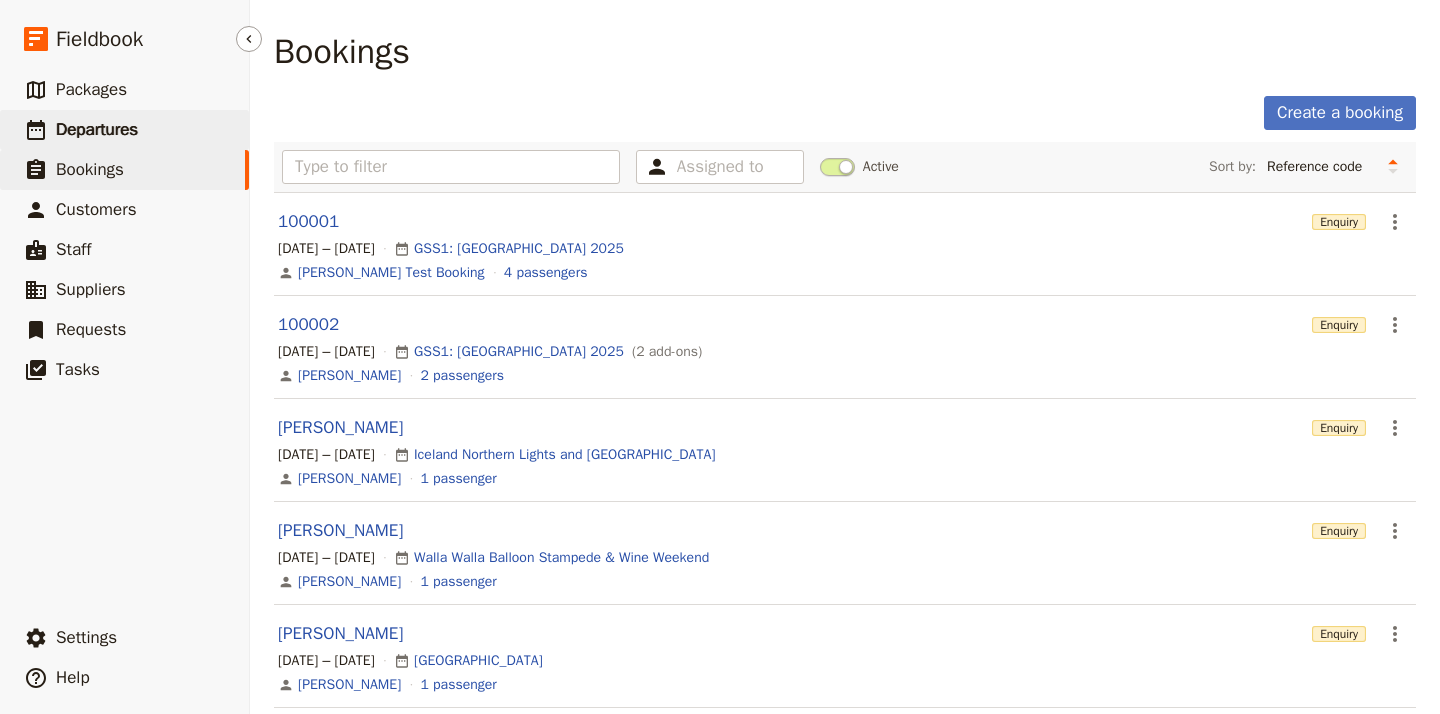 click on "Departures" at bounding box center [97, 129] 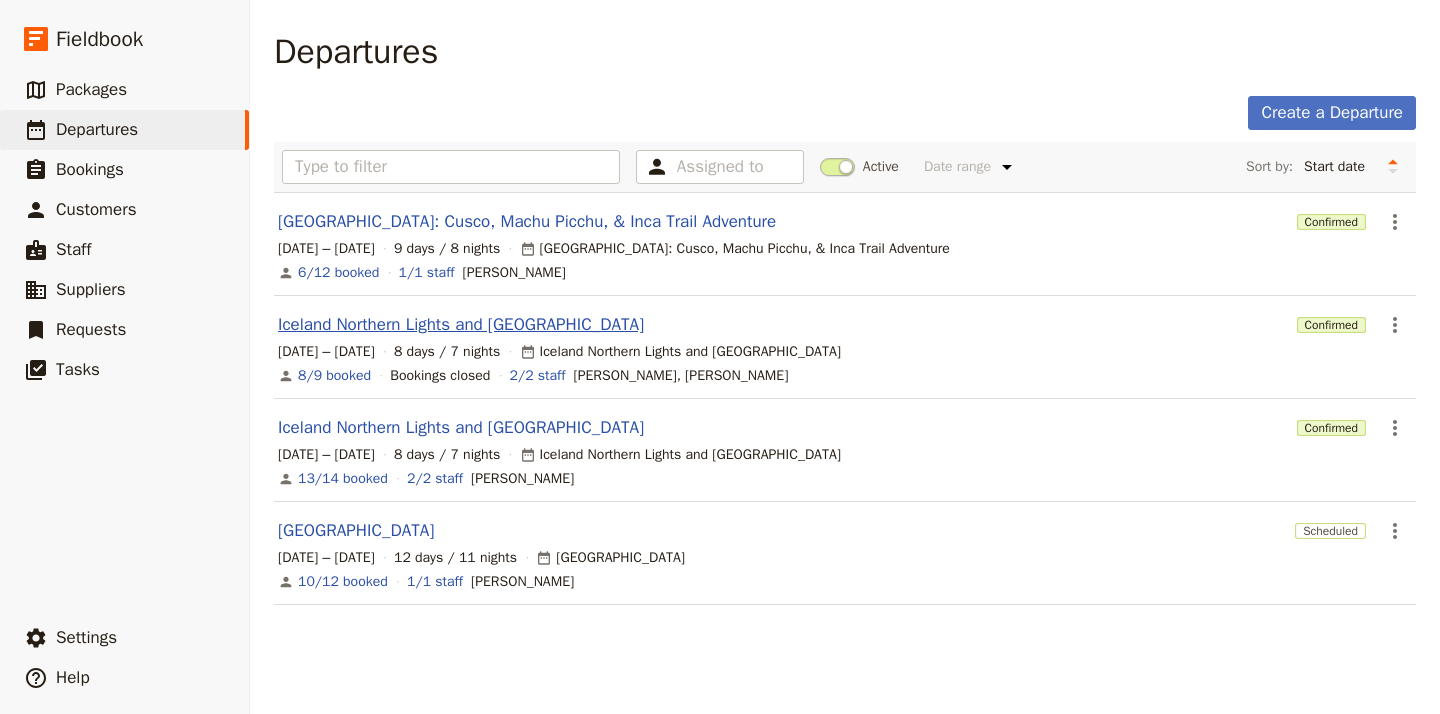 click on "Iceland Northern Lights and [GEOGRAPHIC_DATA]" at bounding box center (461, 325) 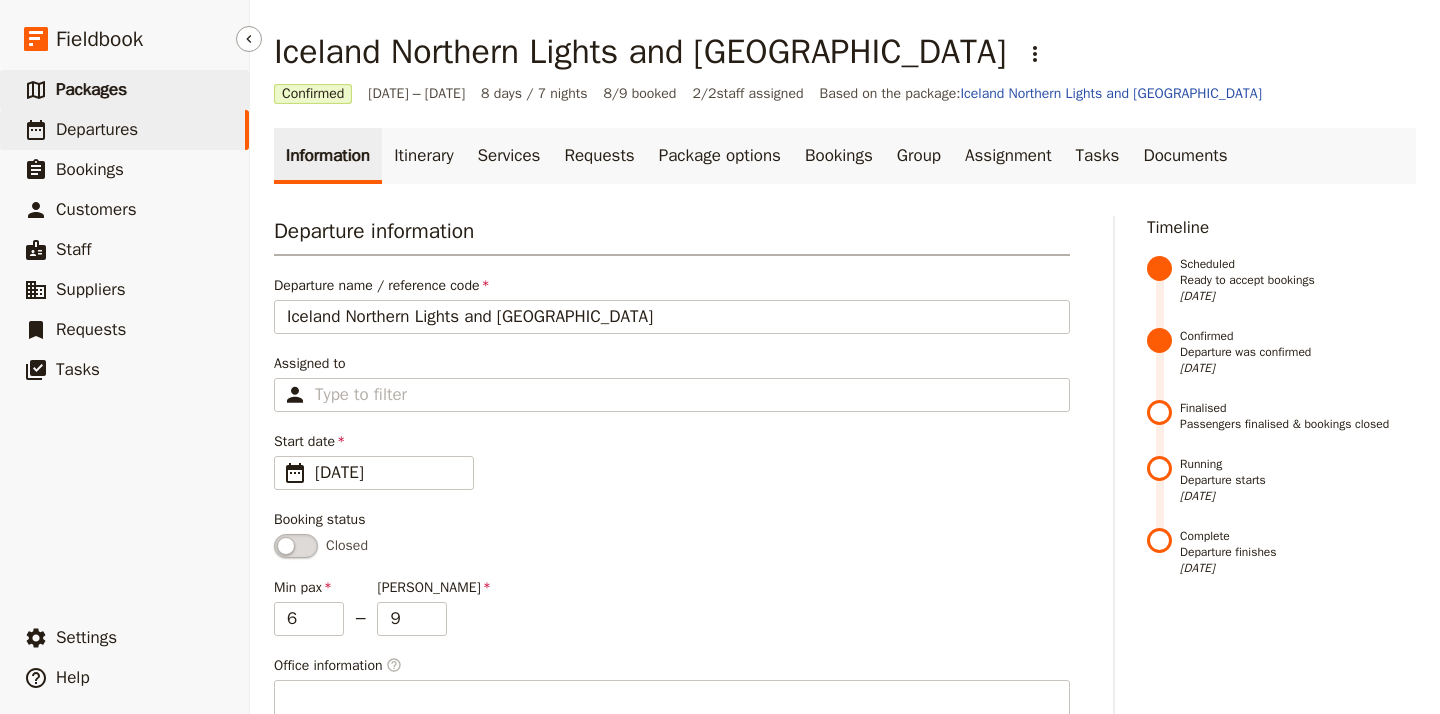 click on "Packages" at bounding box center (91, 89) 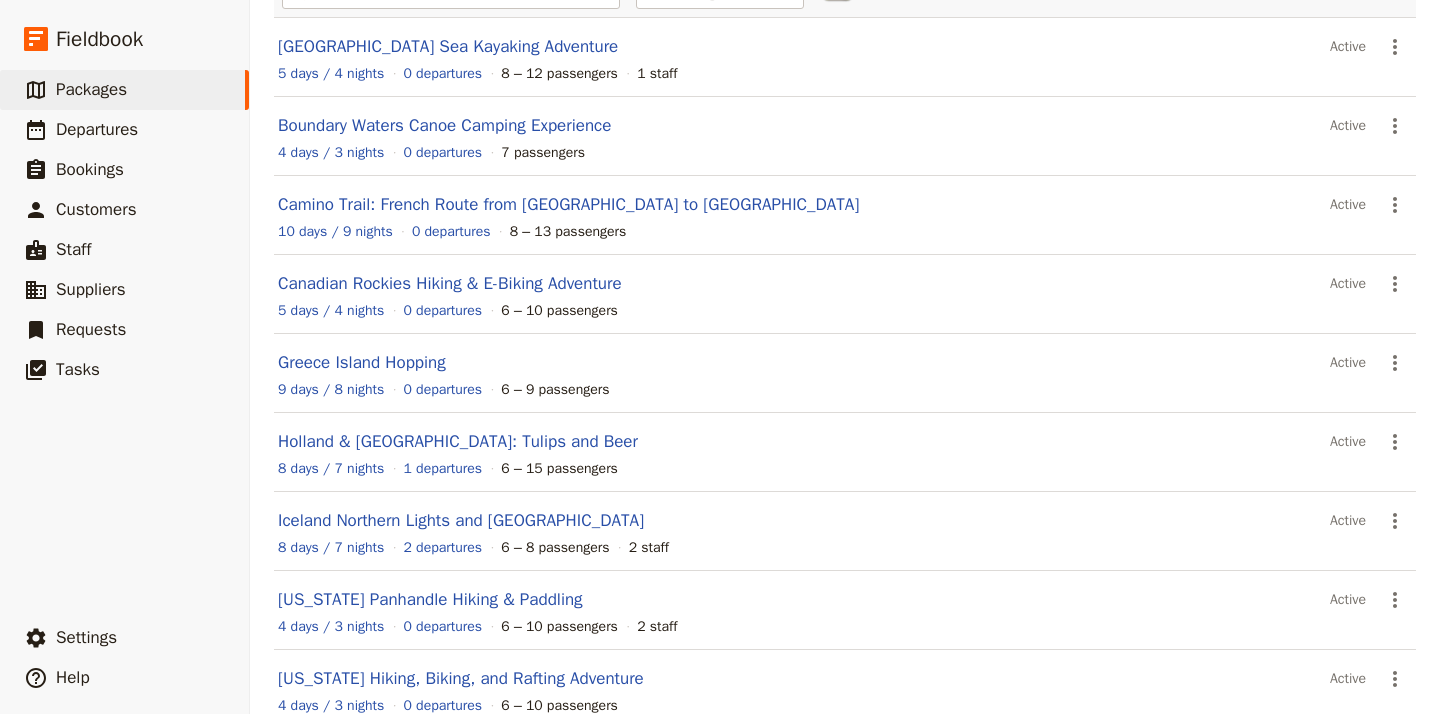 scroll, scrollTop: 183, scrollLeft: 0, axis: vertical 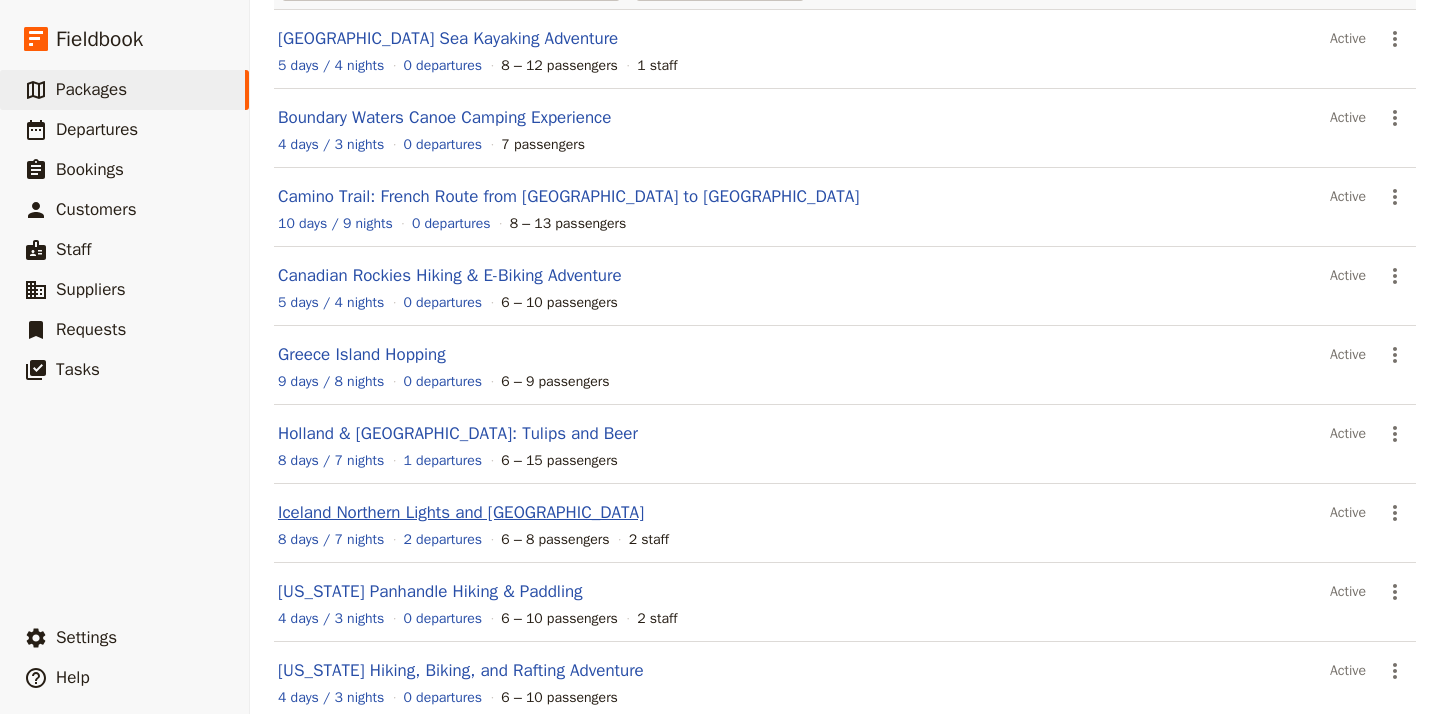 click on "Iceland Northern Lights and [GEOGRAPHIC_DATA]" at bounding box center [461, 512] 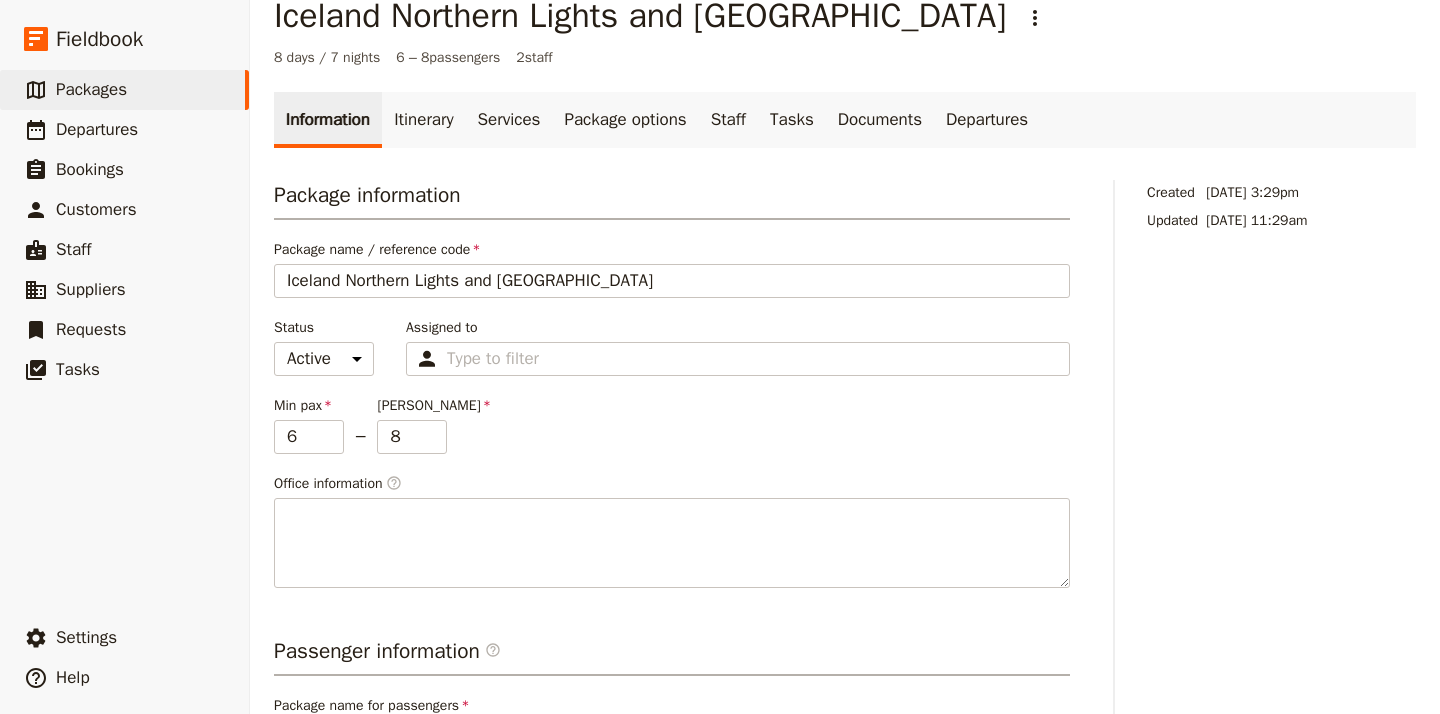 scroll, scrollTop: 41, scrollLeft: 0, axis: vertical 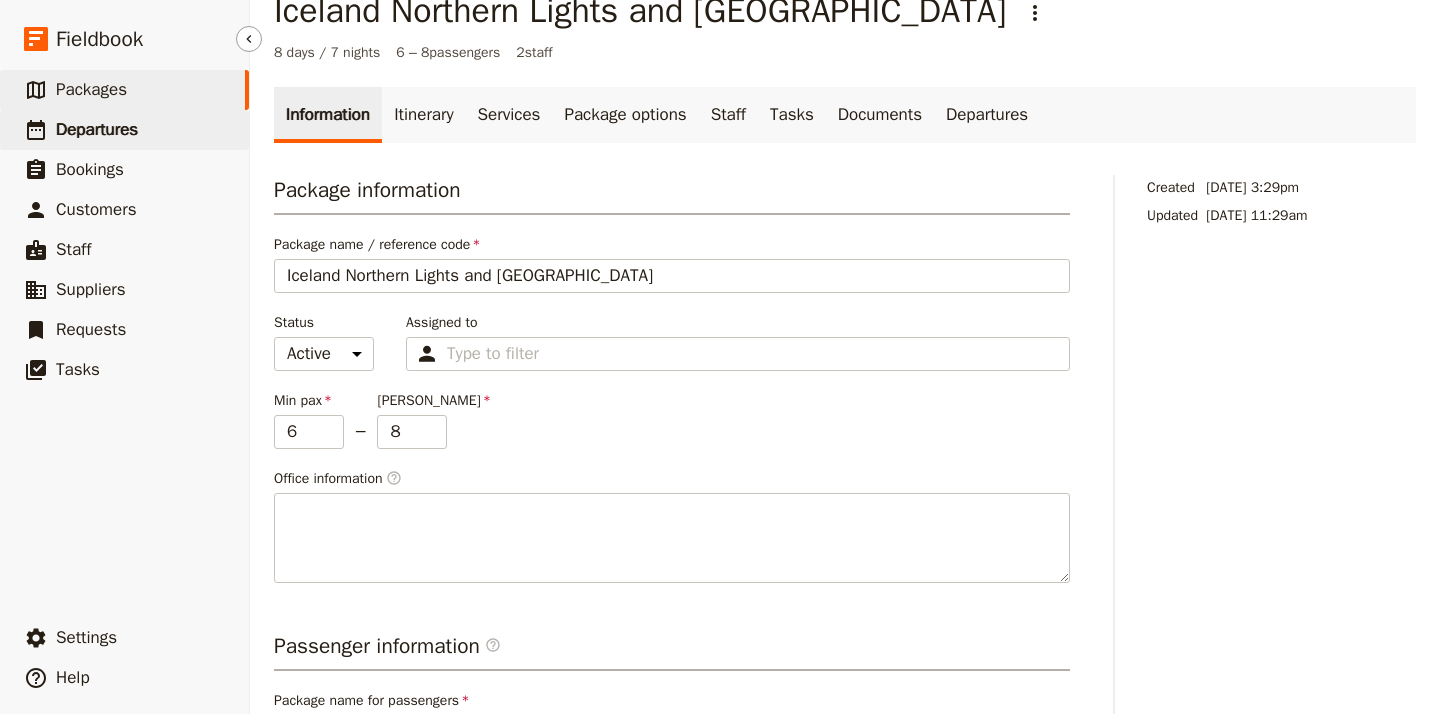 click on "Departures" at bounding box center [97, 129] 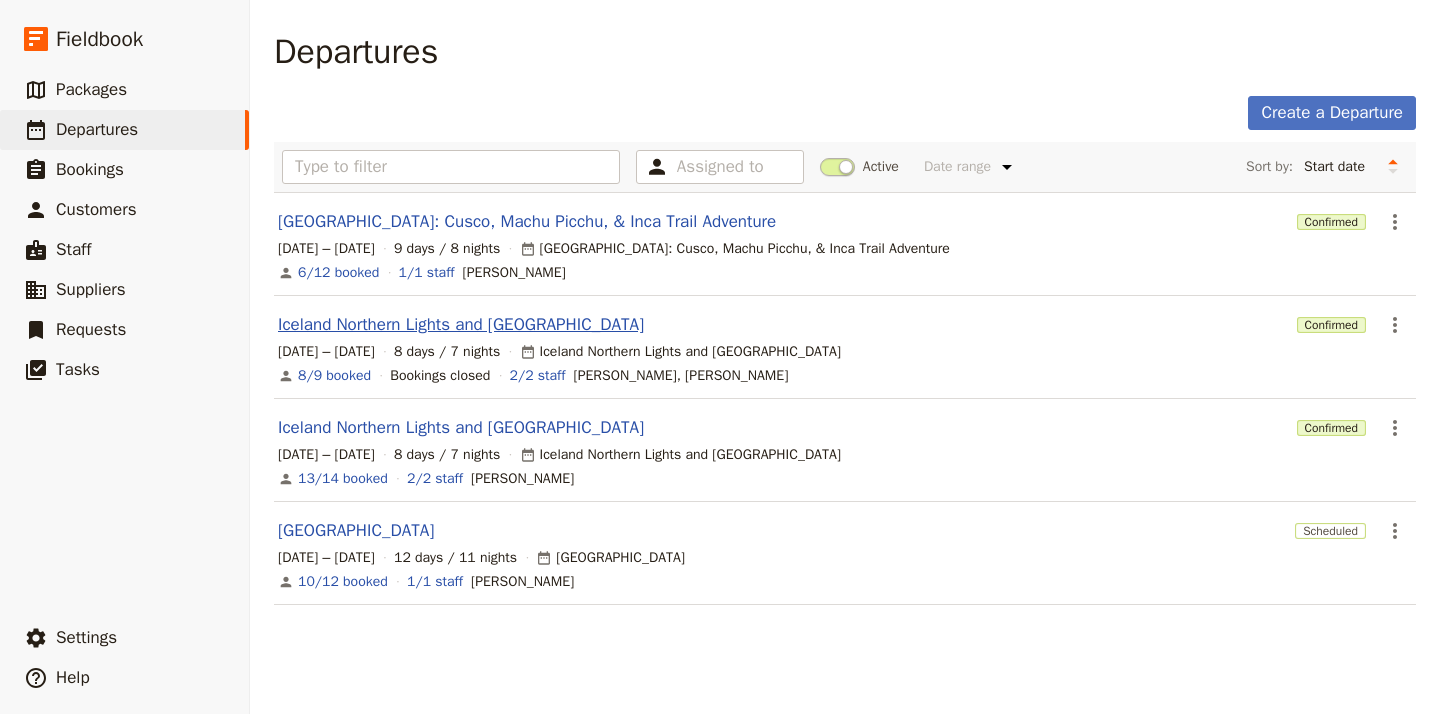 click on "Iceland Northern Lights and [GEOGRAPHIC_DATA]" at bounding box center [461, 325] 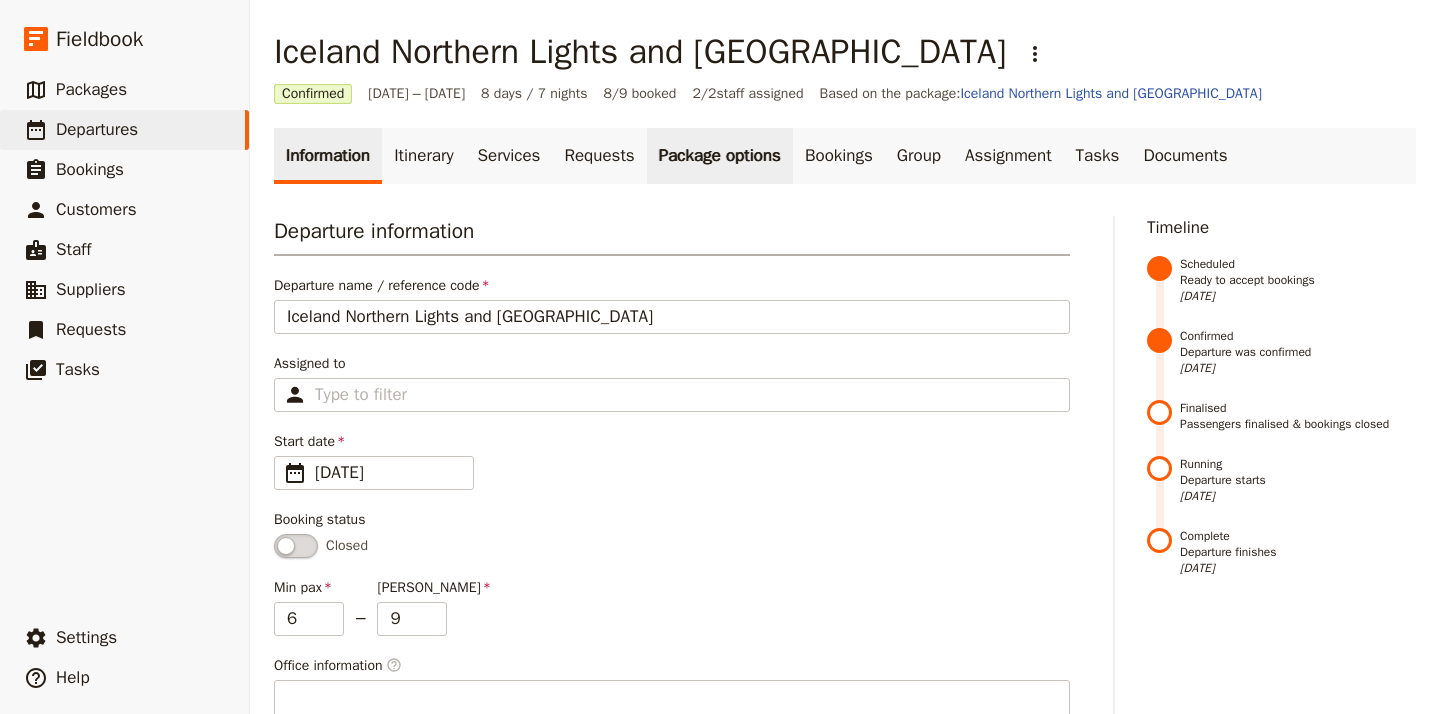 click on "Package options" at bounding box center (720, 156) 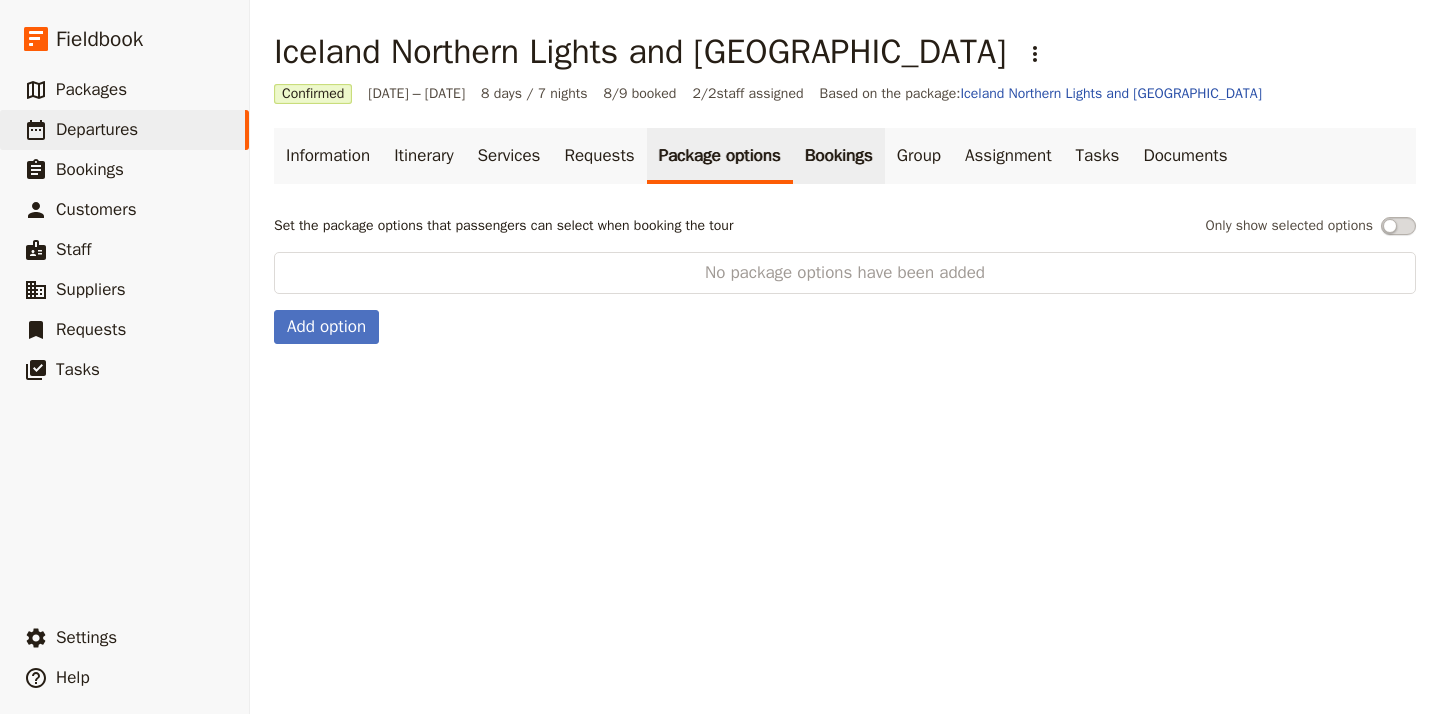 click on "Bookings" at bounding box center [839, 156] 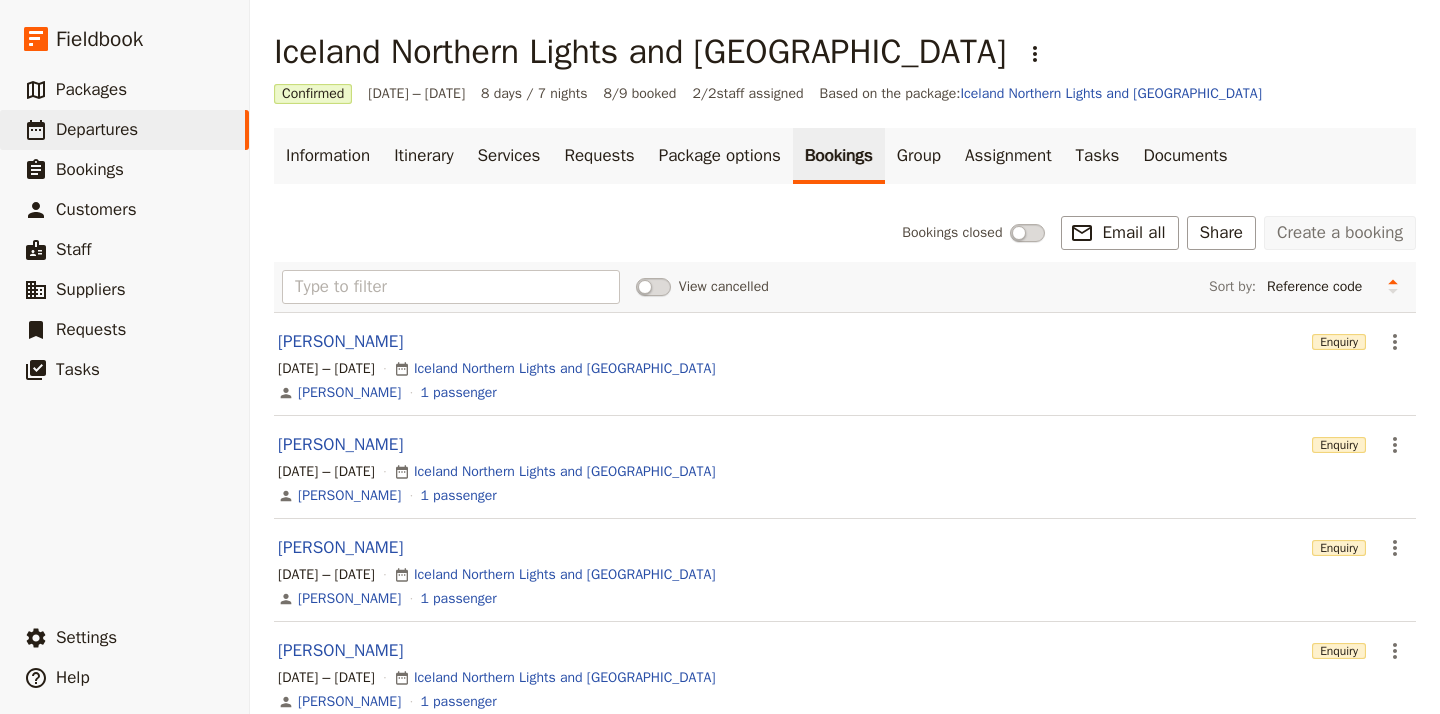 scroll, scrollTop: 0, scrollLeft: 0, axis: both 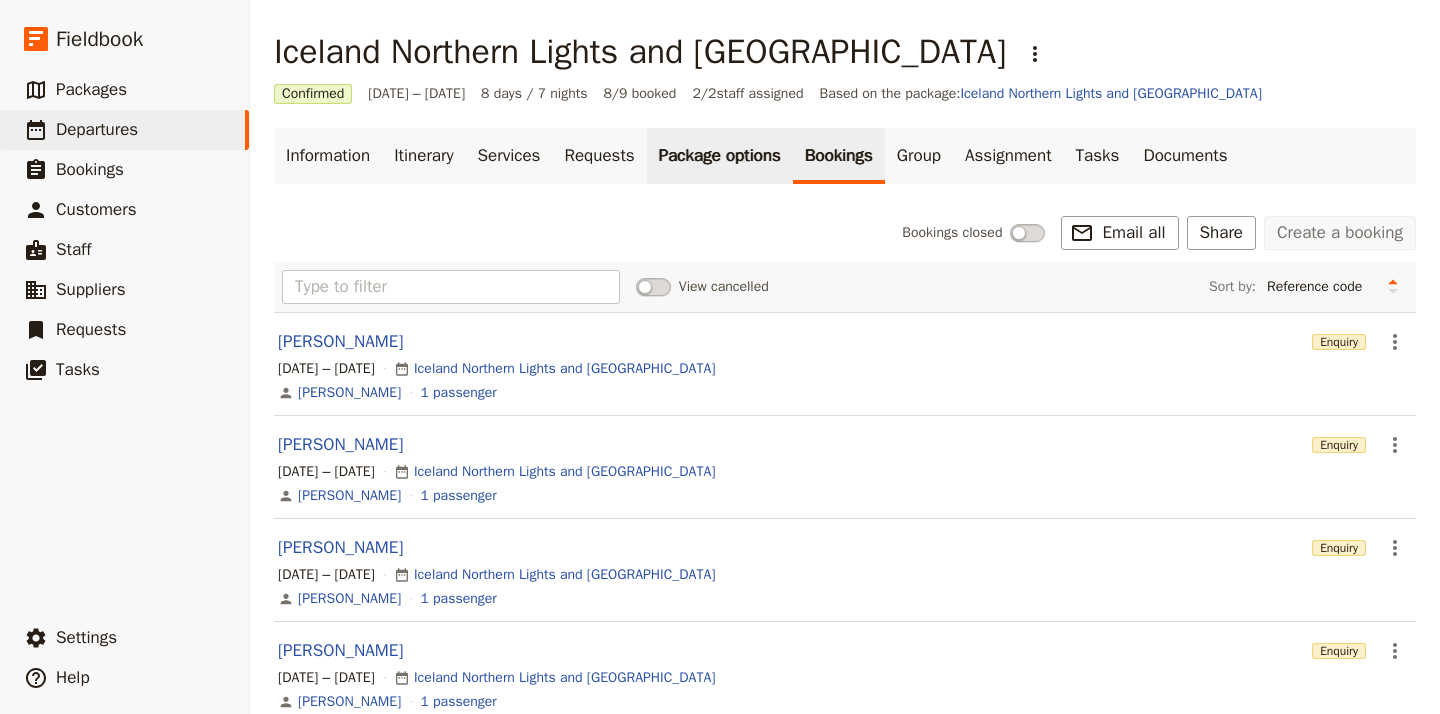 click on "Package options" at bounding box center [720, 156] 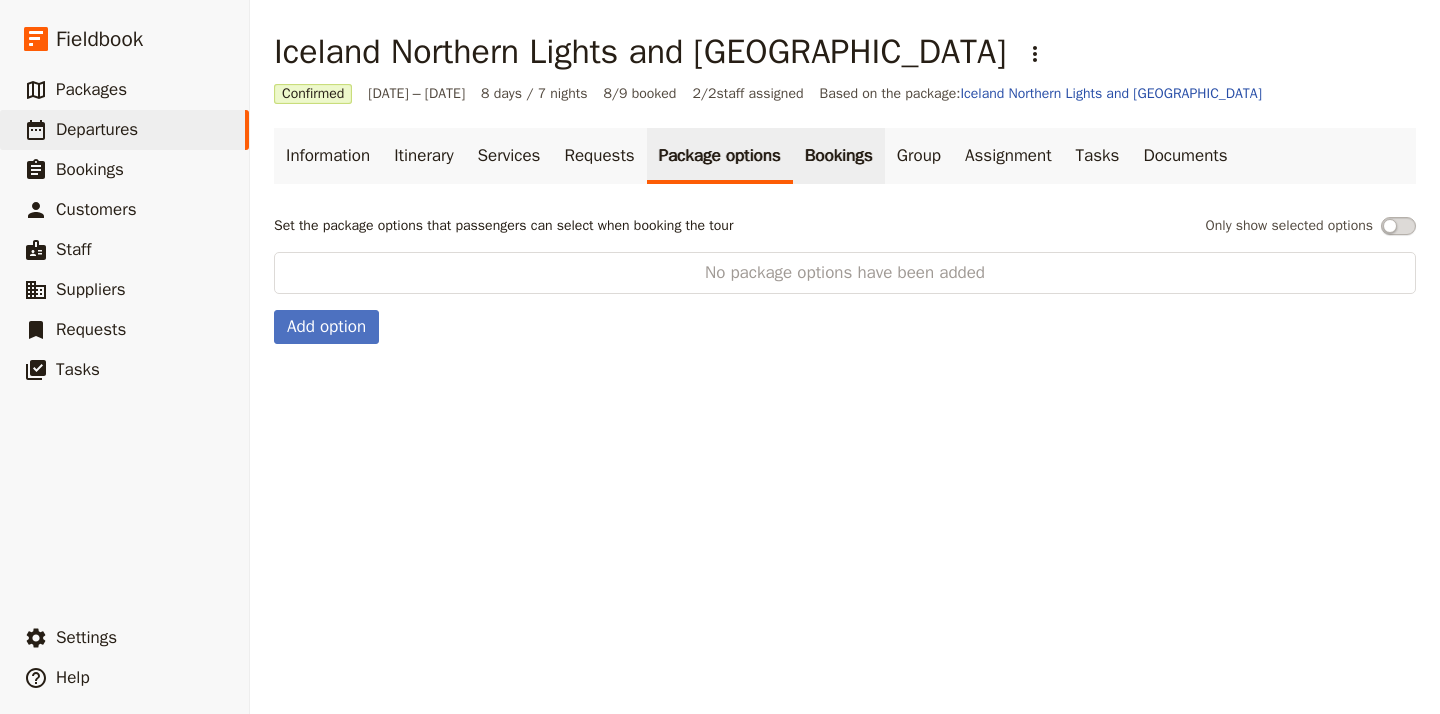 click on "Bookings" at bounding box center [839, 156] 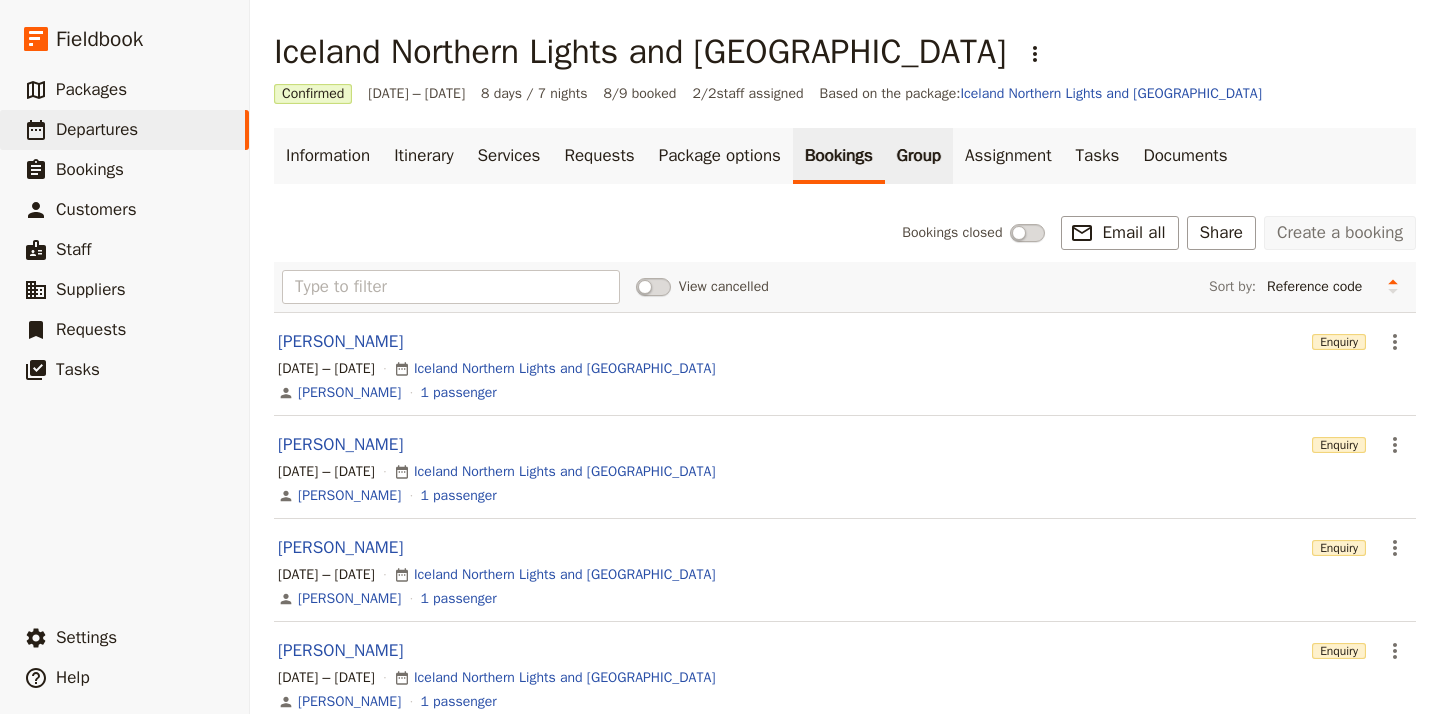 click on "Group" at bounding box center [919, 156] 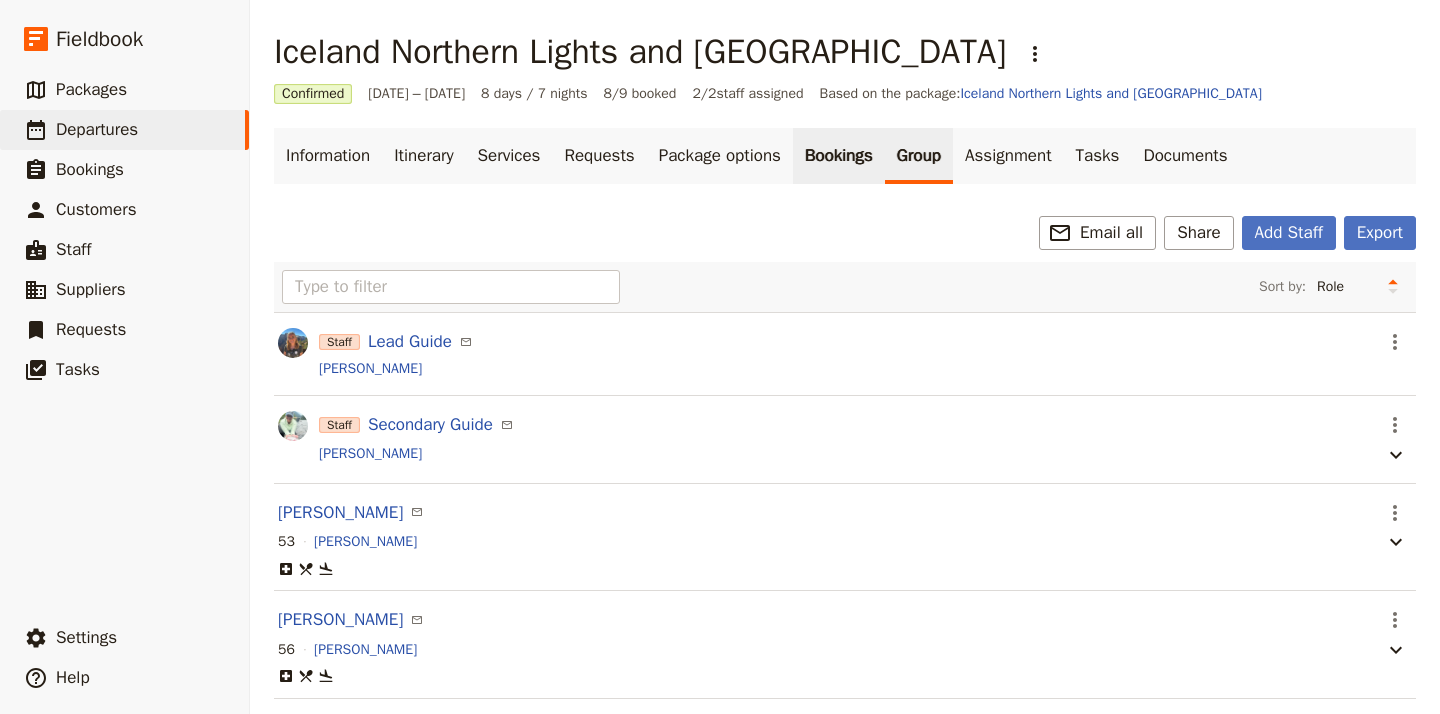scroll, scrollTop: 0, scrollLeft: 0, axis: both 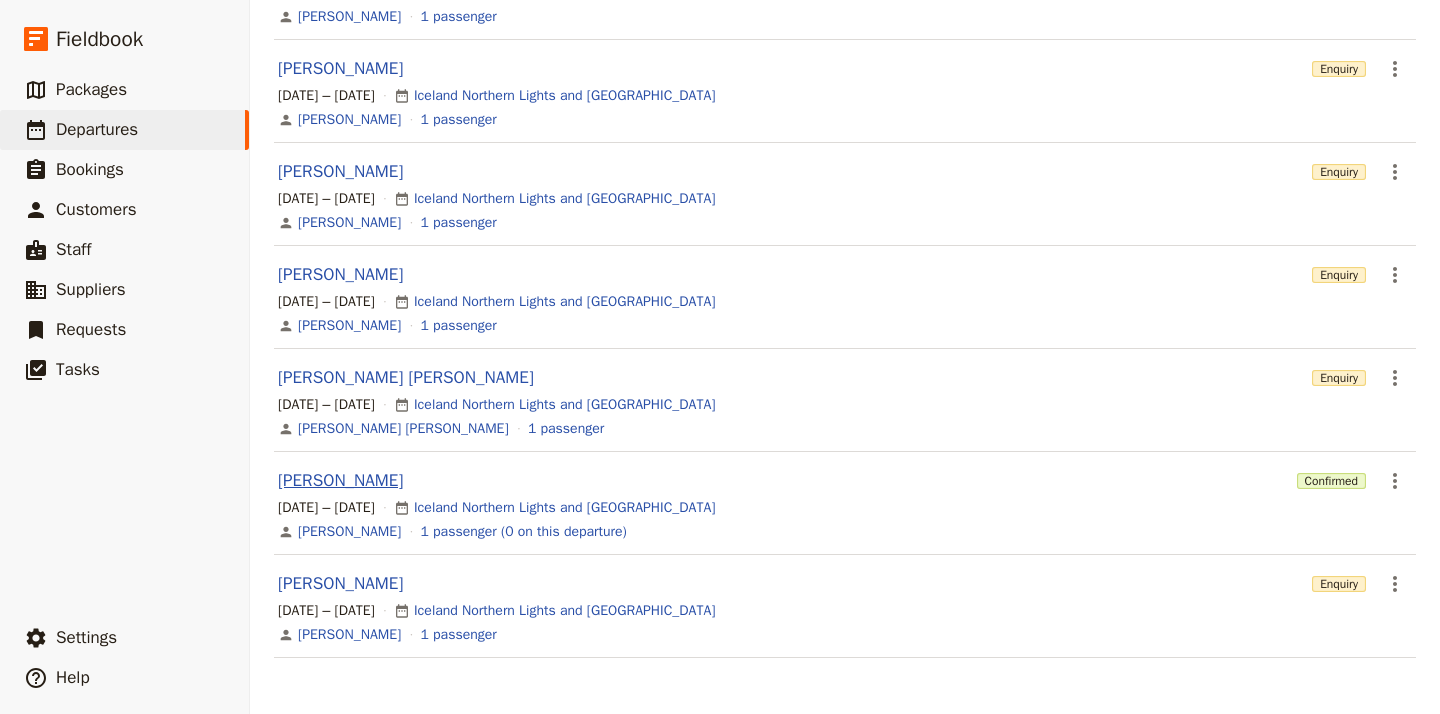 click on "[PERSON_NAME]" at bounding box center [340, 481] 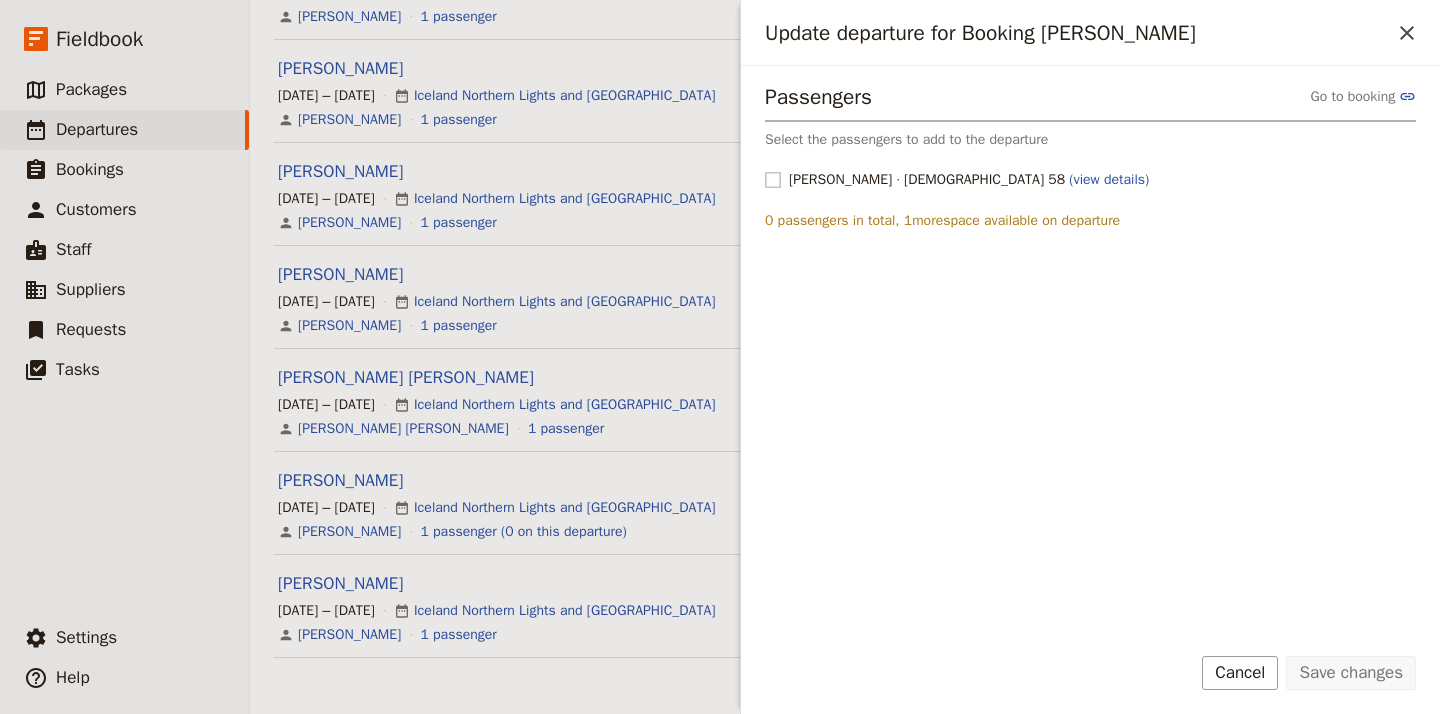click 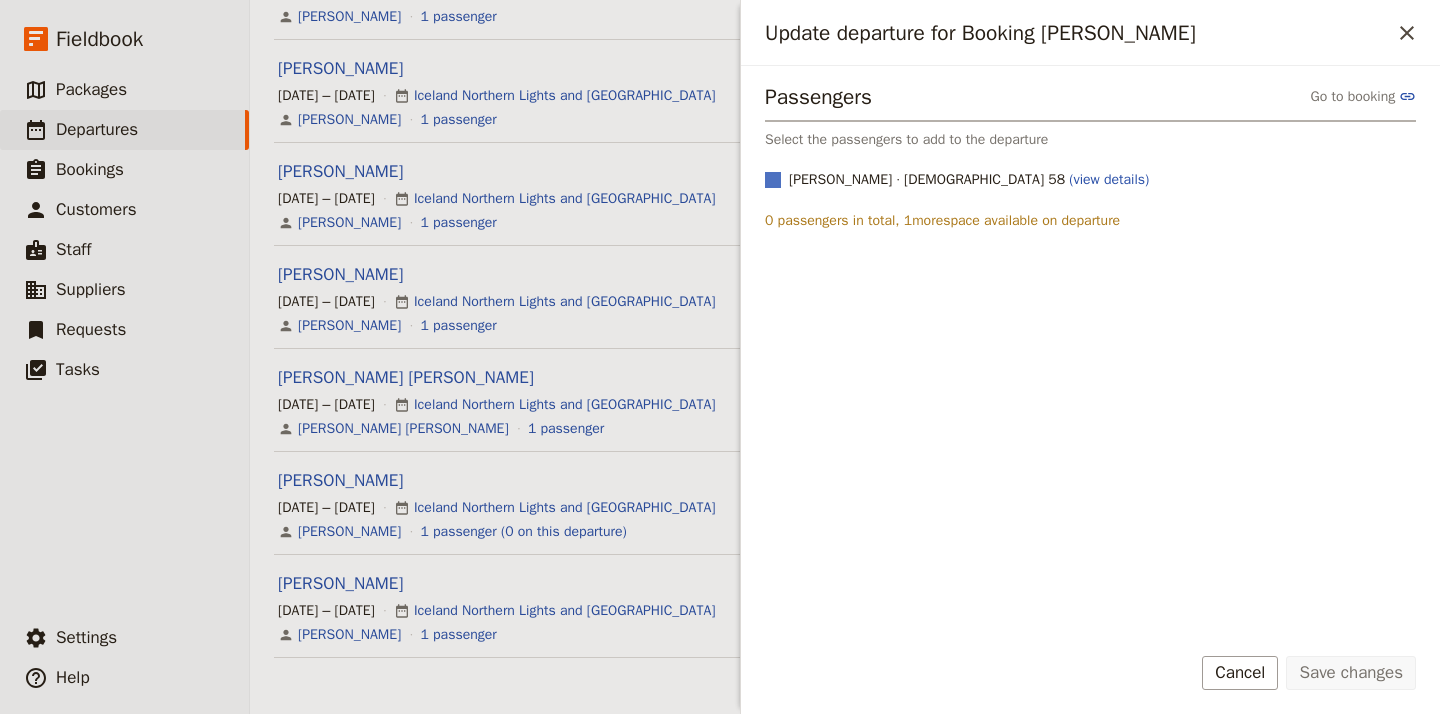 checkbox on "true" 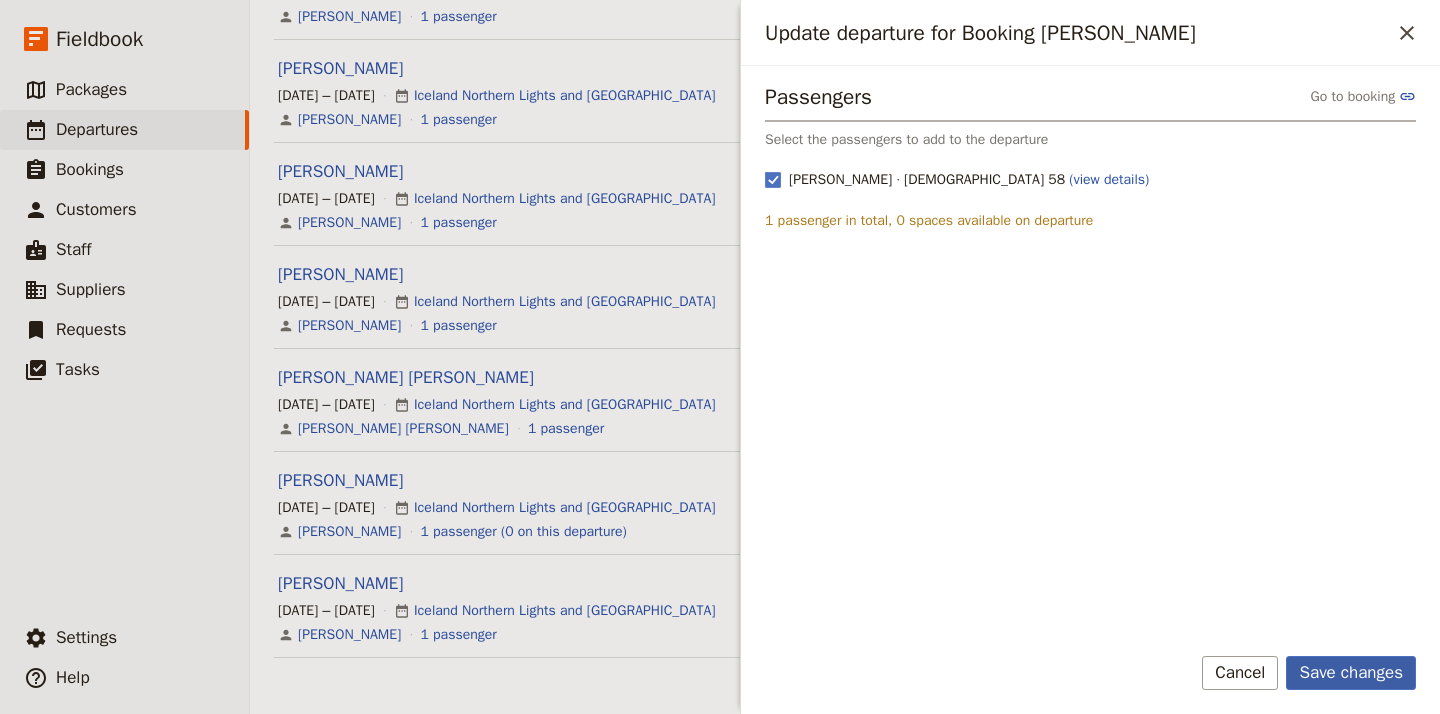 click on "Save changes" at bounding box center (1351, 673) 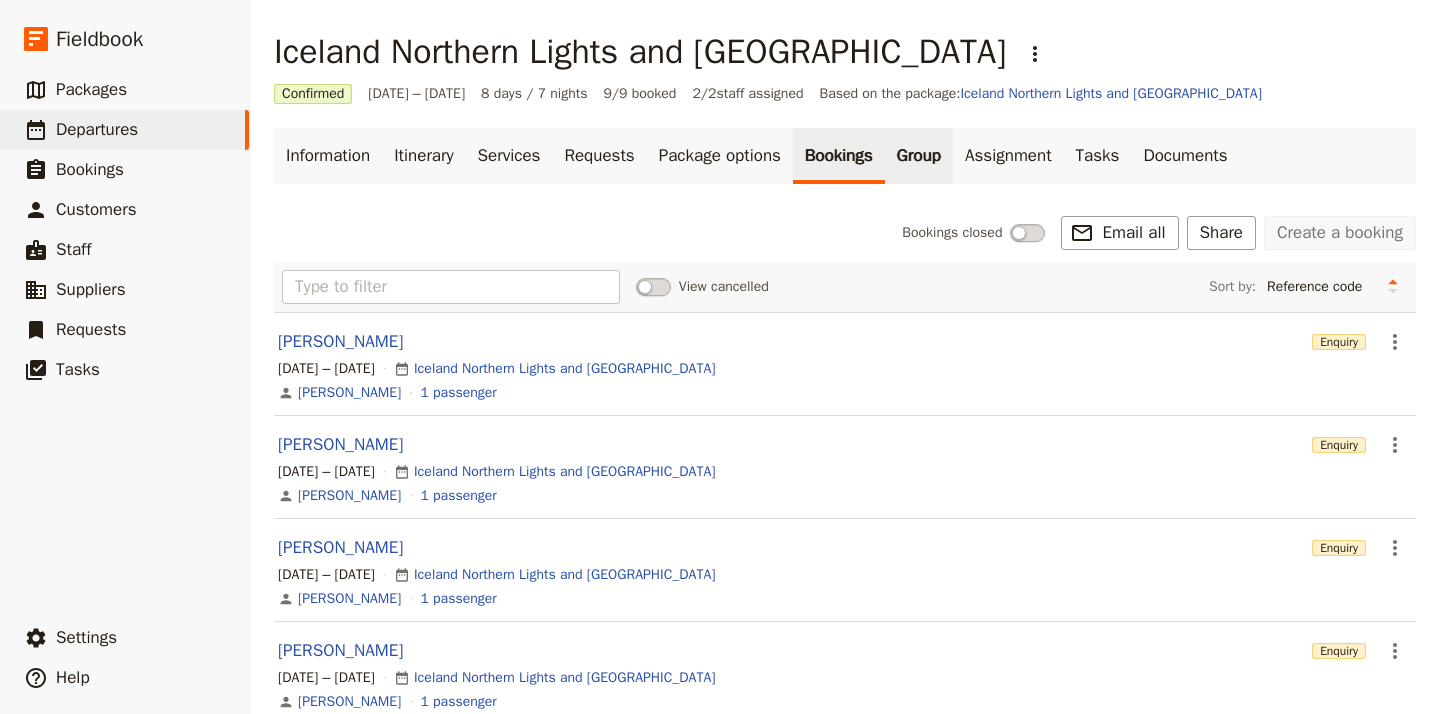 scroll, scrollTop: 0, scrollLeft: 0, axis: both 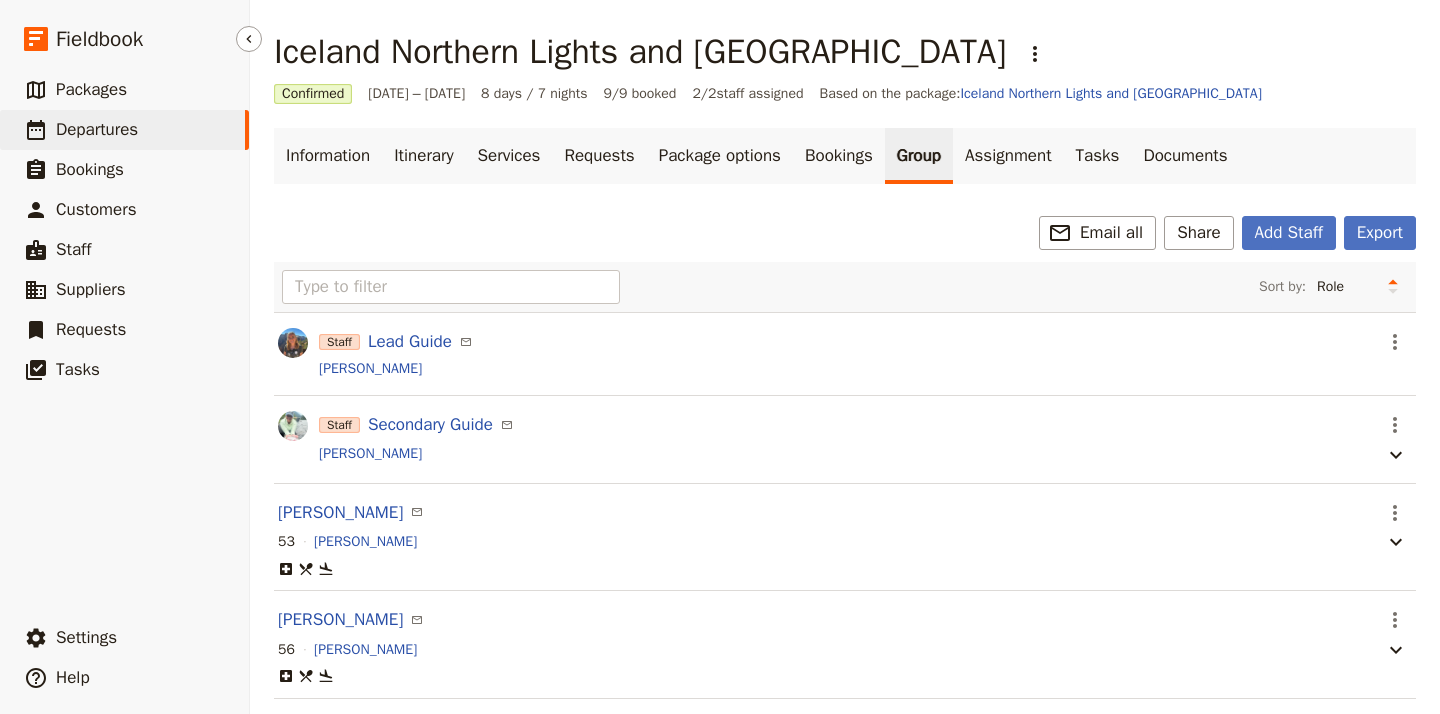 click on "Departures" at bounding box center (97, 129) 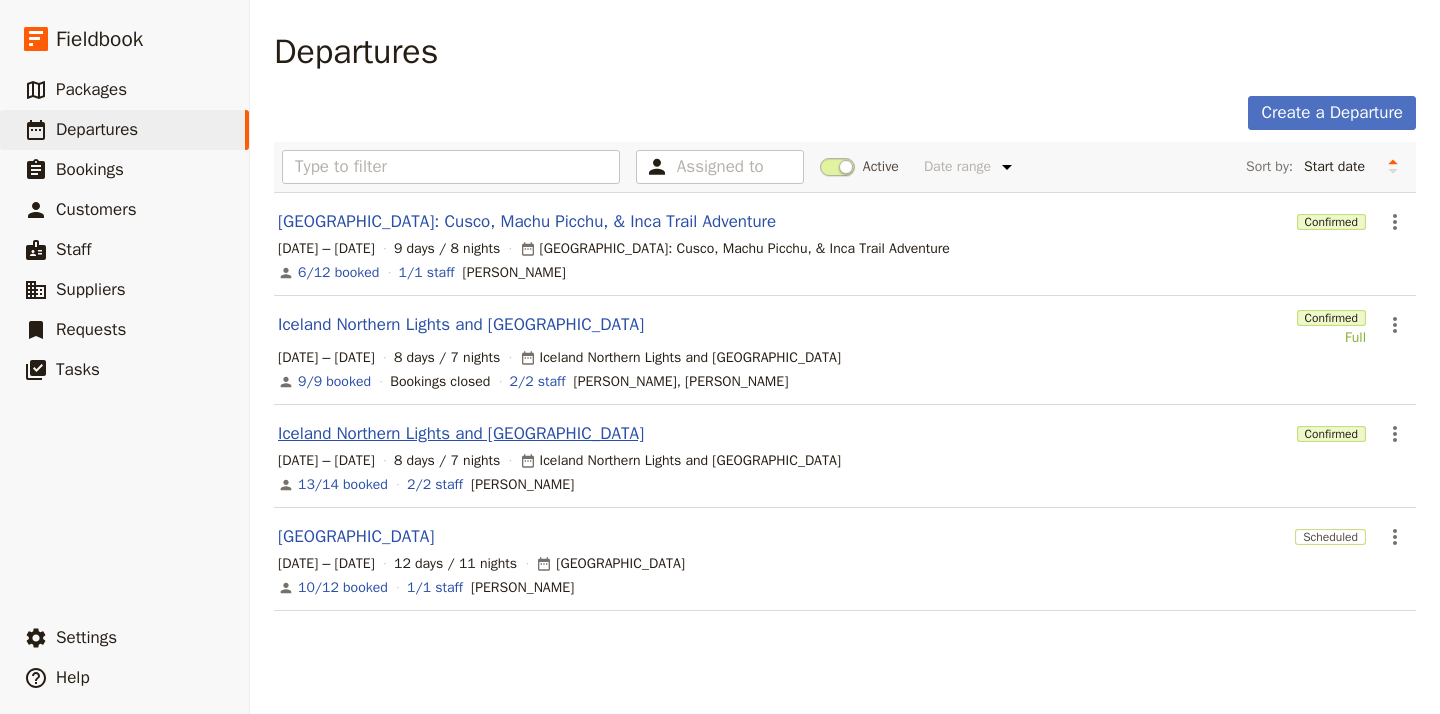click on "Iceland Northern Lights and [GEOGRAPHIC_DATA]" at bounding box center [461, 434] 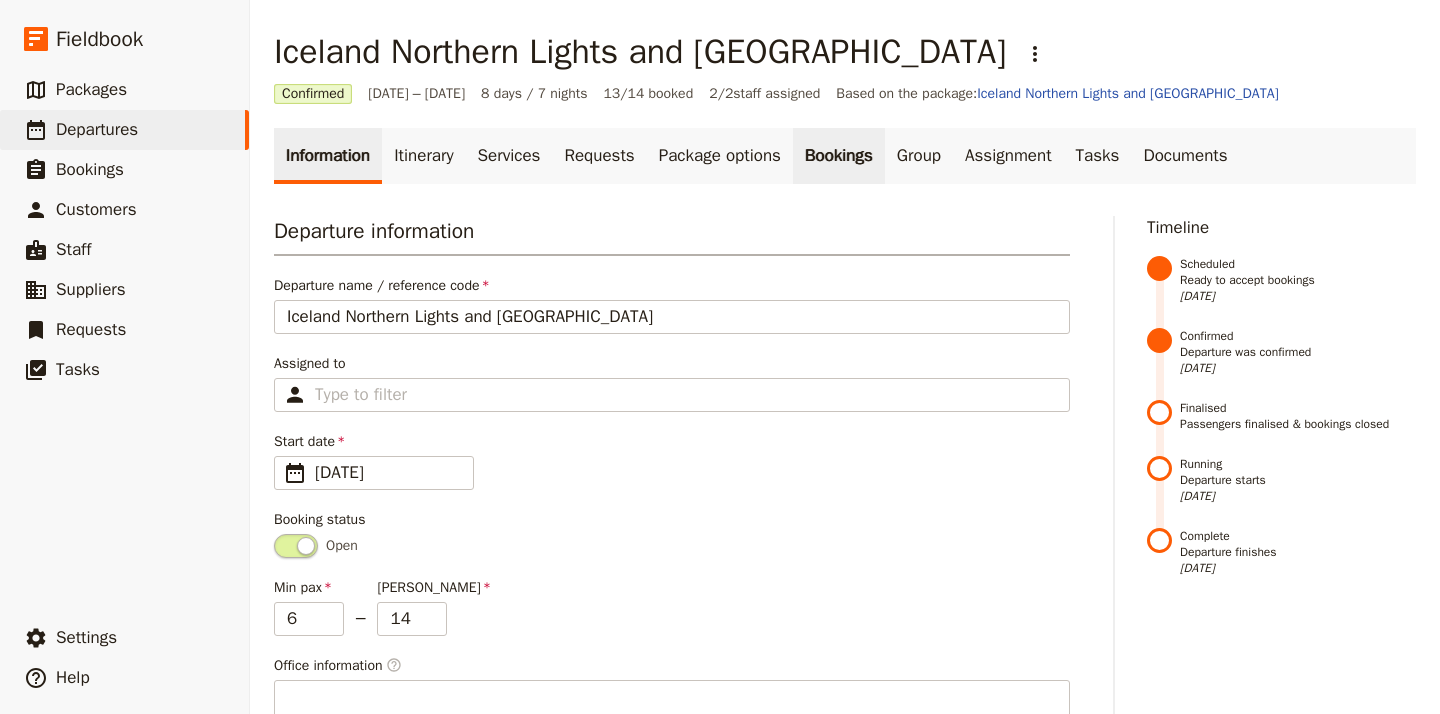 click on "Bookings" at bounding box center [839, 156] 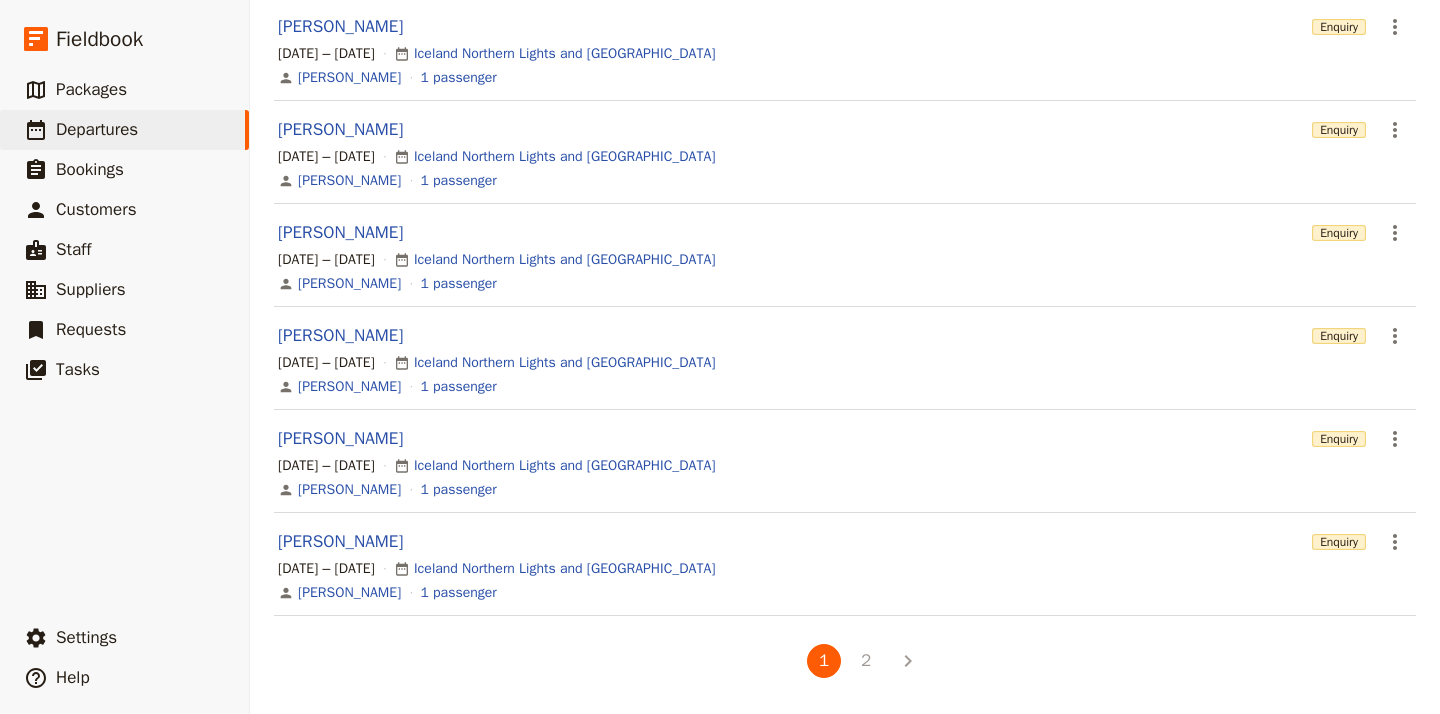 scroll, scrollTop: 727, scrollLeft: 0, axis: vertical 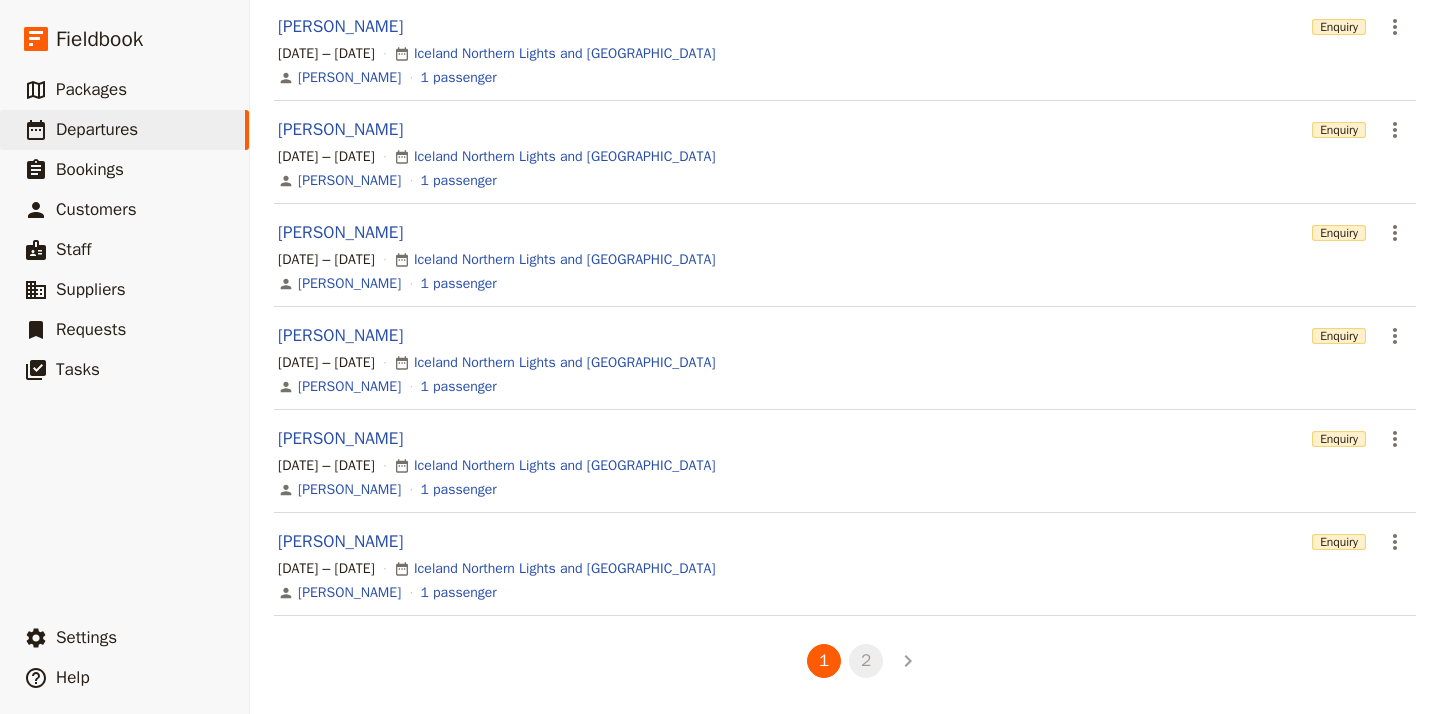 click on "2" at bounding box center (866, 661) 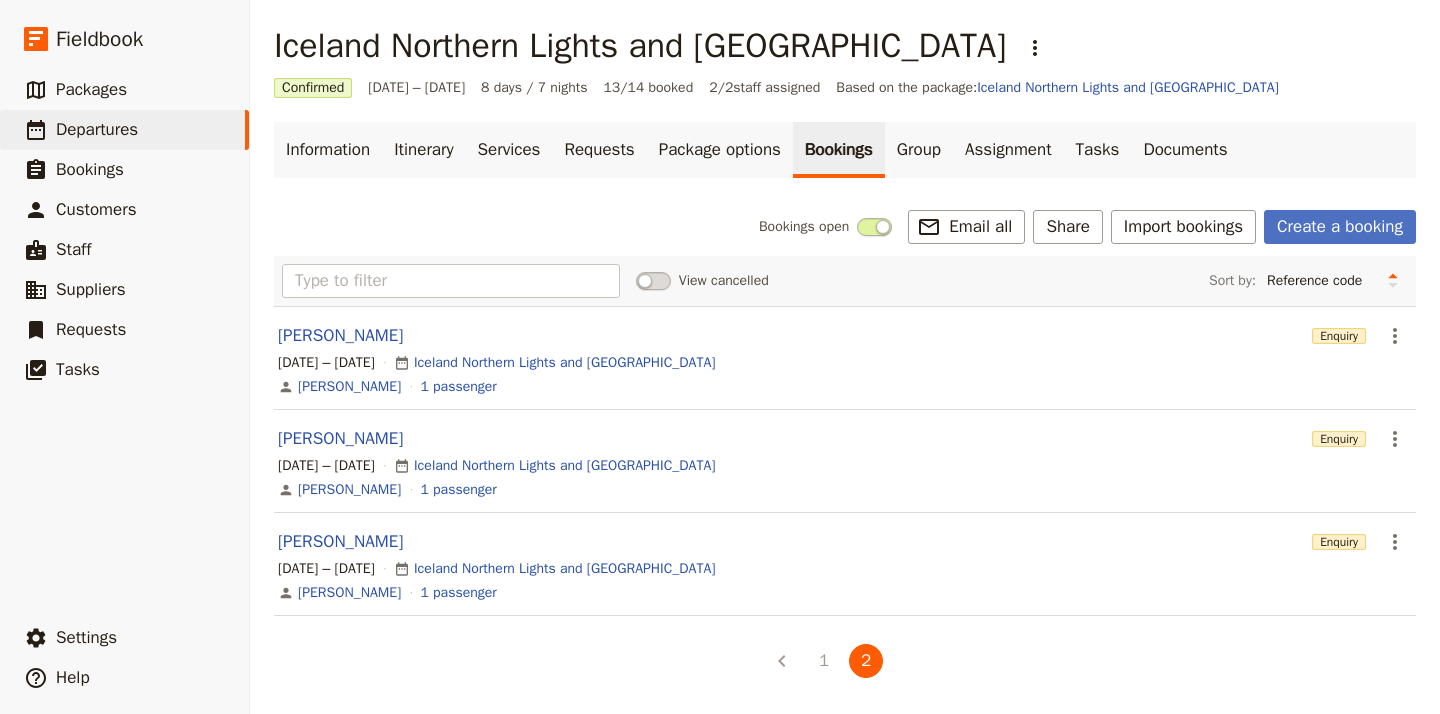 scroll, scrollTop: 6, scrollLeft: 0, axis: vertical 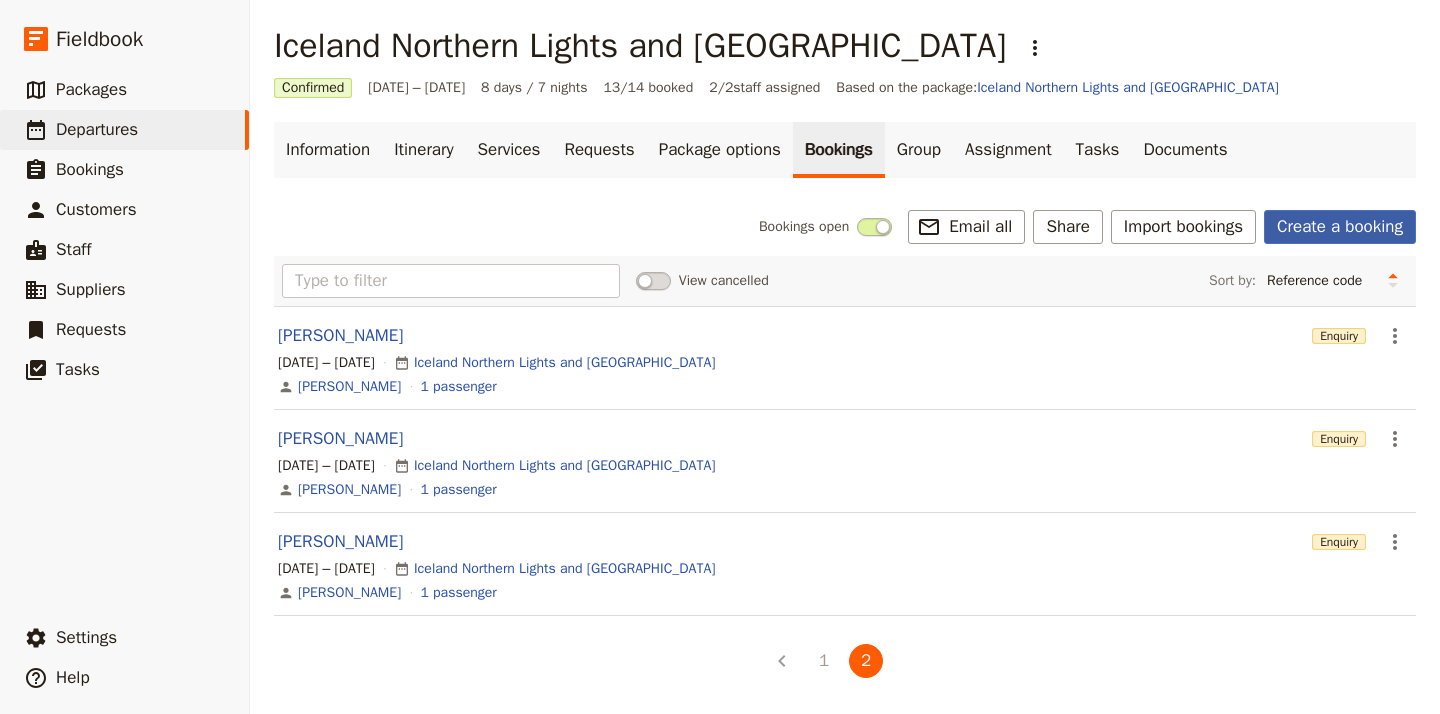 click on "Create a booking" at bounding box center (1340, 227) 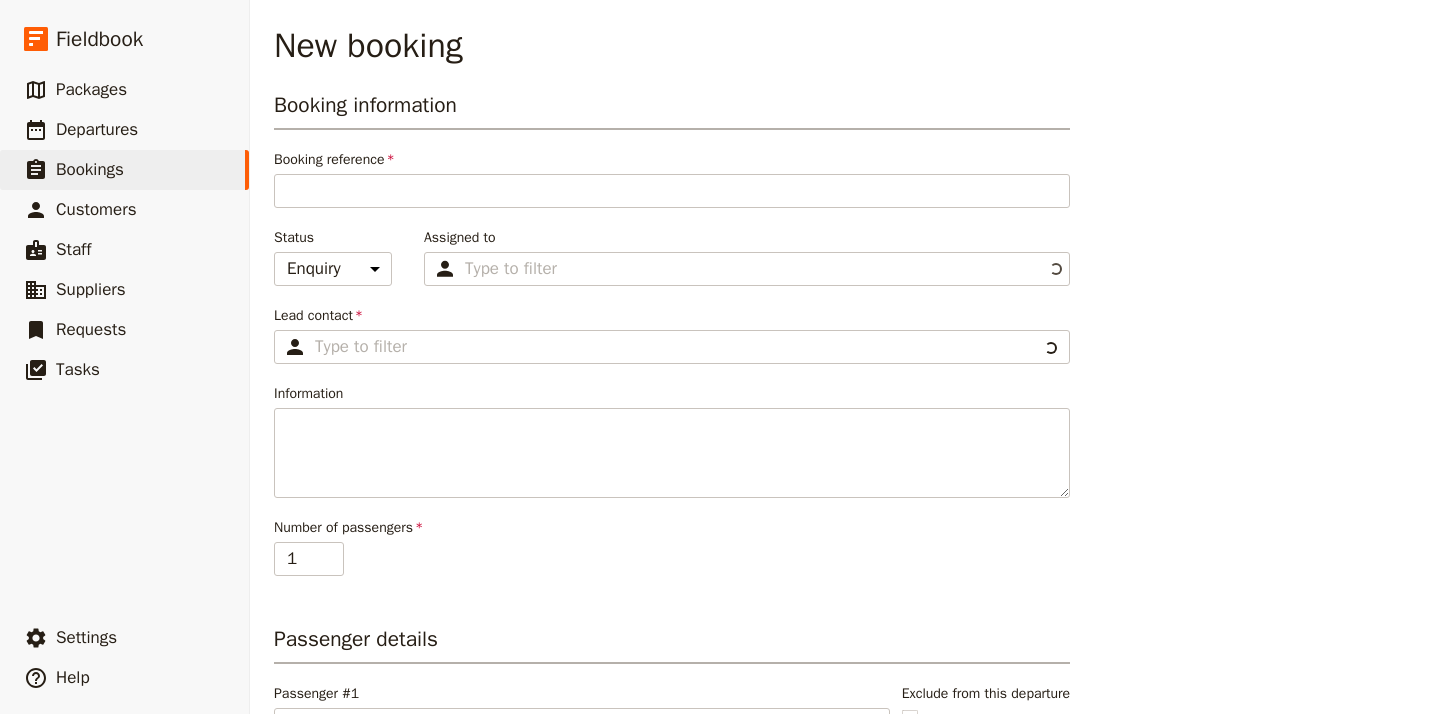 scroll, scrollTop: 0, scrollLeft: 0, axis: both 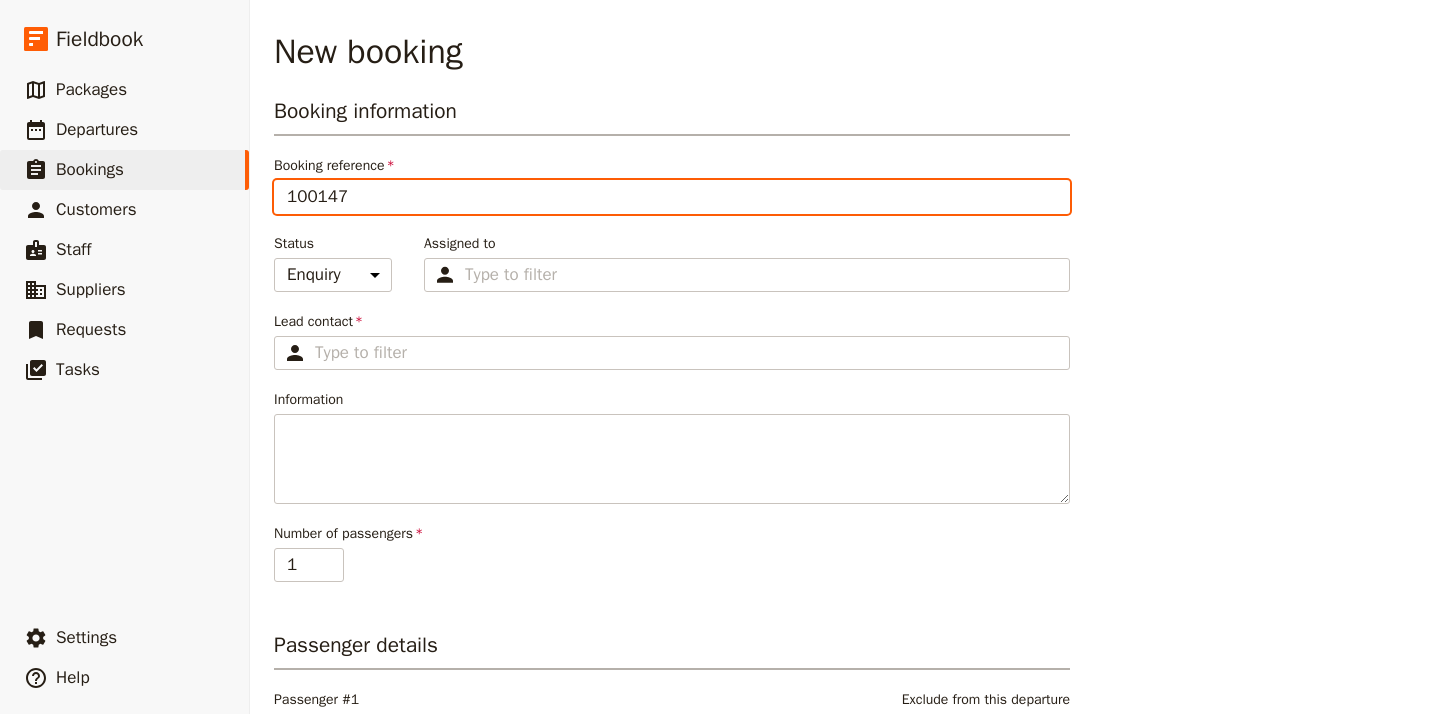 click on "100147" at bounding box center [672, 197] 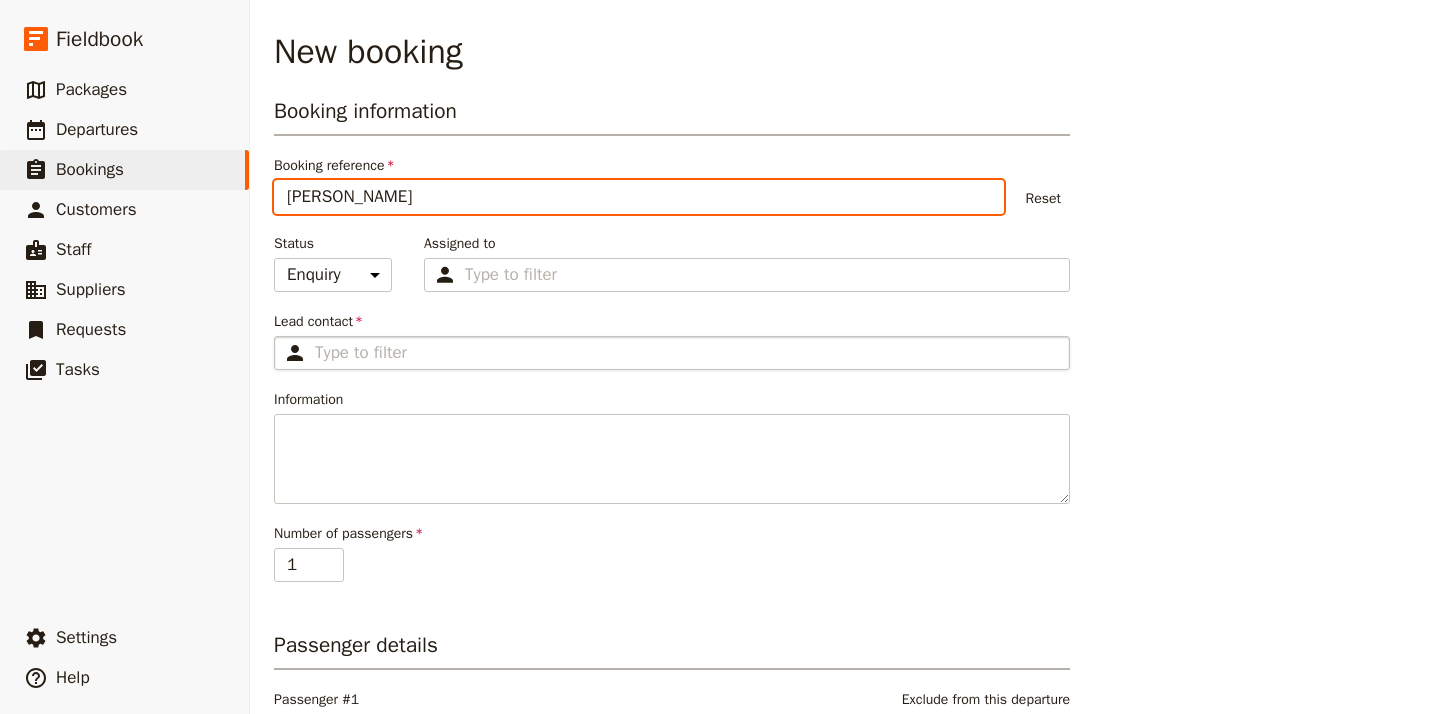type on "Melanie Tuttle" 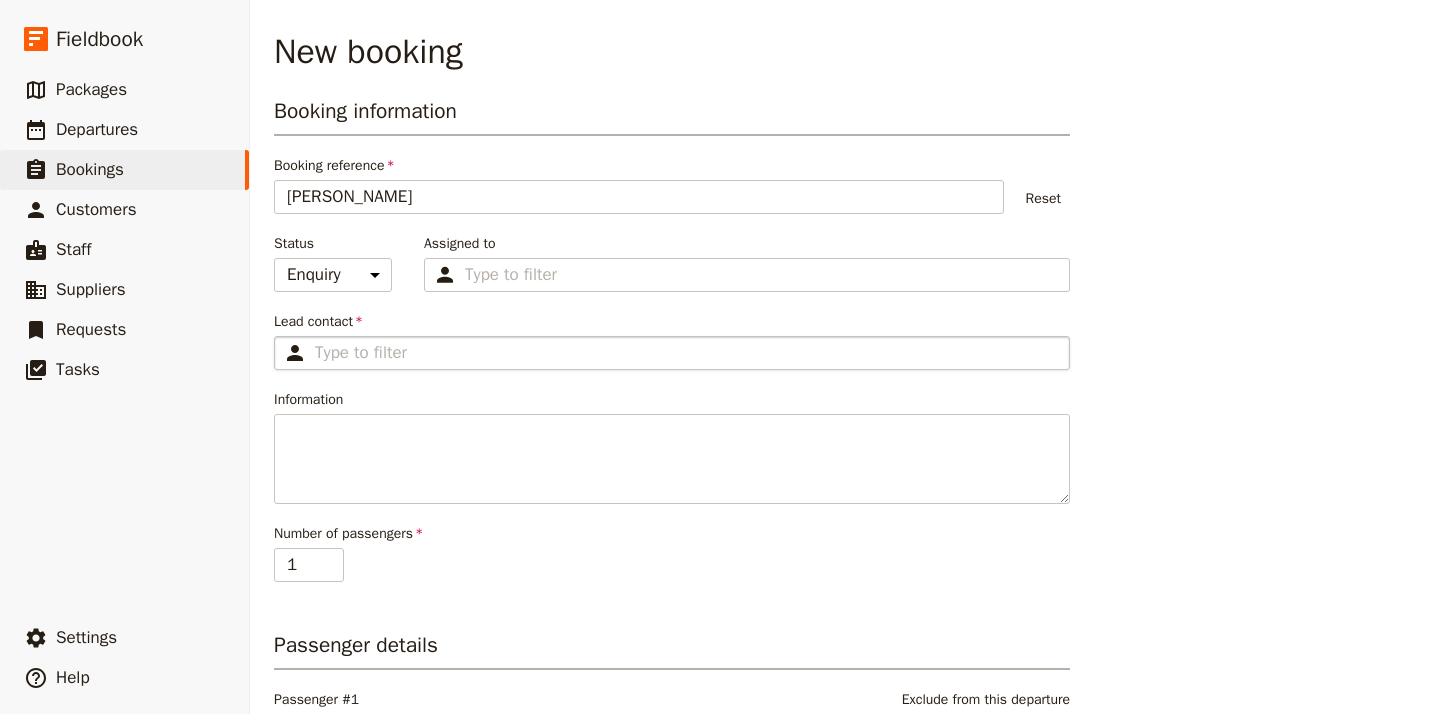 click on "​" at bounding box center (672, 353) 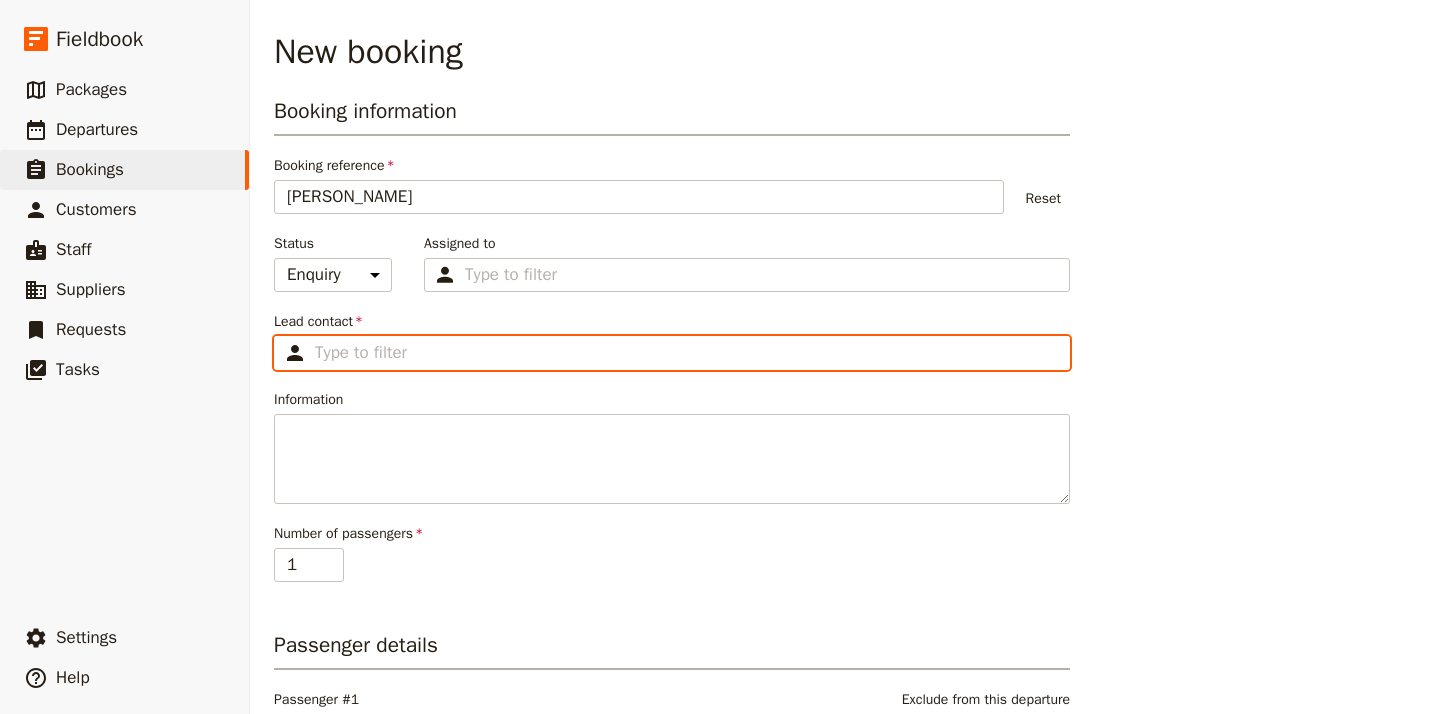 click on "Lead contact ​" at bounding box center [686, 353] 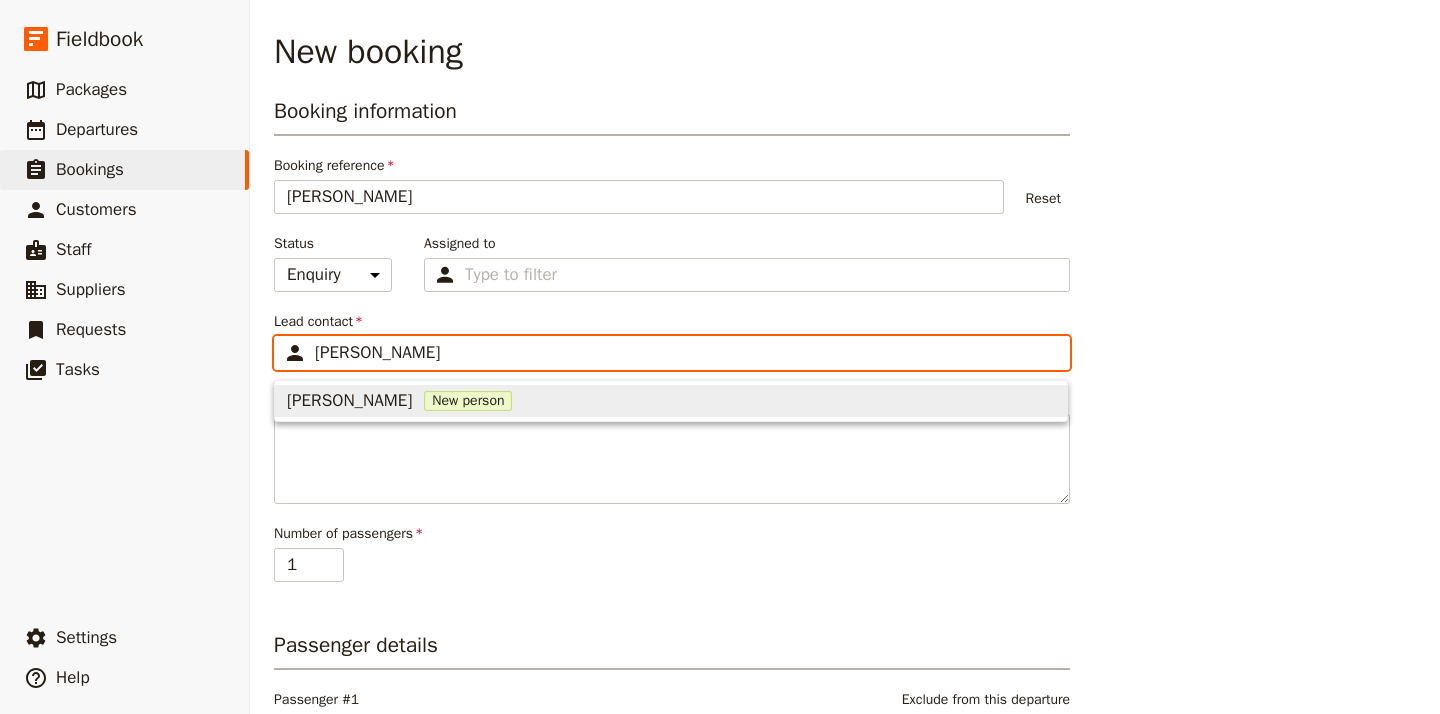 type on "Melanie Tuttle" 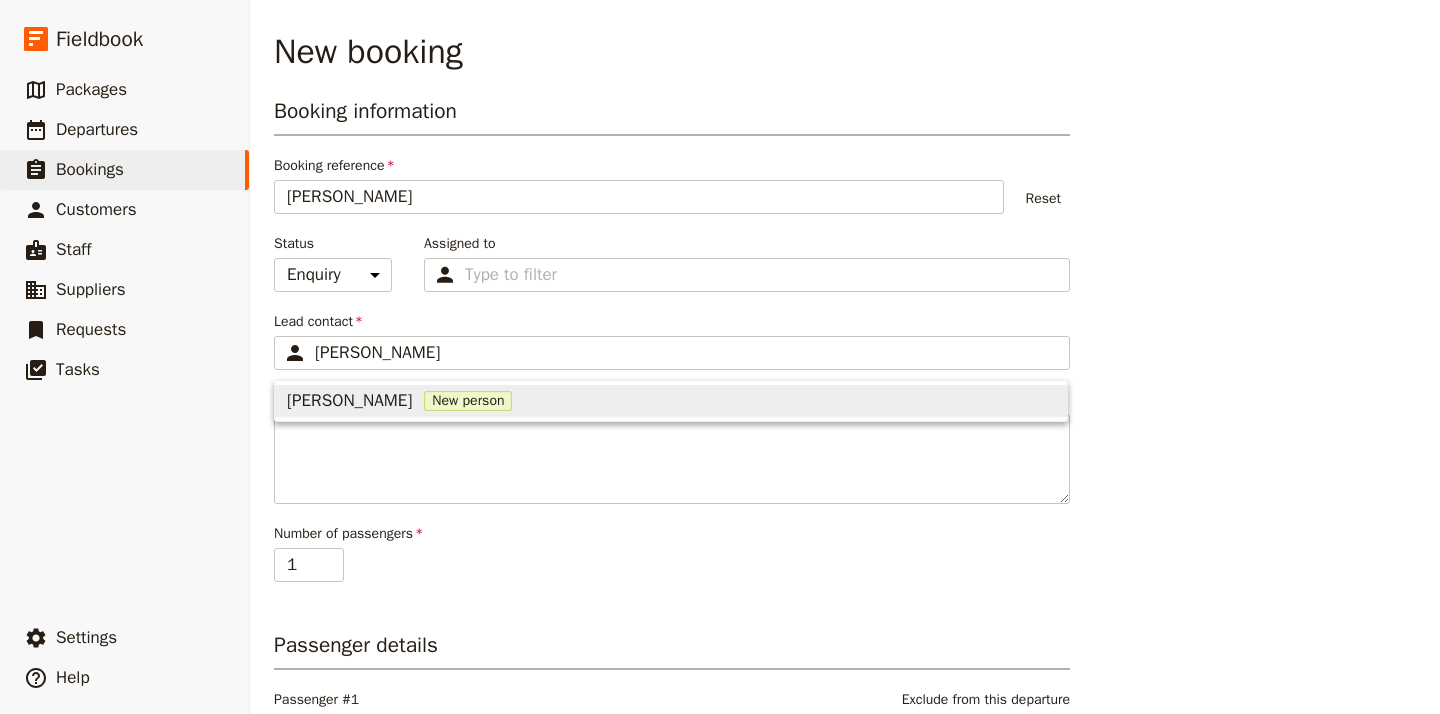 type 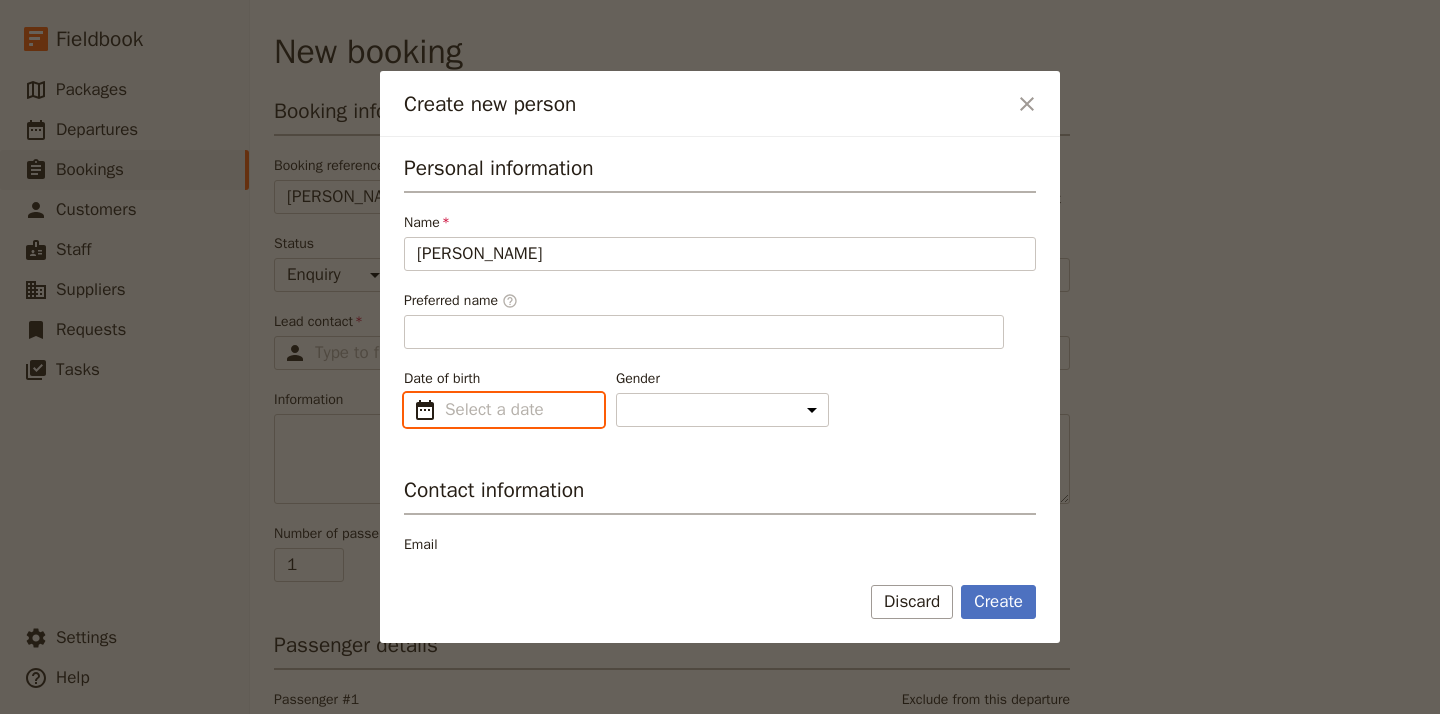 type on "[PERSON_NAME]" 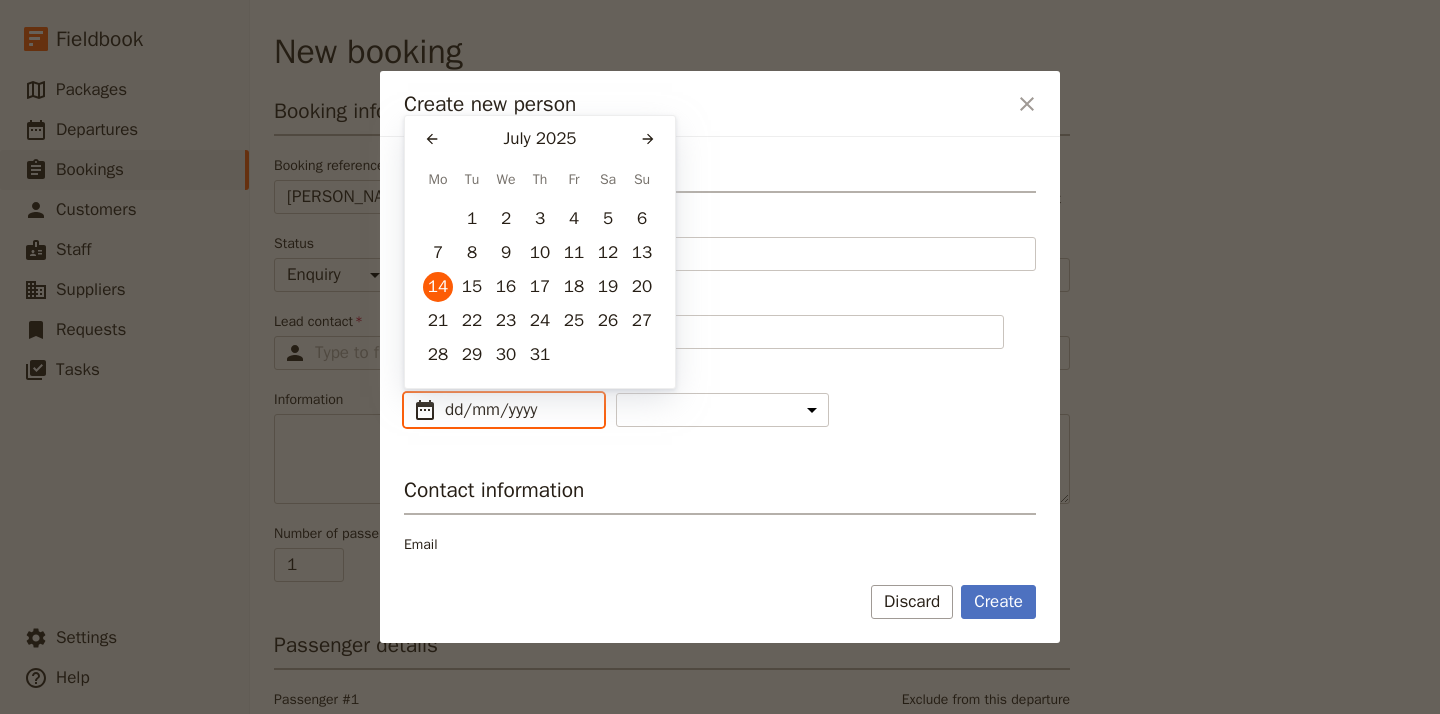 click on "dd/mm/yyyy" at bounding box center [518, 410] 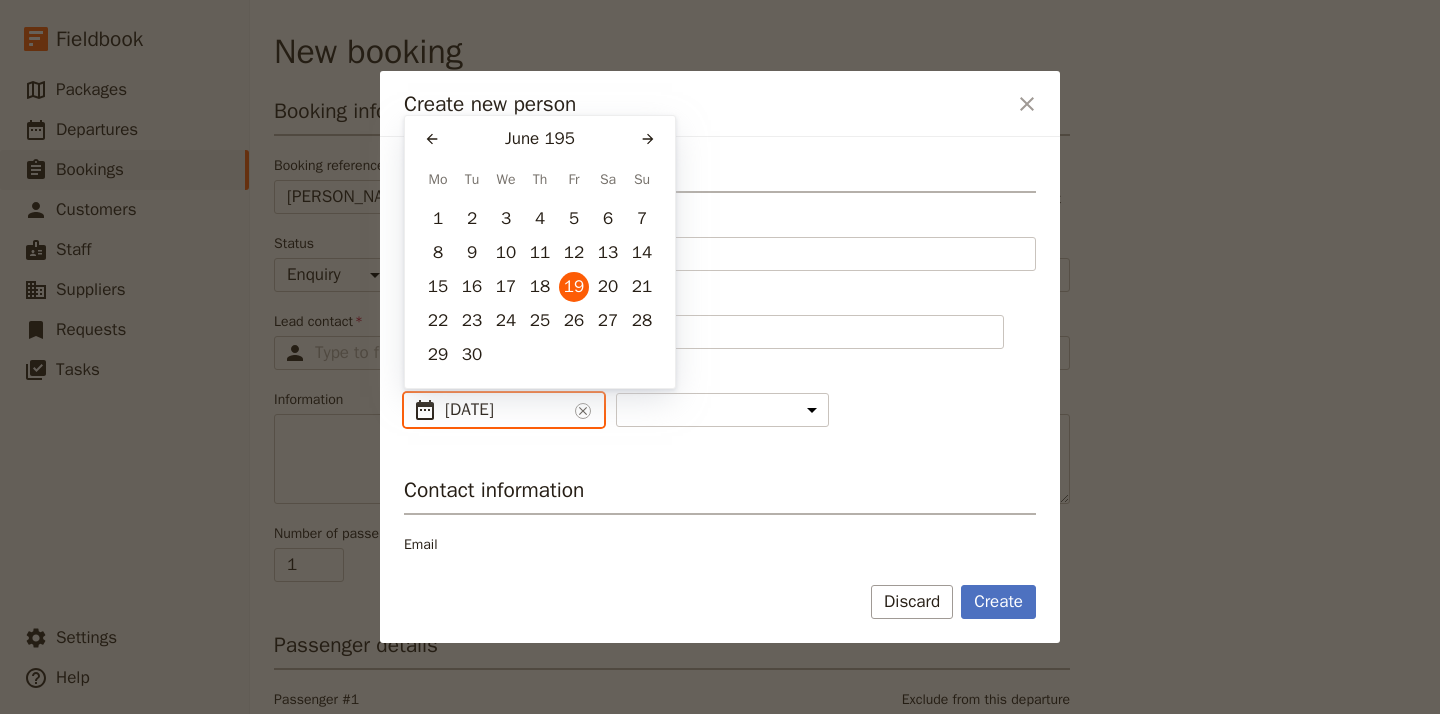 type on "19/06/1953" 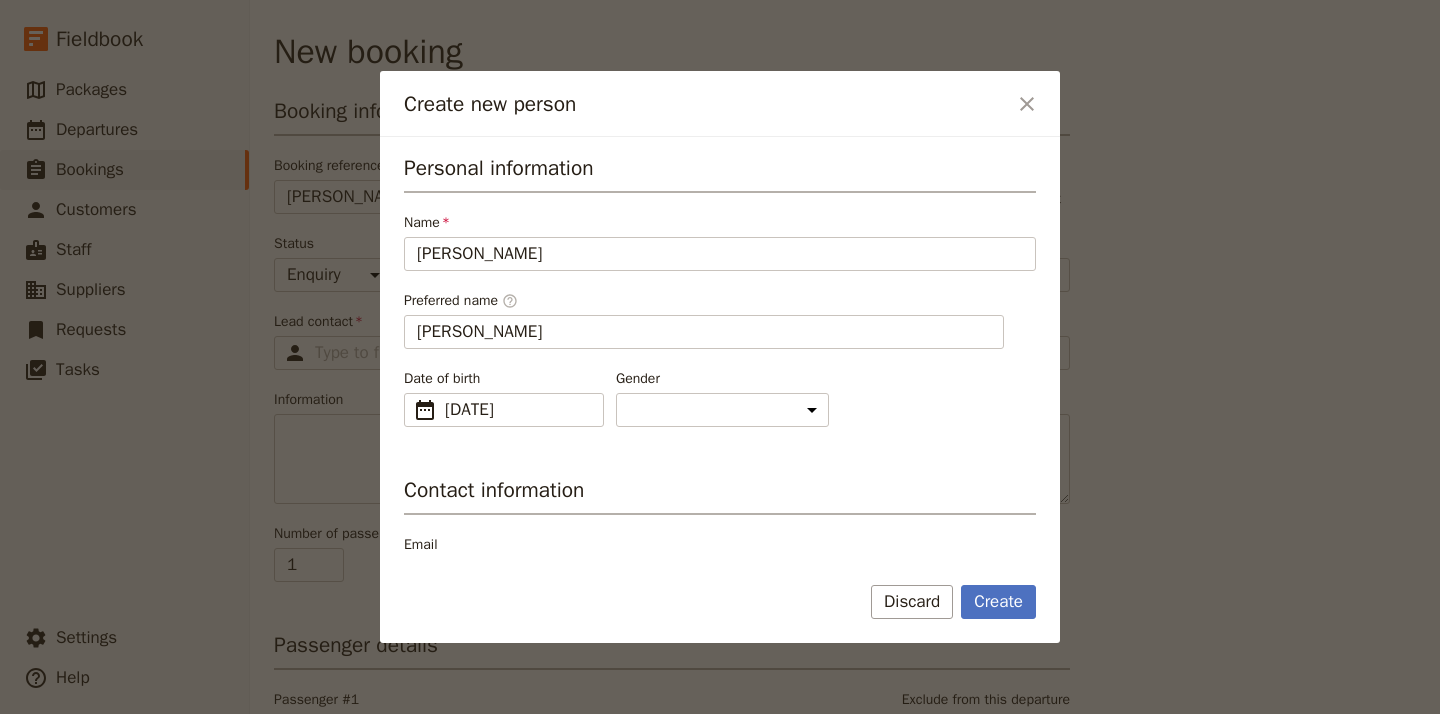 click on "Personal information Name Melanie Tuttle Preferred name ​ Melanie Date of birth ​ 19 Jun 1953 19/06/1953 ​ 1953-06-19 Gender Male Female Other Contact information Email Phone Address Unit no/sub premise Street address City/locality State/region Country ZIP/postcode Travel Profile Biography Dietary information Medical information Additional notes" at bounding box center [720, 762] 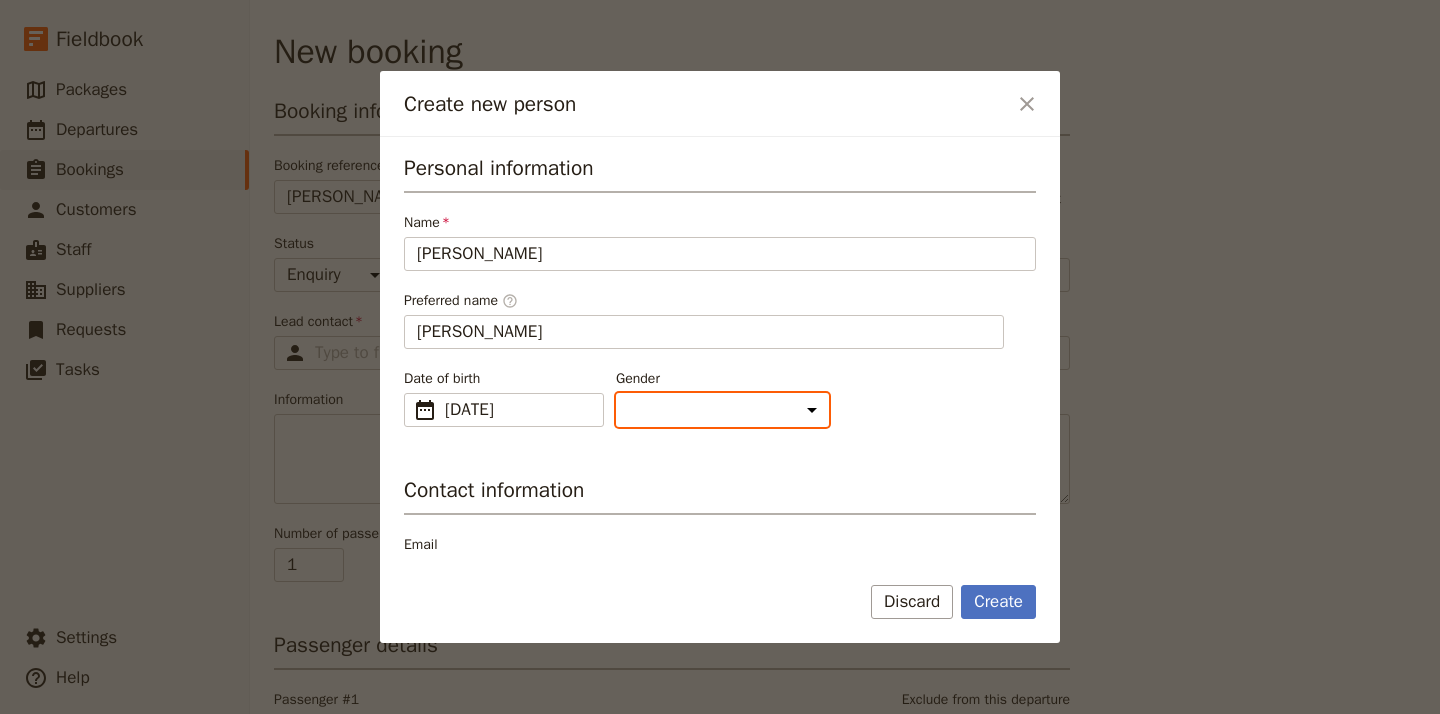 select on "[DEMOGRAPHIC_DATA]" 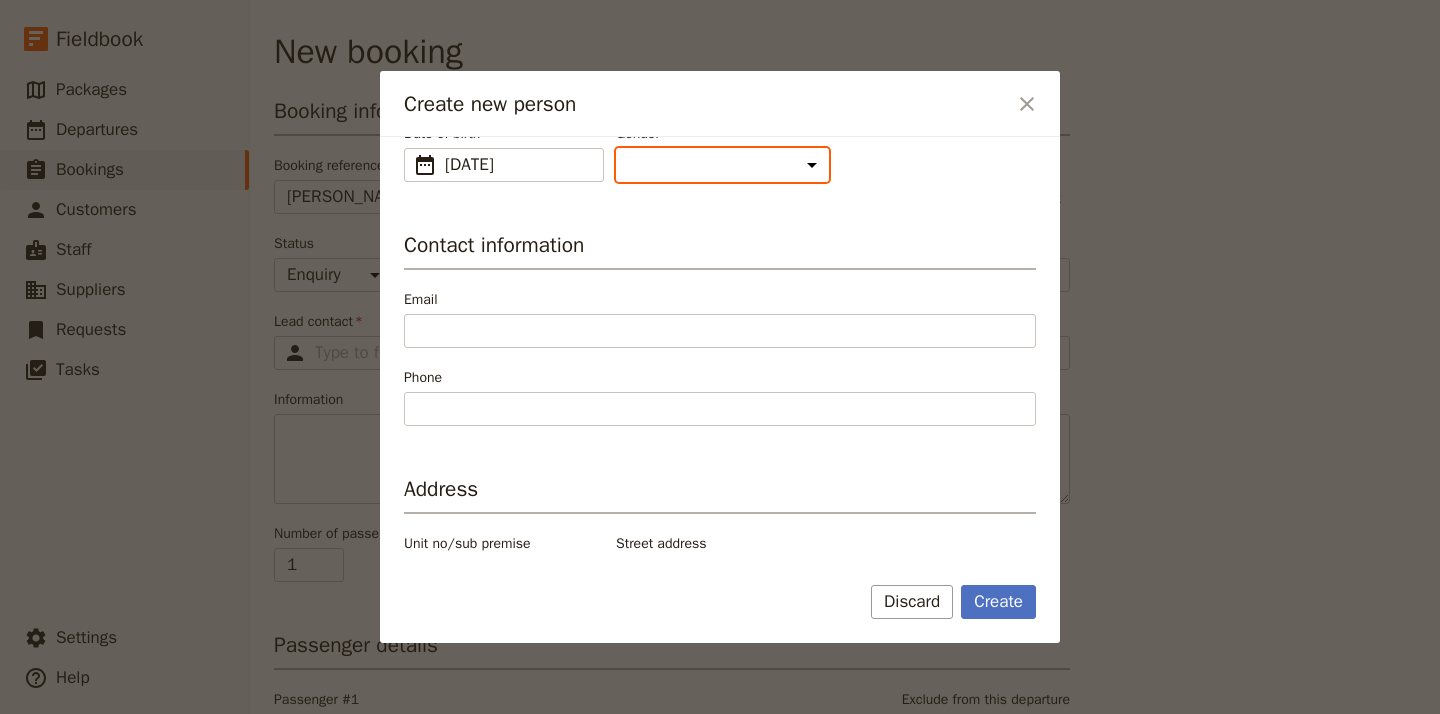 scroll, scrollTop: 248, scrollLeft: 0, axis: vertical 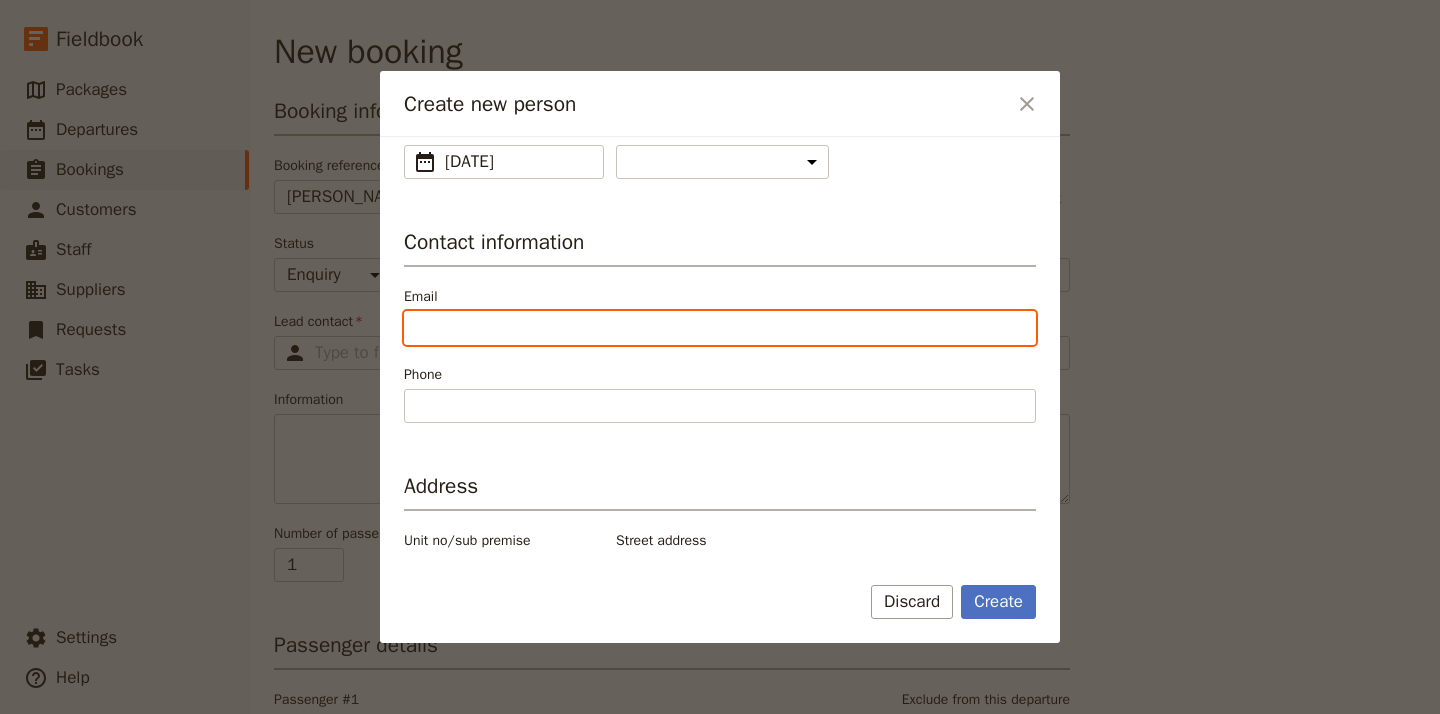 click on "Email" at bounding box center [720, 328] 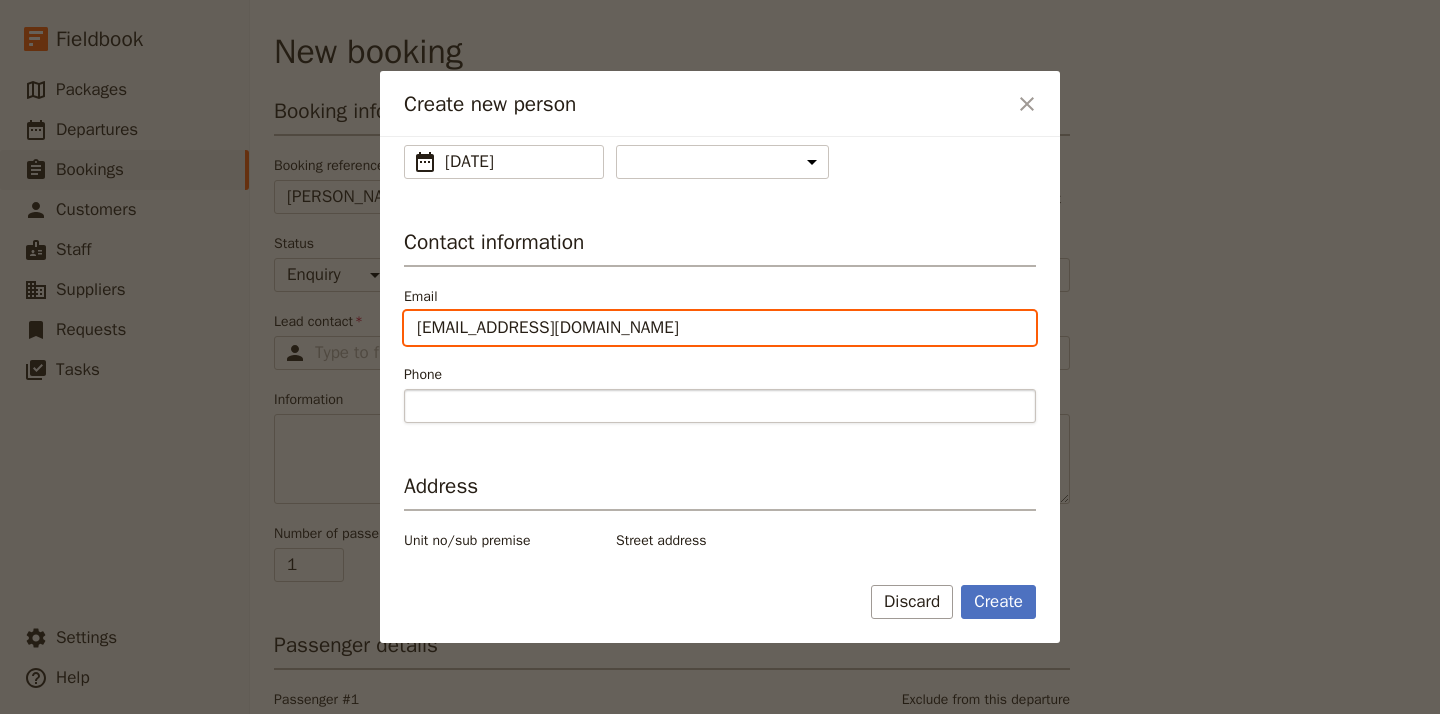 type on "Mtuttle850@gmail.com" 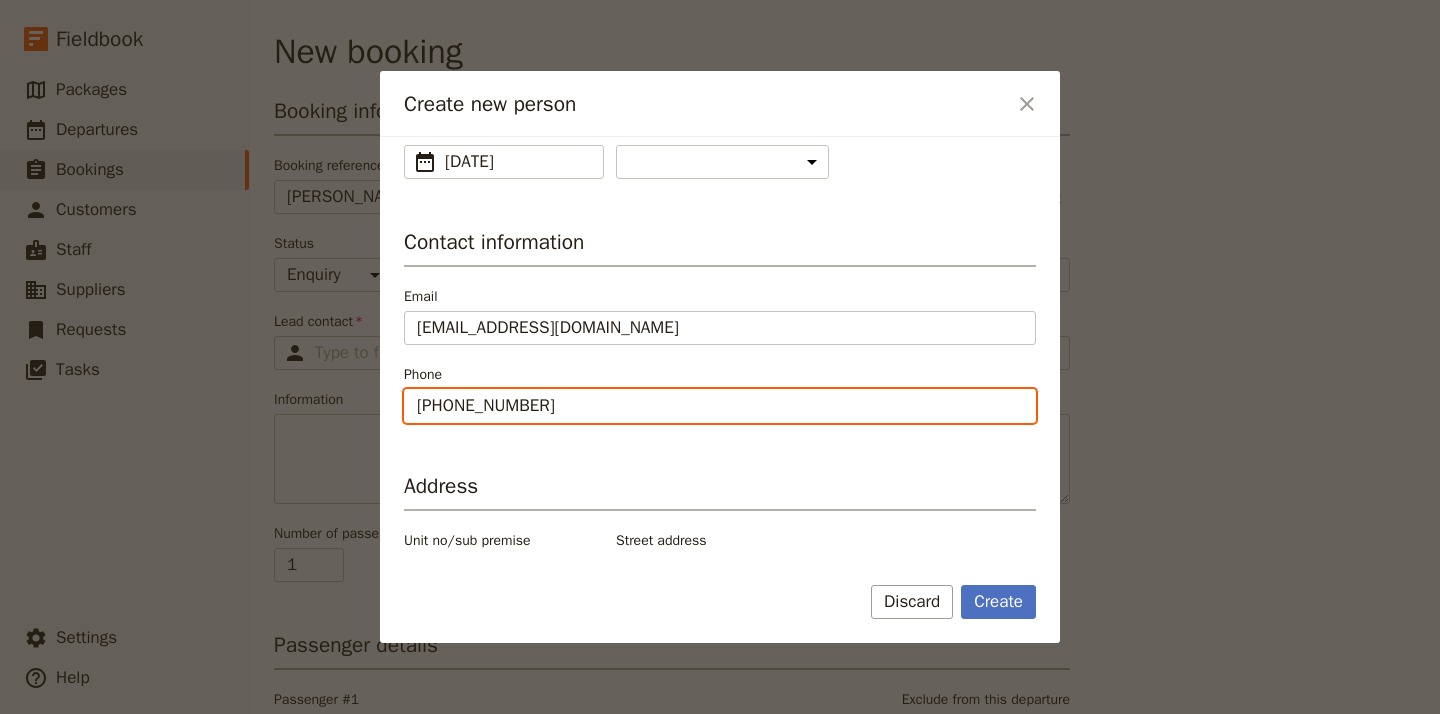 scroll, scrollTop: 477, scrollLeft: 0, axis: vertical 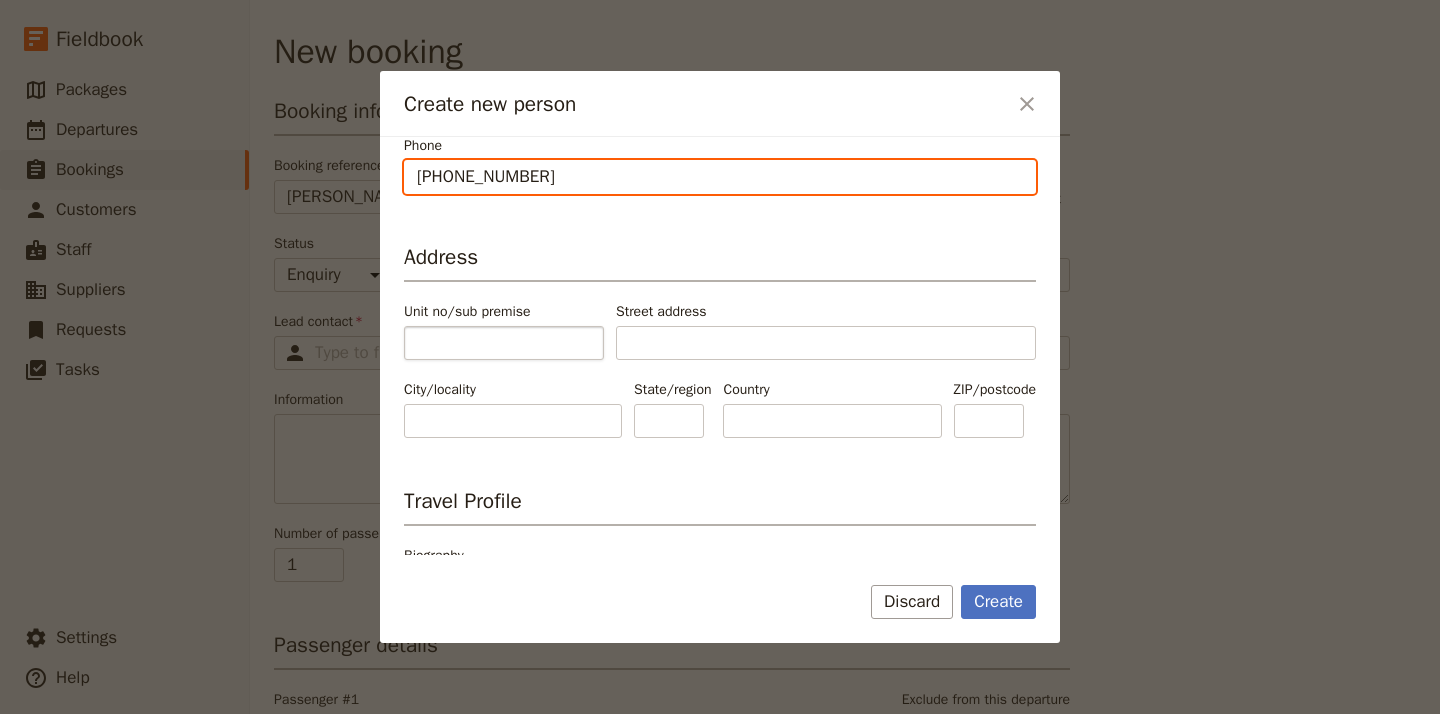 type on "406-531-8451" 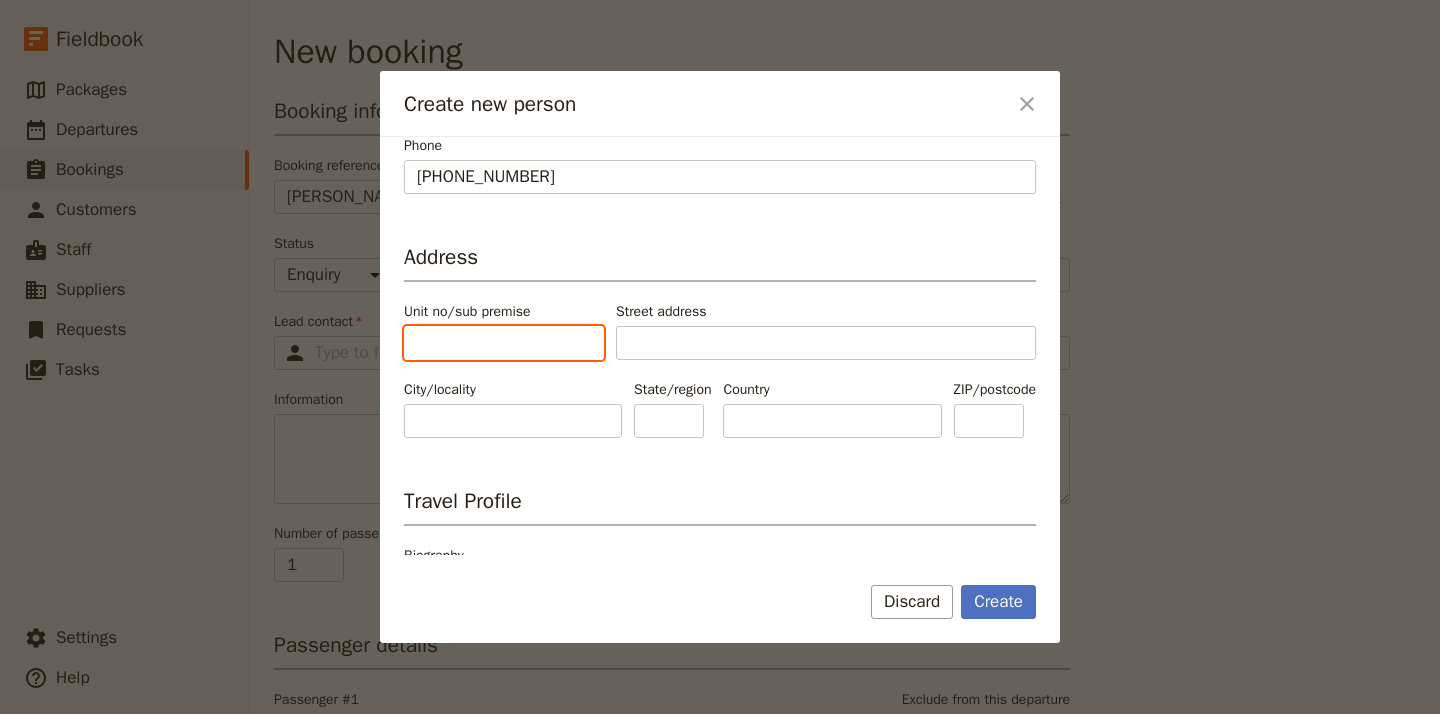 click on "Unit no/sub premise" at bounding box center [504, 343] 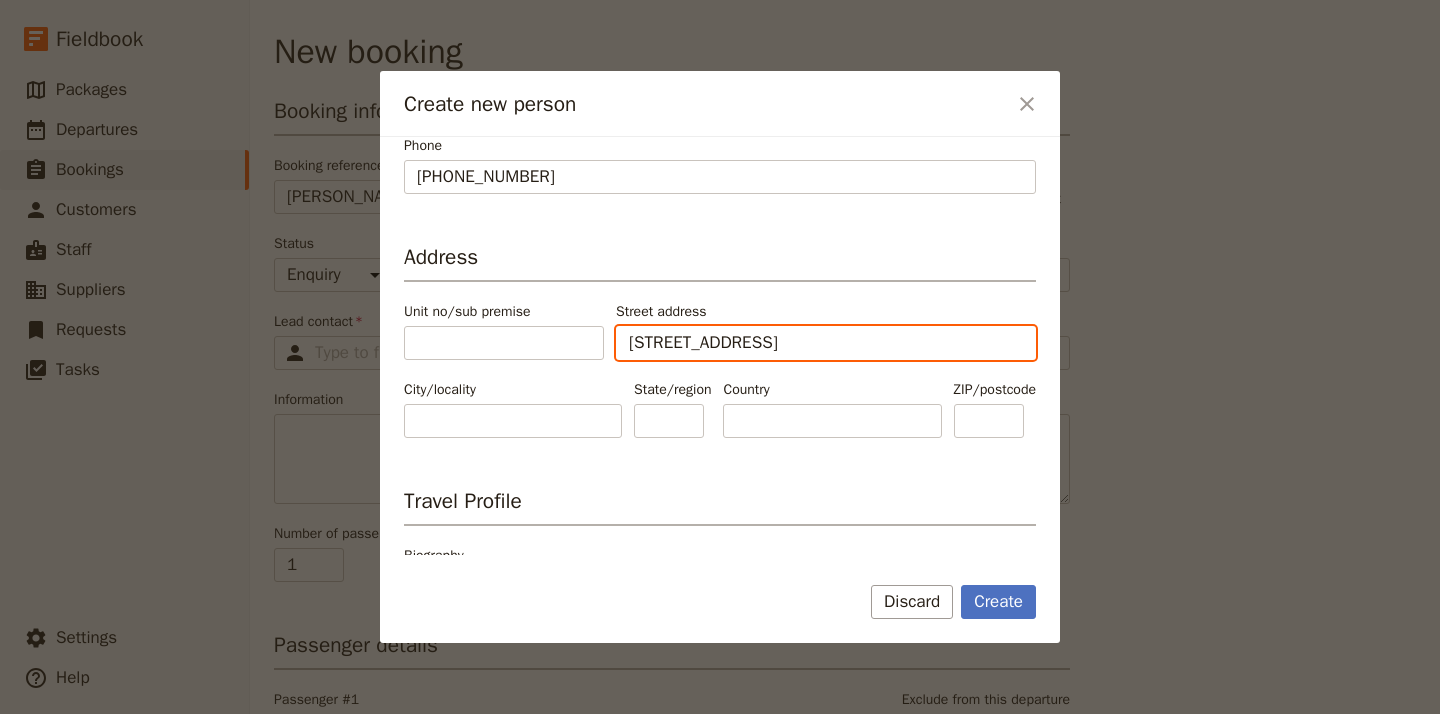 type on "10305 E 5th Lane" 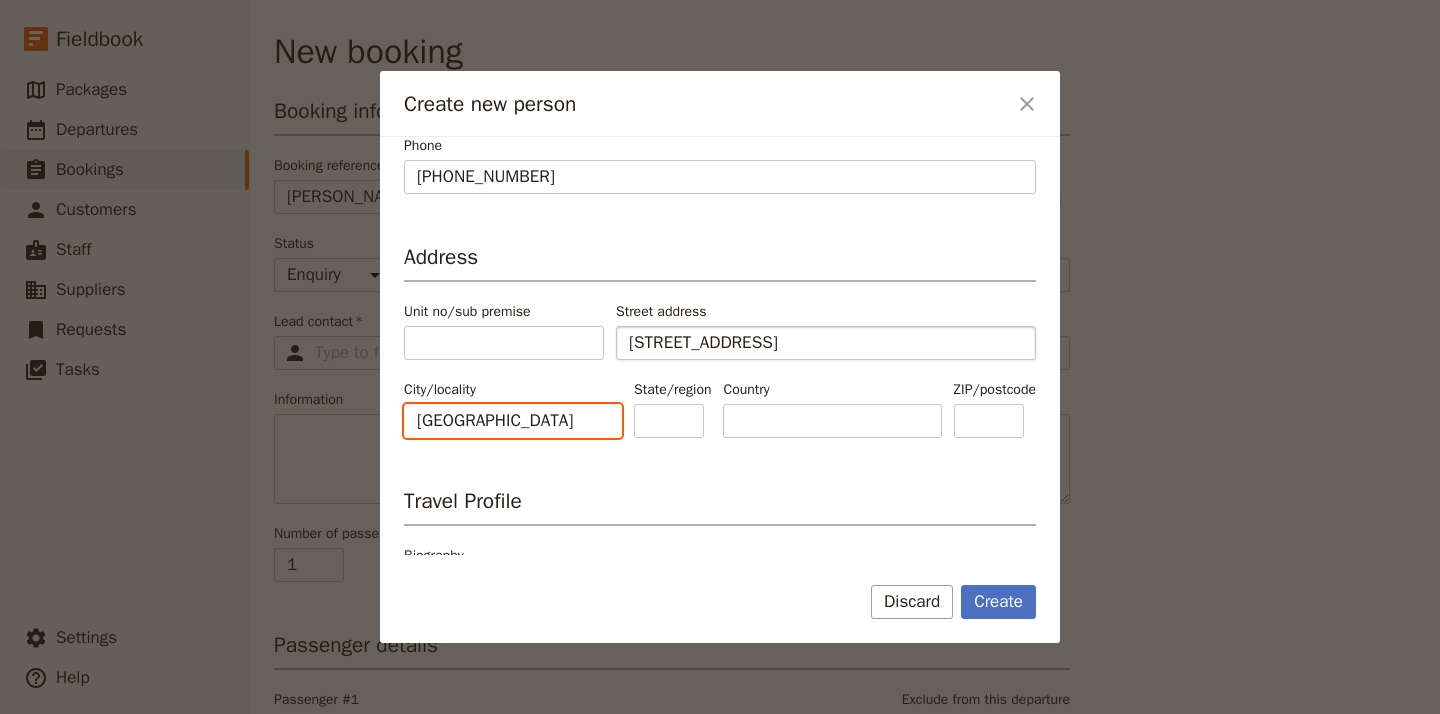 type on "Spokane Valley" 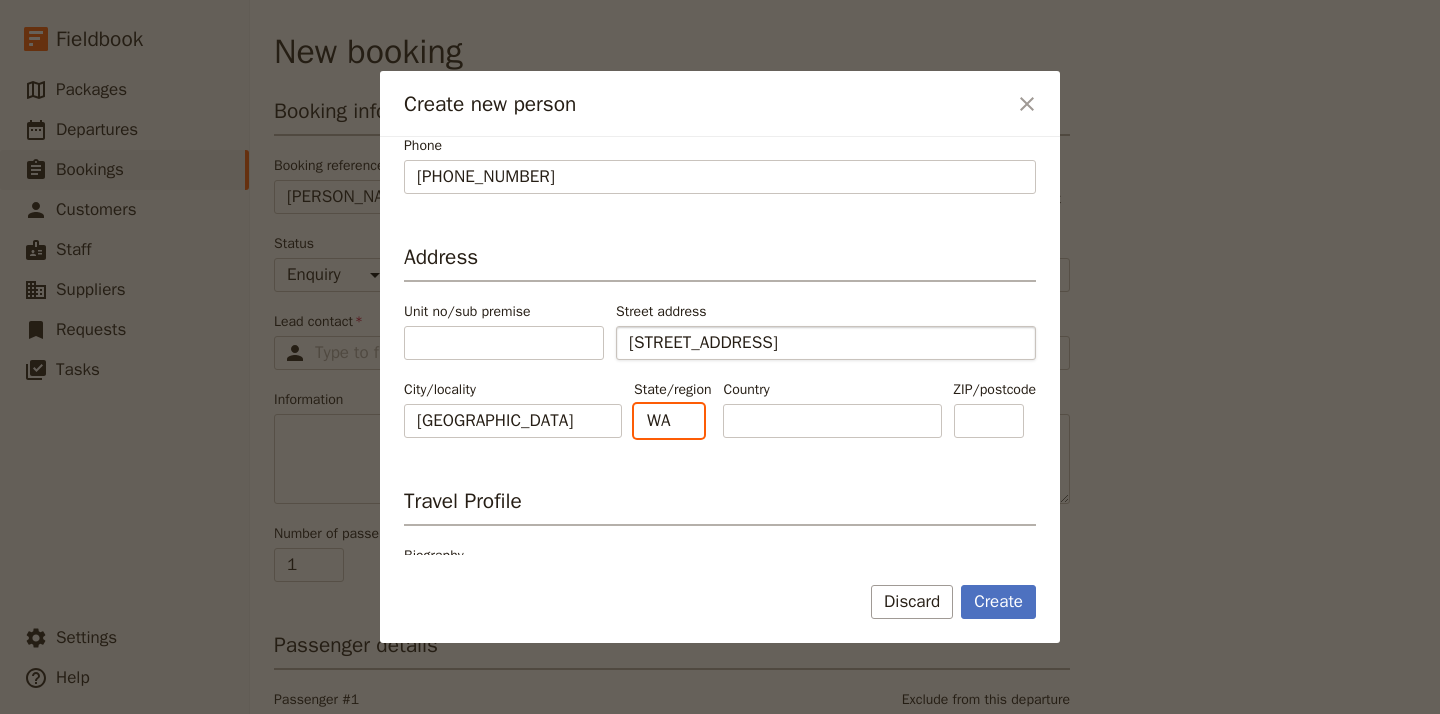 type on "WA" 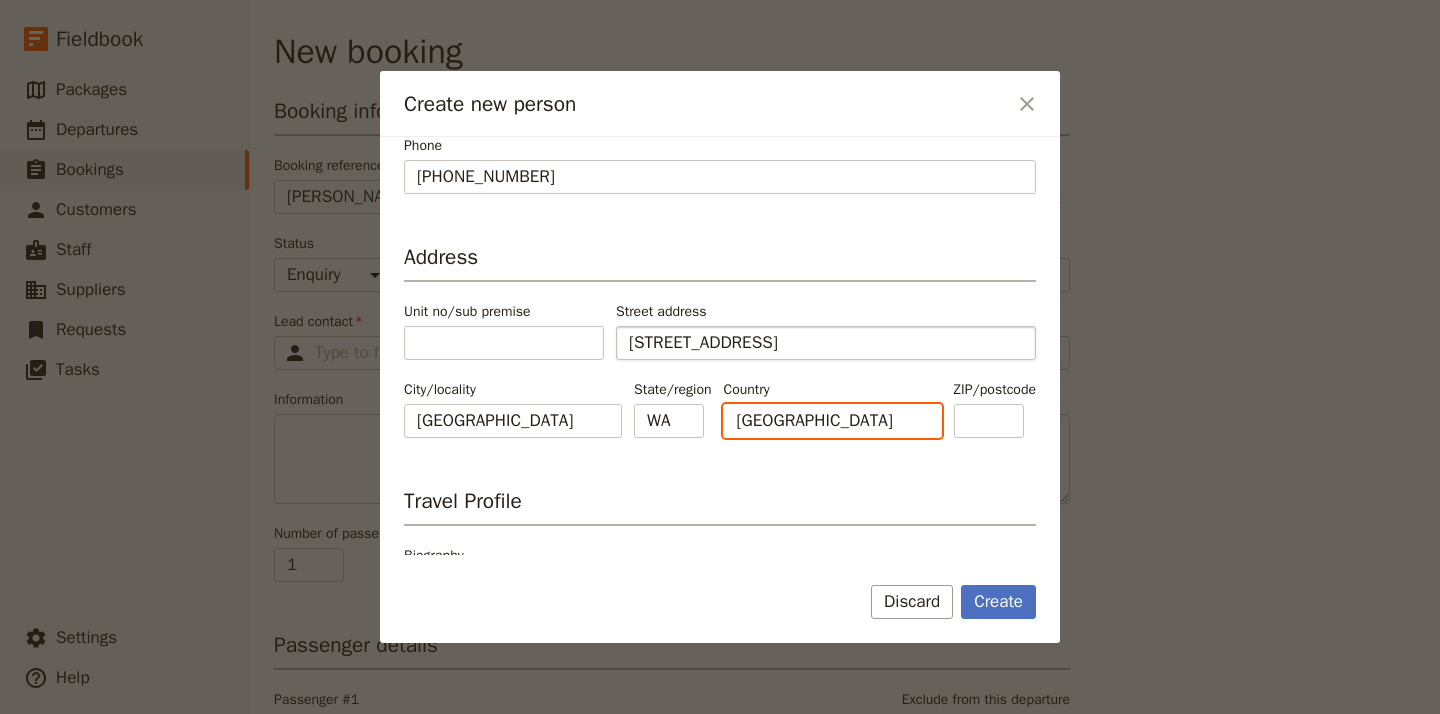 type on "[GEOGRAPHIC_DATA]" 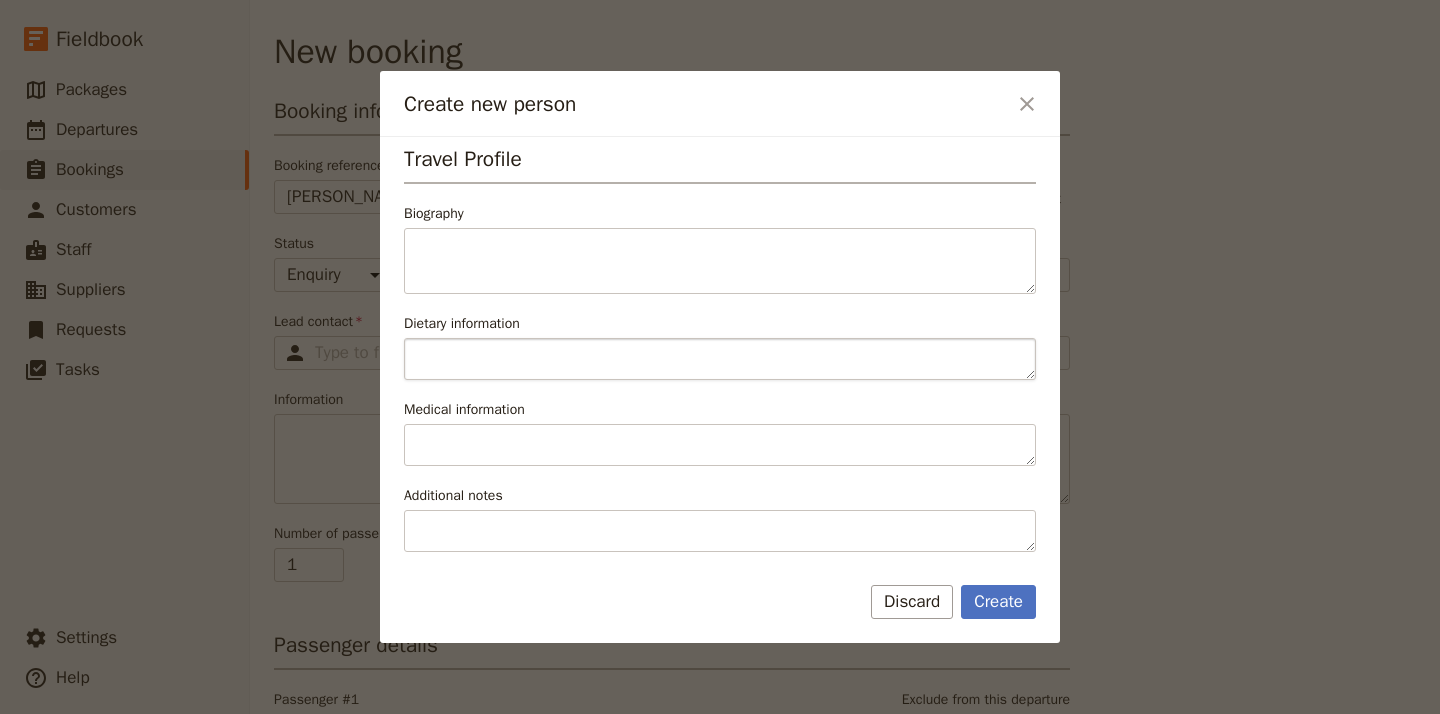 scroll, scrollTop: 819, scrollLeft: 0, axis: vertical 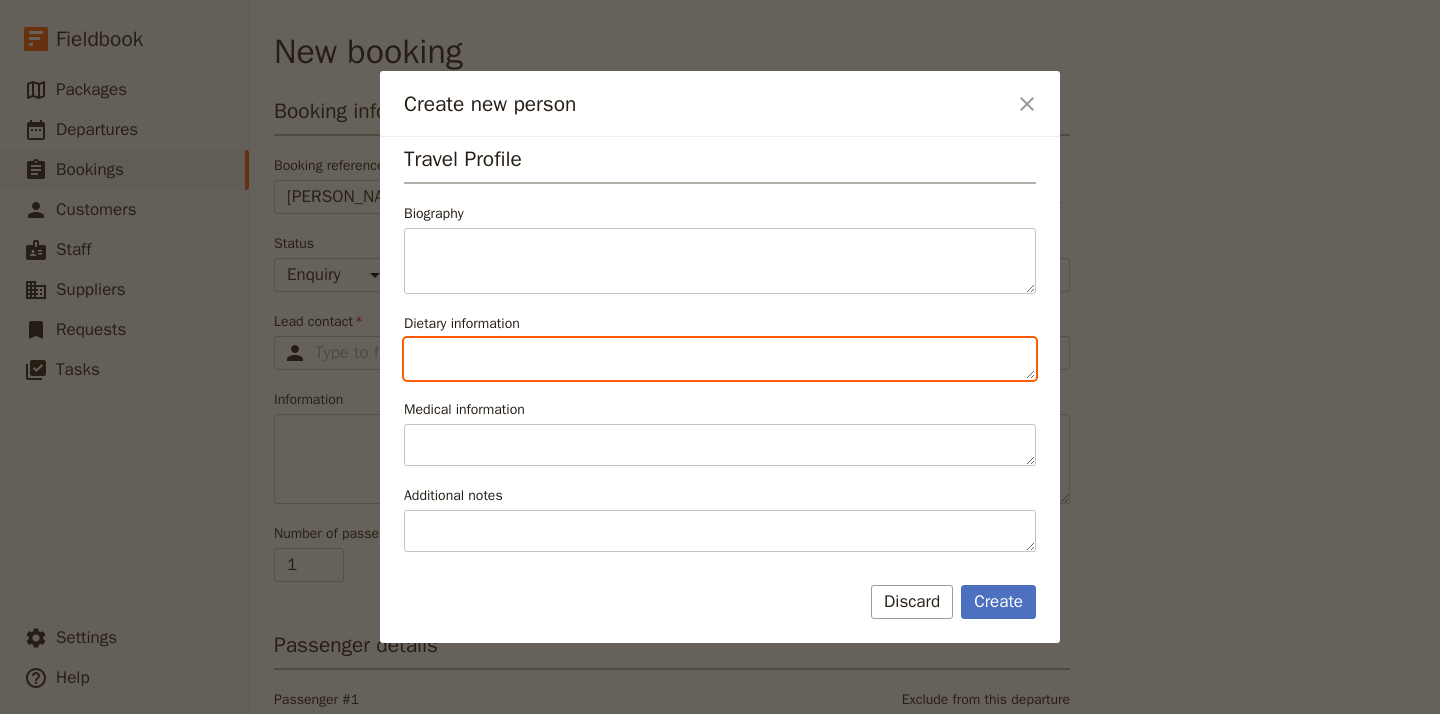 click on "Dietary information" at bounding box center [720, 359] 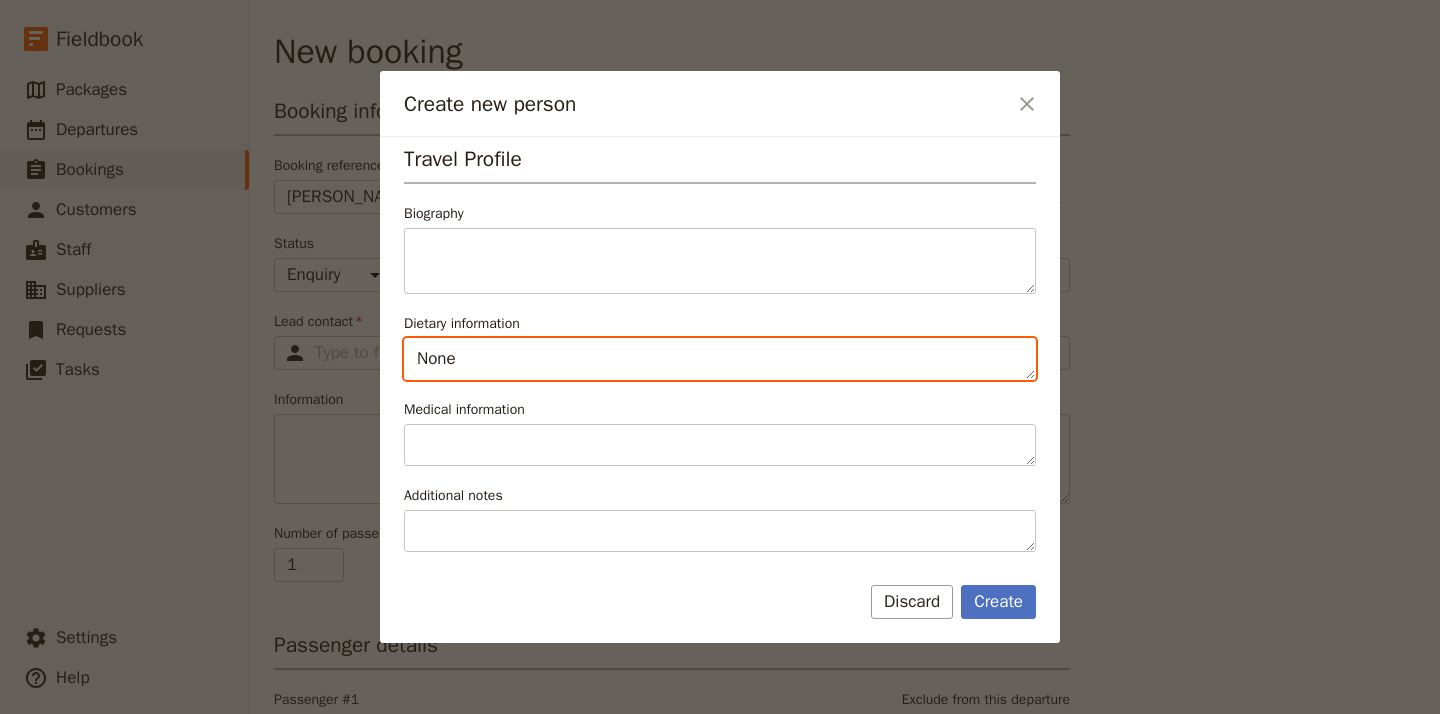 type on "None" 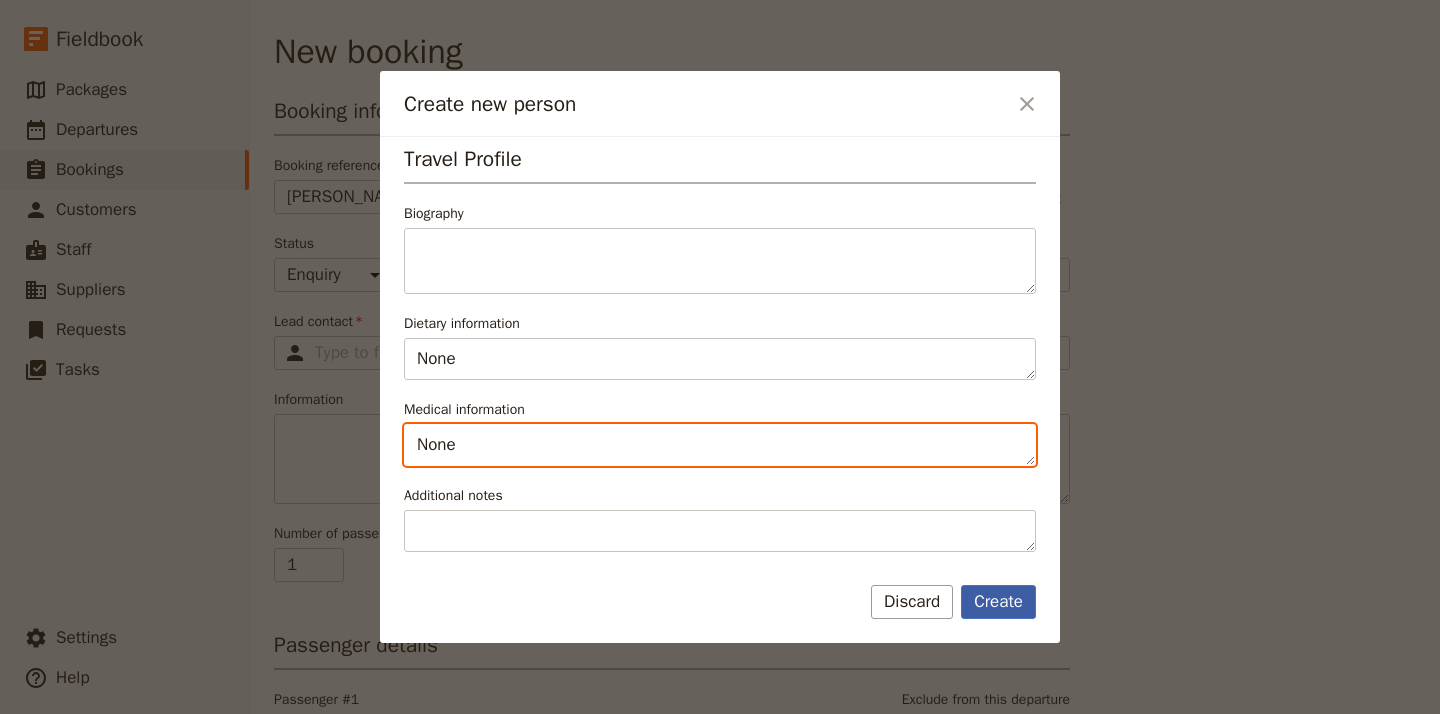 type on "None" 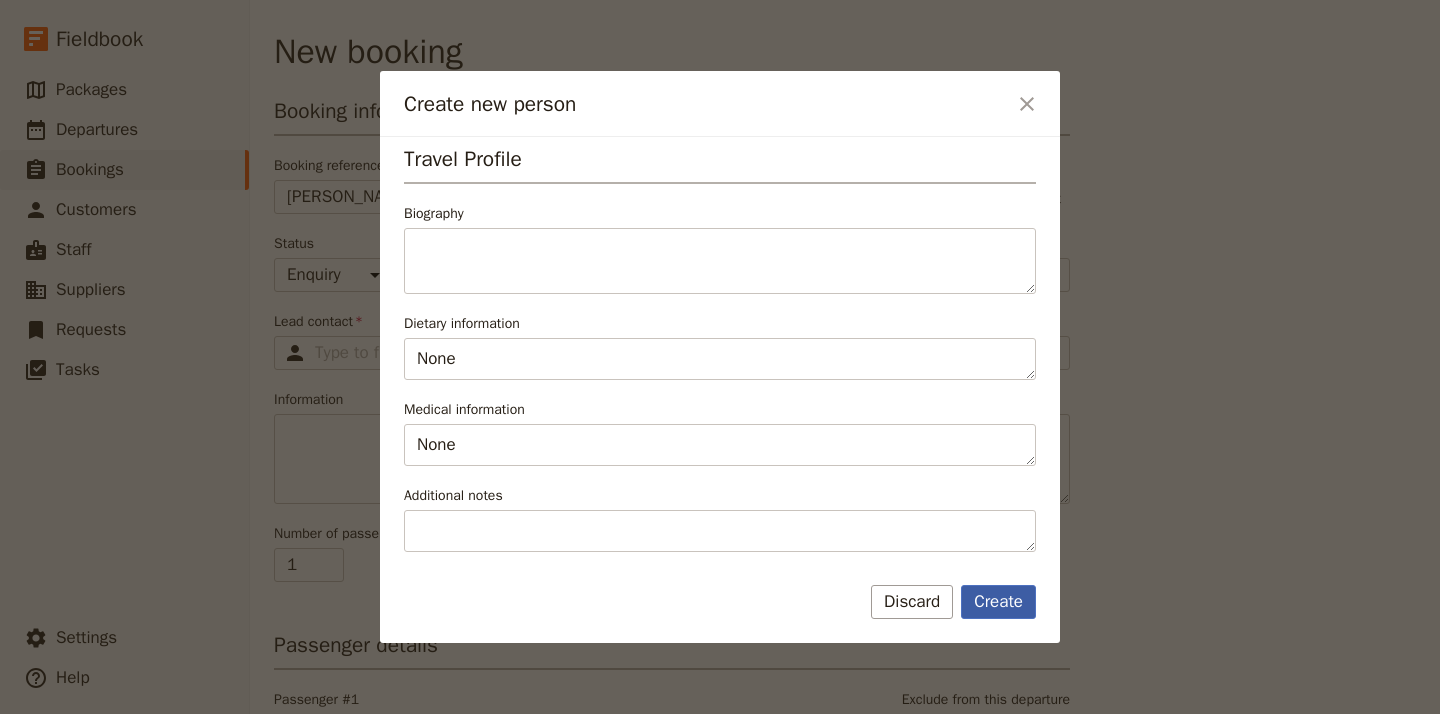 click on "Create" at bounding box center (998, 602) 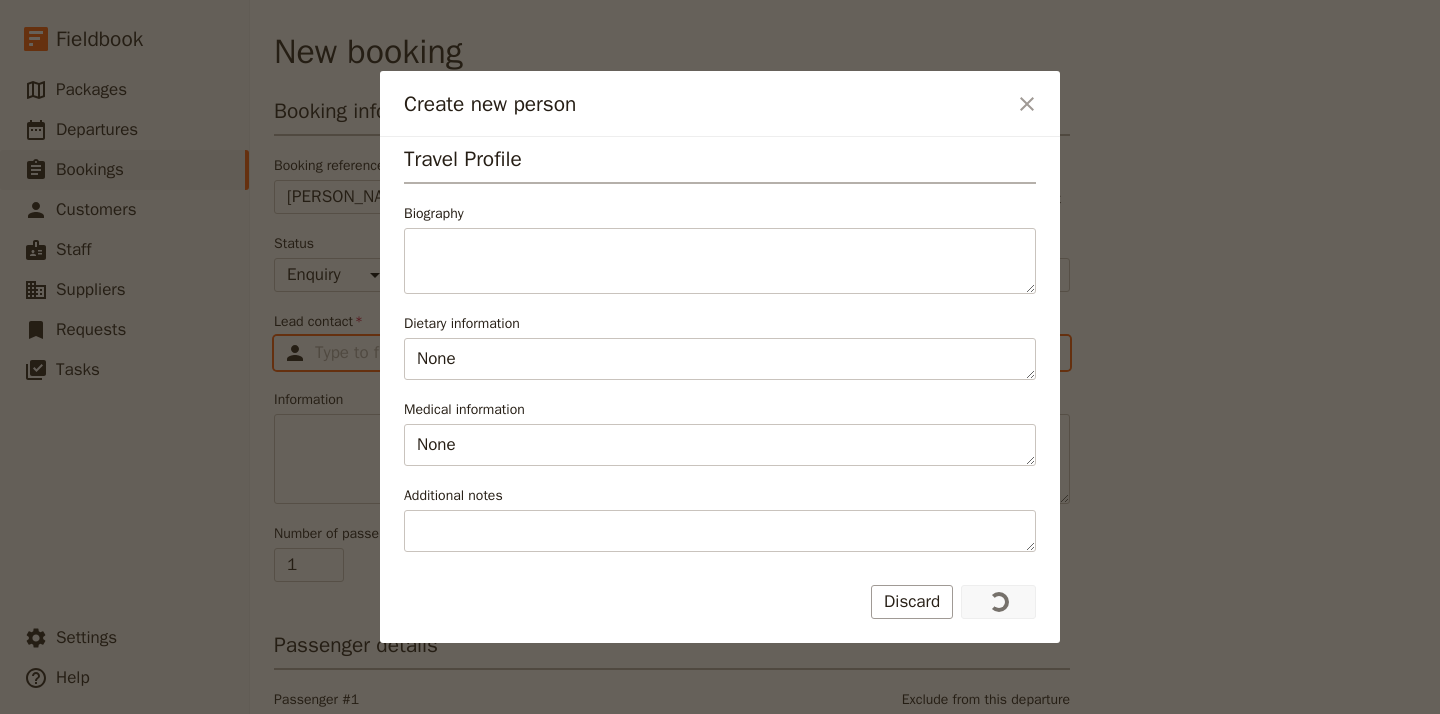 type on "Melanie Tuttle" 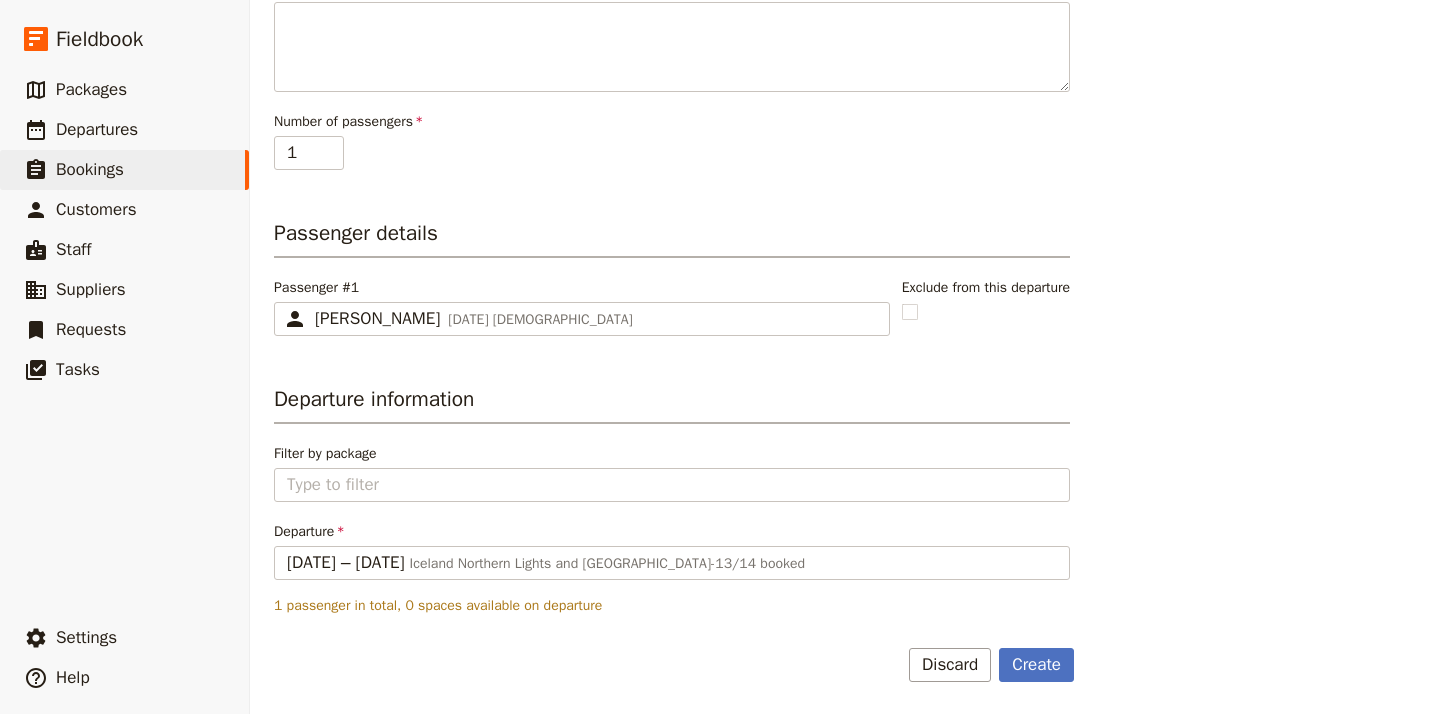 scroll, scrollTop: 412, scrollLeft: 0, axis: vertical 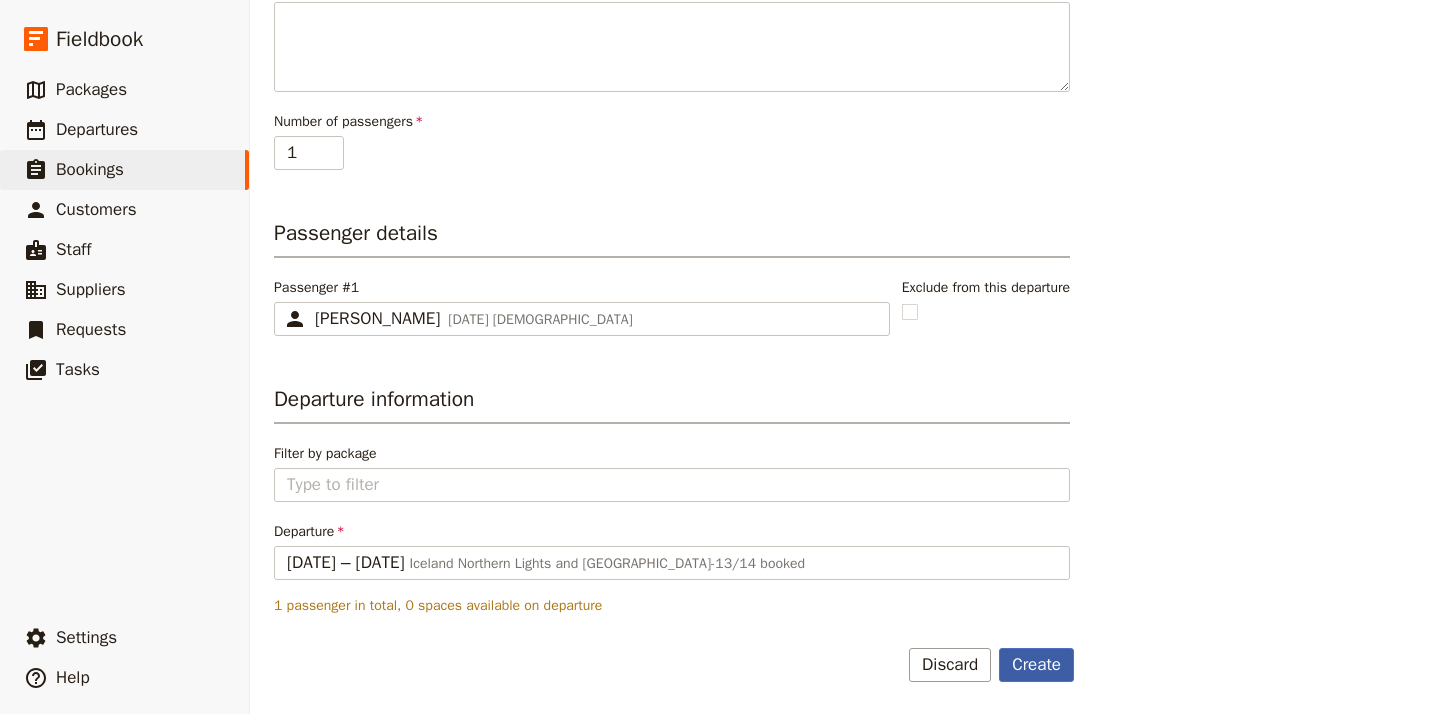 click on "Create" at bounding box center (1036, 665) 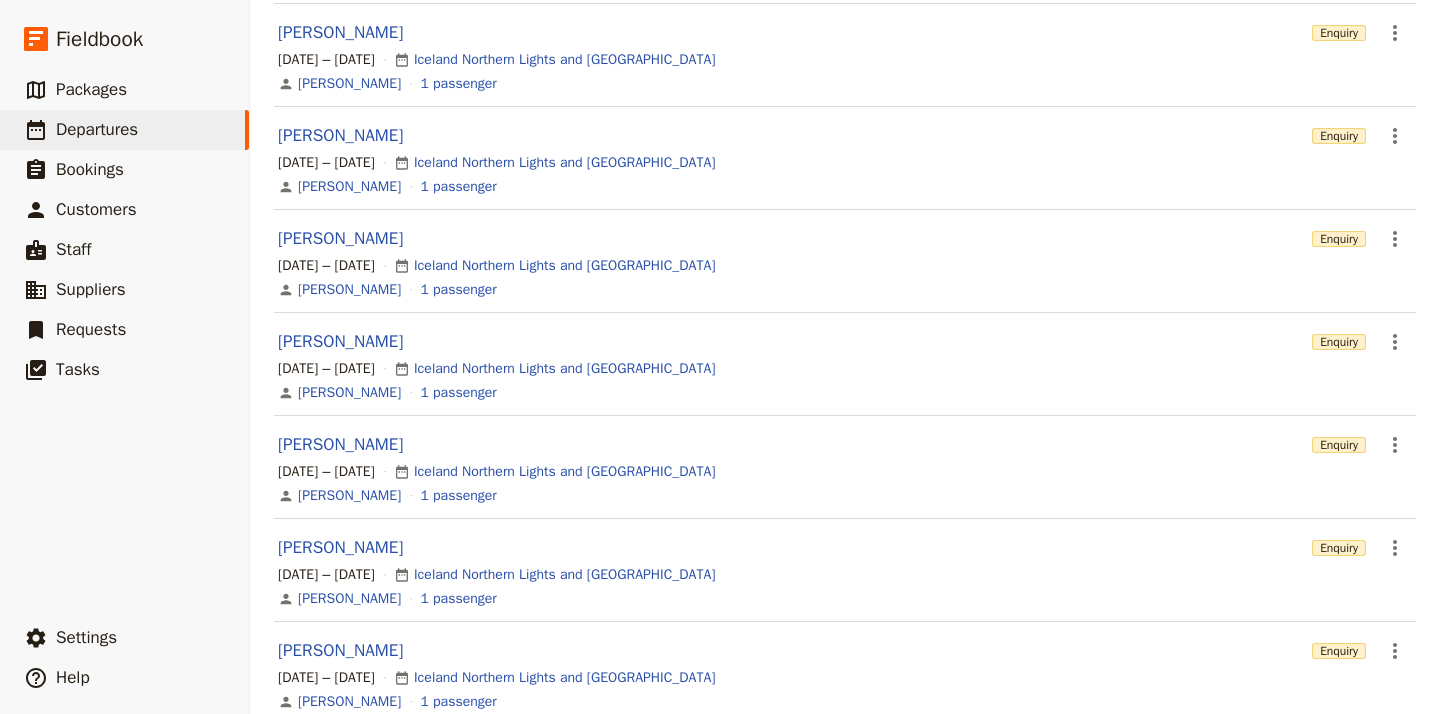 scroll, scrollTop: 0, scrollLeft: 0, axis: both 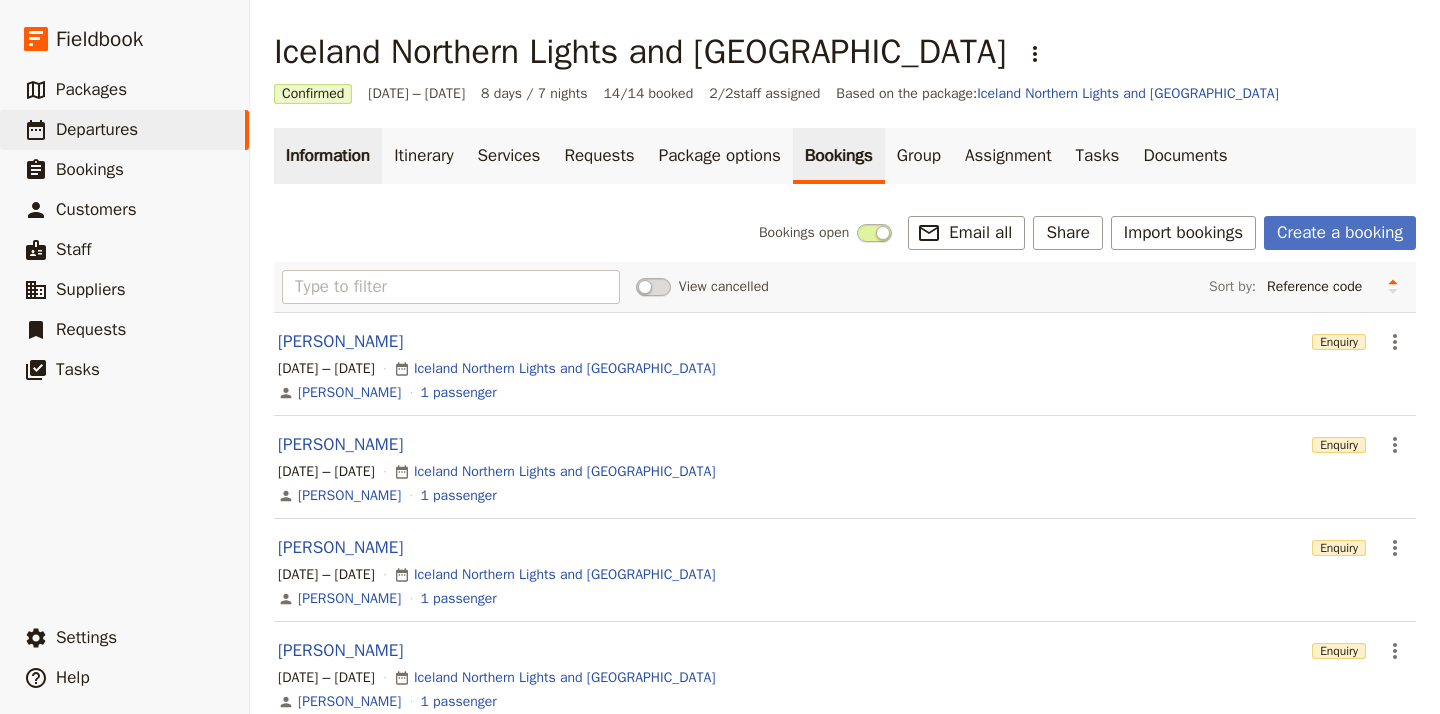 click on "Information" at bounding box center [328, 156] 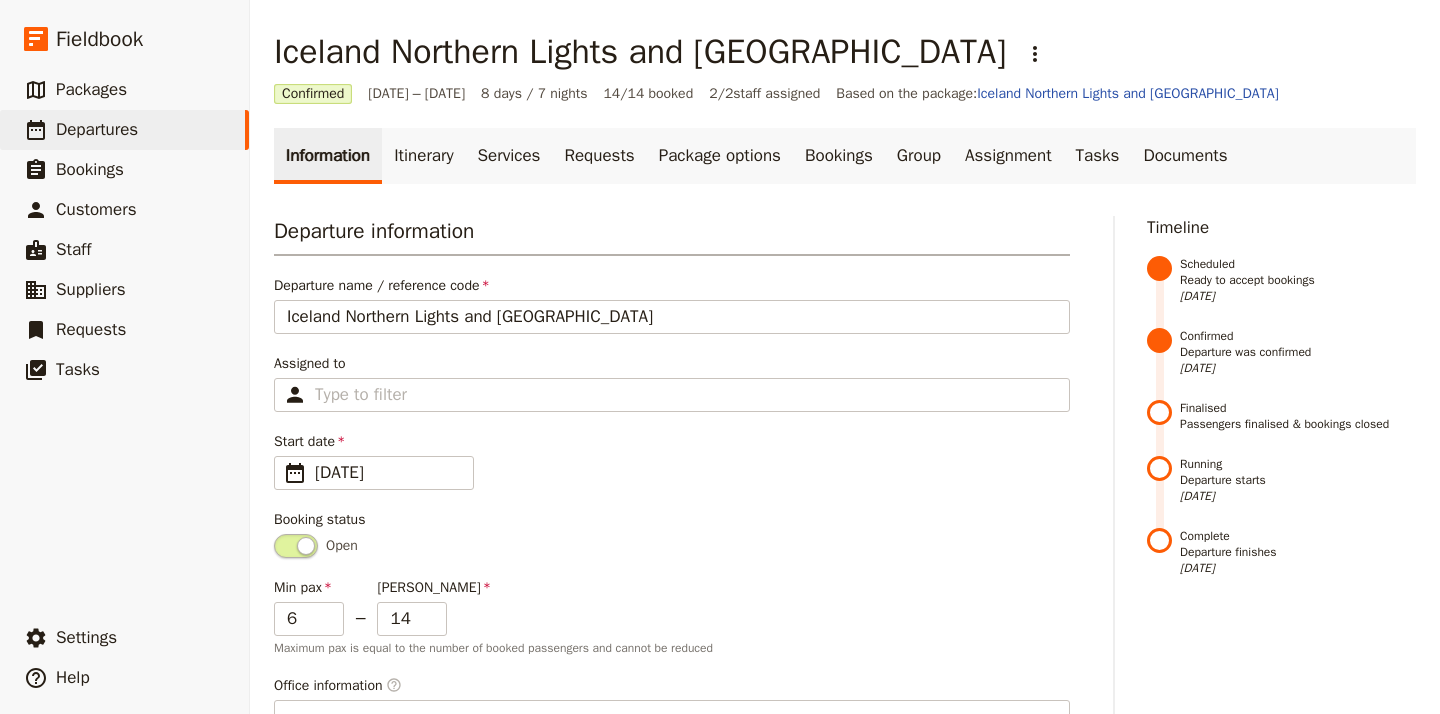 scroll, scrollTop: 0, scrollLeft: 0, axis: both 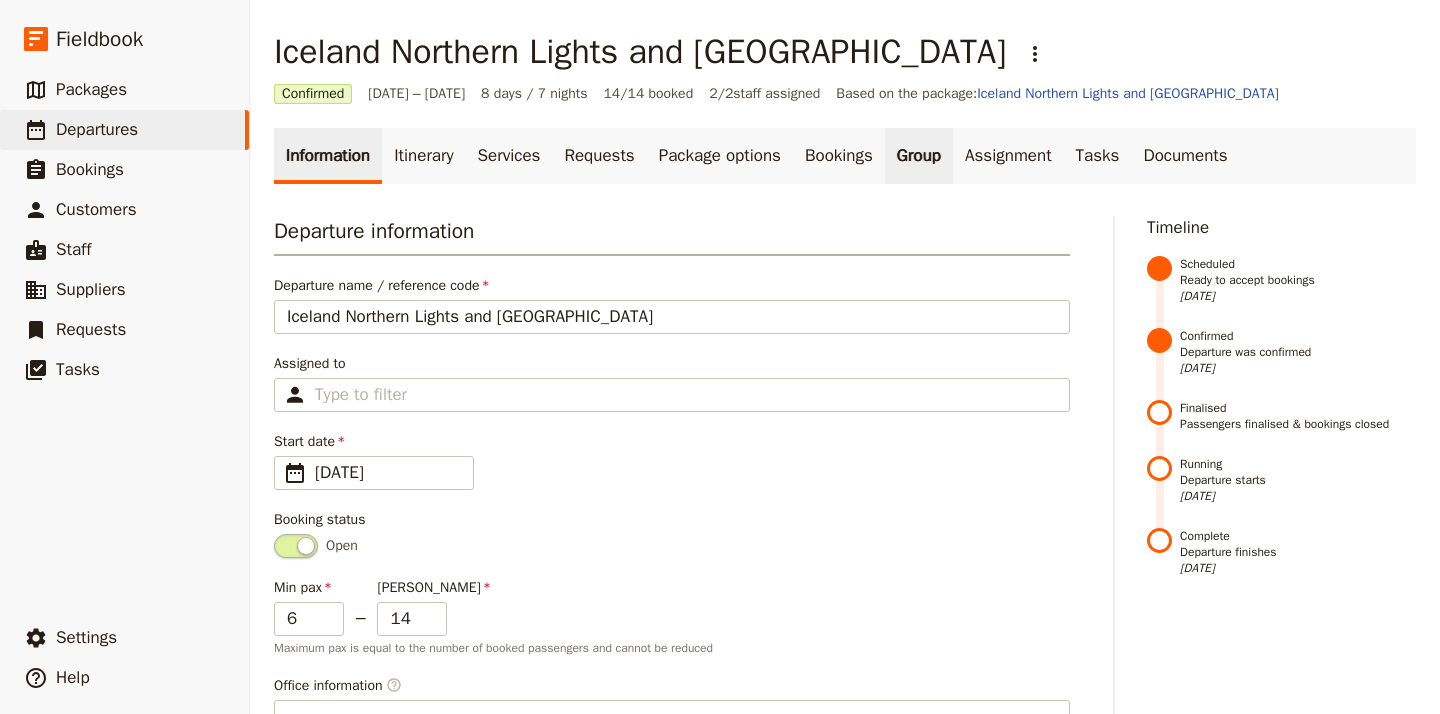 click on "Group" at bounding box center (919, 156) 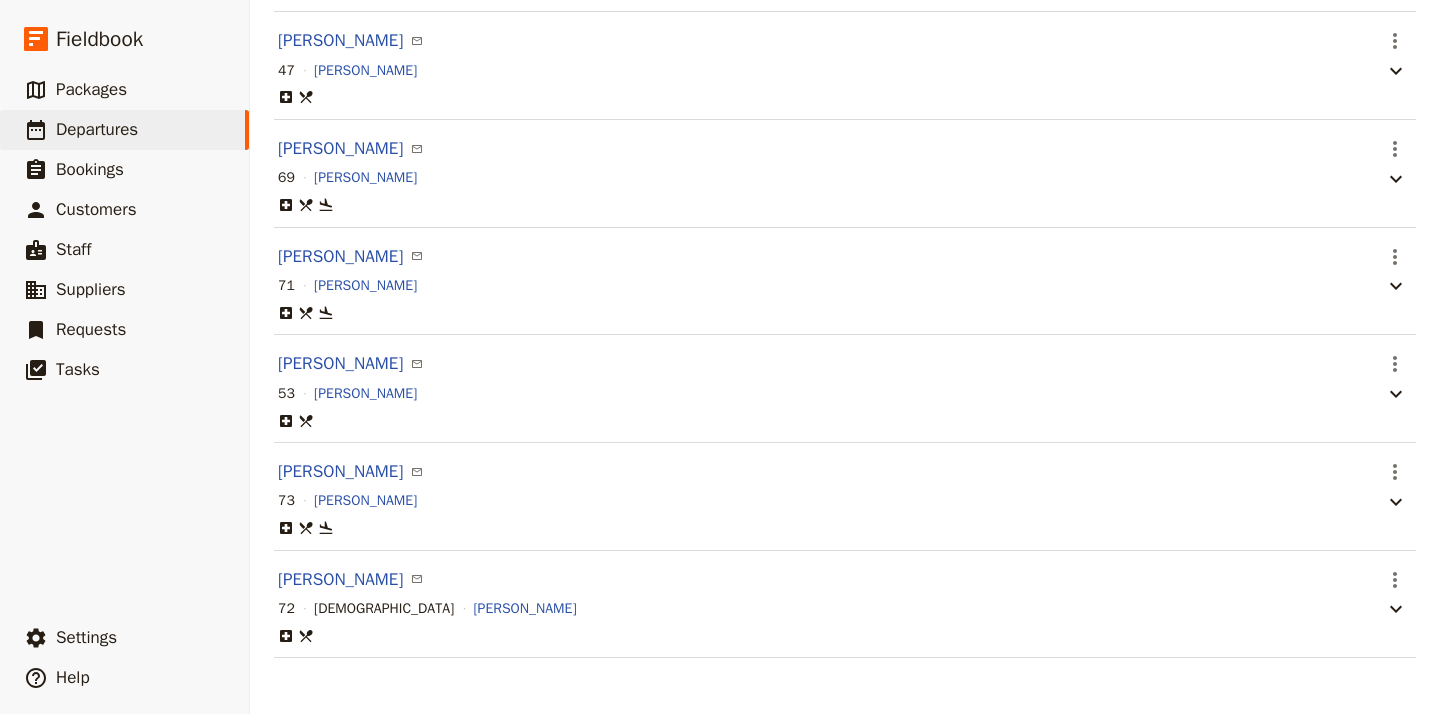scroll, scrollTop: 1340, scrollLeft: 0, axis: vertical 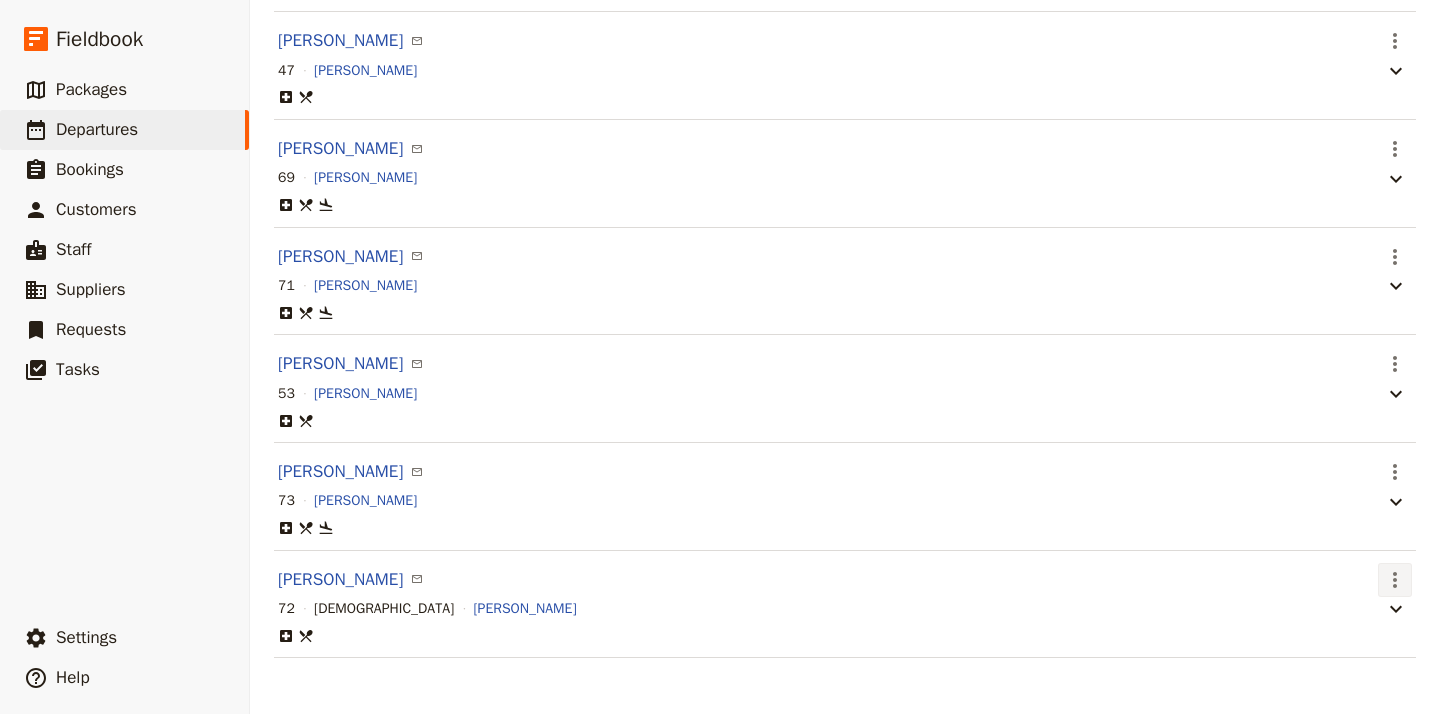click 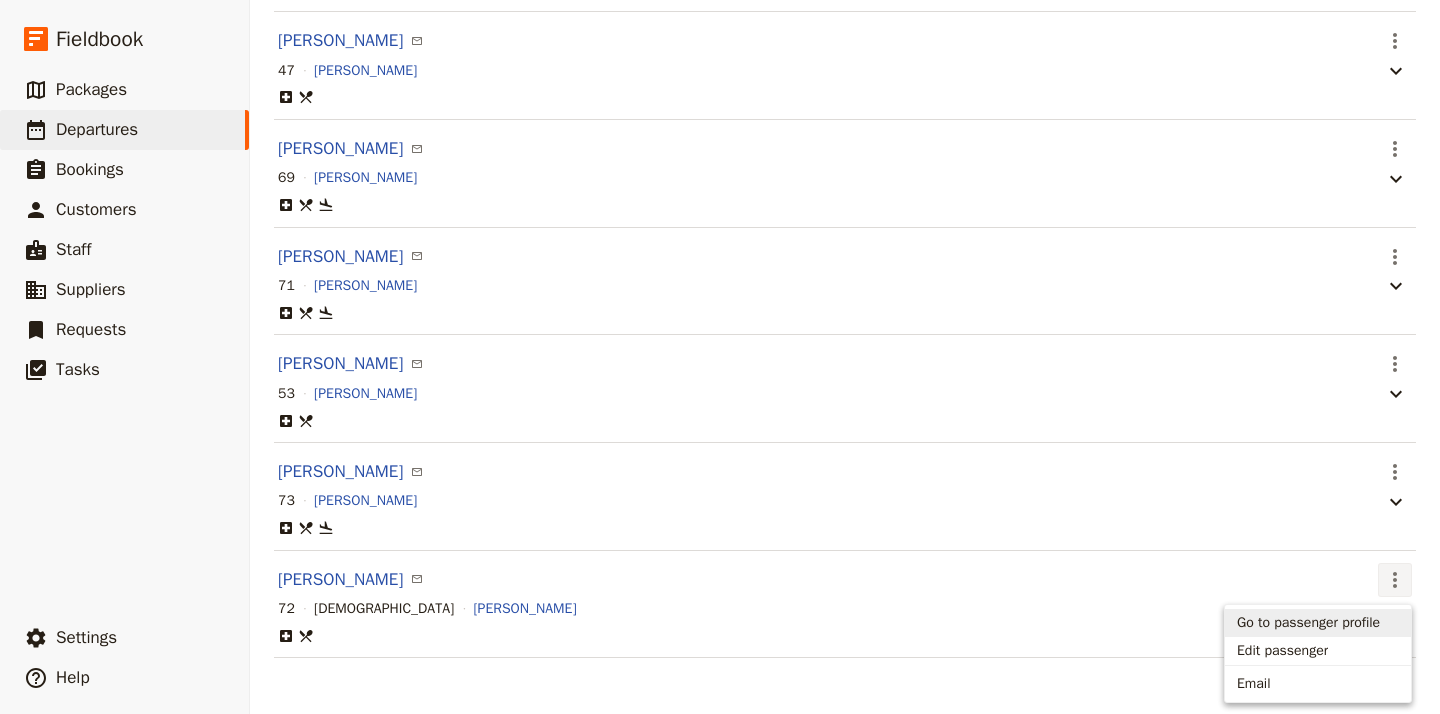 click on "Go to passenger profile" at bounding box center [1308, 623] 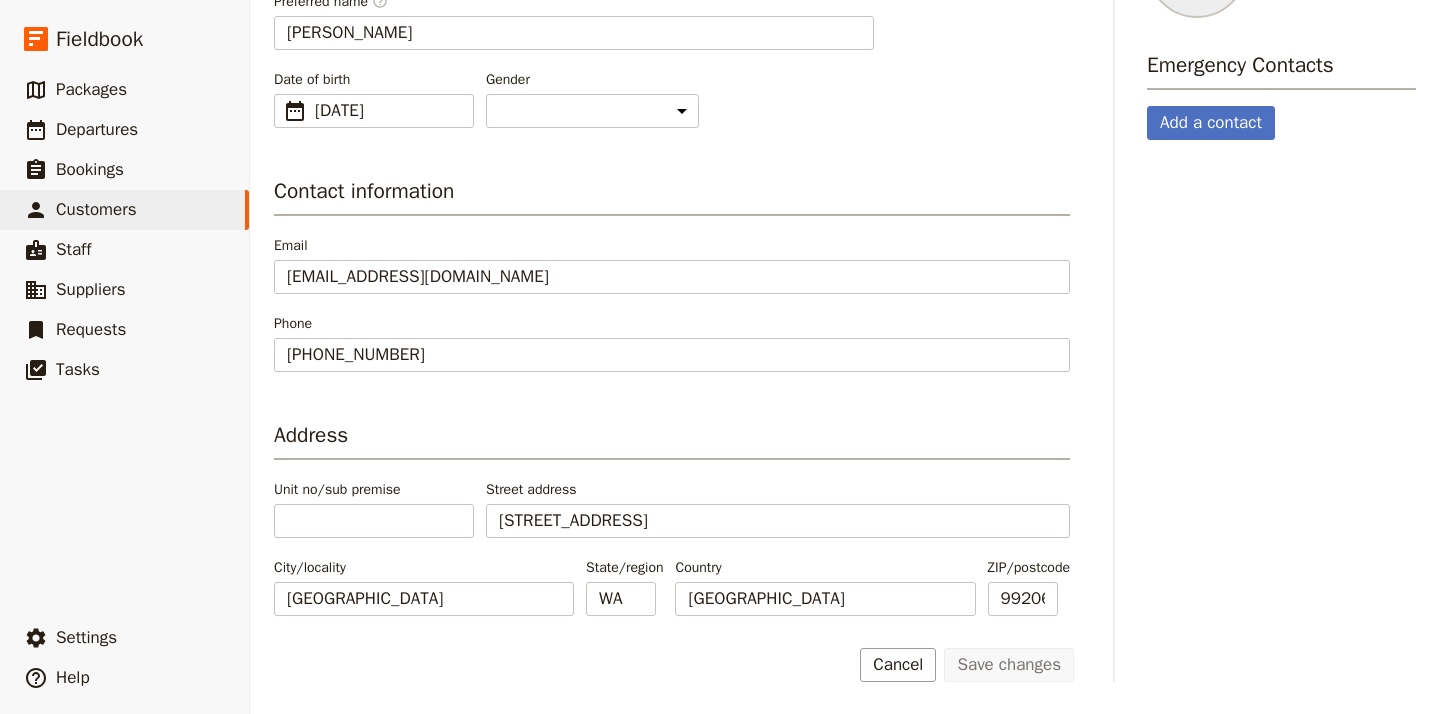 scroll, scrollTop: 331, scrollLeft: 0, axis: vertical 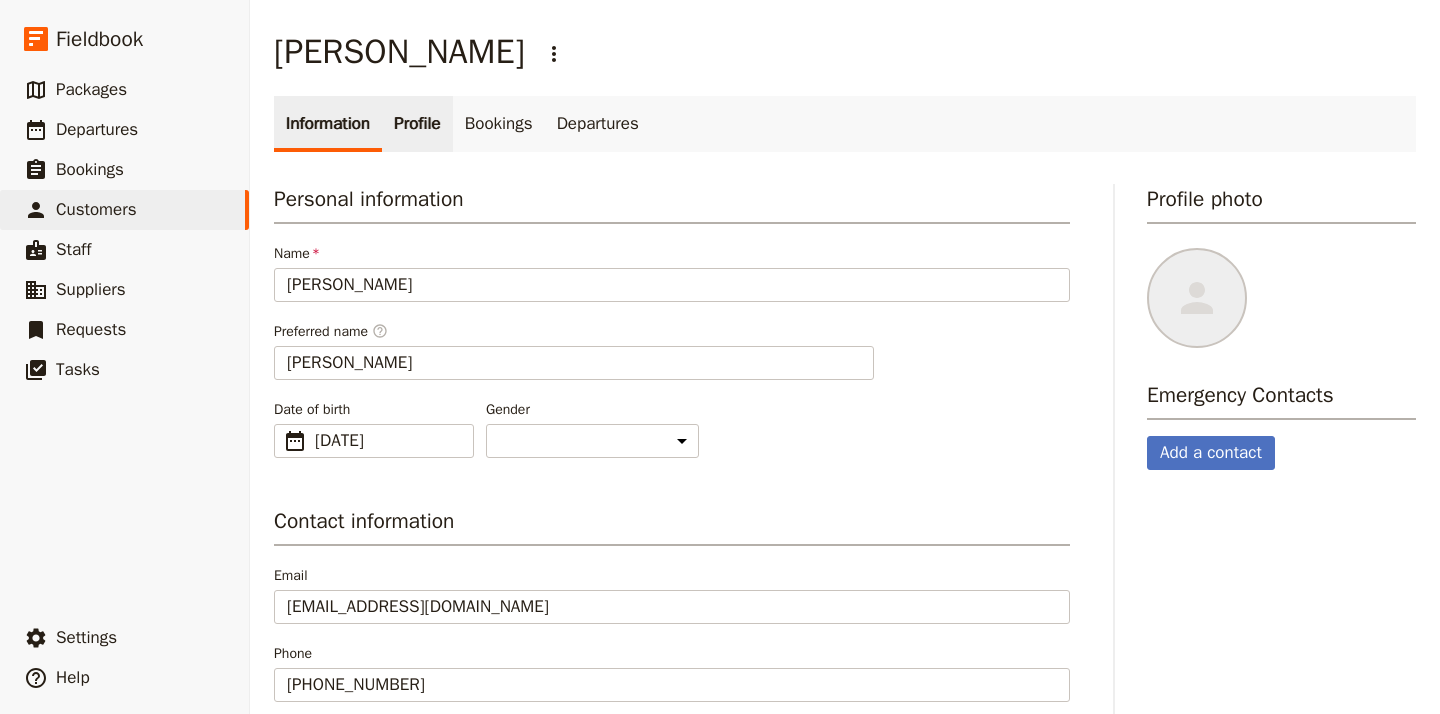click on "Profile" at bounding box center [417, 124] 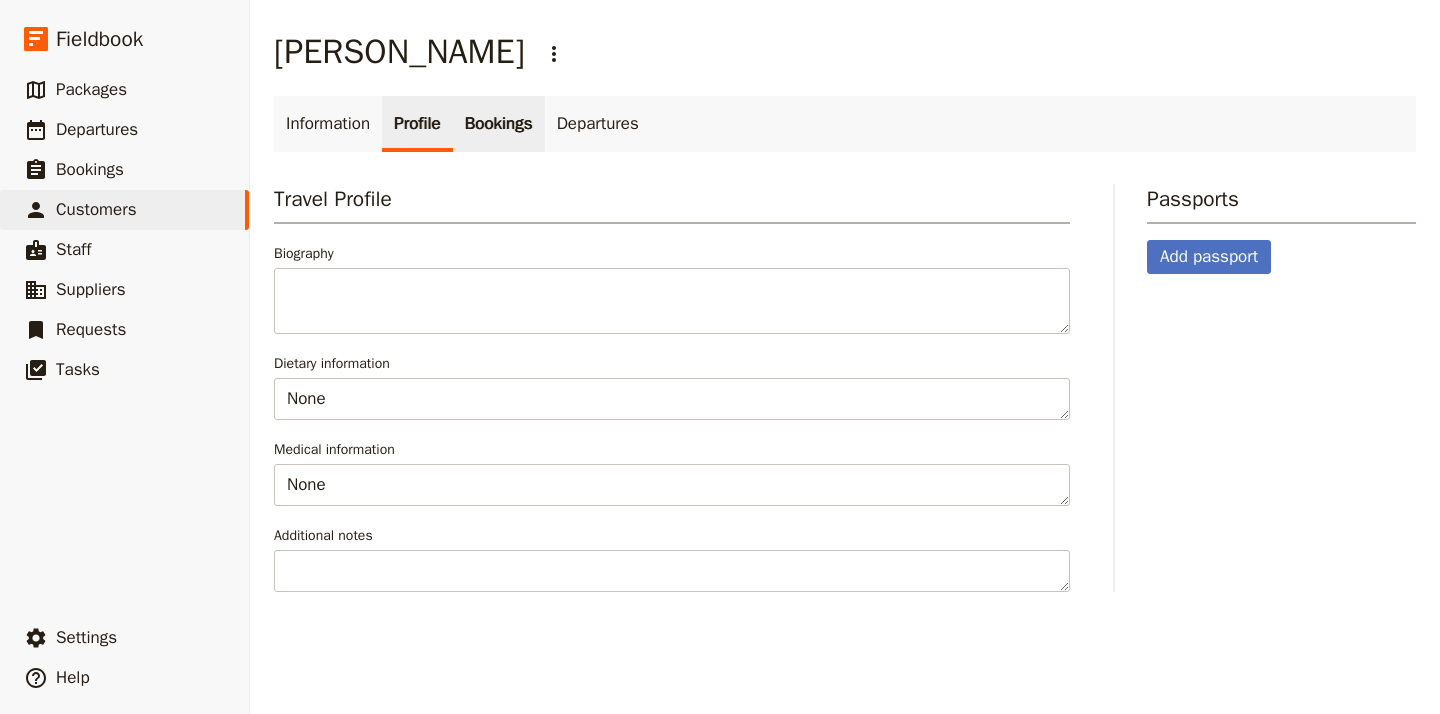 click on "Bookings" at bounding box center (499, 124) 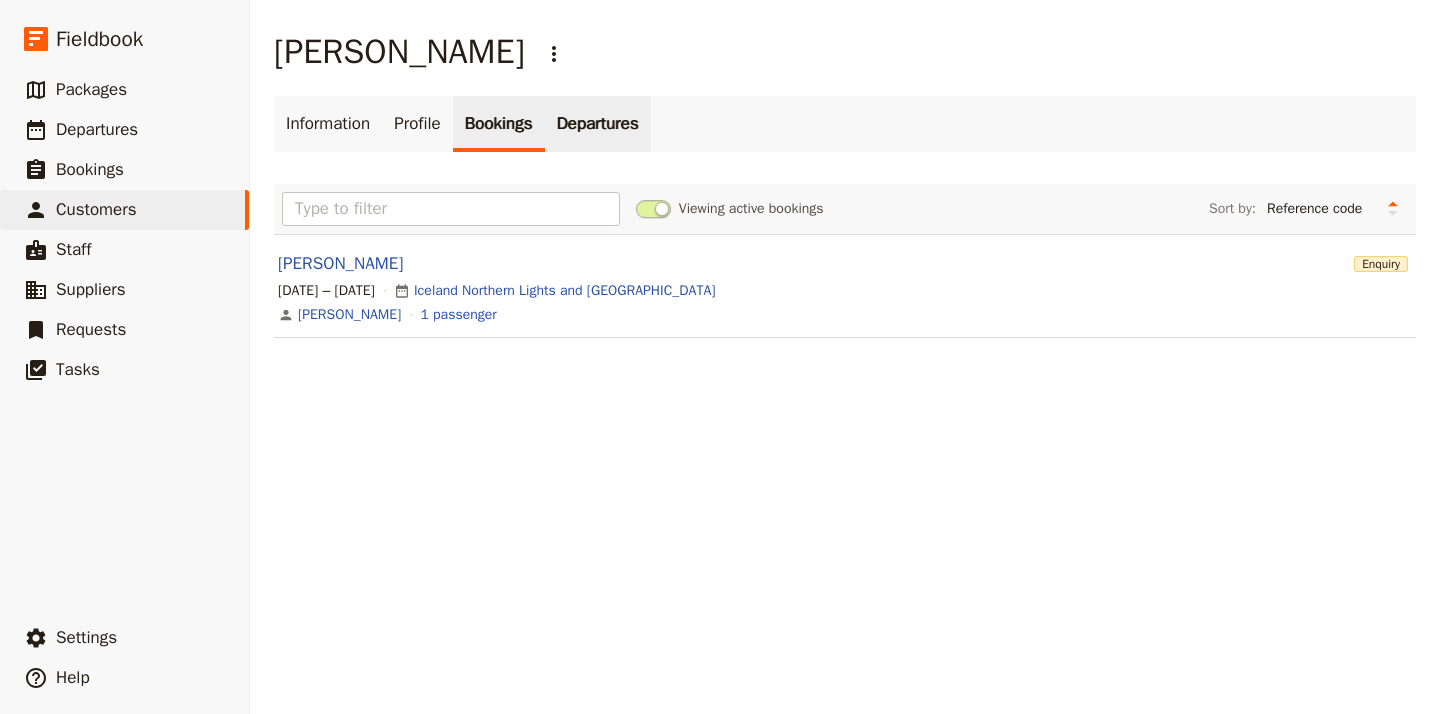 click on "Departures" at bounding box center (598, 124) 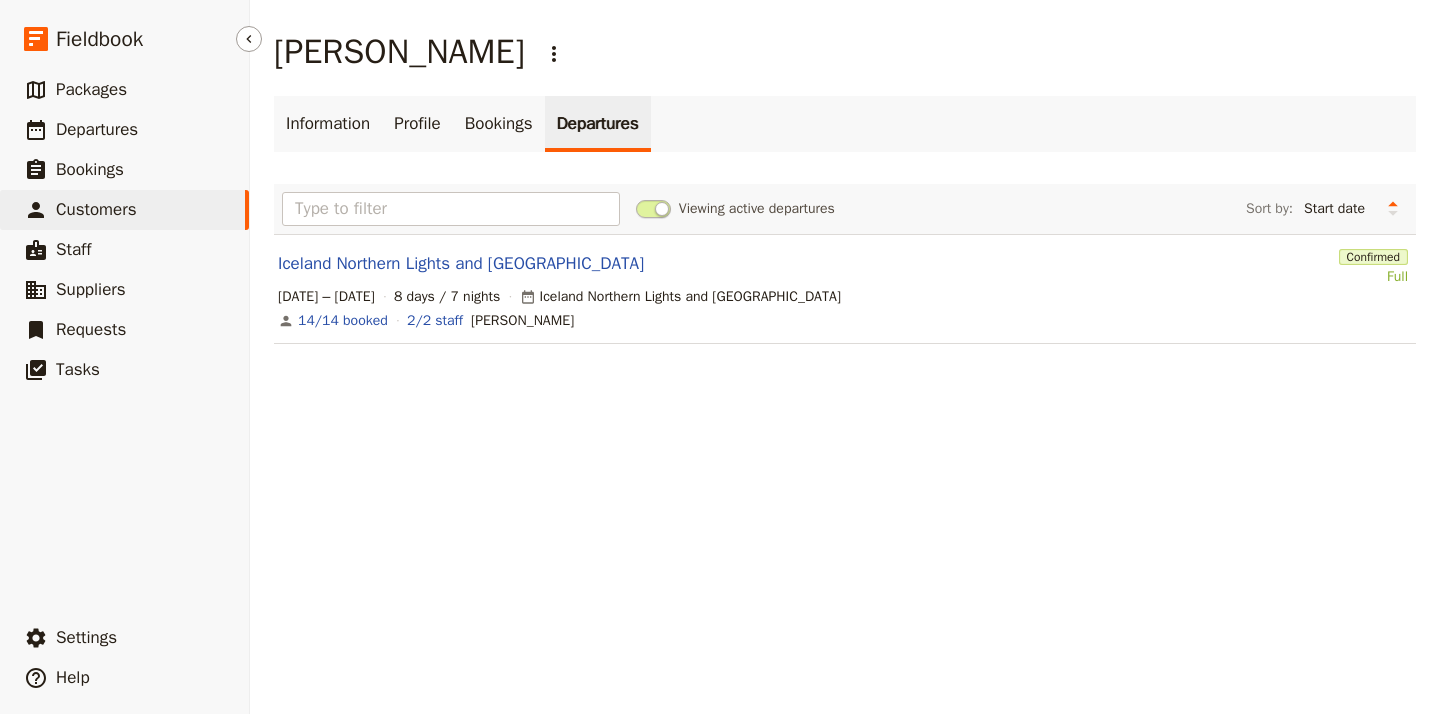 click on "Customers" at bounding box center [96, 209] 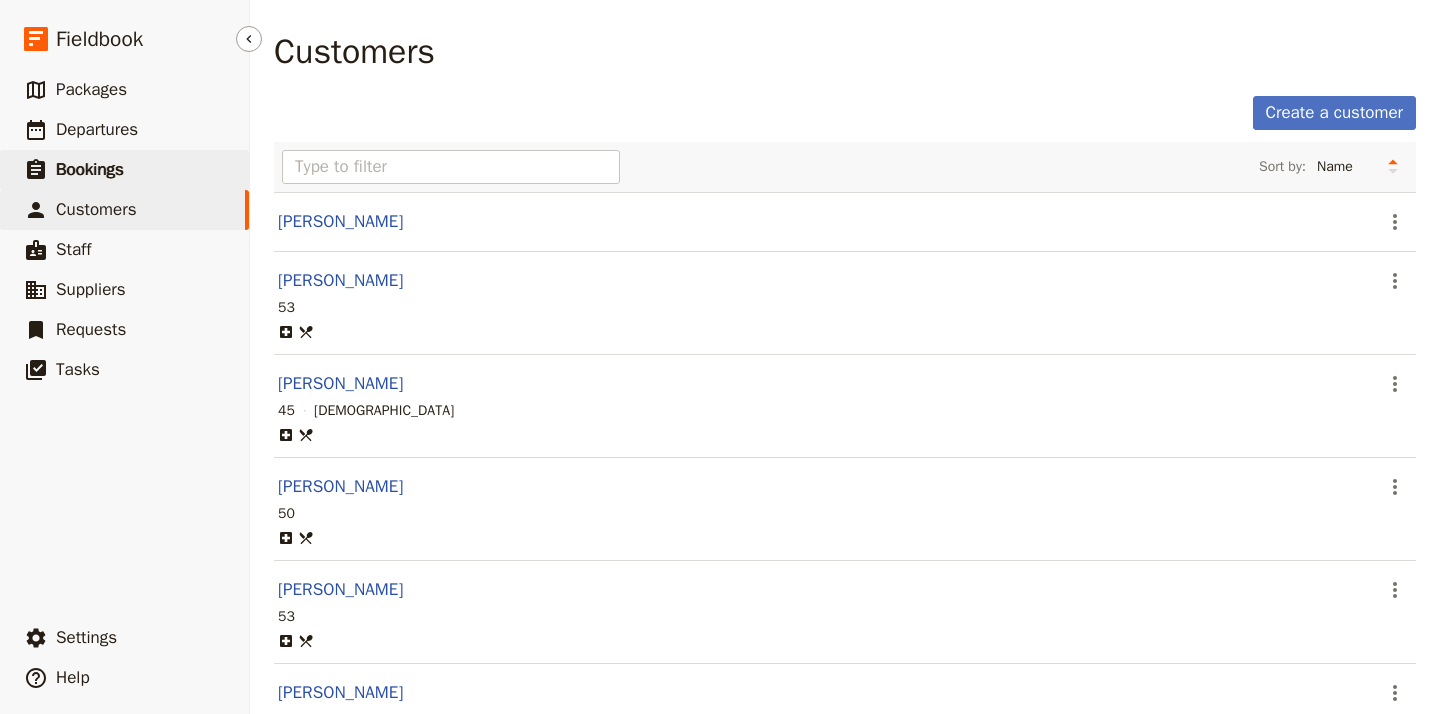 click on "Bookings" at bounding box center [90, 169] 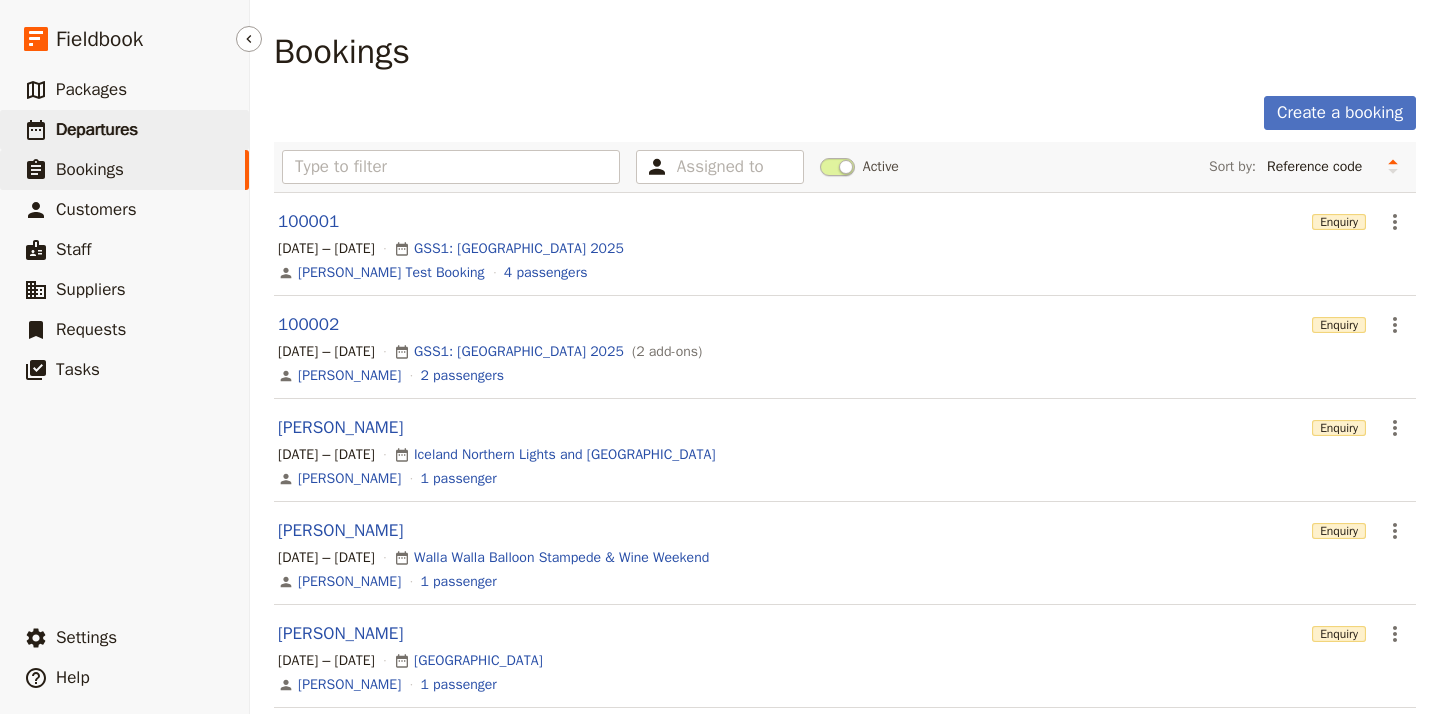 click on "Departures" at bounding box center (97, 129) 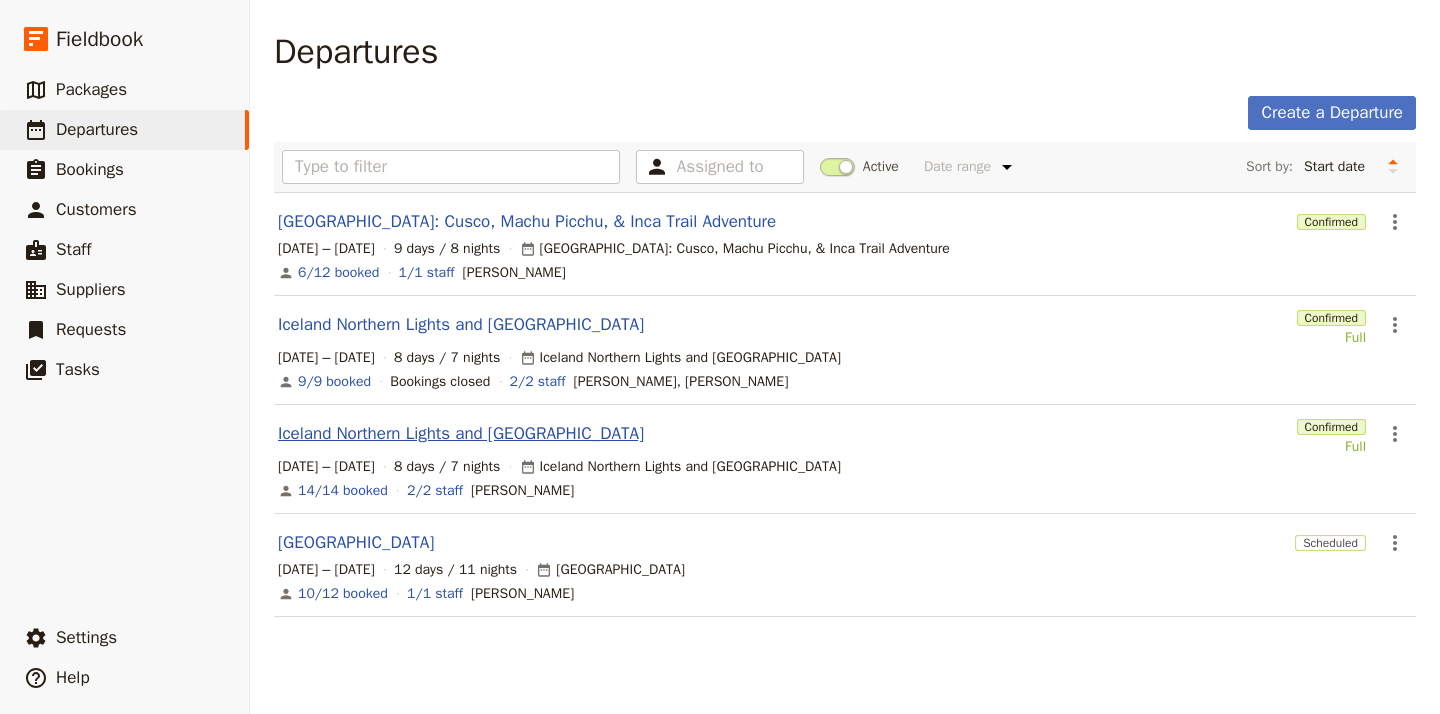 click on "Iceland Northern Lights and [GEOGRAPHIC_DATA]" at bounding box center [461, 434] 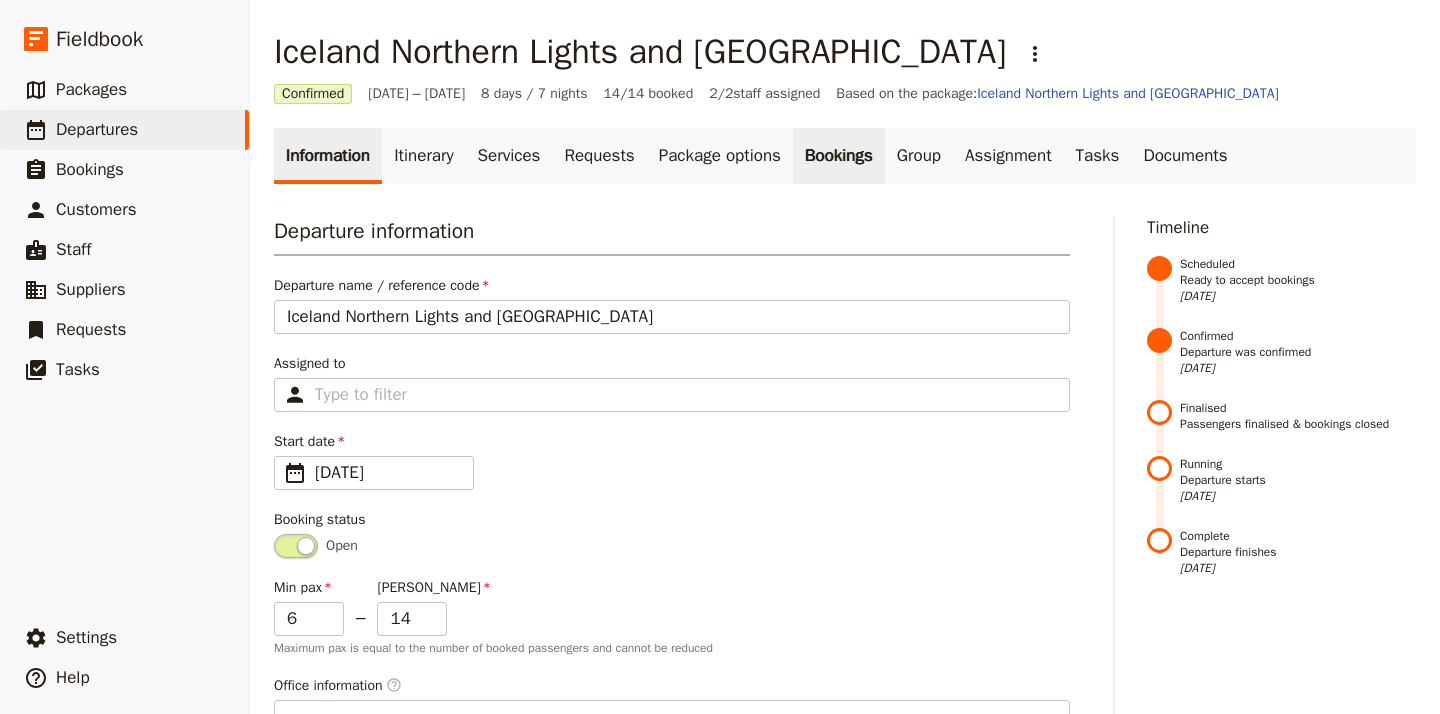 click on "Bookings" at bounding box center [839, 156] 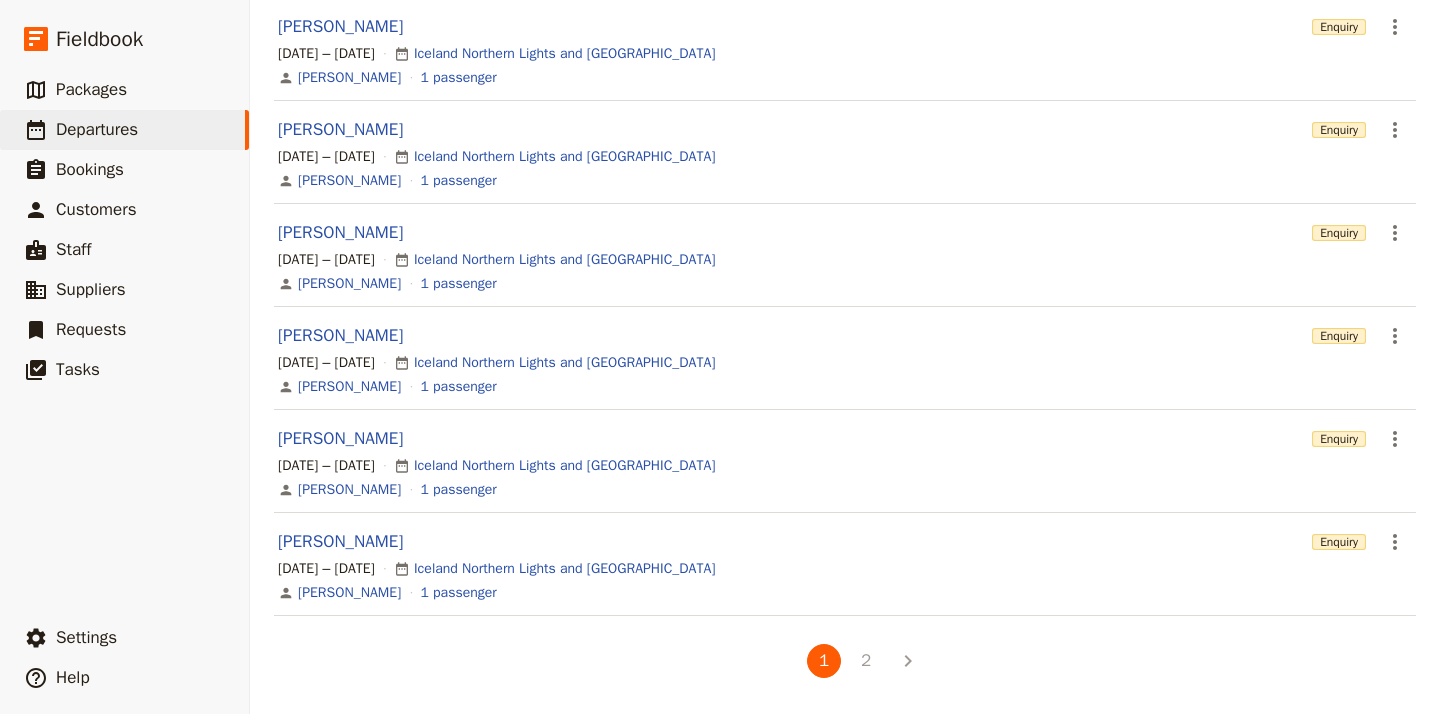 scroll, scrollTop: 727, scrollLeft: 0, axis: vertical 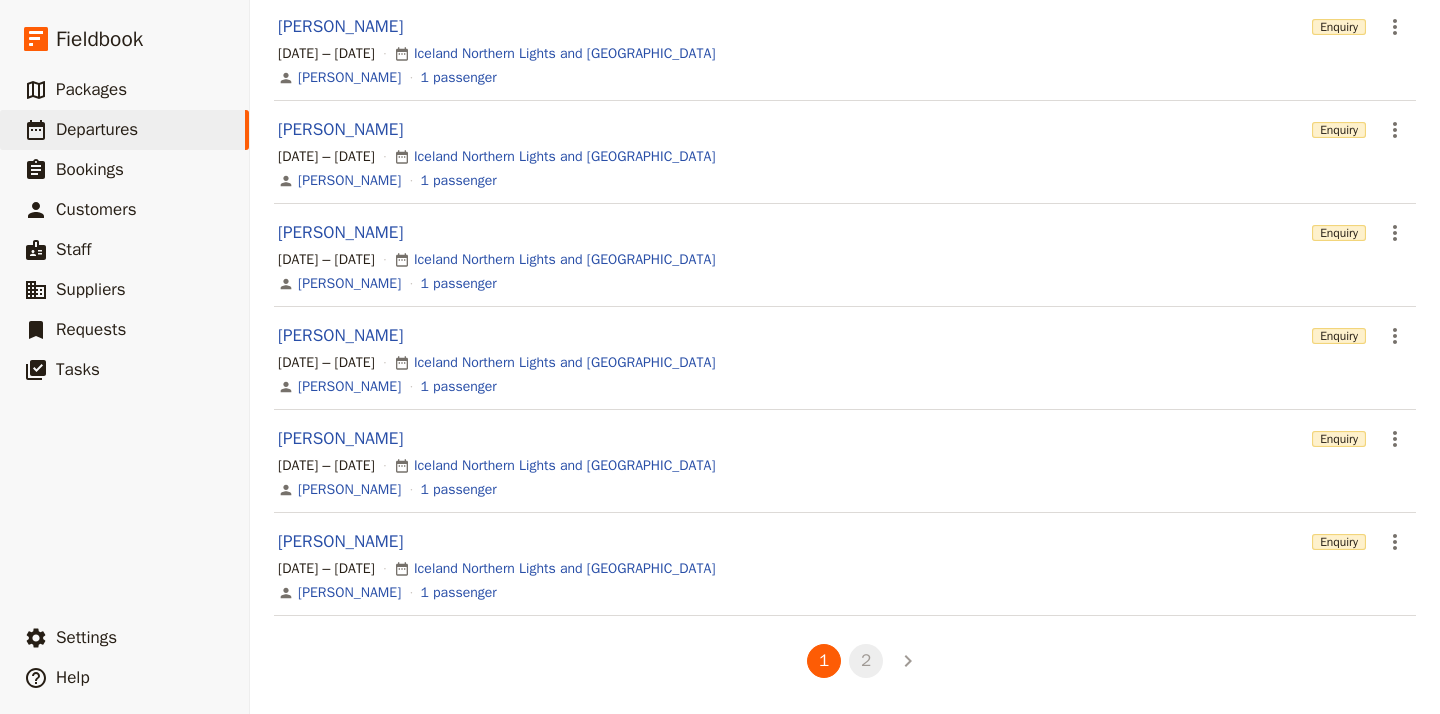 click on "2" at bounding box center (866, 661) 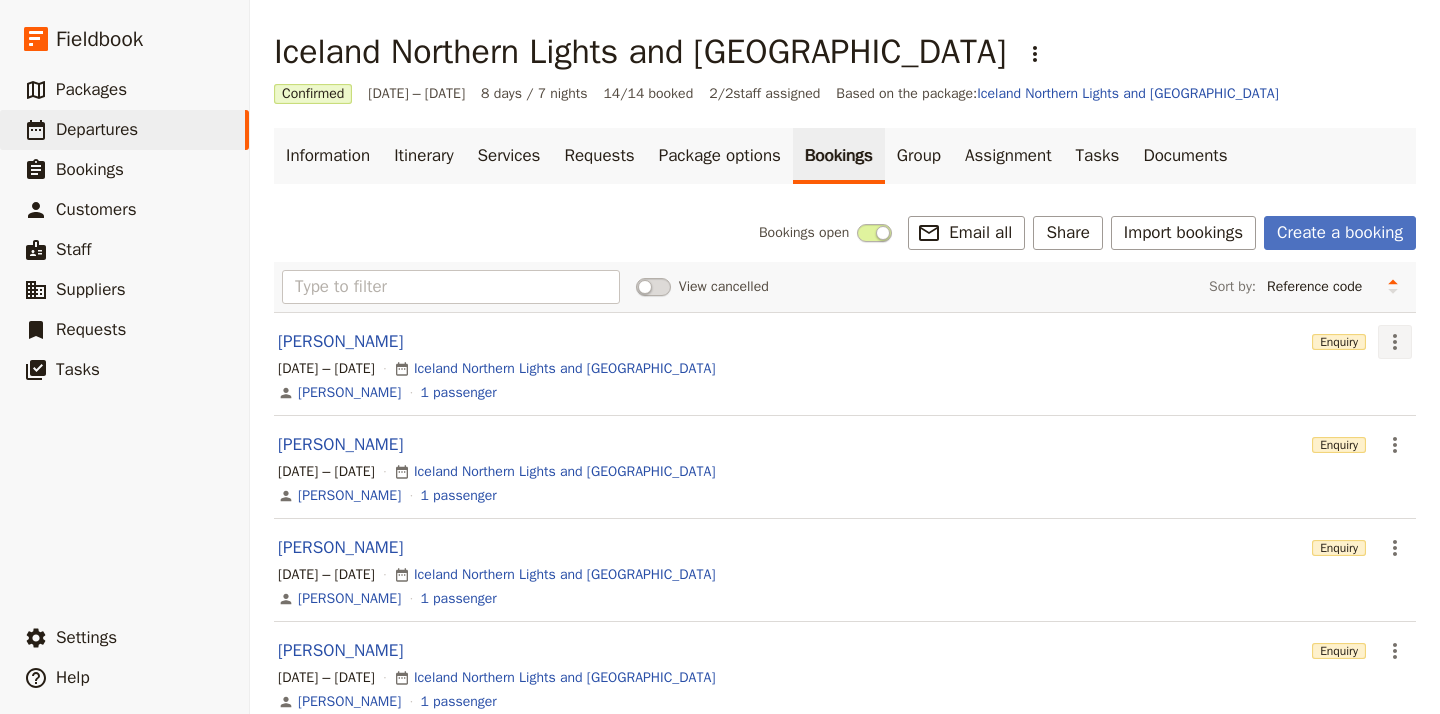 click 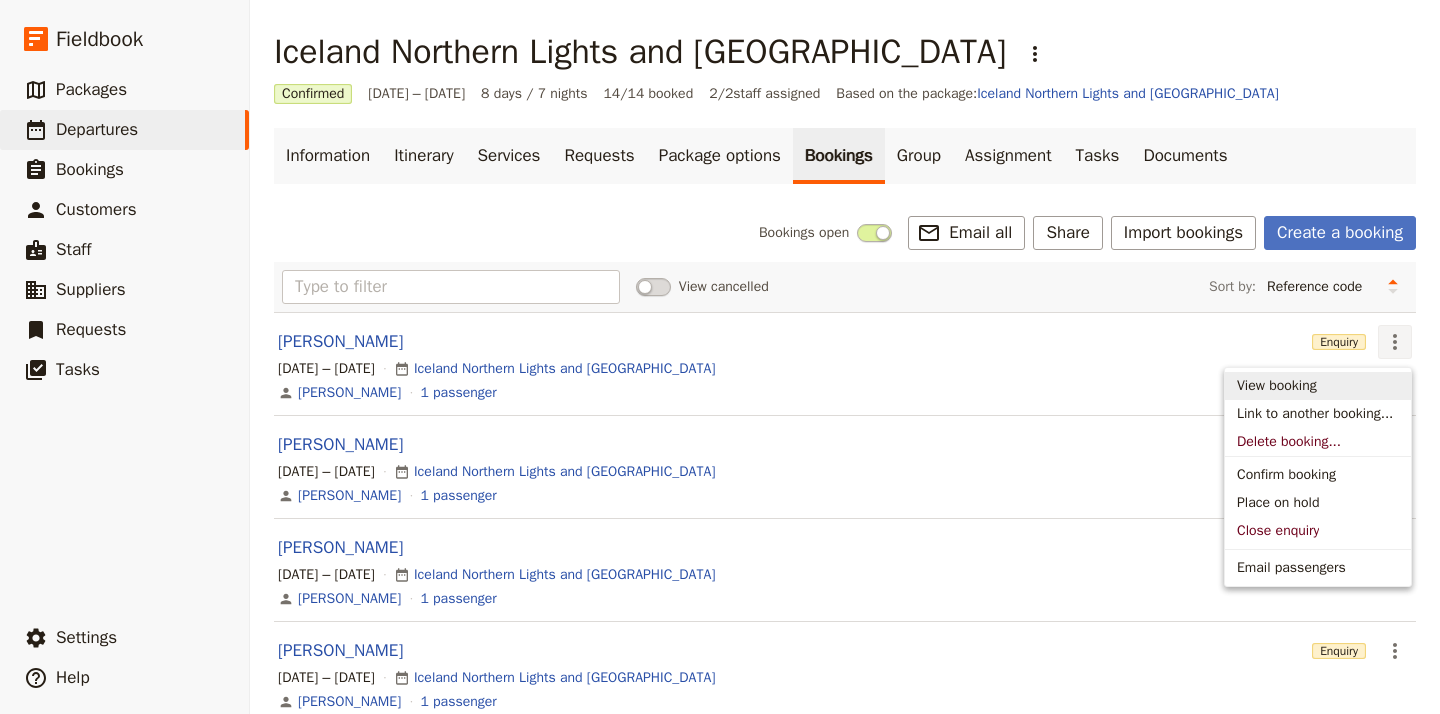 click on "View booking" at bounding box center [1318, 386] 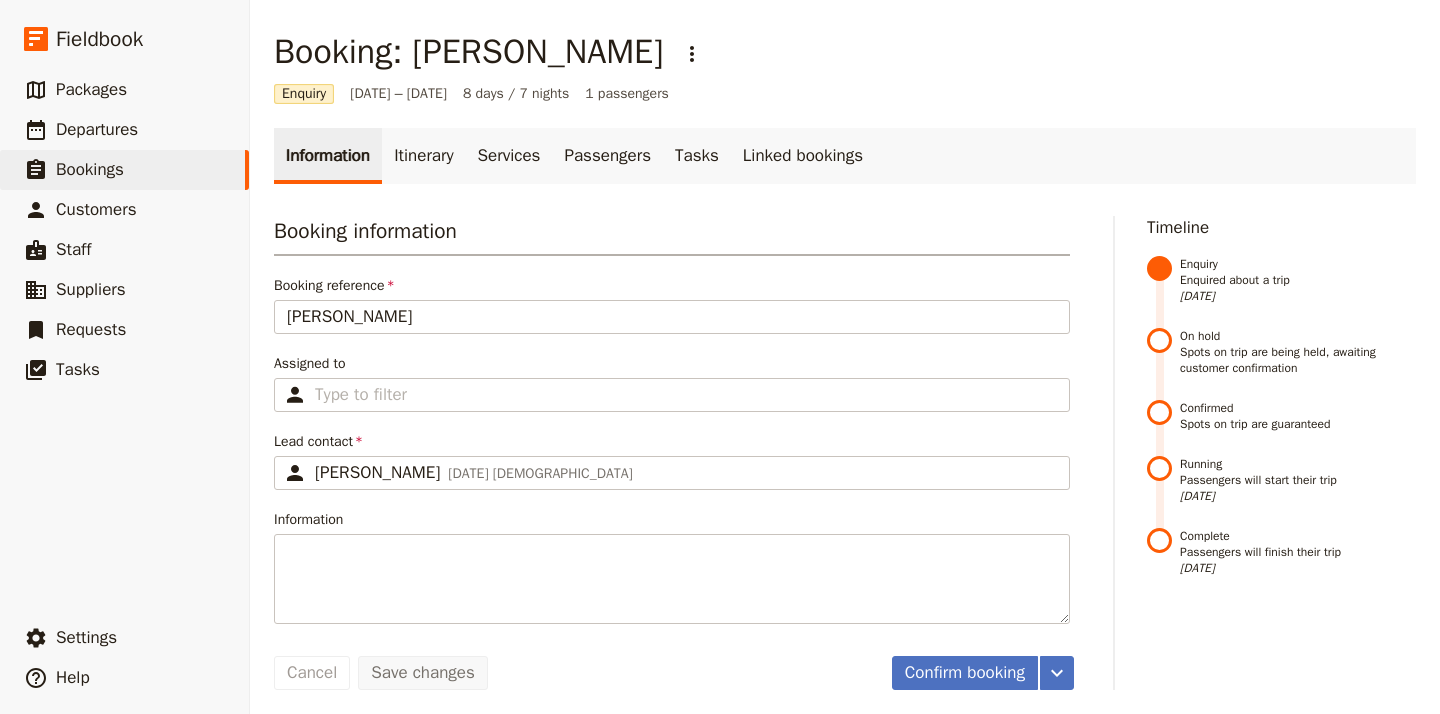 scroll, scrollTop: 8, scrollLeft: 0, axis: vertical 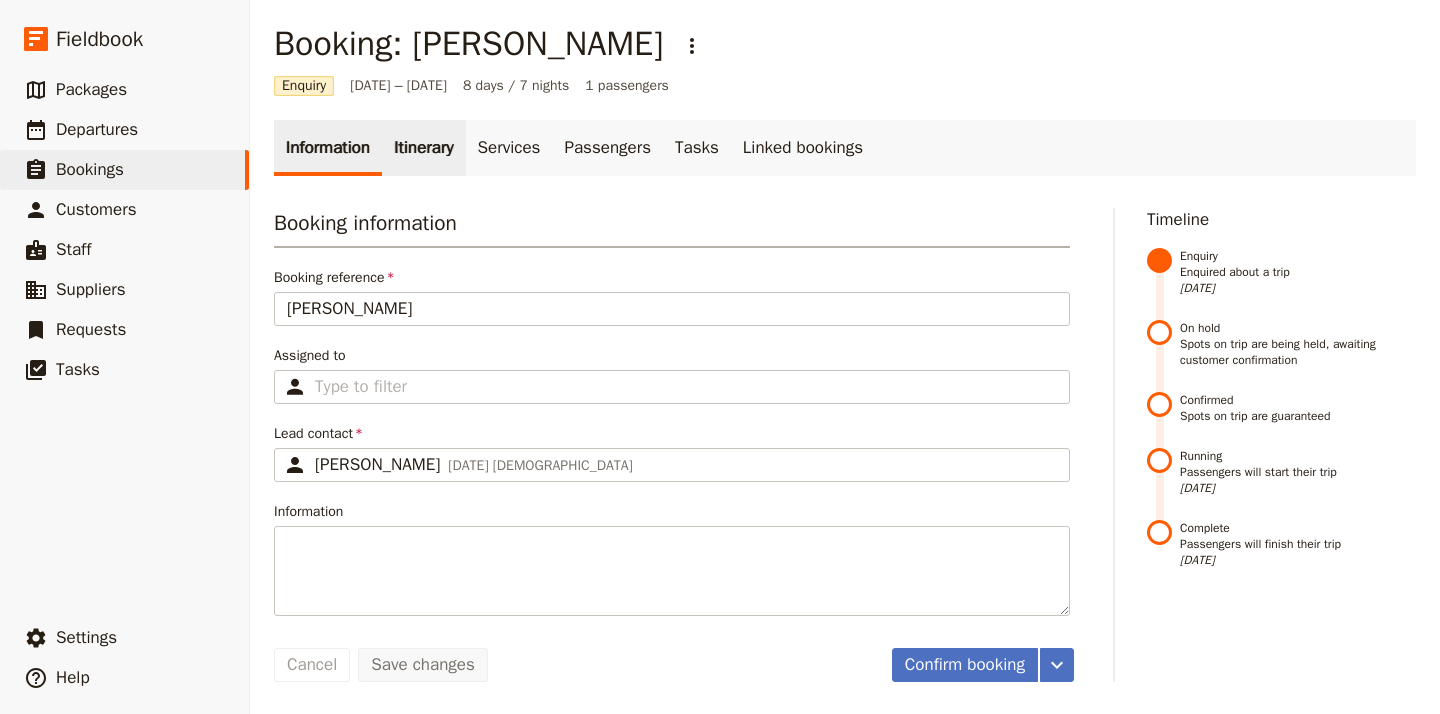 click on "Itinerary" at bounding box center (423, 148) 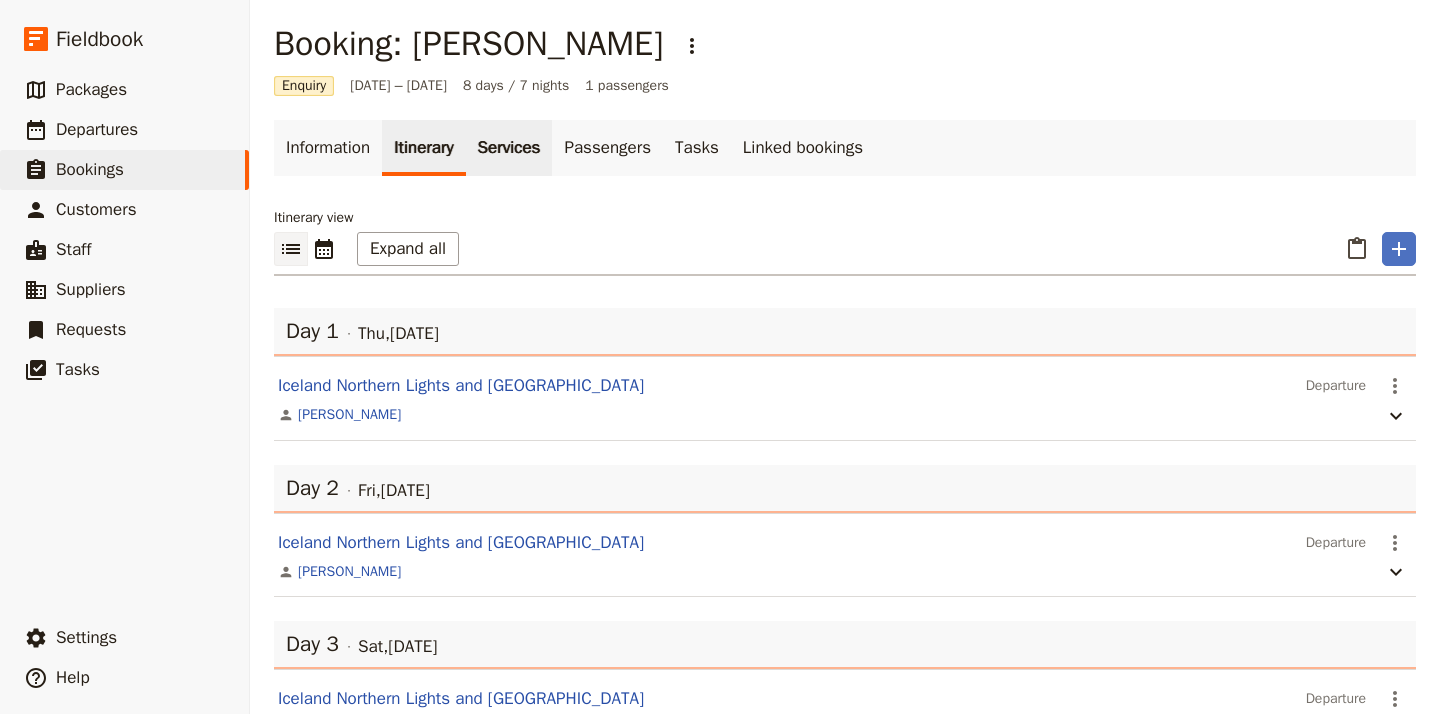 click on "Services" at bounding box center [509, 148] 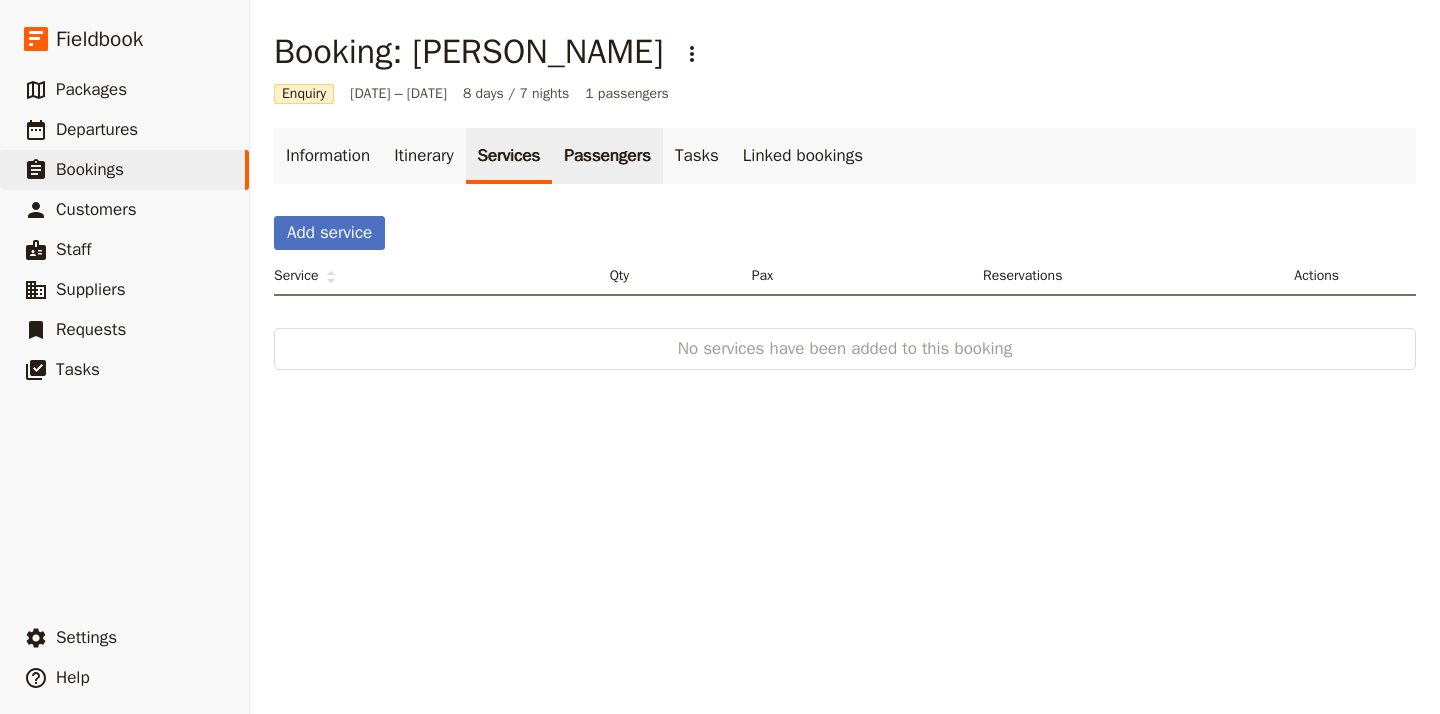 click on "Passengers" at bounding box center (607, 156) 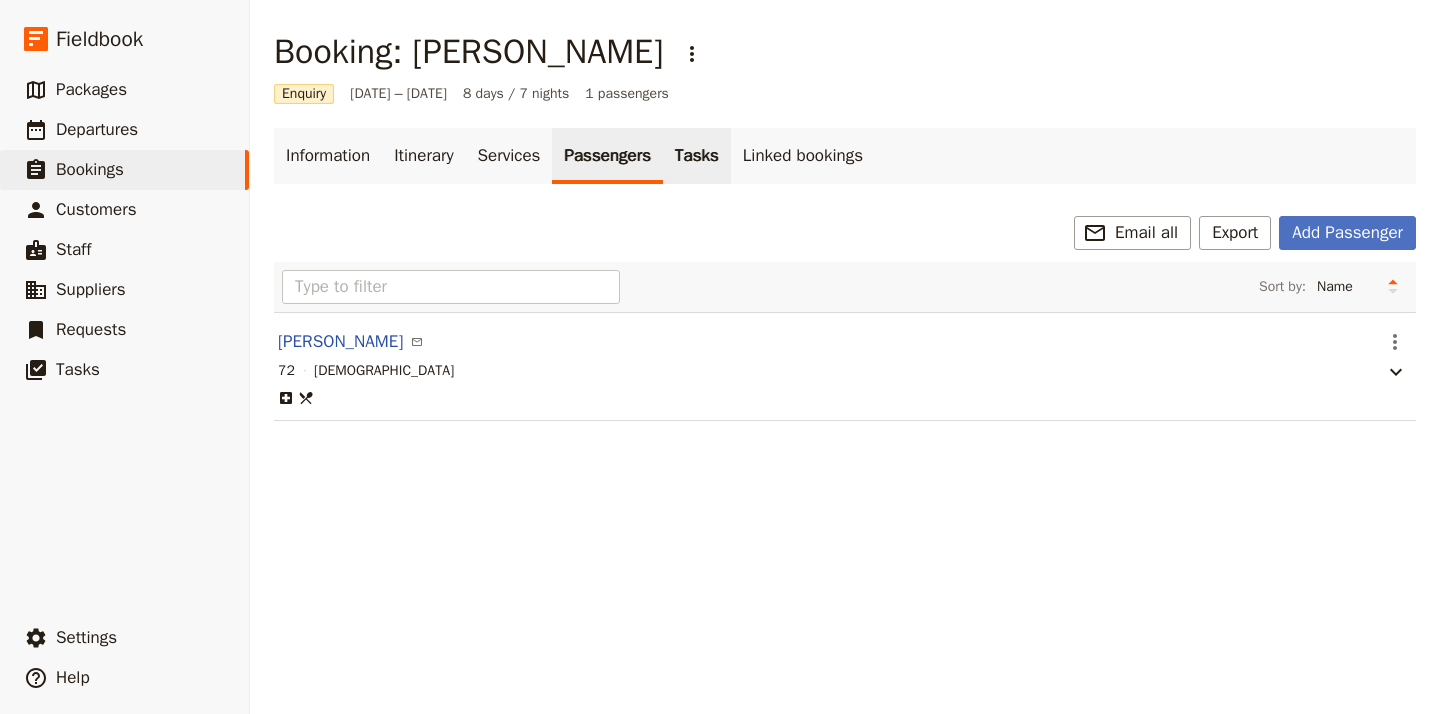 click on "Tasks" at bounding box center (697, 156) 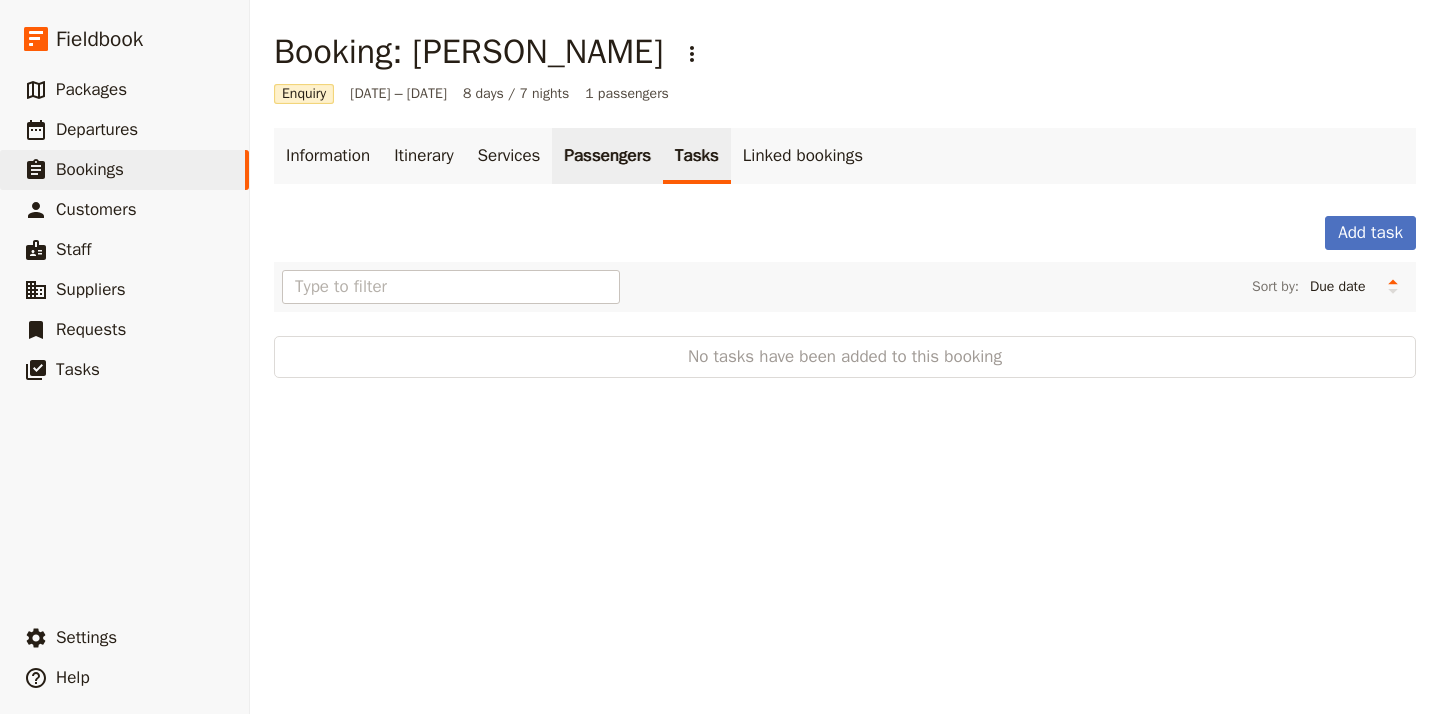 click on "Passengers" at bounding box center [607, 156] 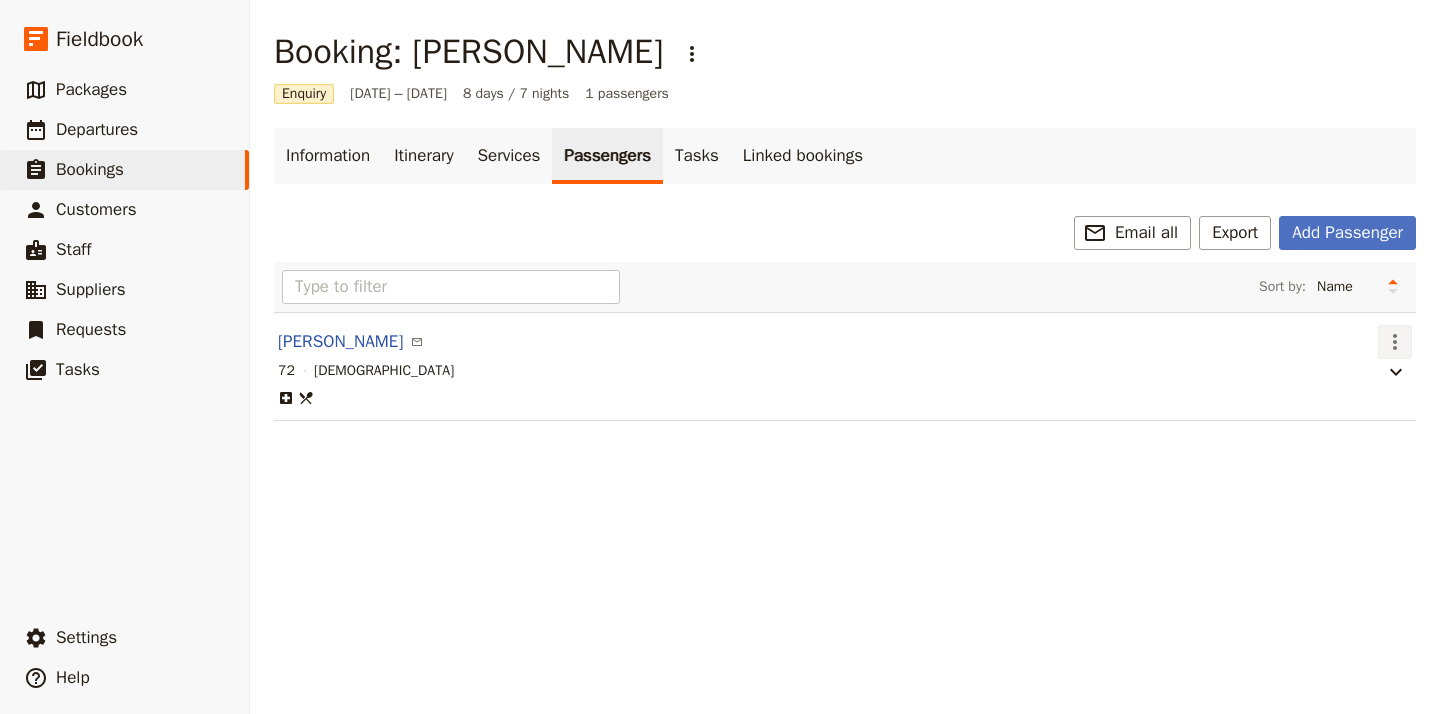 click 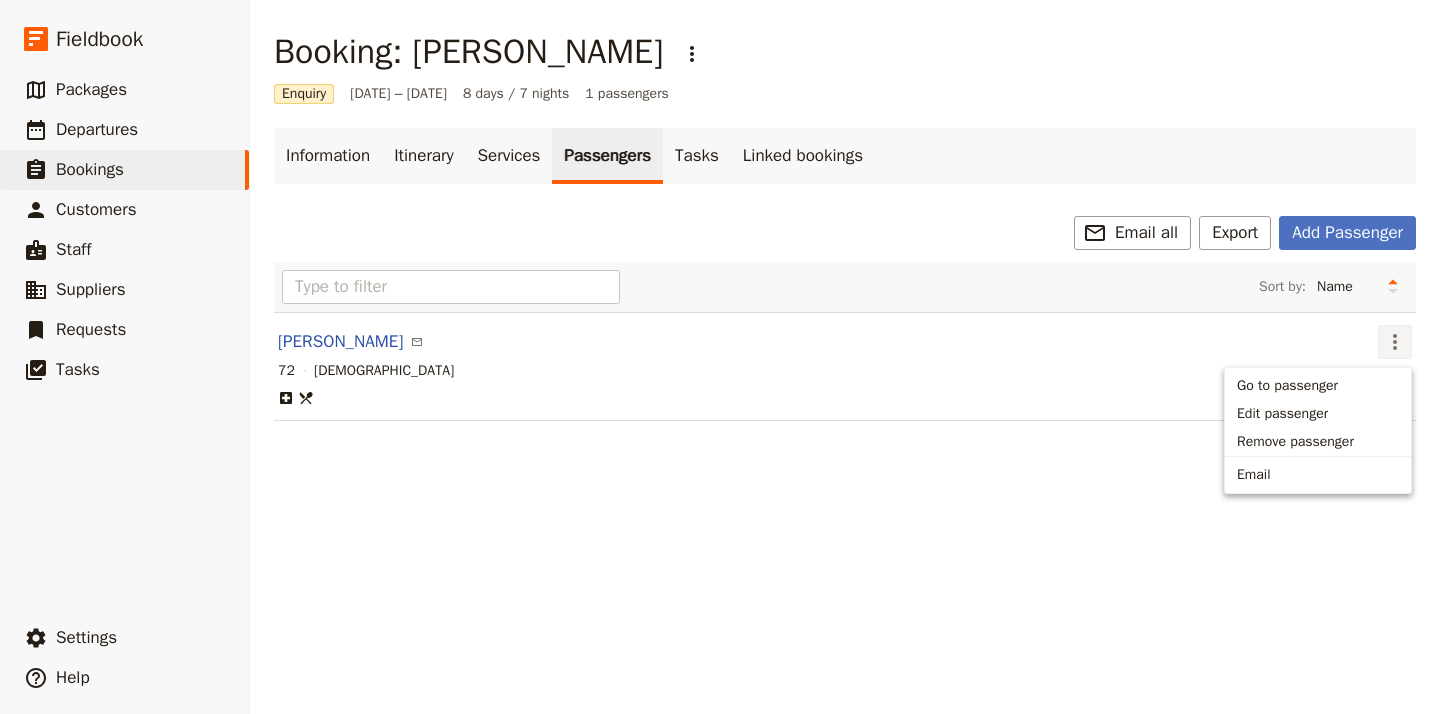click on "Melanie Tuttle ​" at bounding box center (824, 342) 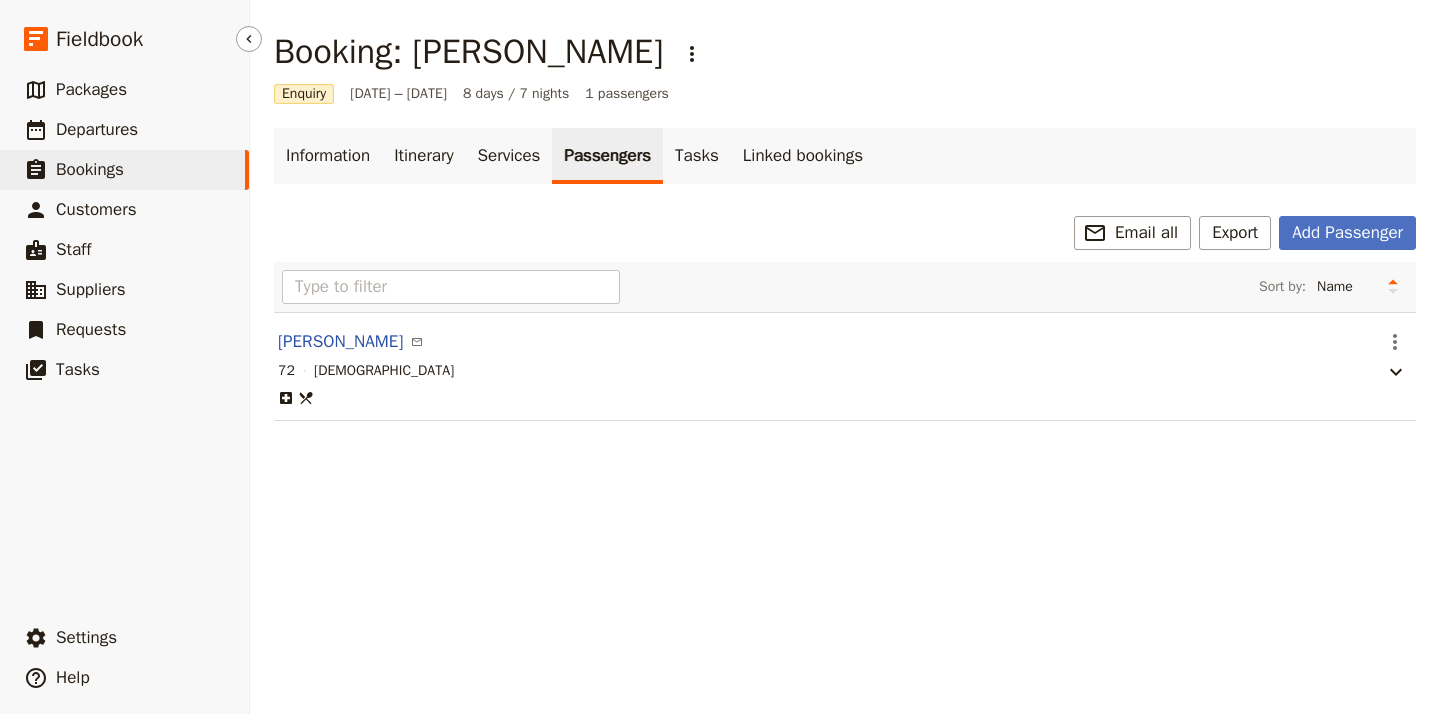 click on "Bookings" at bounding box center [90, 169] 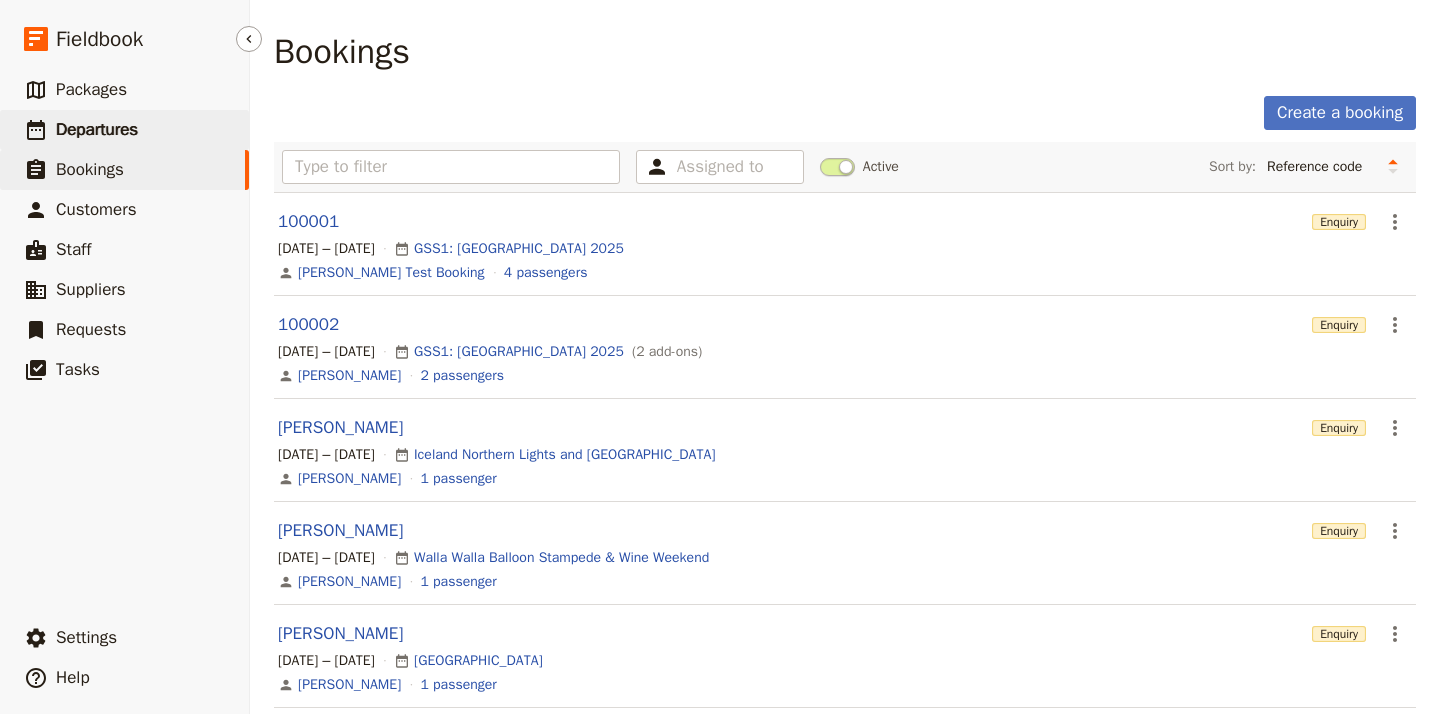 click on "Departures" at bounding box center (97, 129) 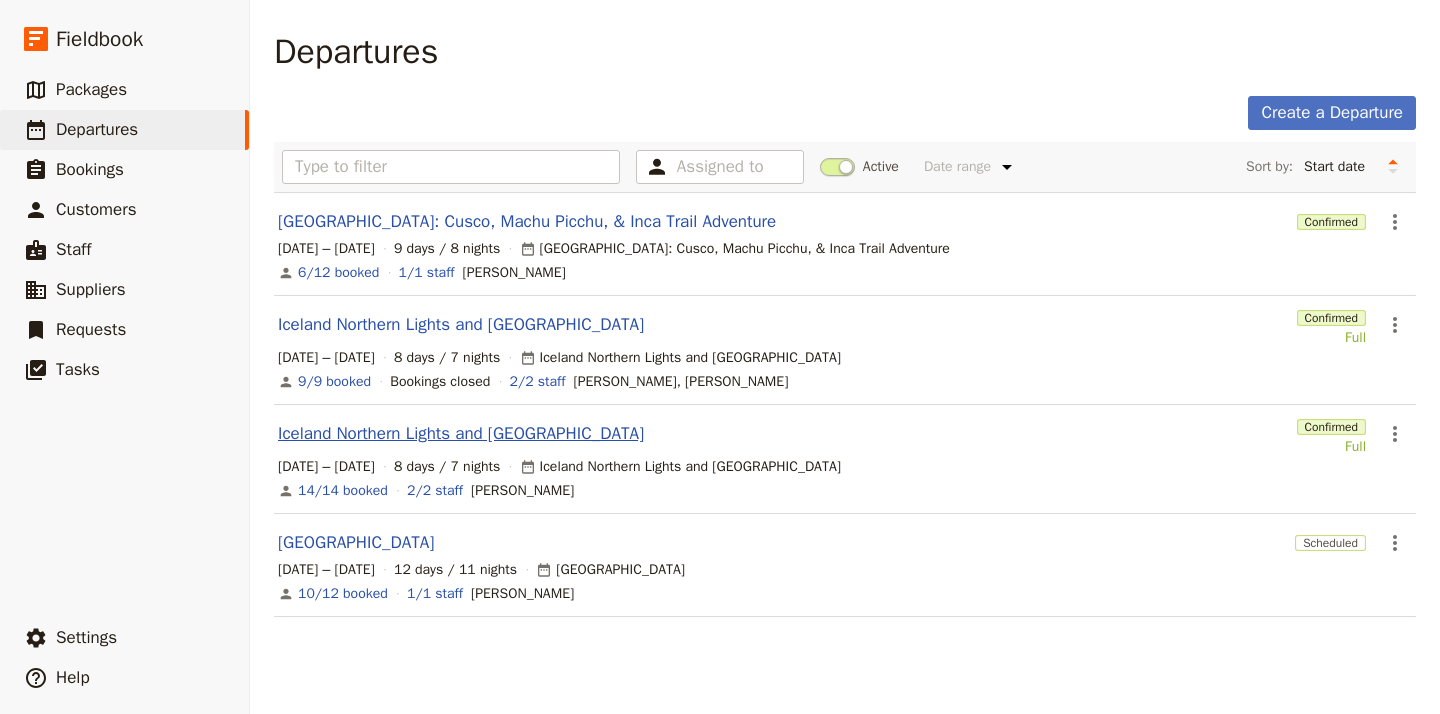click on "Iceland Northern Lights and [GEOGRAPHIC_DATA]" at bounding box center [461, 434] 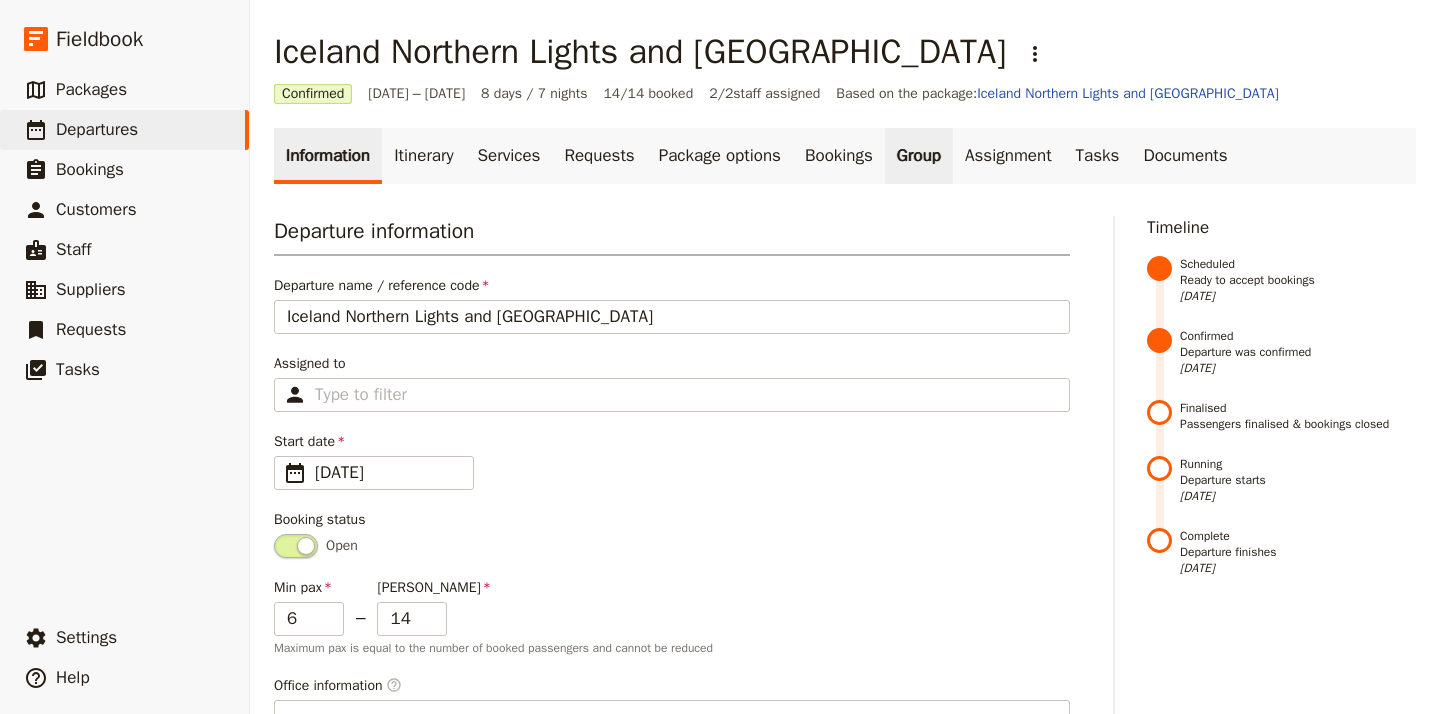 click on "Group" at bounding box center [919, 156] 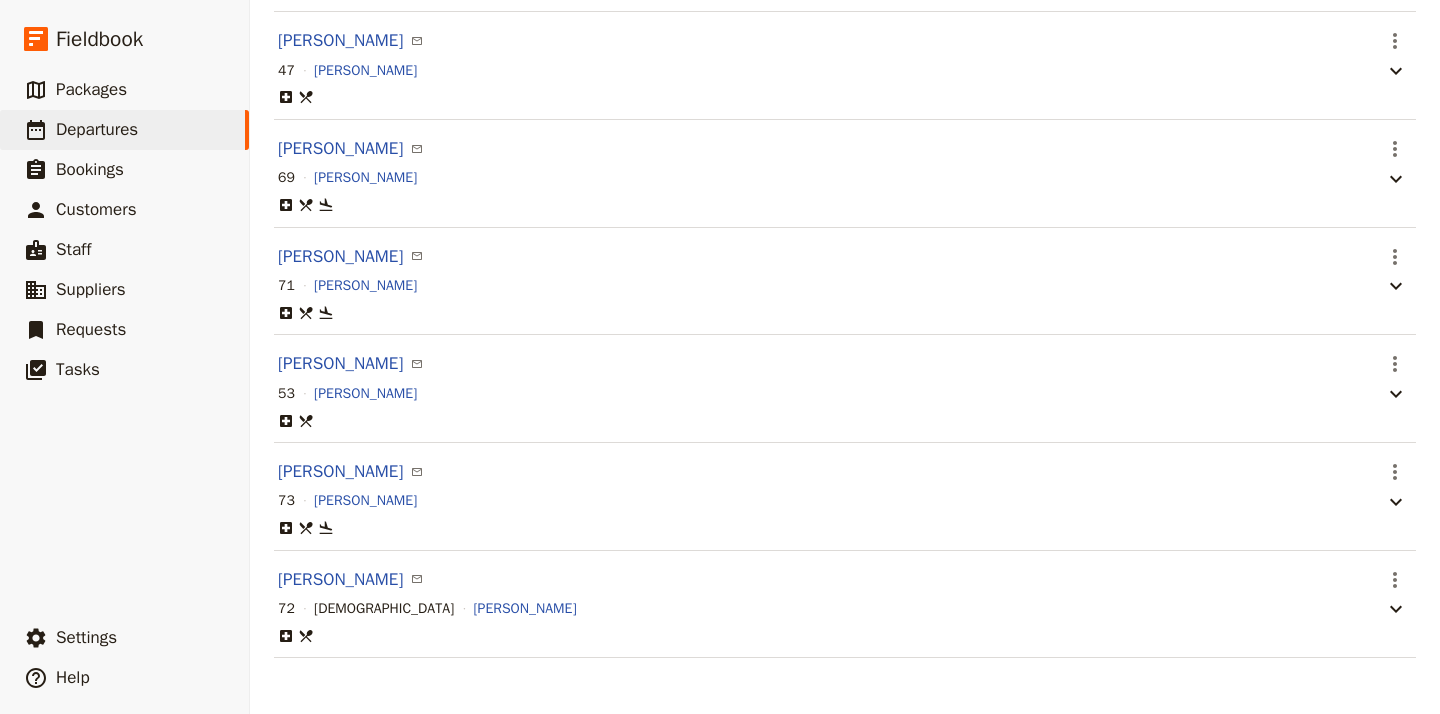 scroll, scrollTop: 1340, scrollLeft: 0, axis: vertical 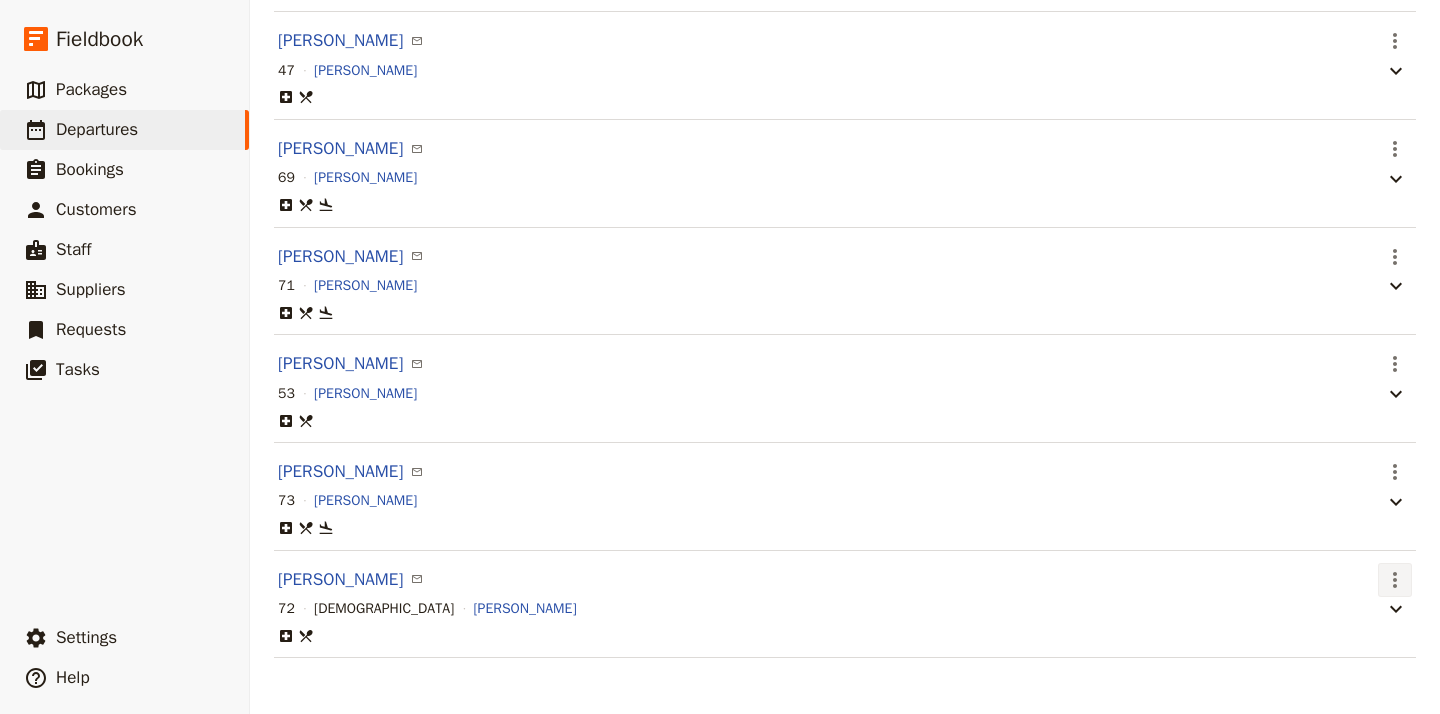 click 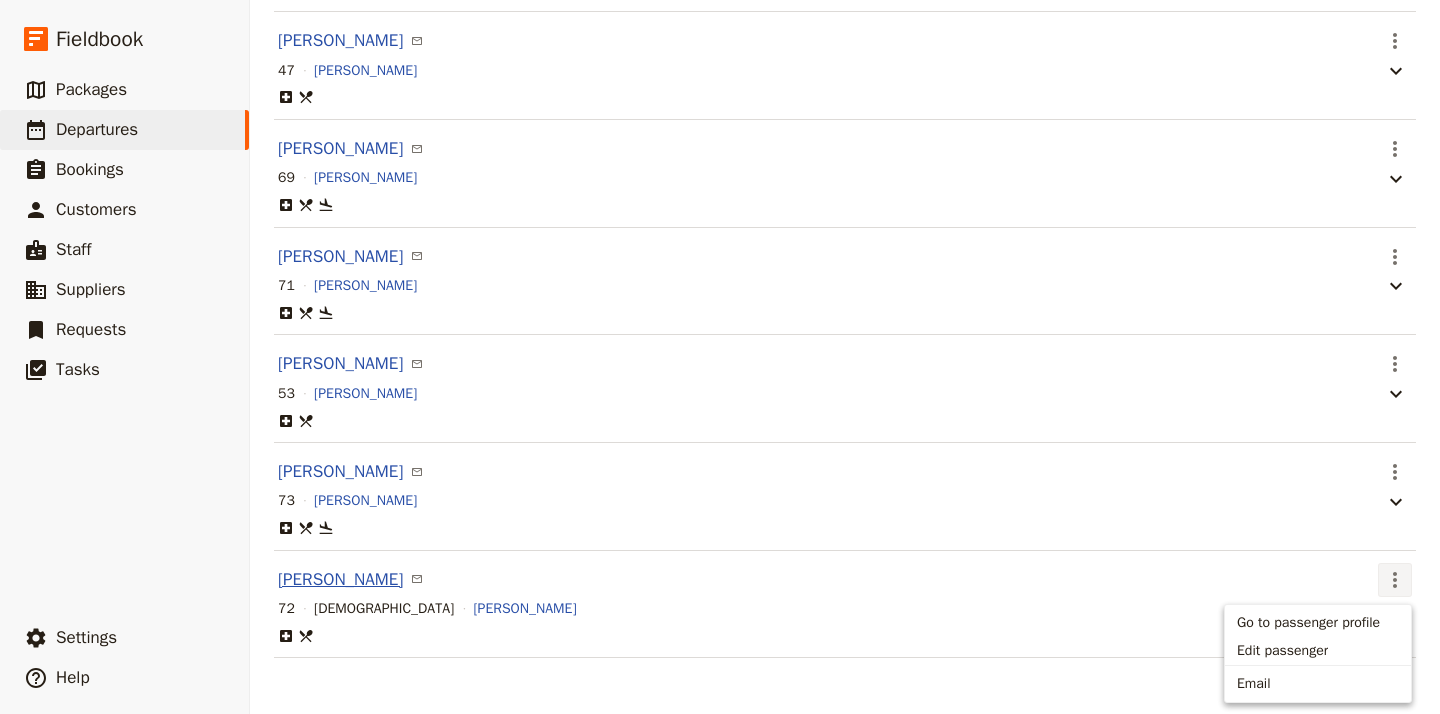 click on "Melanie Tuttle" at bounding box center [340, 580] 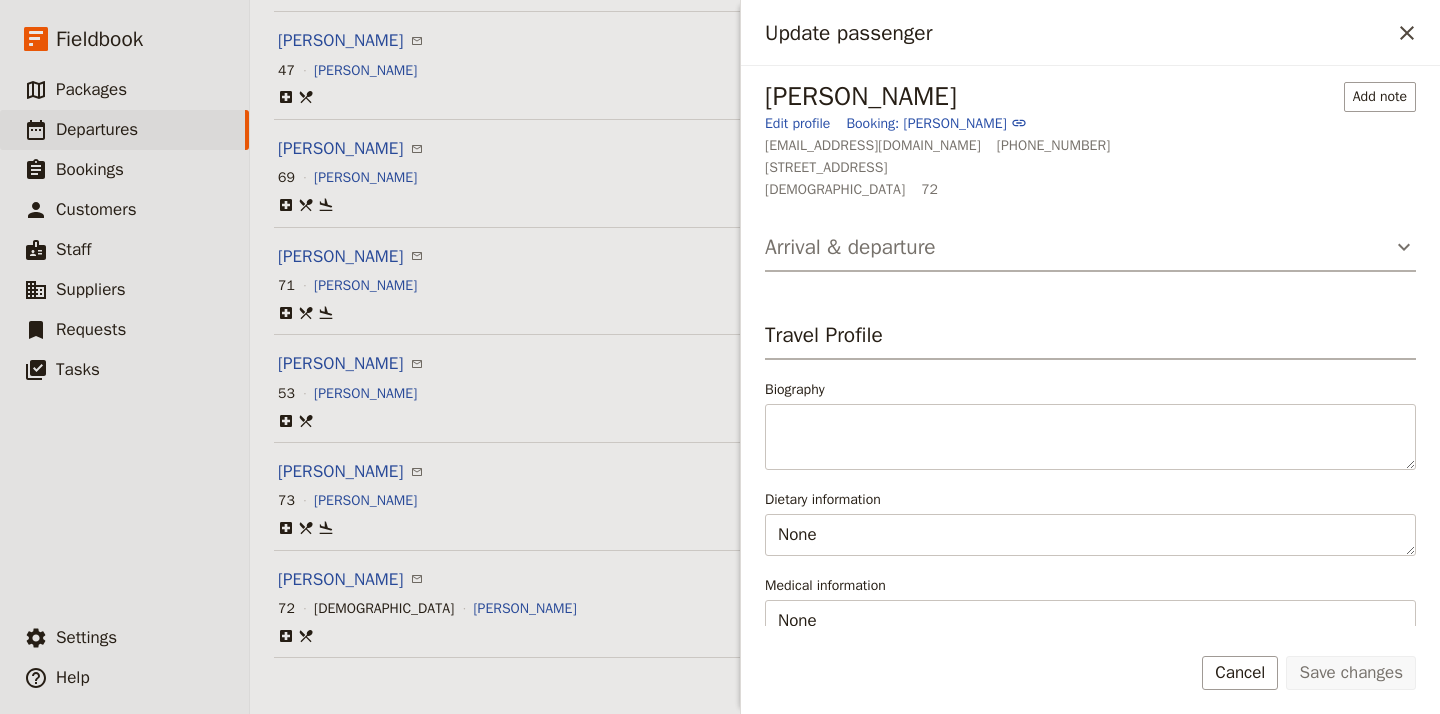 click 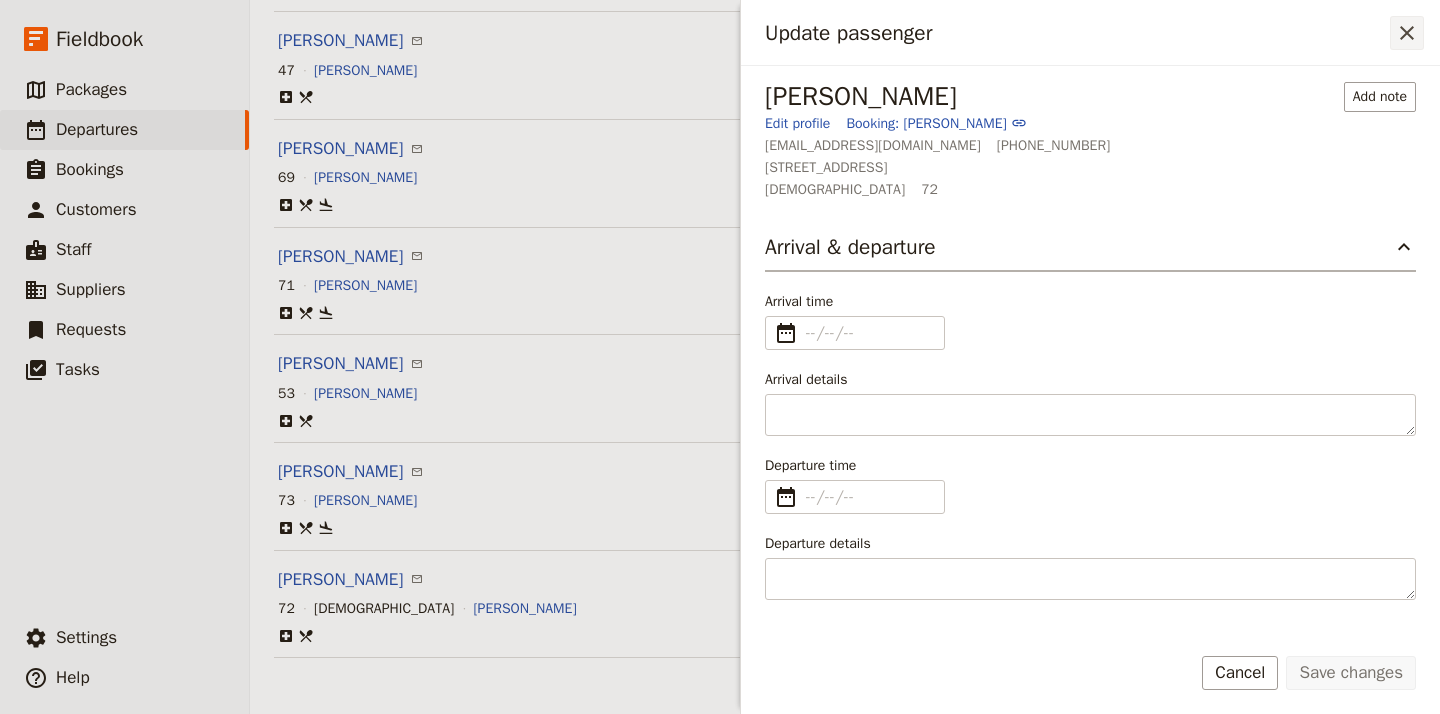 click 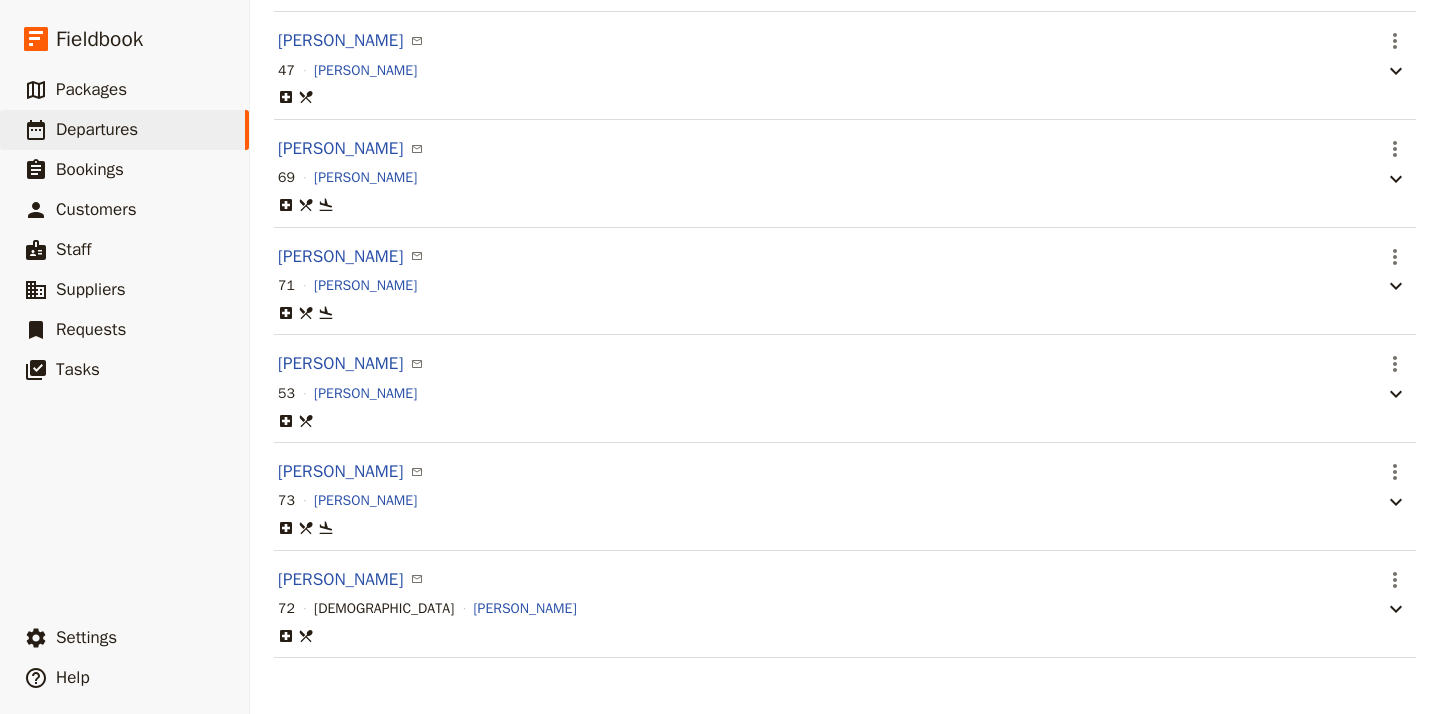 scroll, scrollTop: 0, scrollLeft: 0, axis: both 